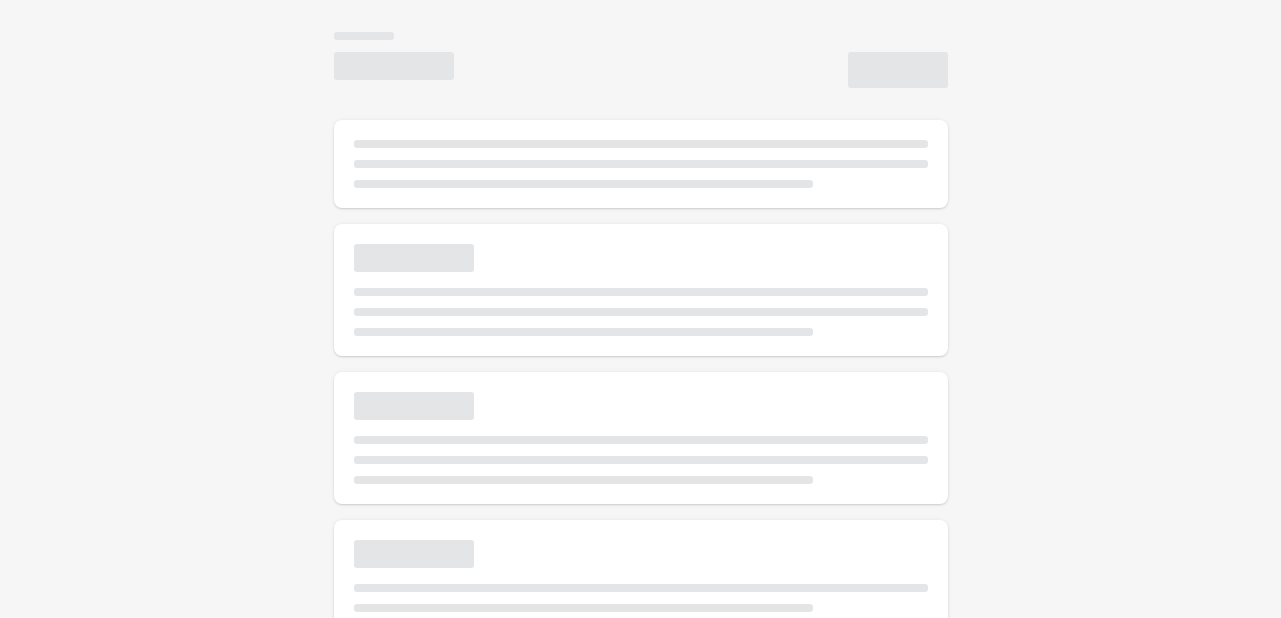 scroll, scrollTop: 0, scrollLeft: 0, axis: both 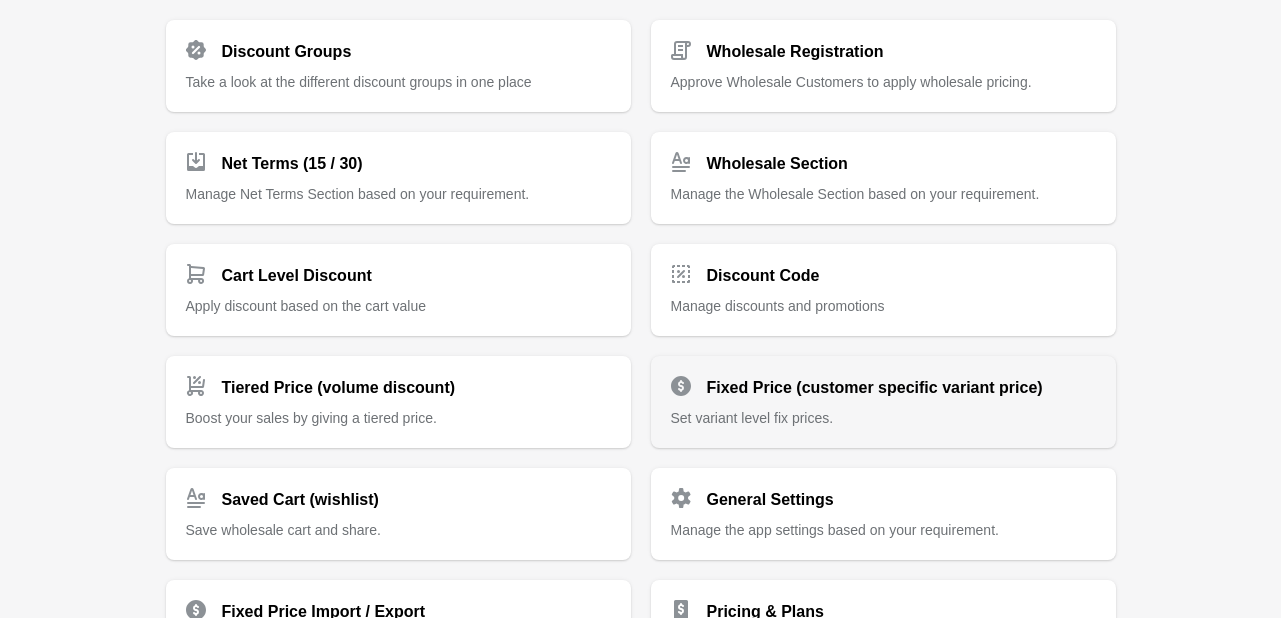 click on "Fixed Price (customer specific variant price)" at bounding box center [875, 388] 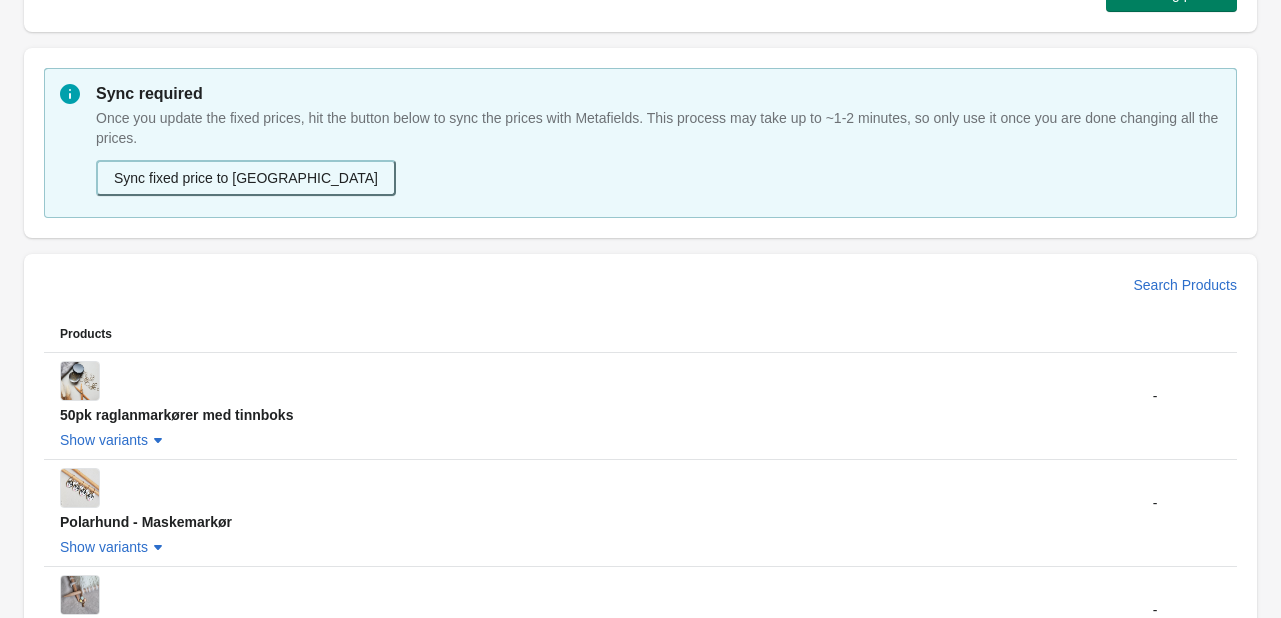 scroll, scrollTop: 388, scrollLeft: 0, axis: vertical 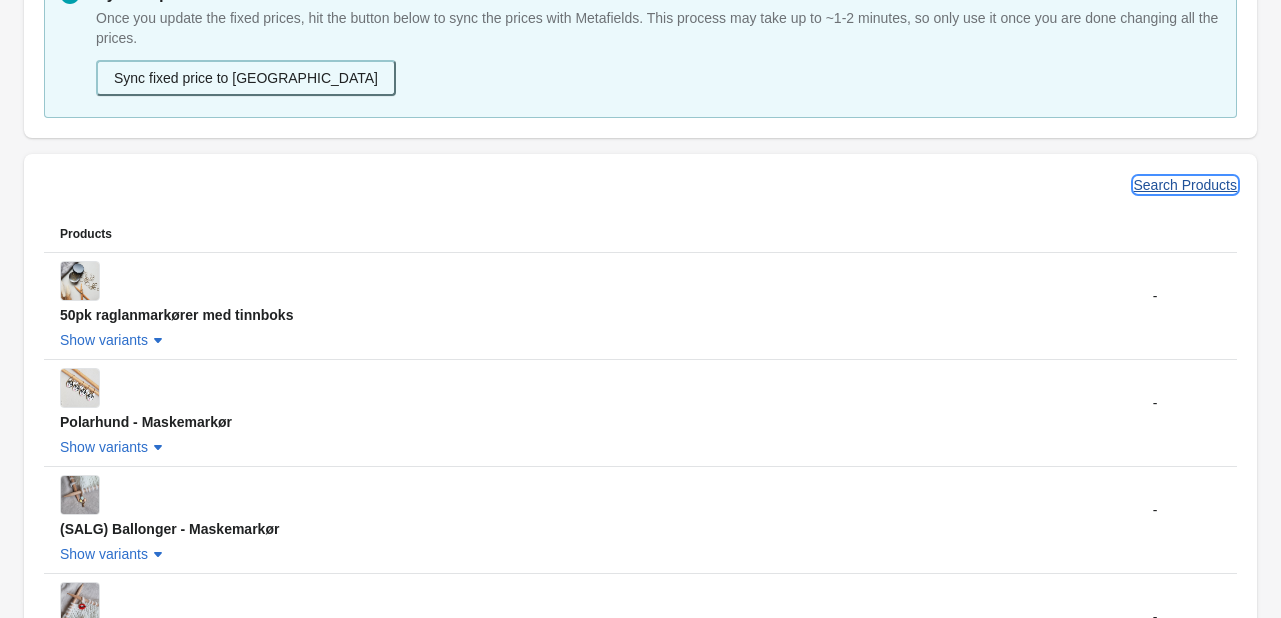 click on "Search Products" at bounding box center (1186, 185) 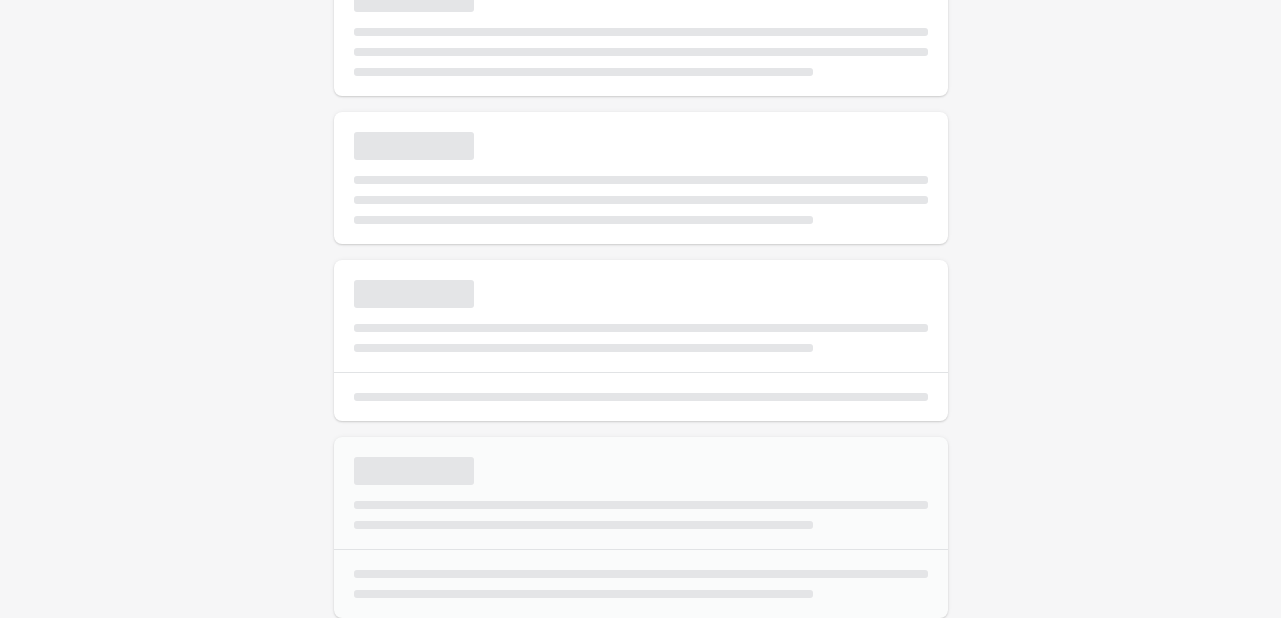 scroll, scrollTop: 388, scrollLeft: 0, axis: vertical 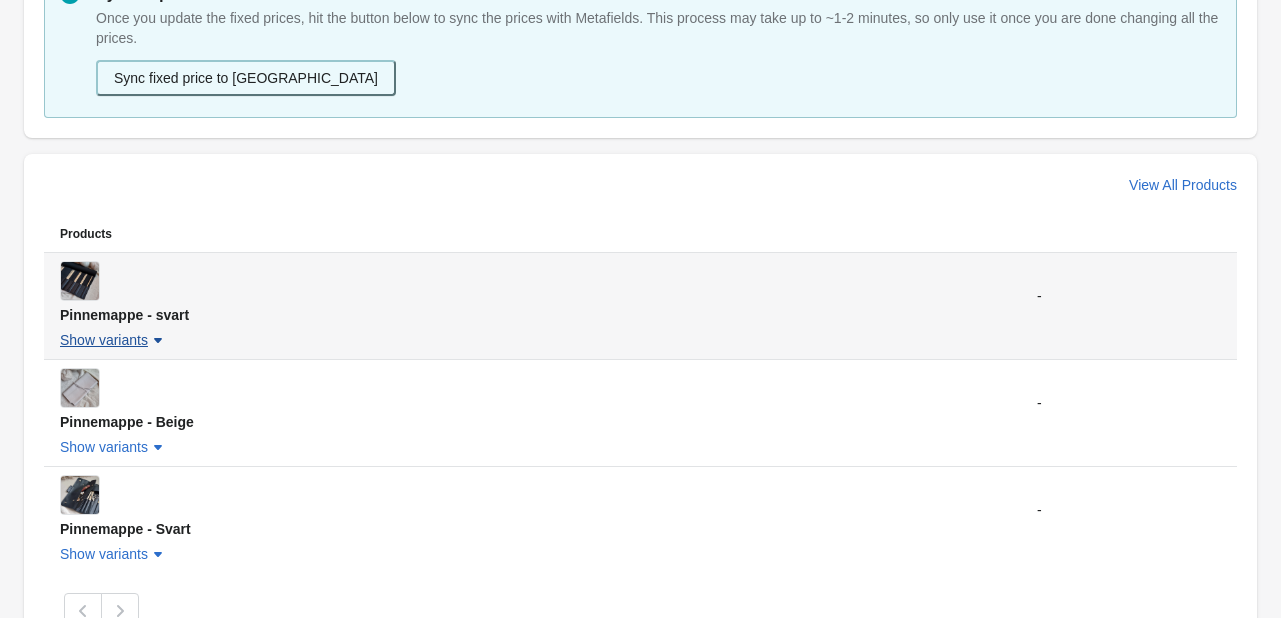 click 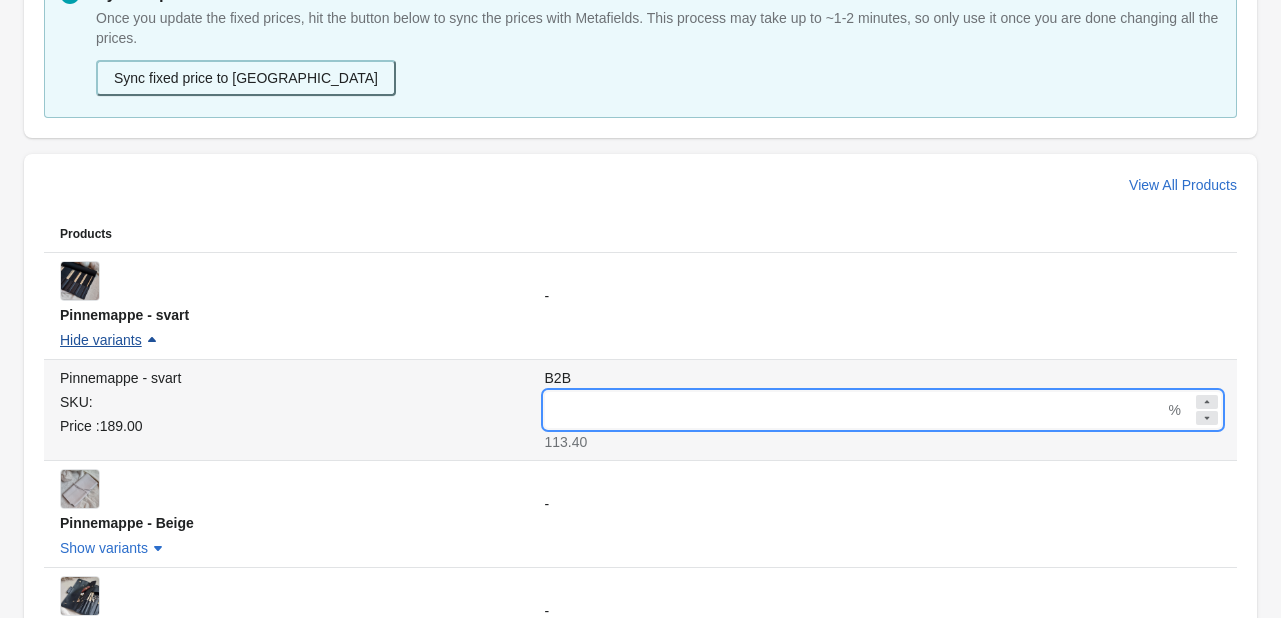 drag, startPoint x: 568, startPoint y: 410, endPoint x: 512, endPoint y: 403, distance: 56.435802 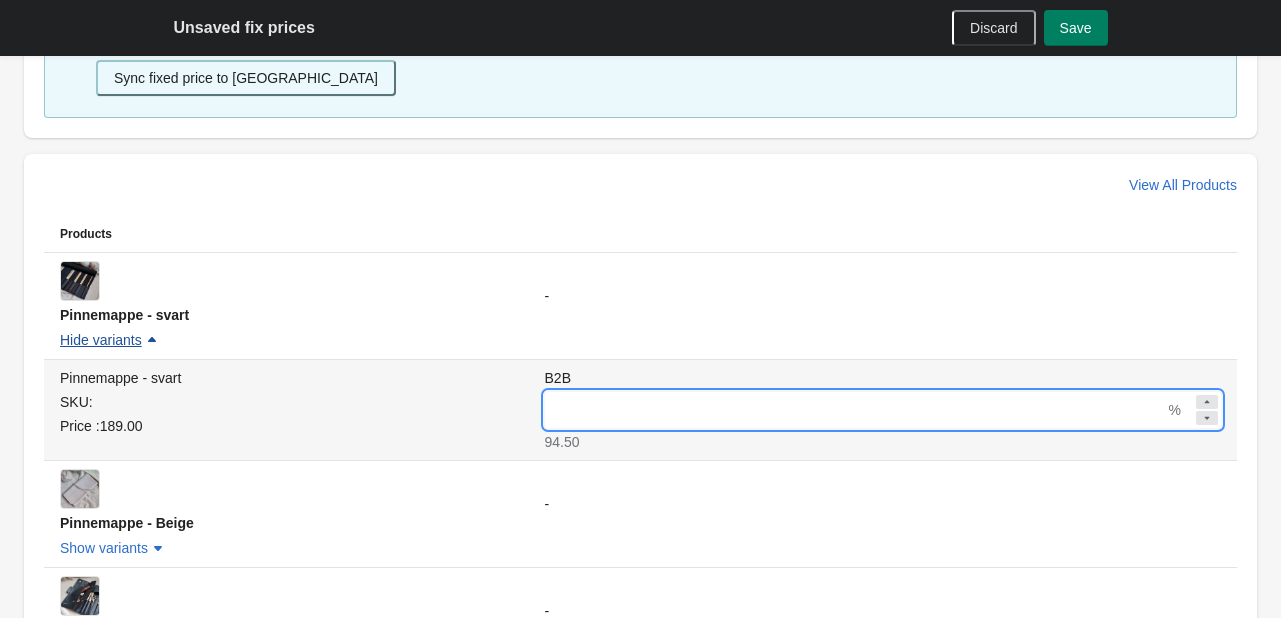 drag, startPoint x: 544, startPoint y: 417, endPoint x: 514, endPoint y: 418, distance: 30.016663 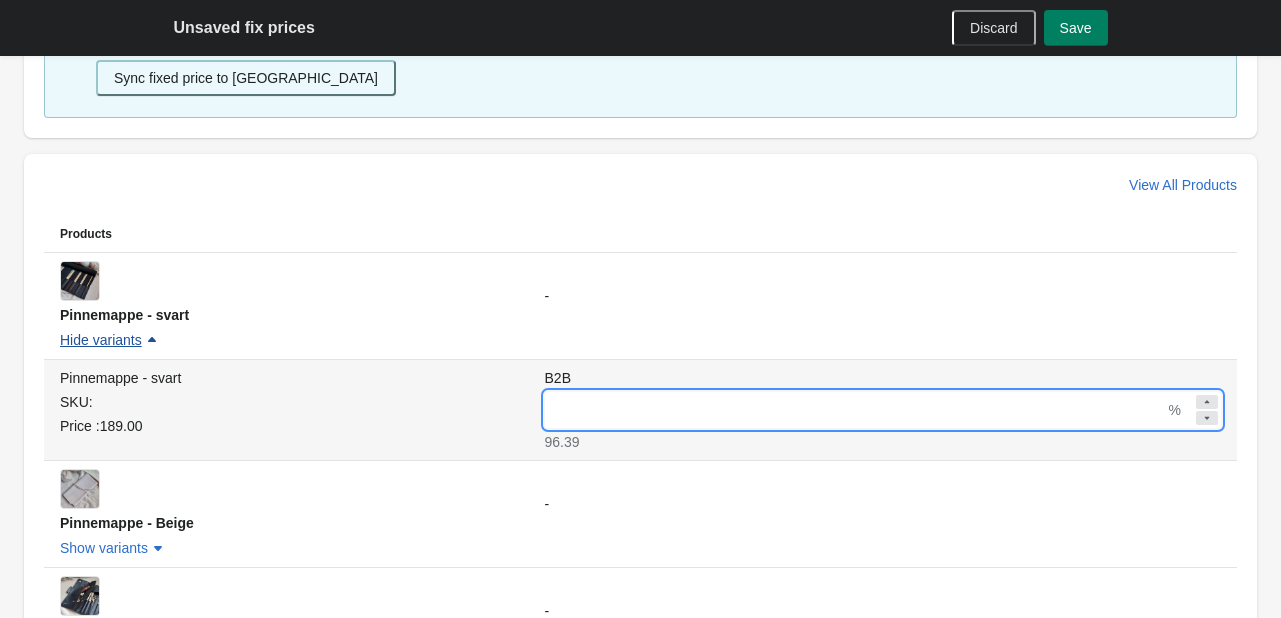 scroll, scrollTop: 0, scrollLeft: 0, axis: both 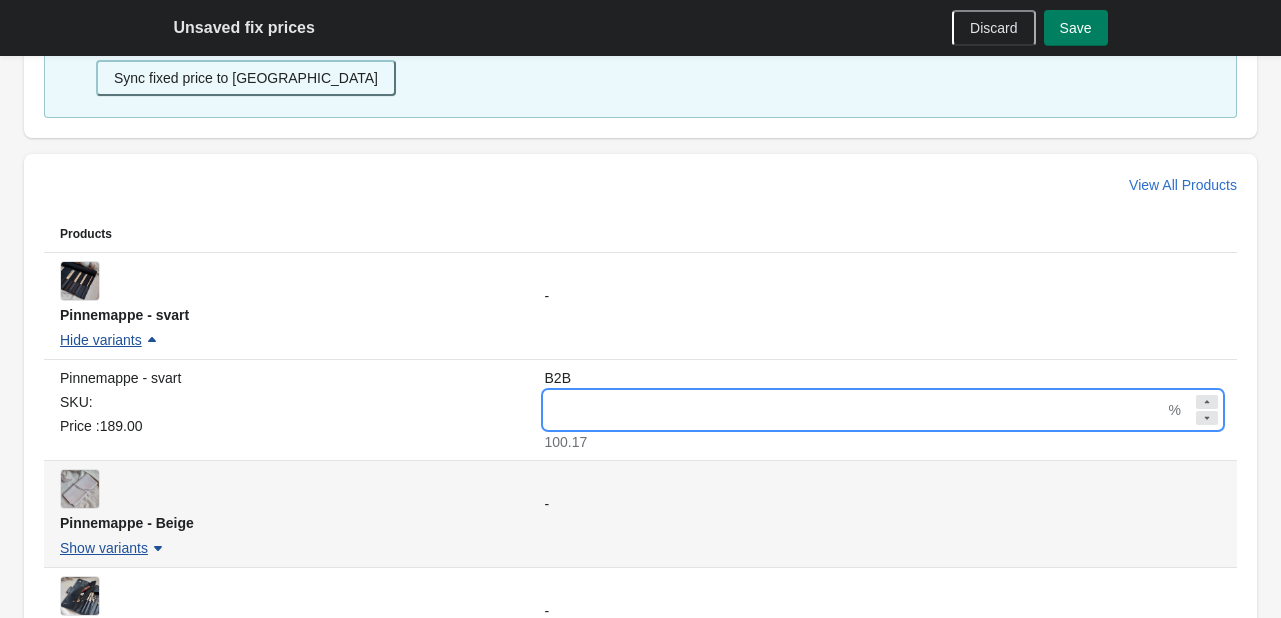 type on "**" 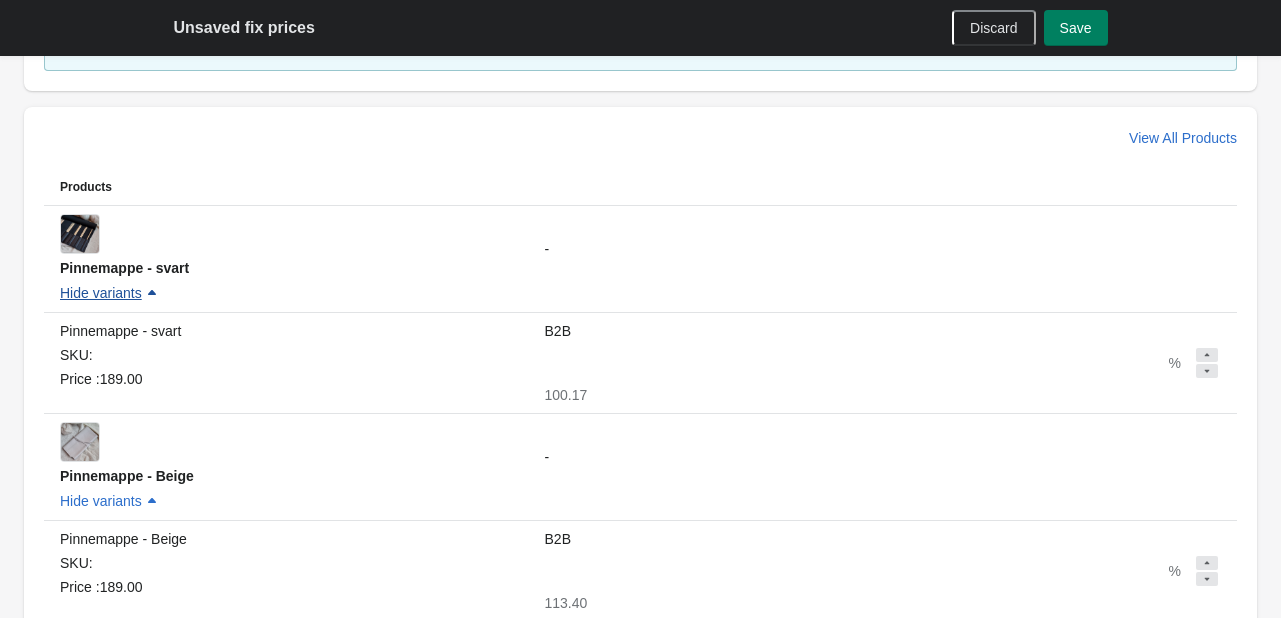 scroll, scrollTop: 688, scrollLeft: 0, axis: vertical 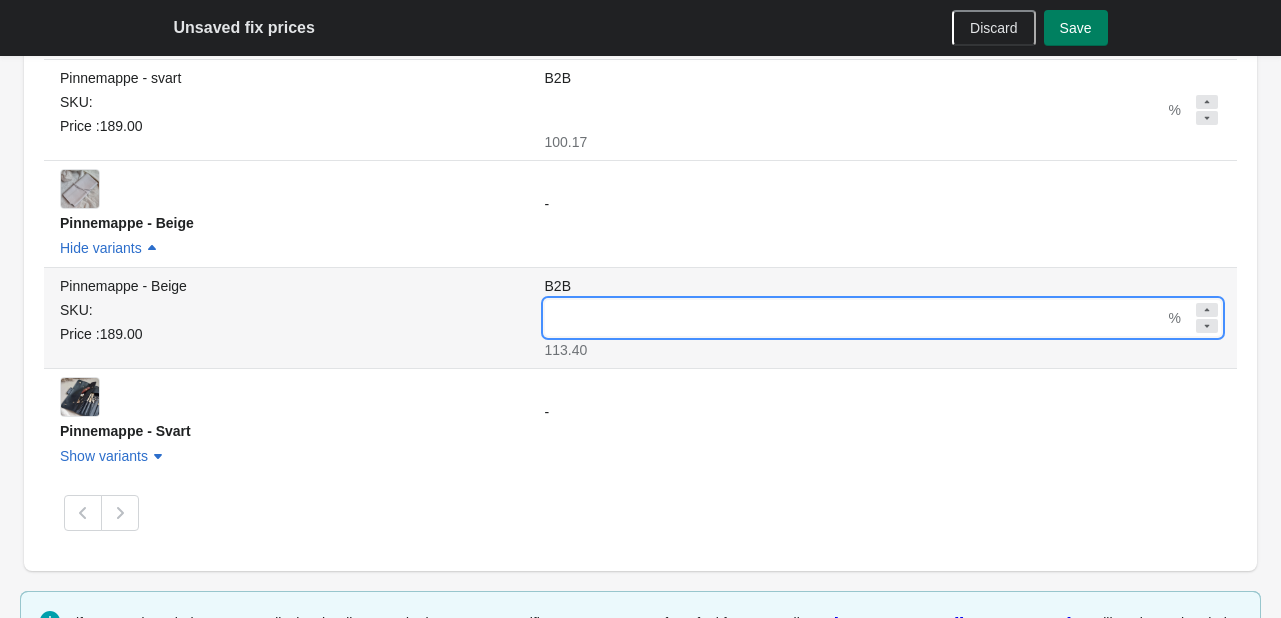 drag, startPoint x: 557, startPoint y: 304, endPoint x: 456, endPoint y: 313, distance: 101.4002 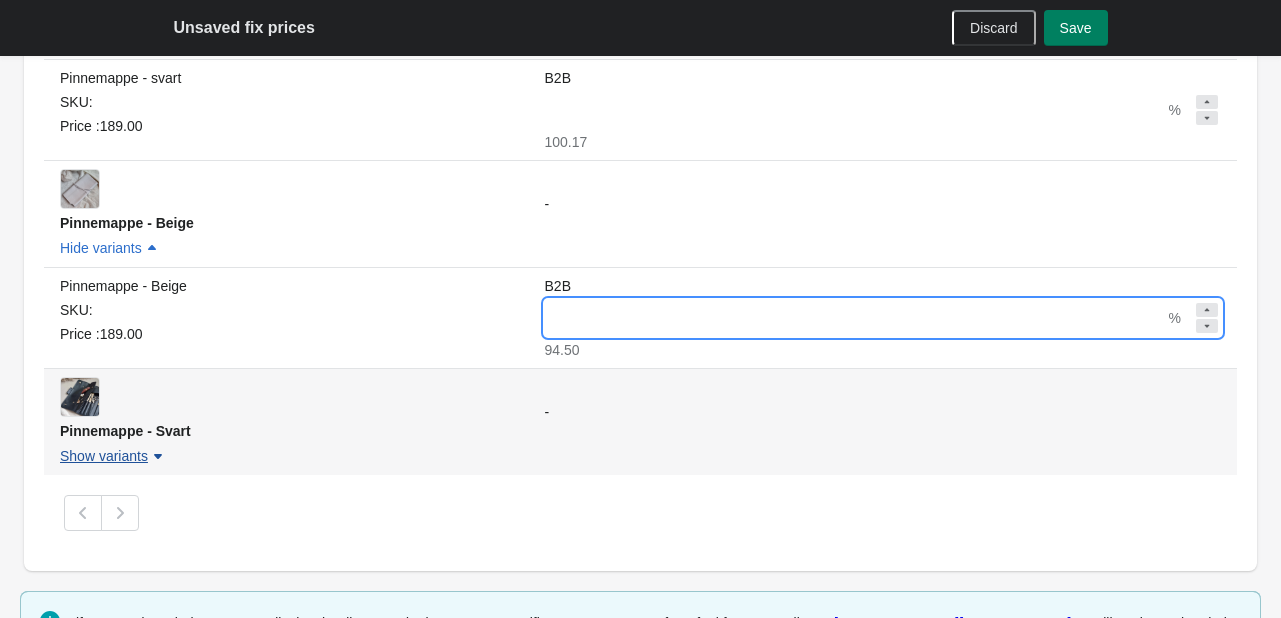 type on "**" 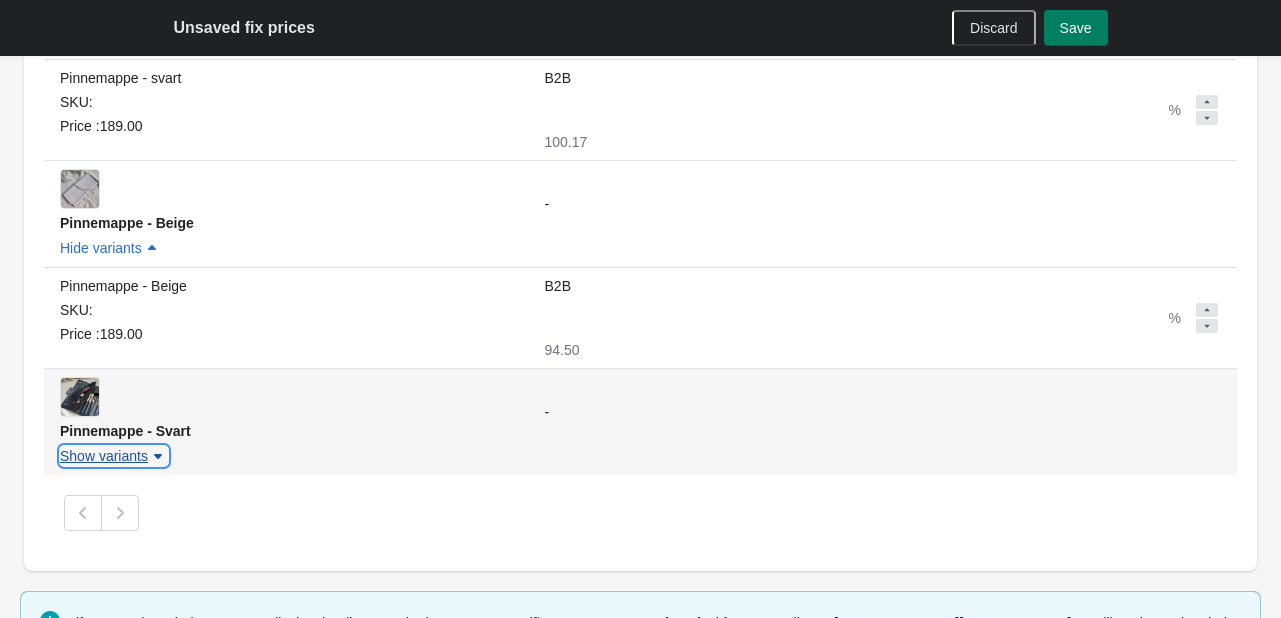 scroll, scrollTop: 688, scrollLeft: 0, axis: vertical 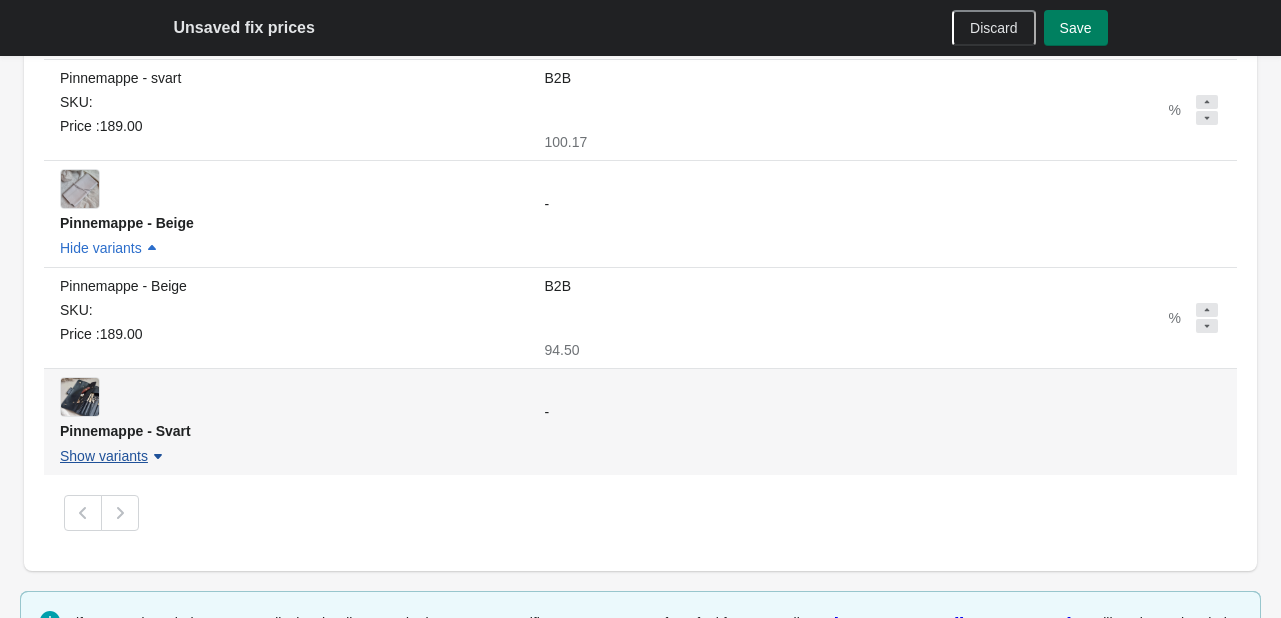 click on "Show variants" at bounding box center (104, 456) 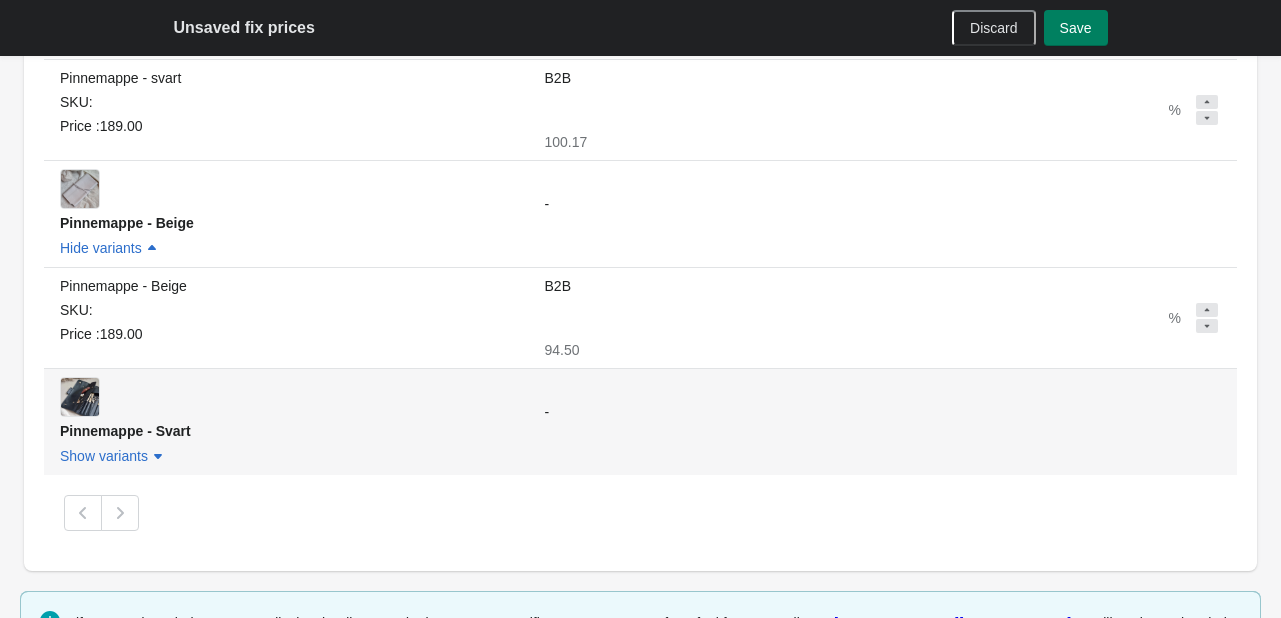 scroll, scrollTop: 0, scrollLeft: 0, axis: both 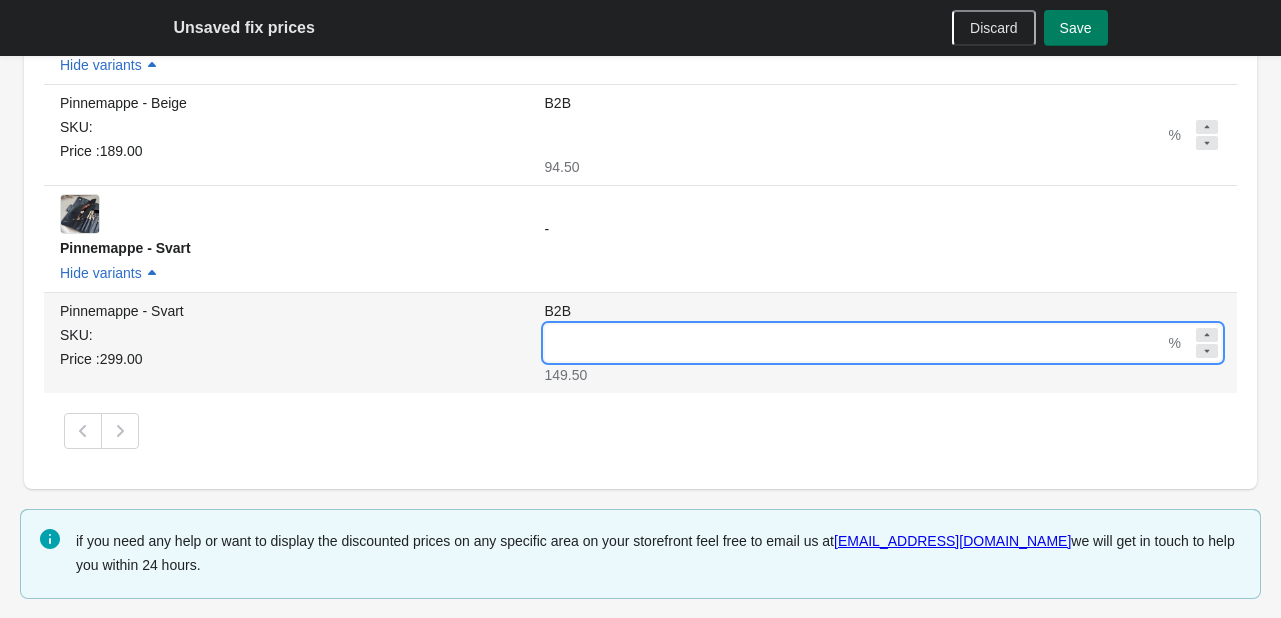 click on "**" at bounding box center (855, 343) 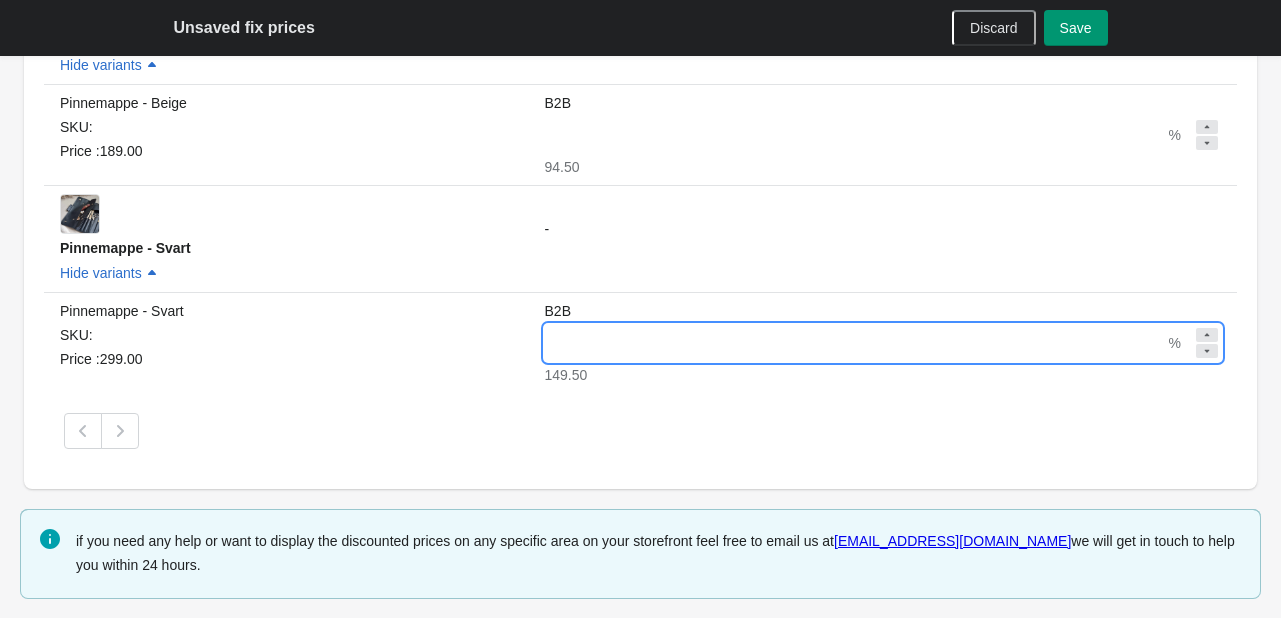 click on "Save" at bounding box center [1076, 28] 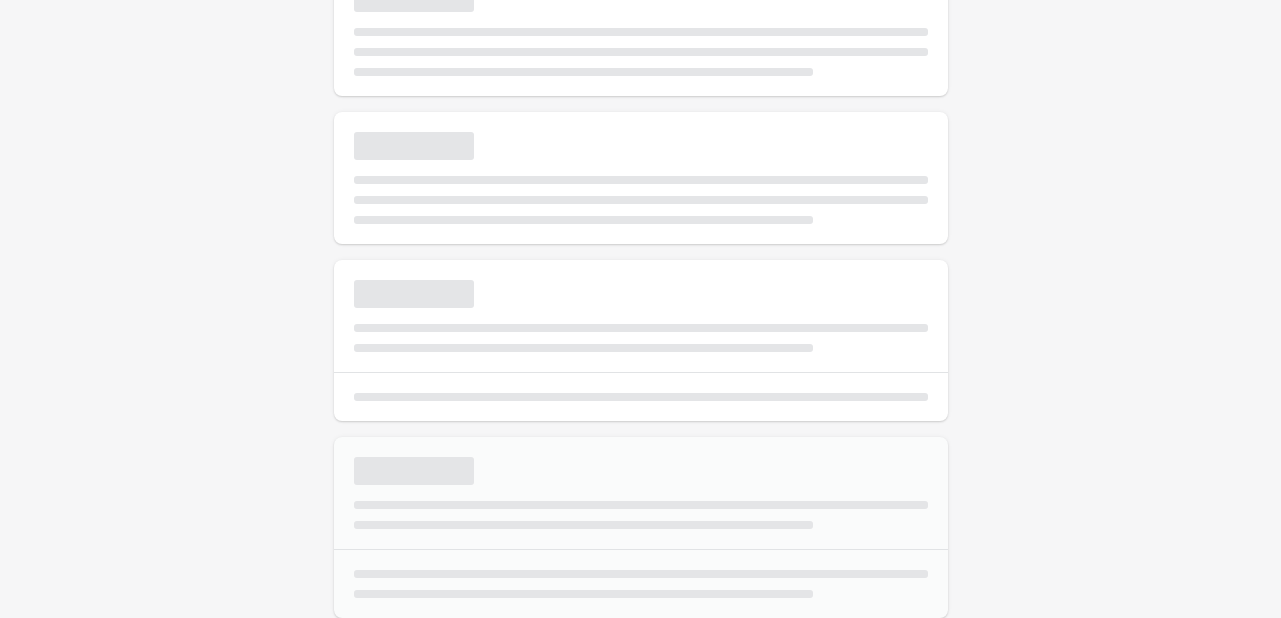 scroll, scrollTop: 871, scrollLeft: 0, axis: vertical 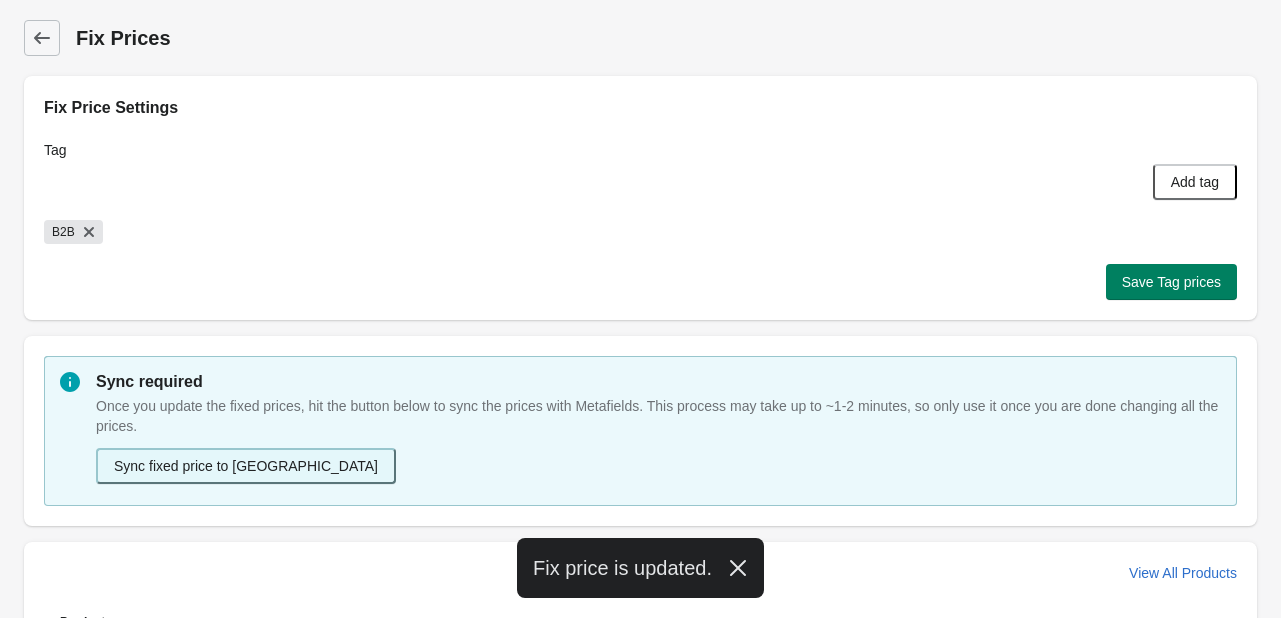 click on "Sync fixed price to [GEOGRAPHIC_DATA]" at bounding box center [246, 466] 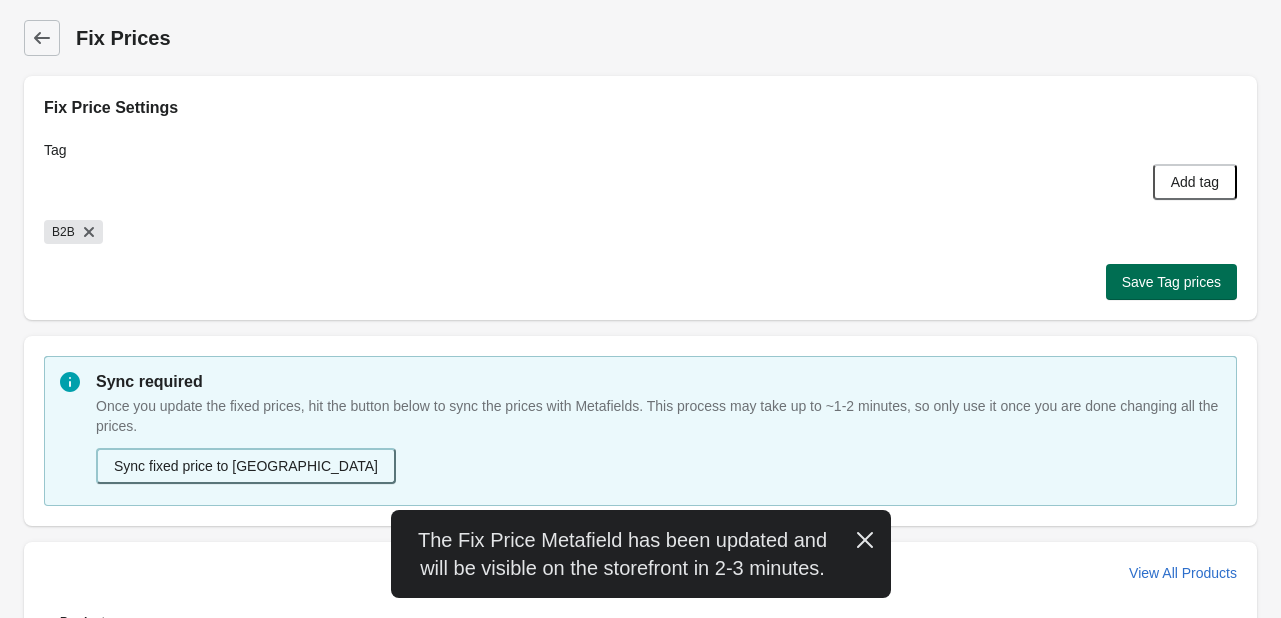 click on "Save Tag prices" at bounding box center (1171, 282) 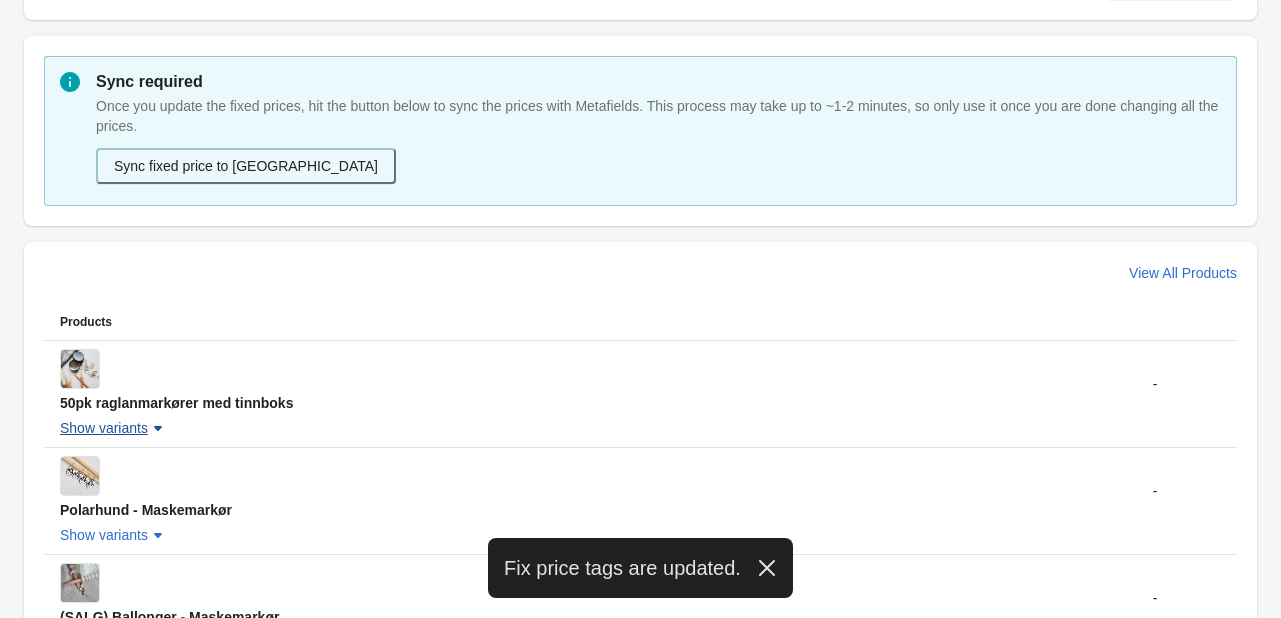 click on "View All Products" at bounding box center [632, 265] 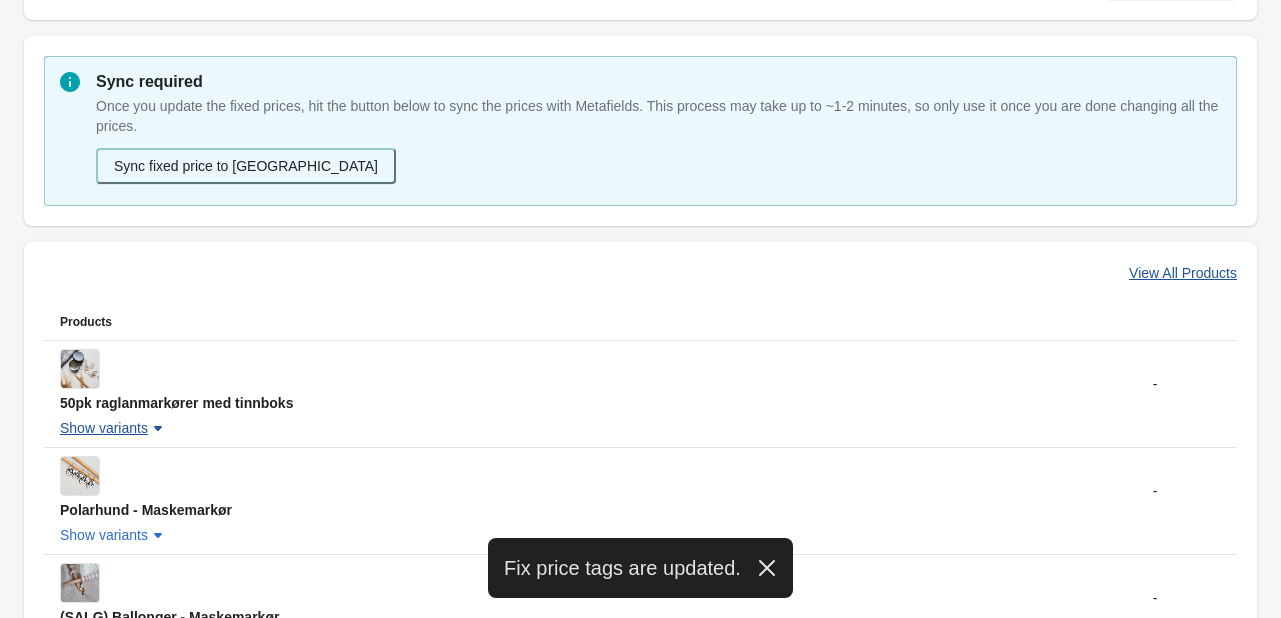 click on "View All Products" at bounding box center [1183, 273] 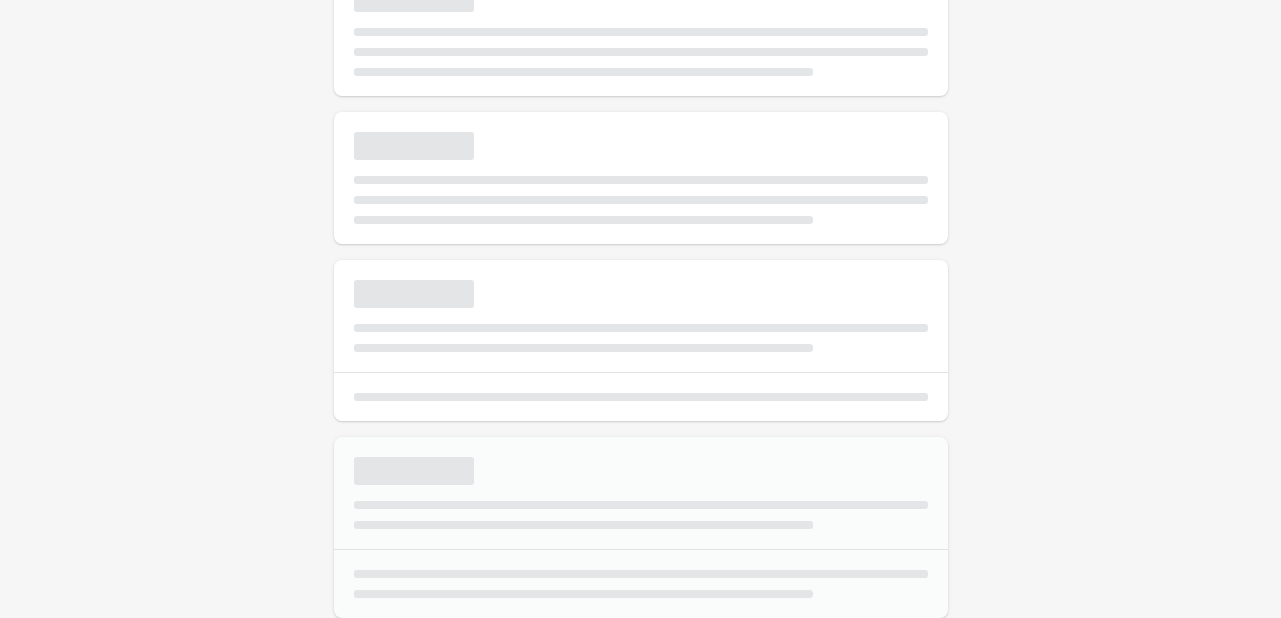 scroll, scrollTop: 300, scrollLeft: 0, axis: vertical 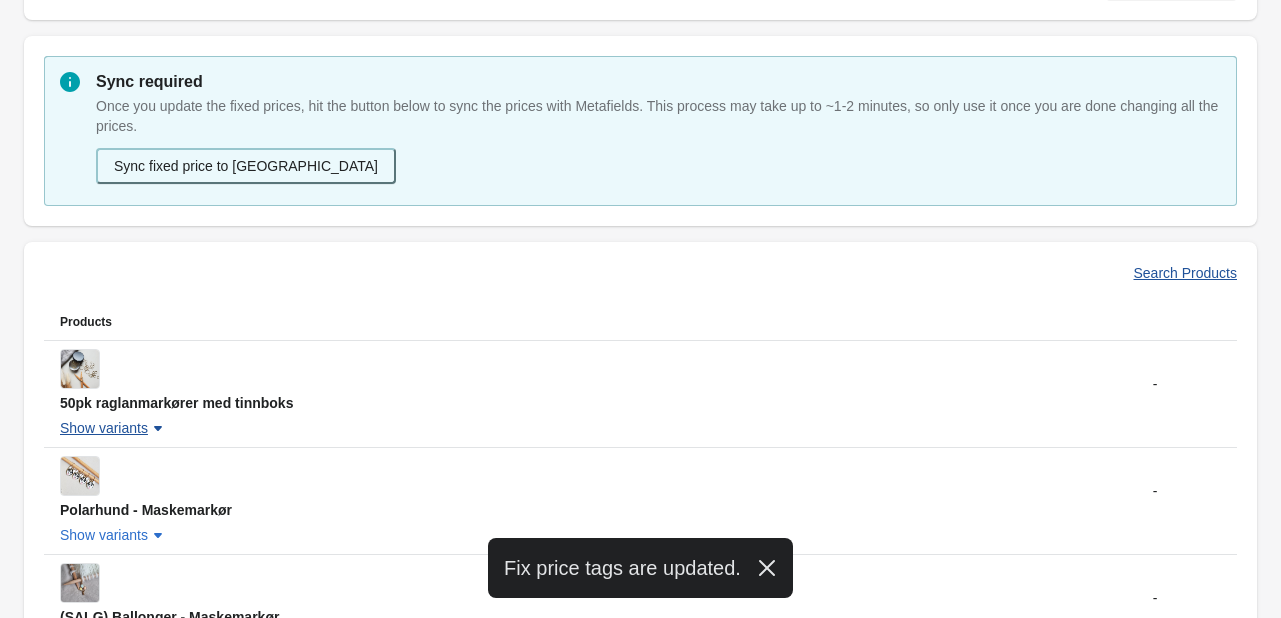 click on "Search Products" at bounding box center [1186, 273] 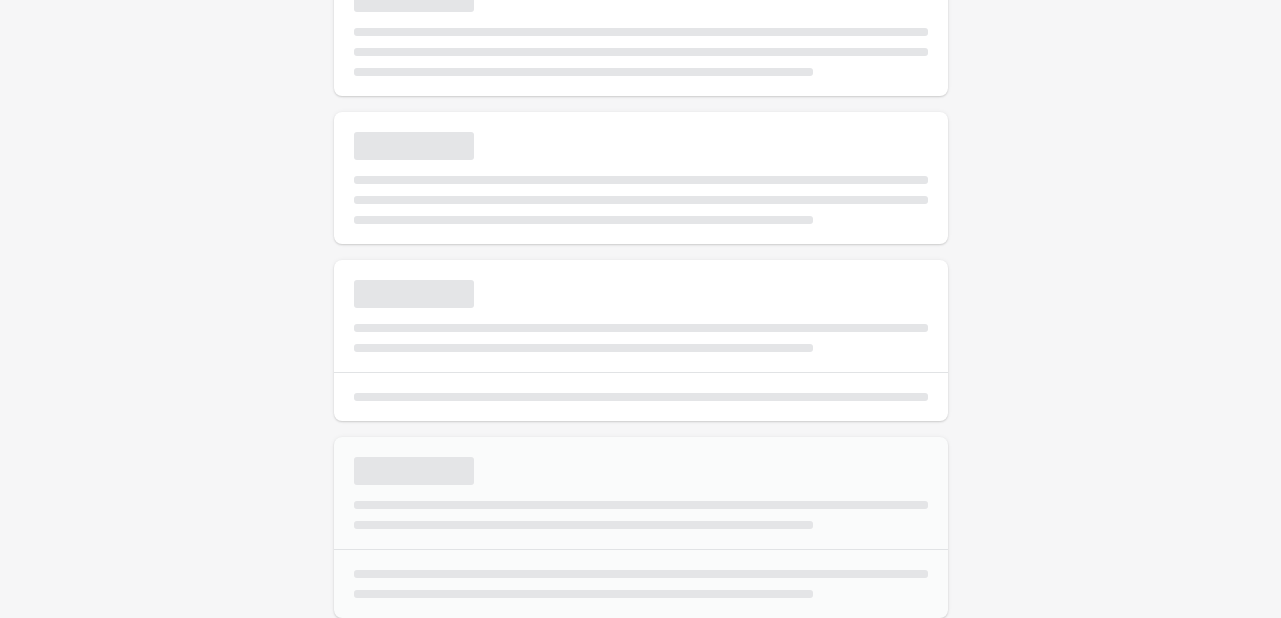 scroll, scrollTop: 300, scrollLeft: 0, axis: vertical 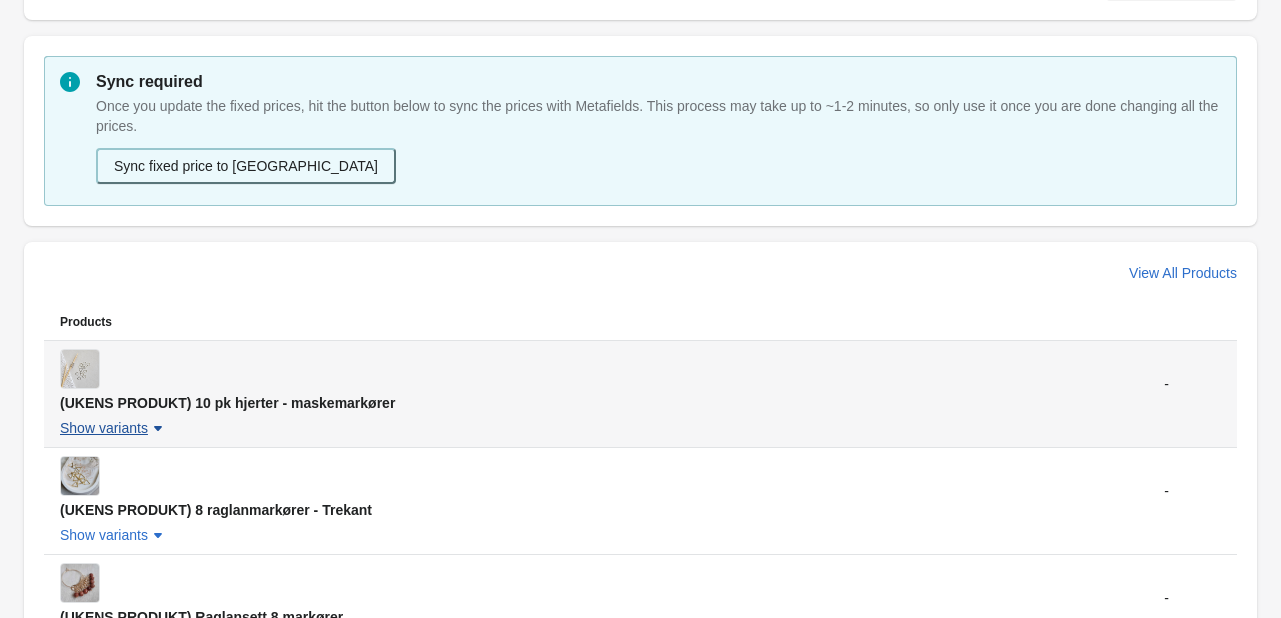 click on "Show variants" at bounding box center [104, 428] 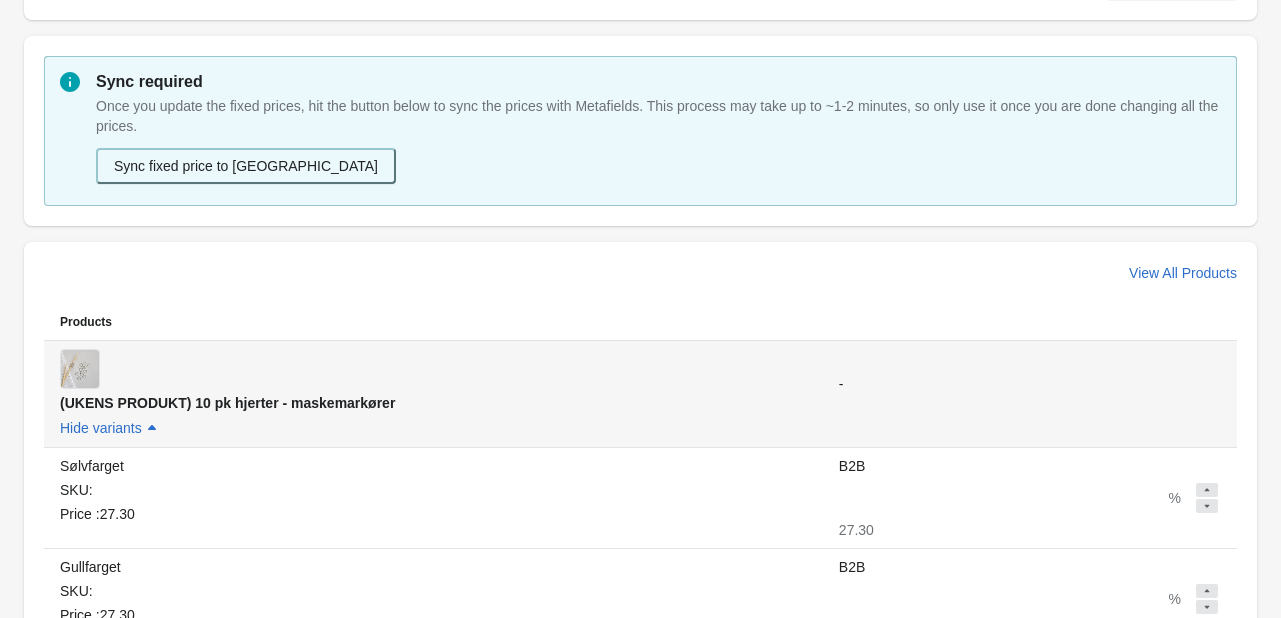 scroll, scrollTop: 0, scrollLeft: 0, axis: both 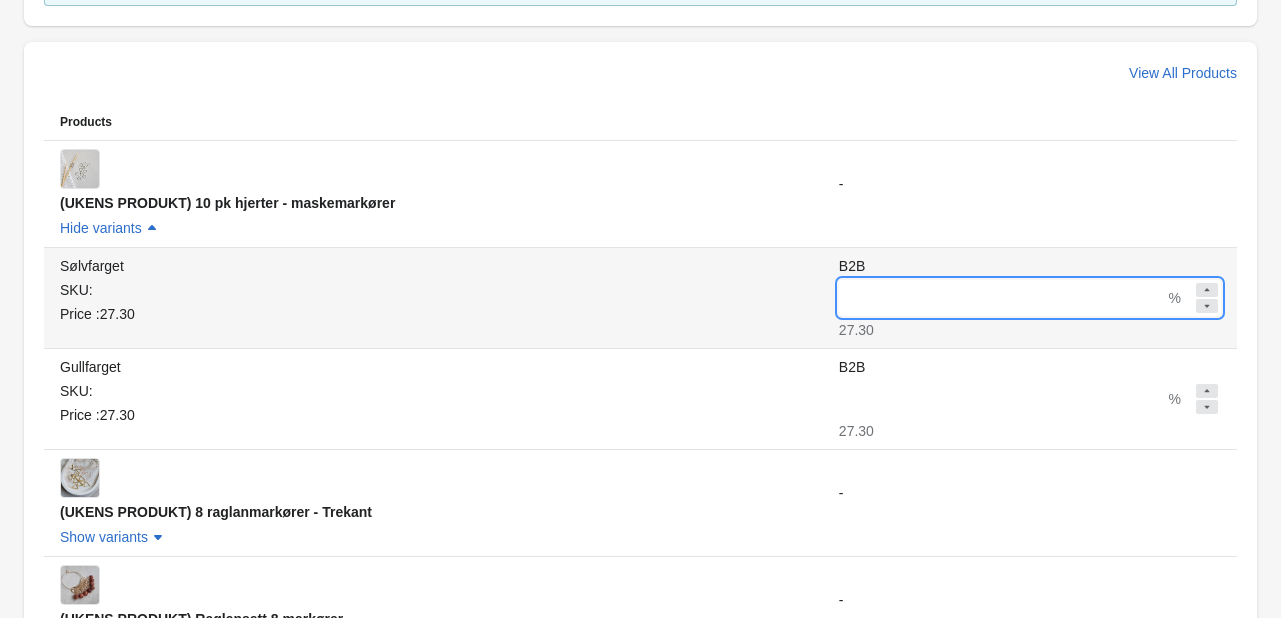 click on "B2B" at bounding box center [1002, 298] 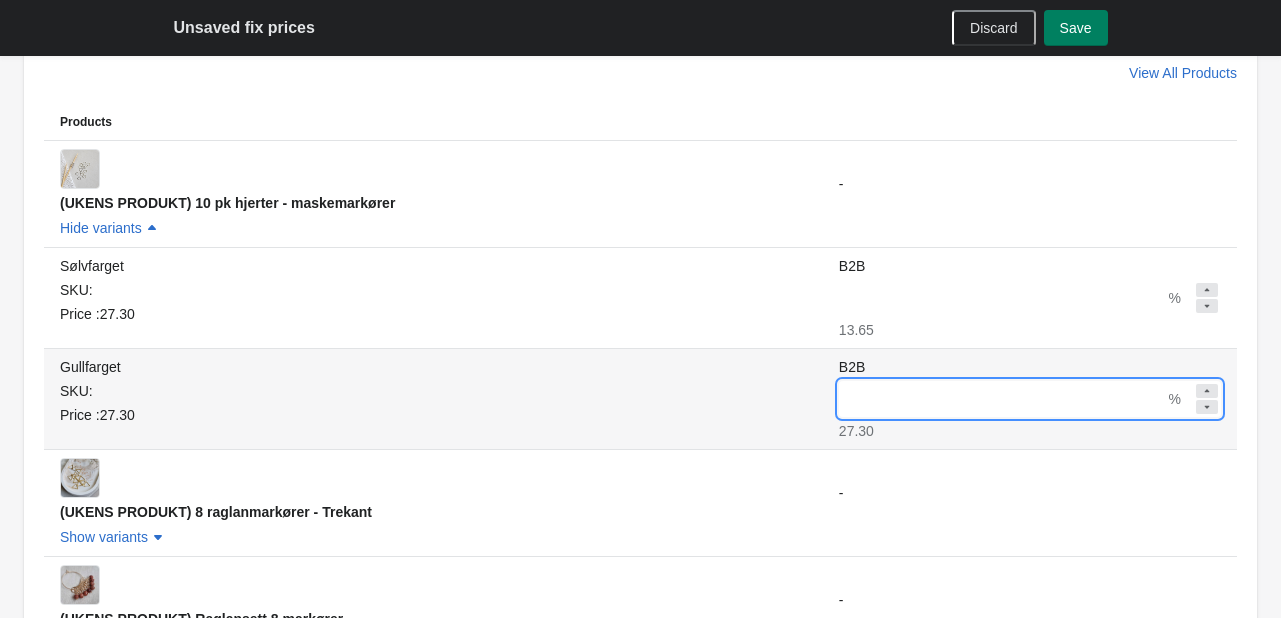 click on "B2B" at bounding box center (1002, 399) 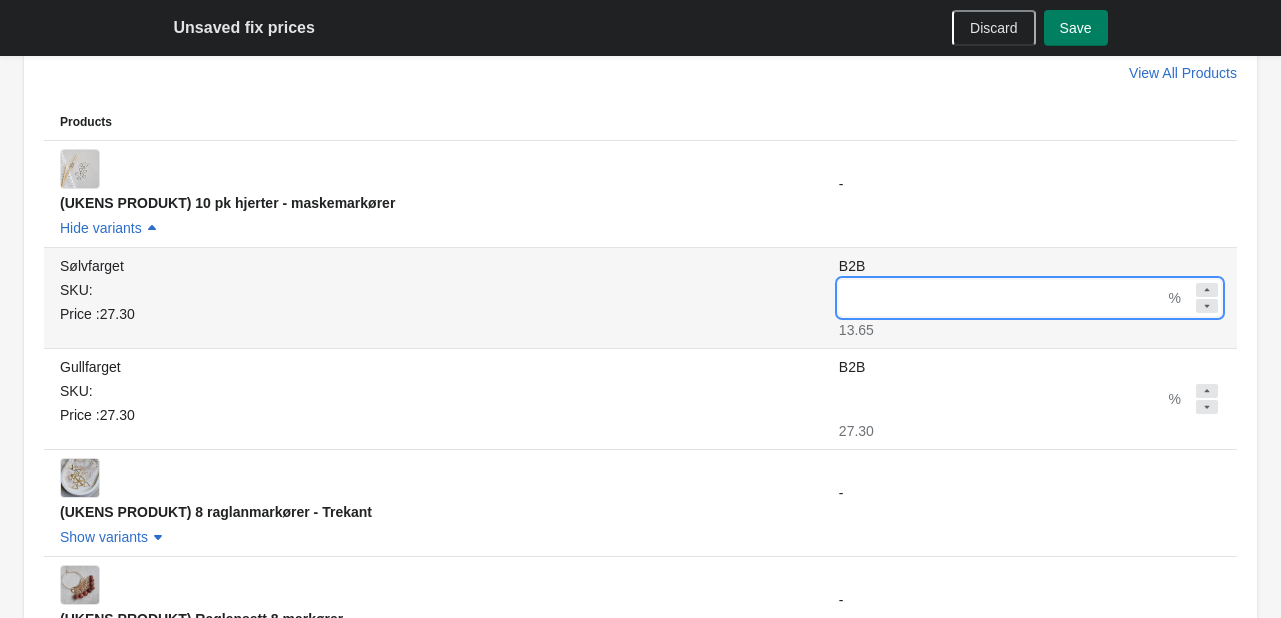 drag, startPoint x: 837, startPoint y: 293, endPoint x: 770, endPoint y: 303, distance: 67.74216 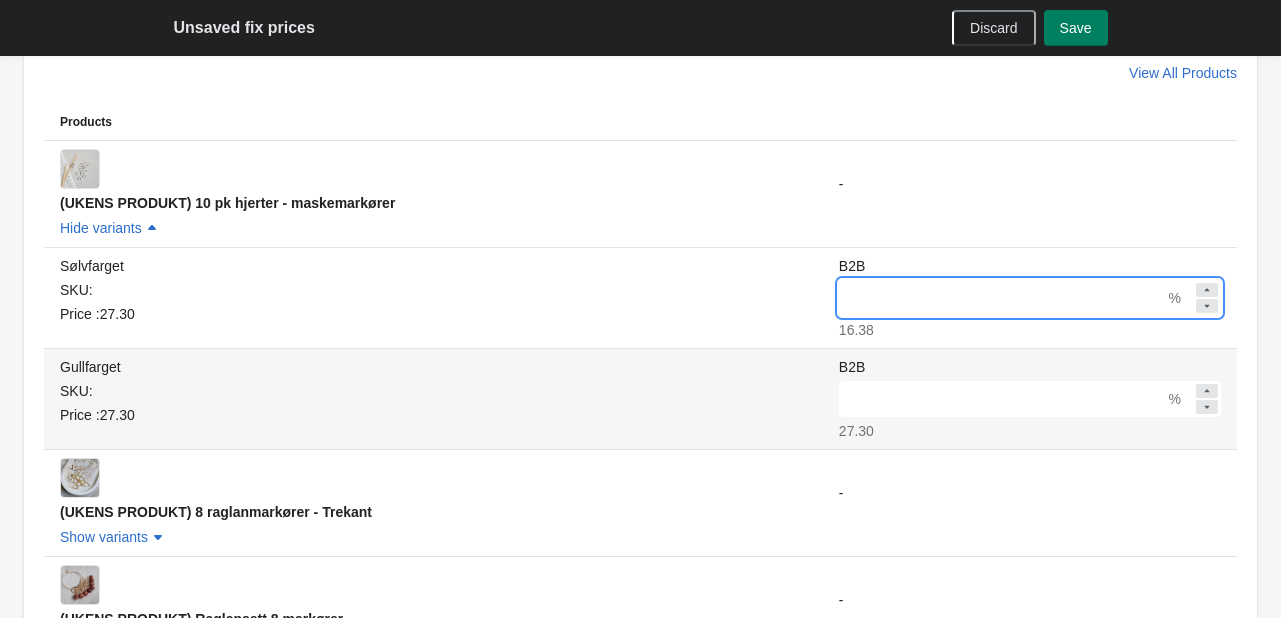 type on "**" 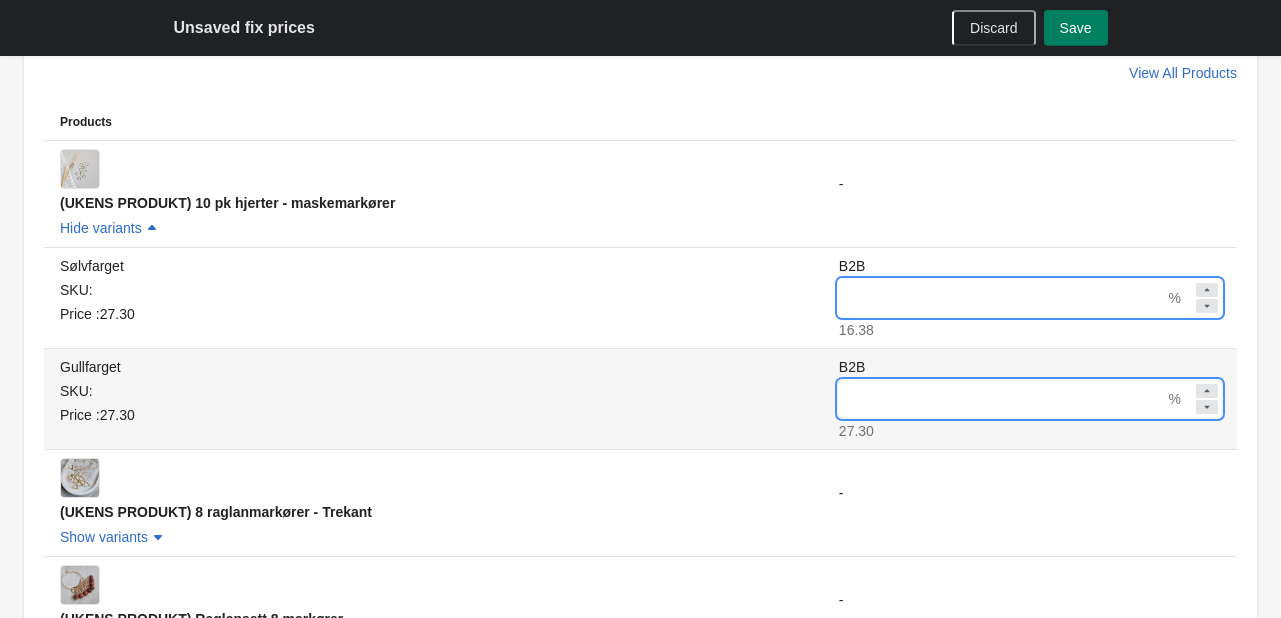 click on "B2B" at bounding box center [1002, 399] 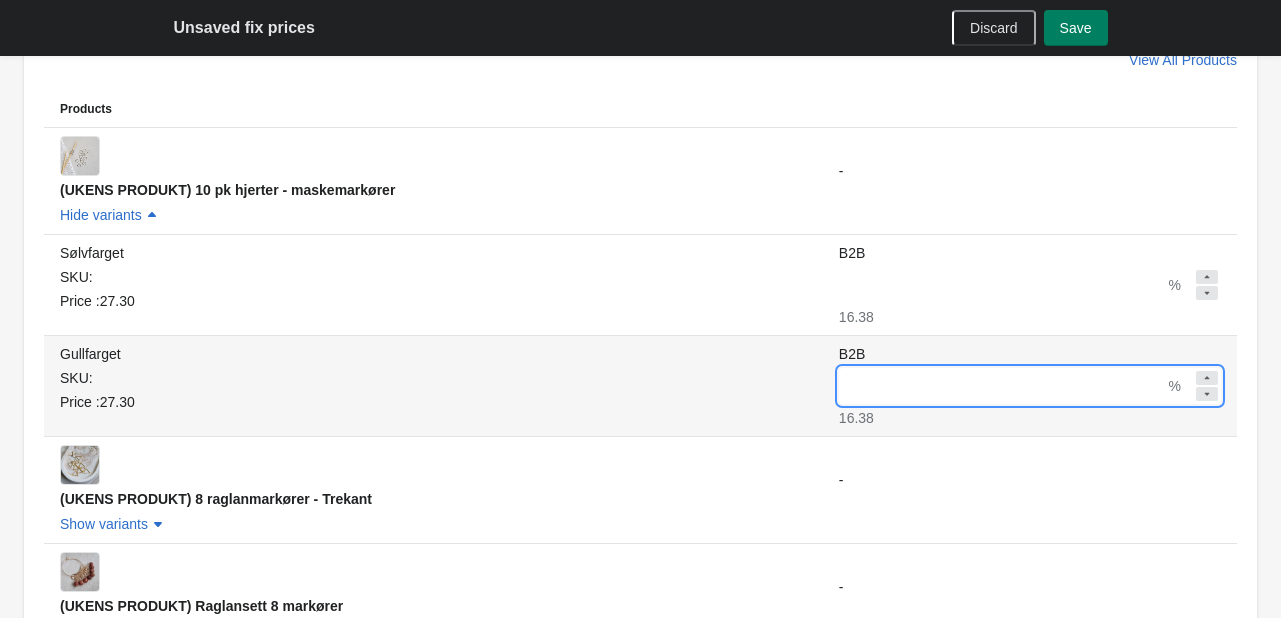 scroll, scrollTop: 600, scrollLeft: 0, axis: vertical 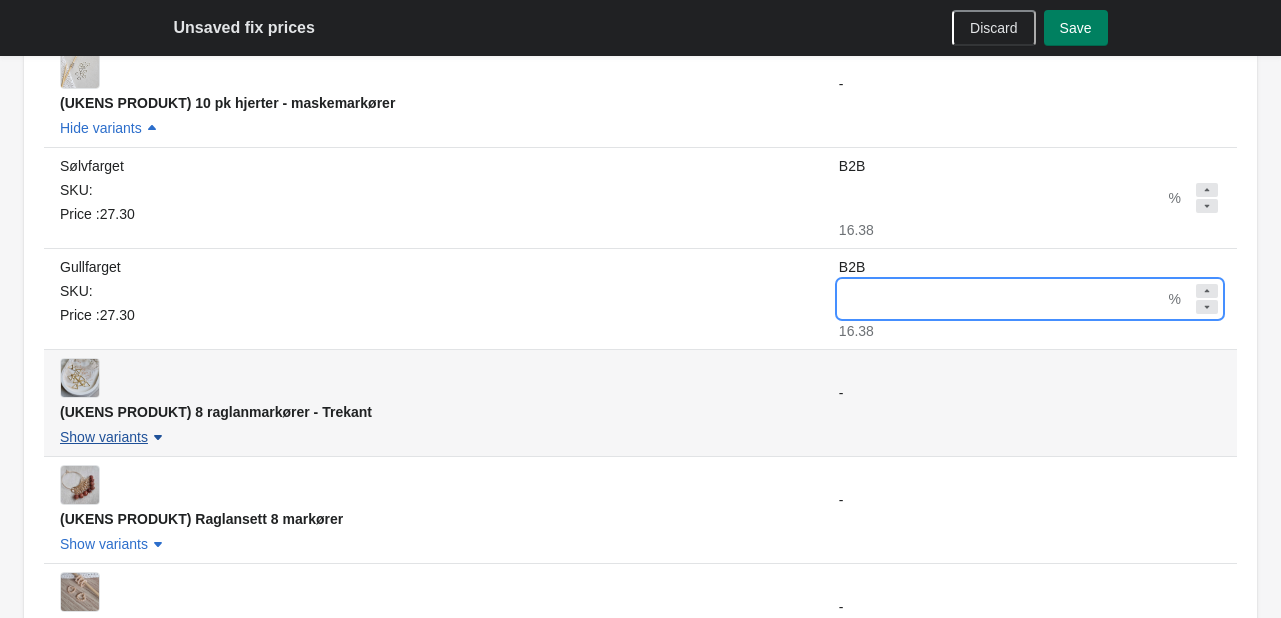 type on "**" 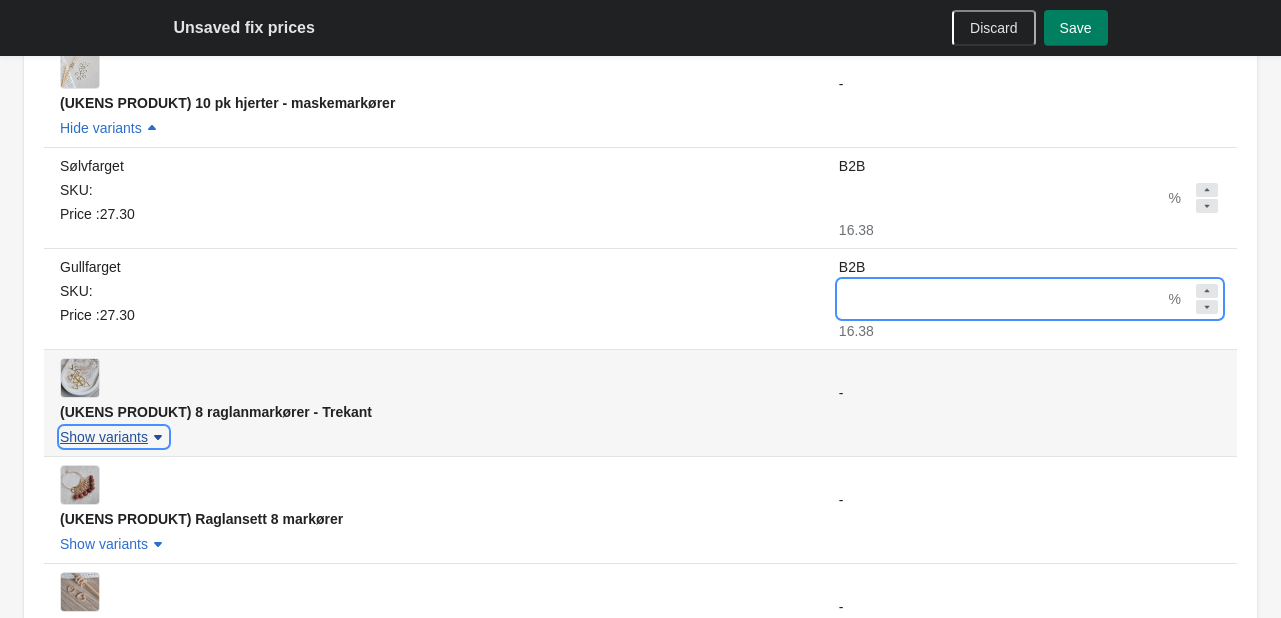 click on "Show variants" at bounding box center [114, 437] 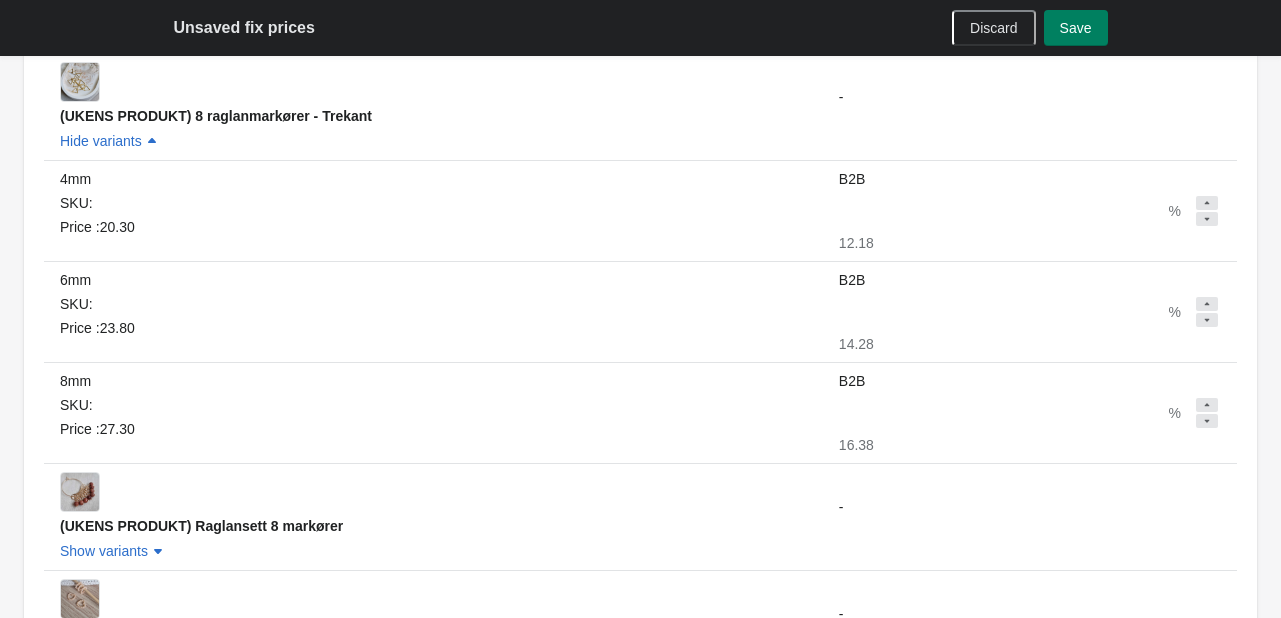 scroll, scrollTop: 900, scrollLeft: 0, axis: vertical 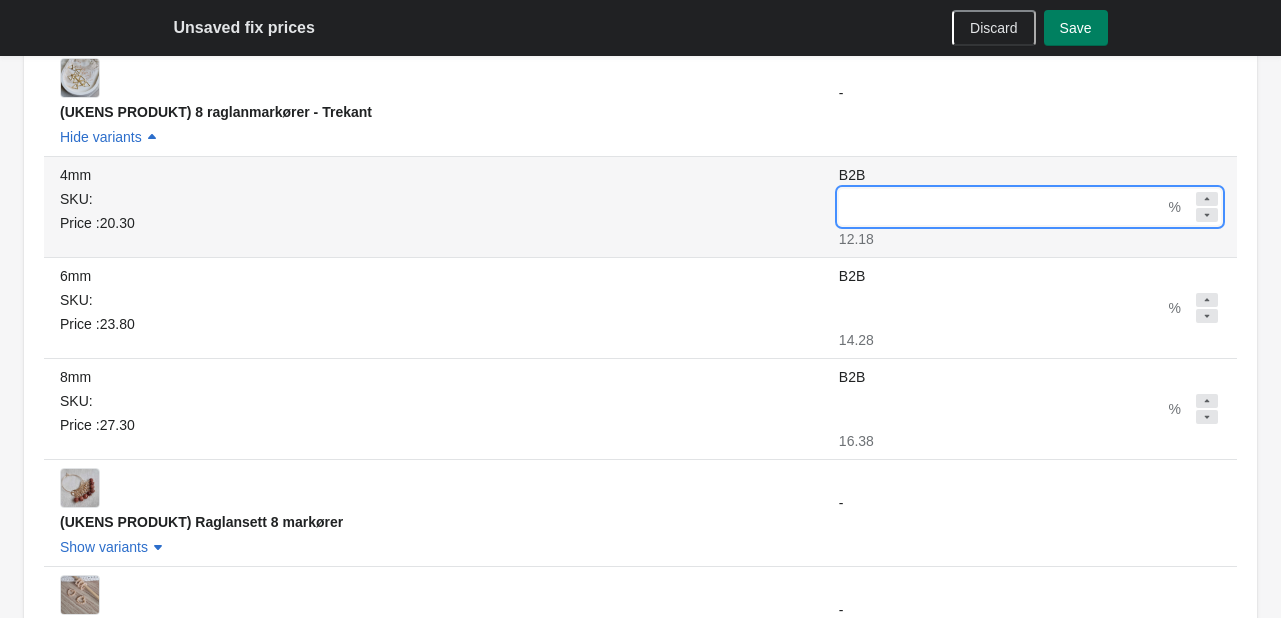 drag, startPoint x: 838, startPoint y: 200, endPoint x: 736, endPoint y: 213, distance: 102.825096 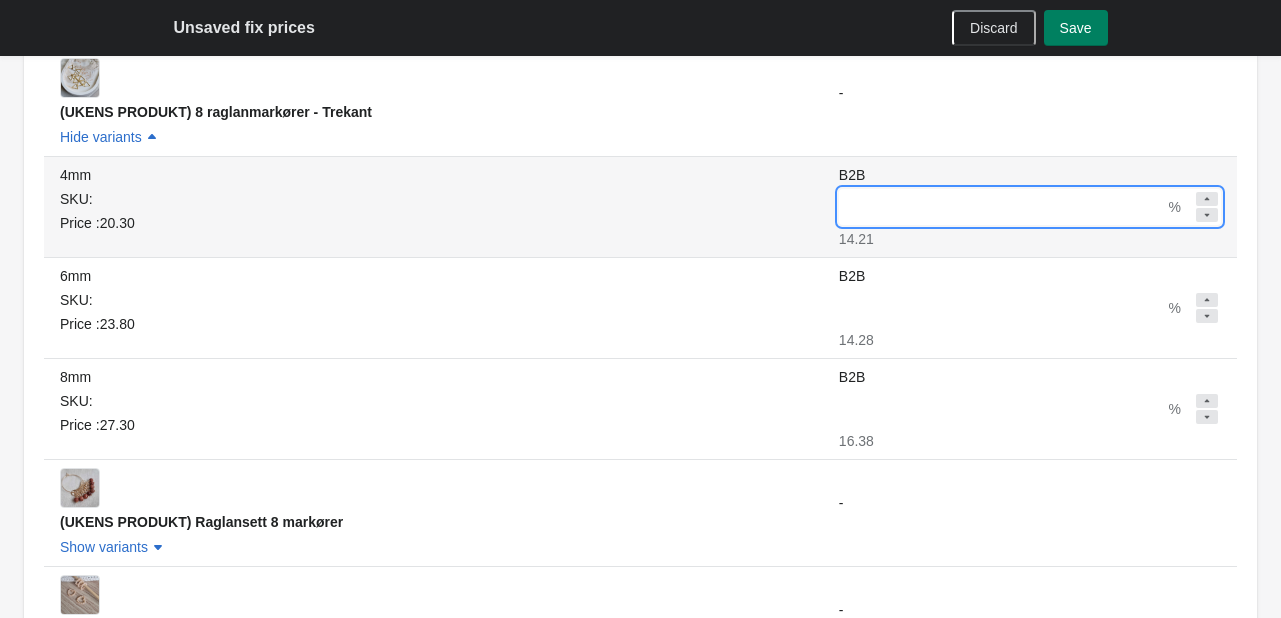 drag, startPoint x: 844, startPoint y: 200, endPoint x: 796, endPoint y: 208, distance: 48.6621 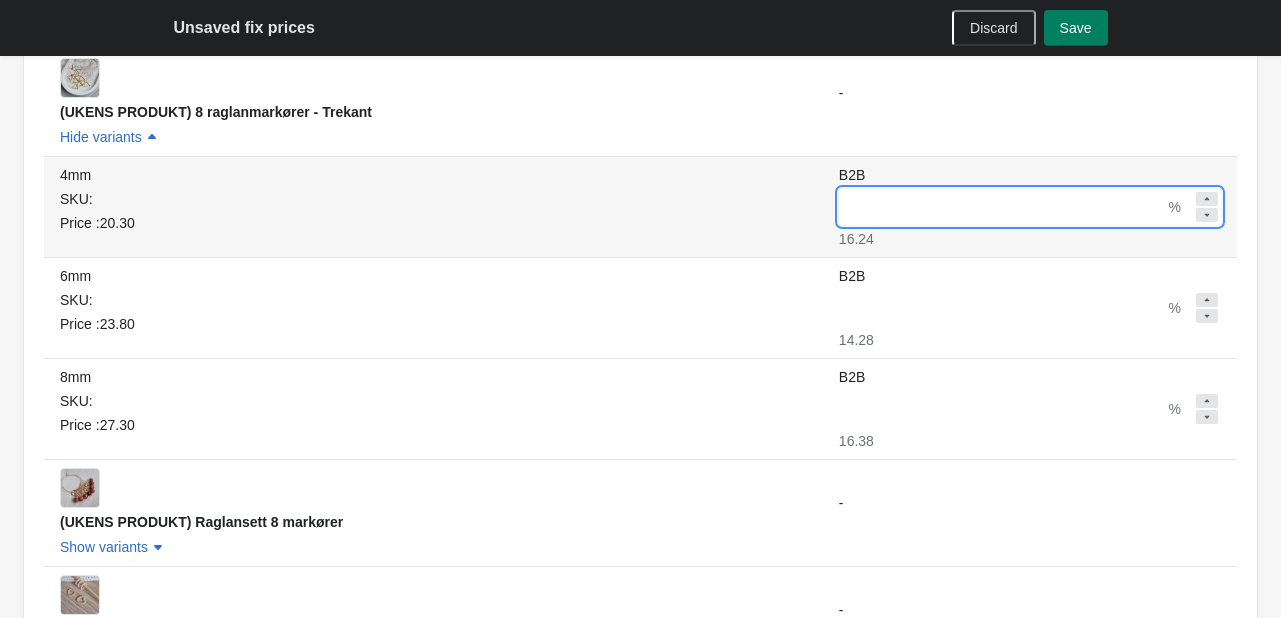 drag, startPoint x: 850, startPoint y: 203, endPoint x: 761, endPoint y: 228, distance: 92.44458 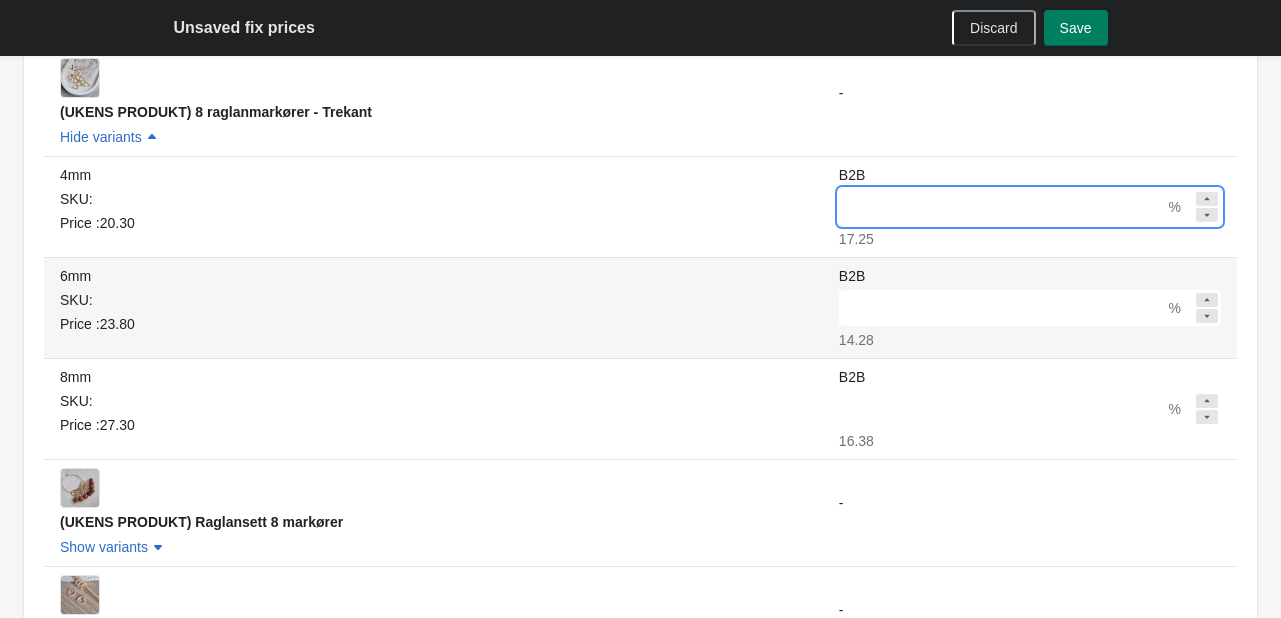 type on "**" 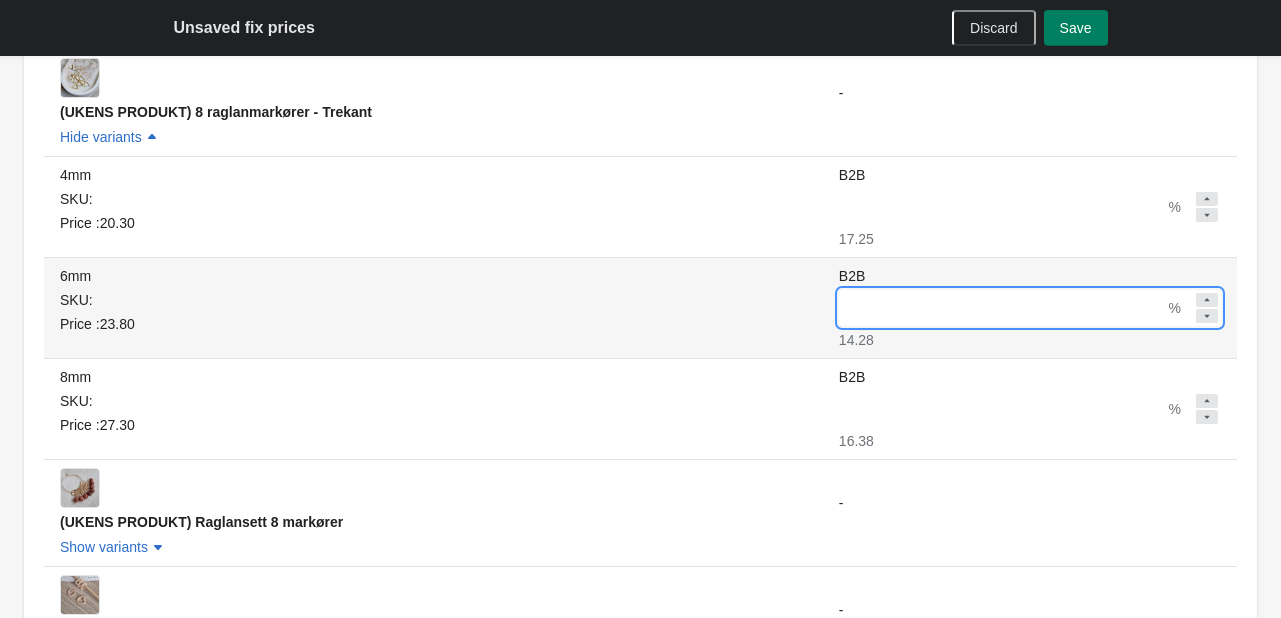 drag, startPoint x: 804, startPoint y: 314, endPoint x: 760, endPoint y: 324, distance: 45.122055 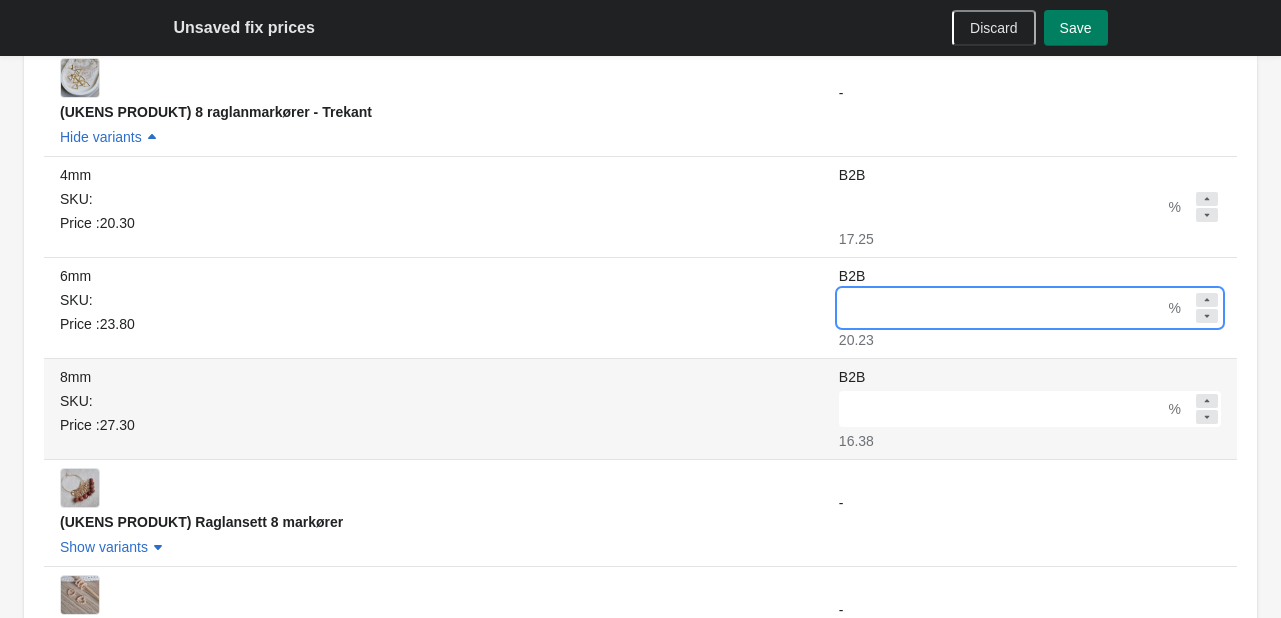 type on "**" 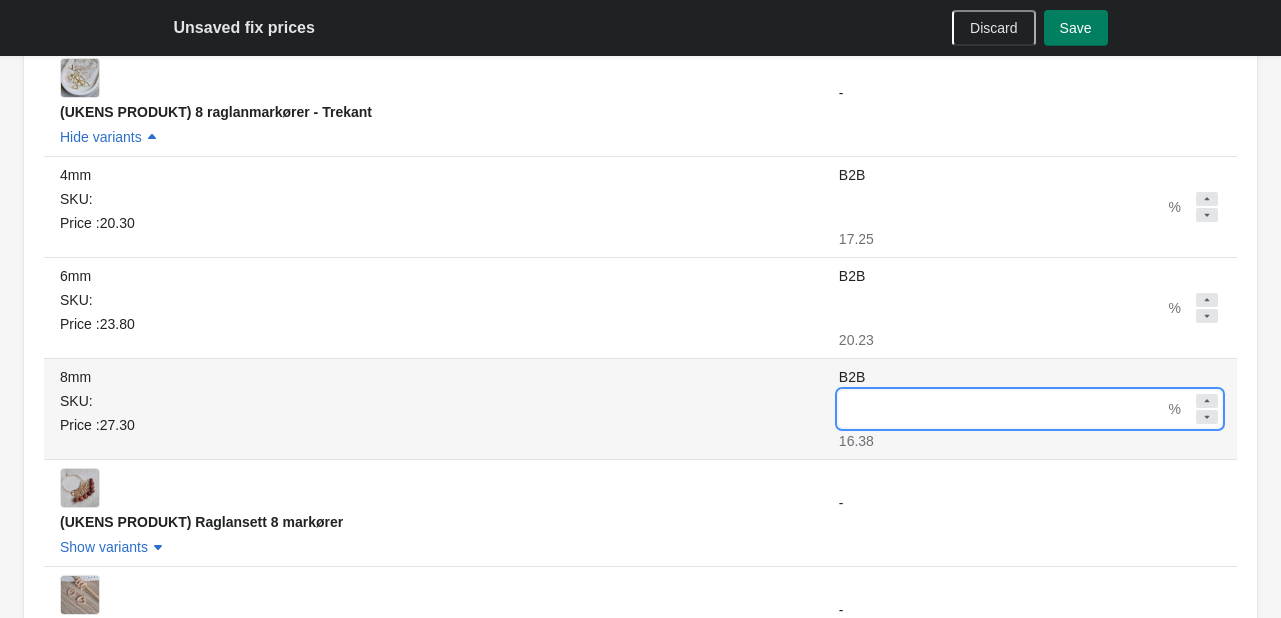drag, startPoint x: 796, startPoint y: 406, endPoint x: 761, endPoint y: 412, distance: 35.510563 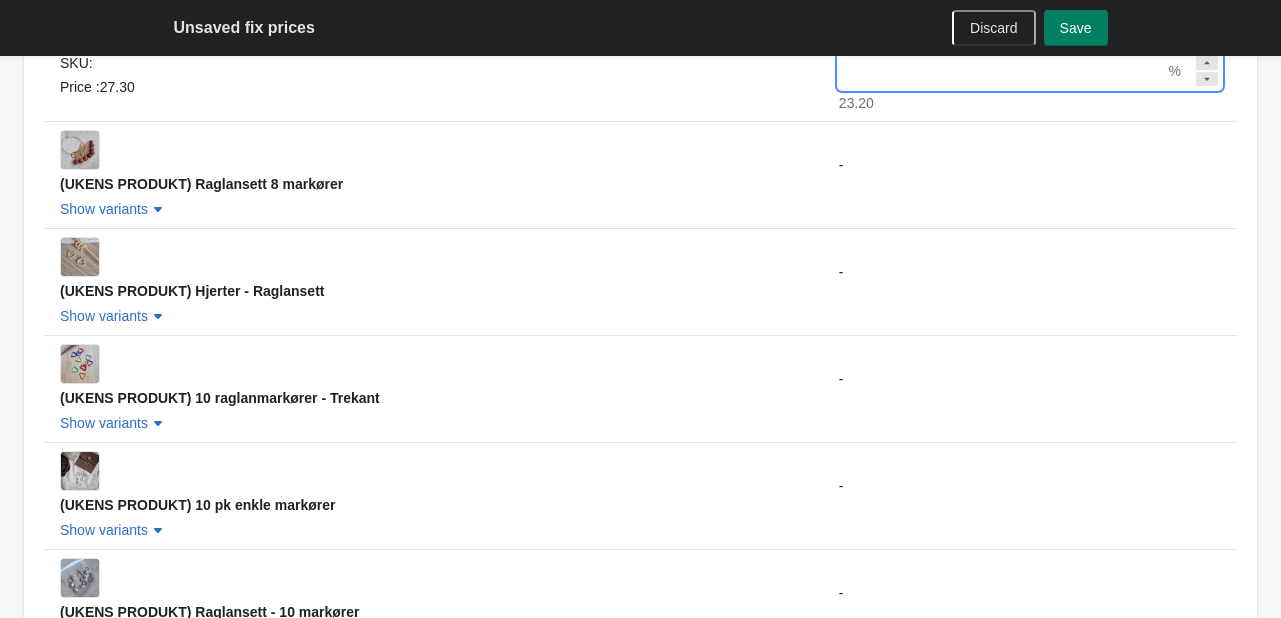 scroll, scrollTop: 1241, scrollLeft: 0, axis: vertical 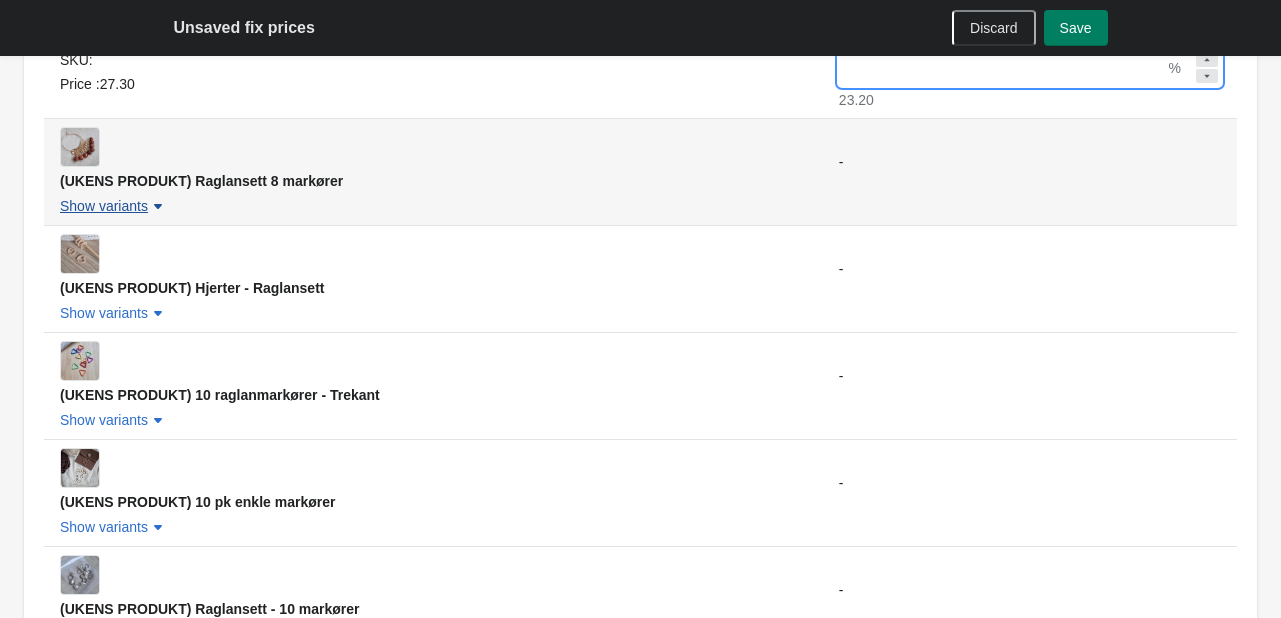type on "**" 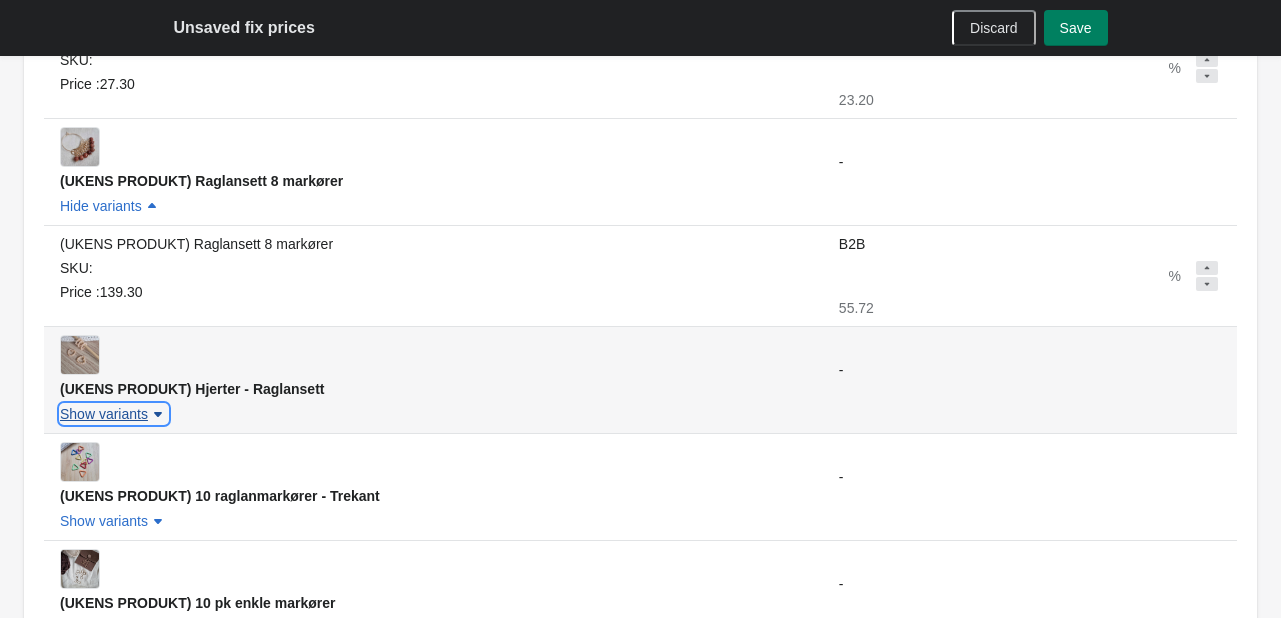 click on "Show variants" at bounding box center (114, 414) 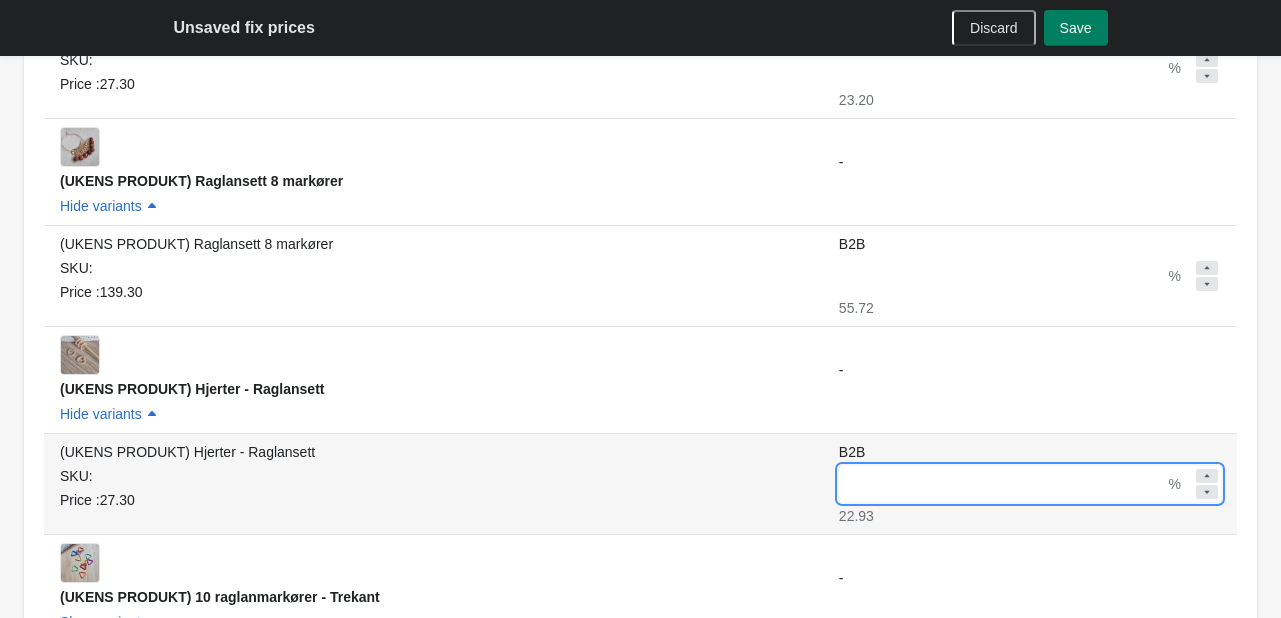 drag, startPoint x: 881, startPoint y: 481, endPoint x: 800, endPoint y: 489, distance: 81.394104 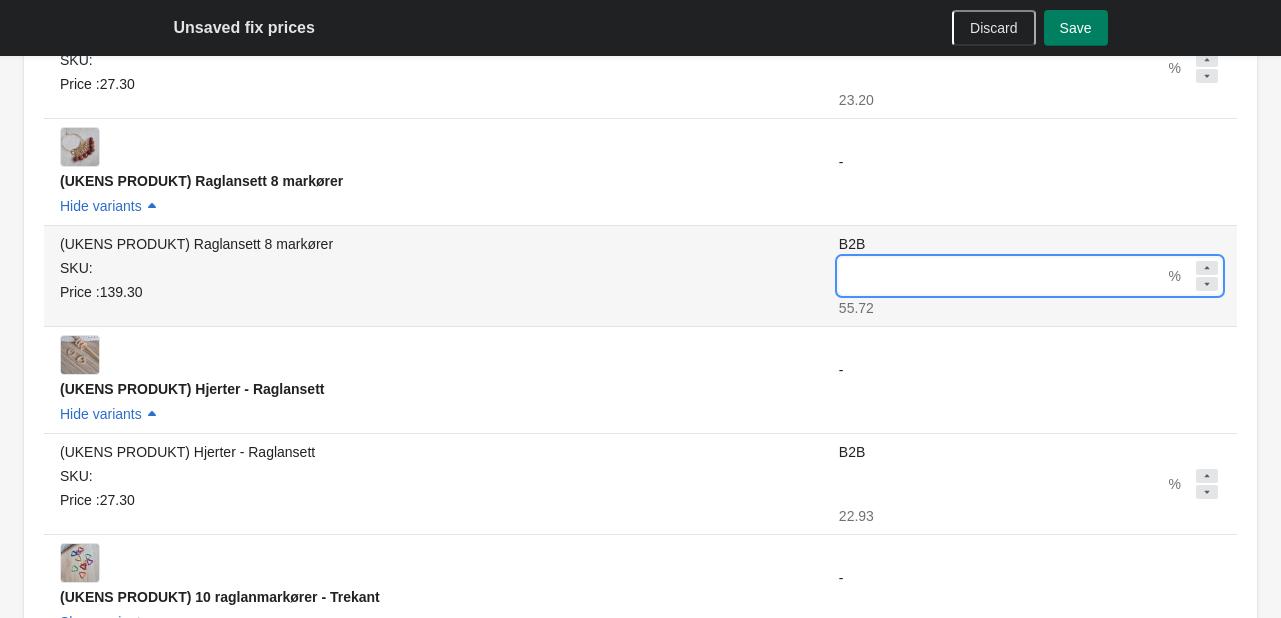 click on "**" at bounding box center (1002, 276) 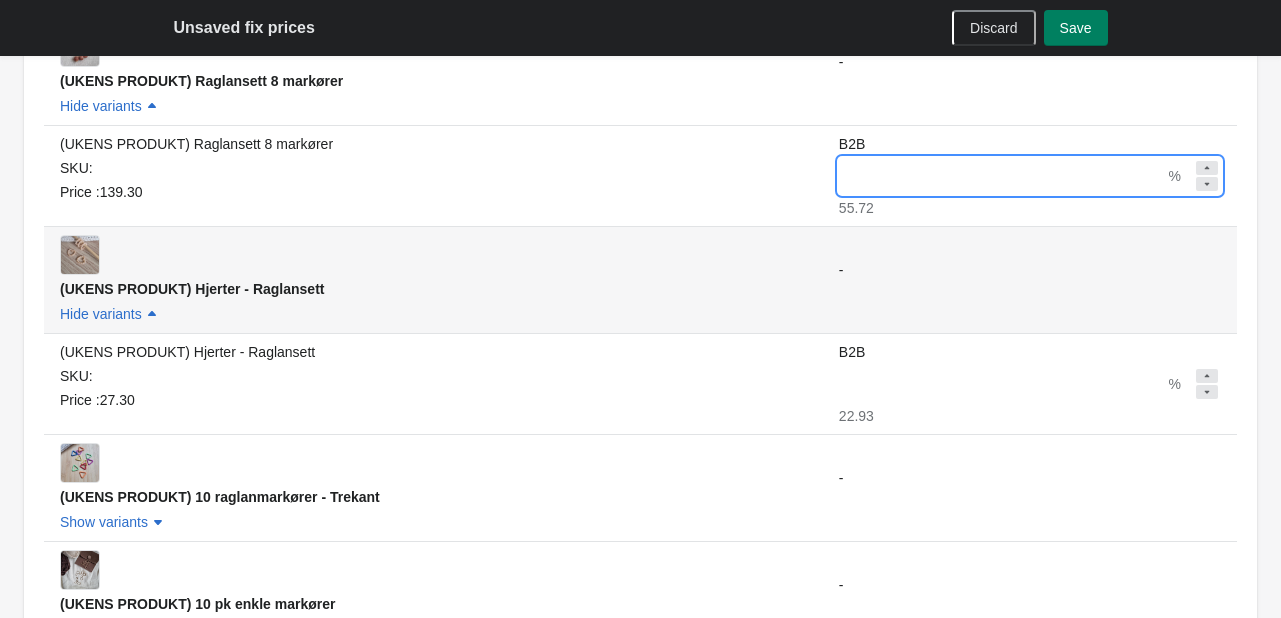 scroll, scrollTop: 1441, scrollLeft: 0, axis: vertical 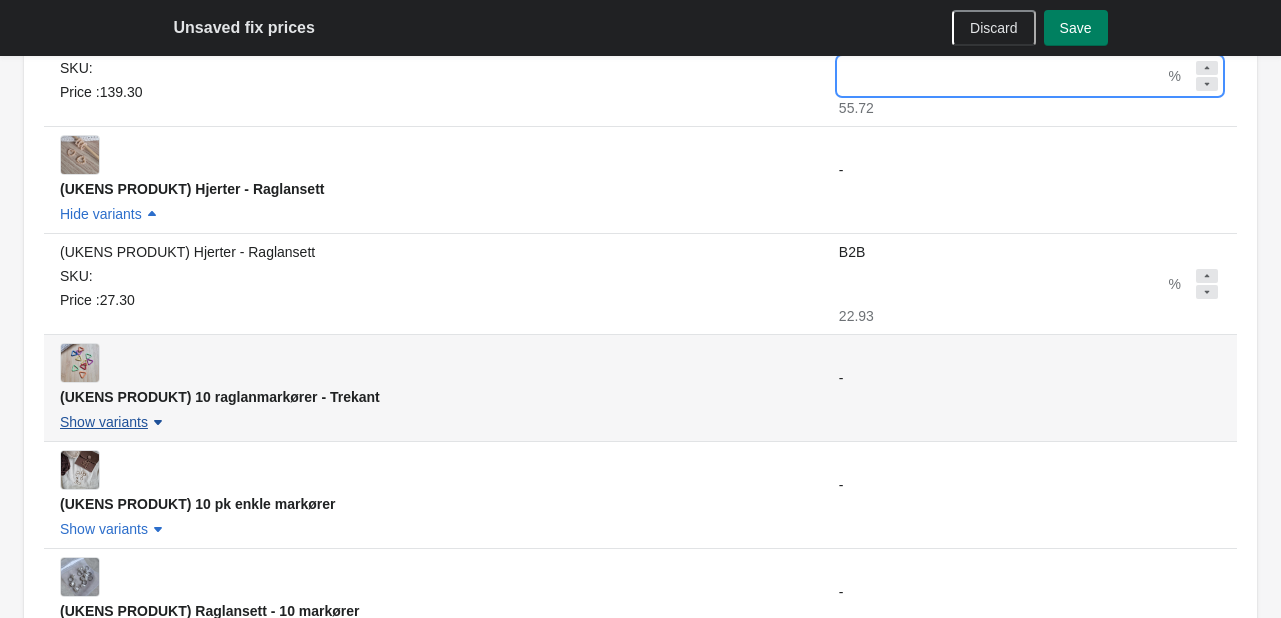 click on "Show variants" at bounding box center (104, 422) 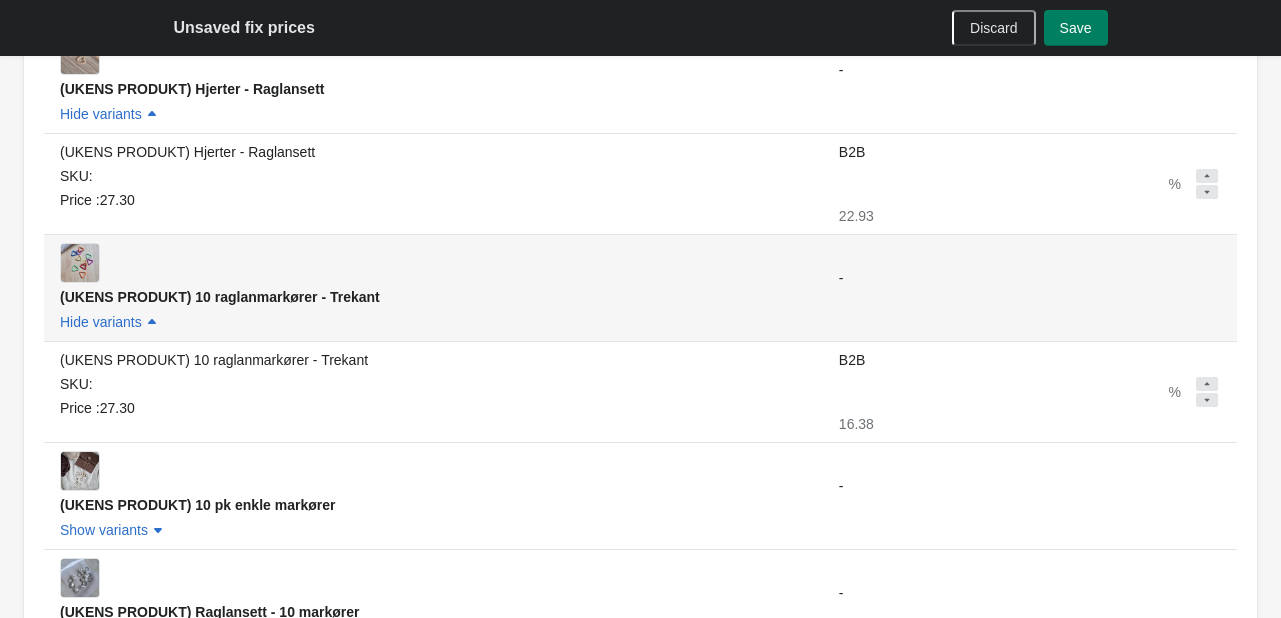 scroll, scrollTop: 1641, scrollLeft: 0, axis: vertical 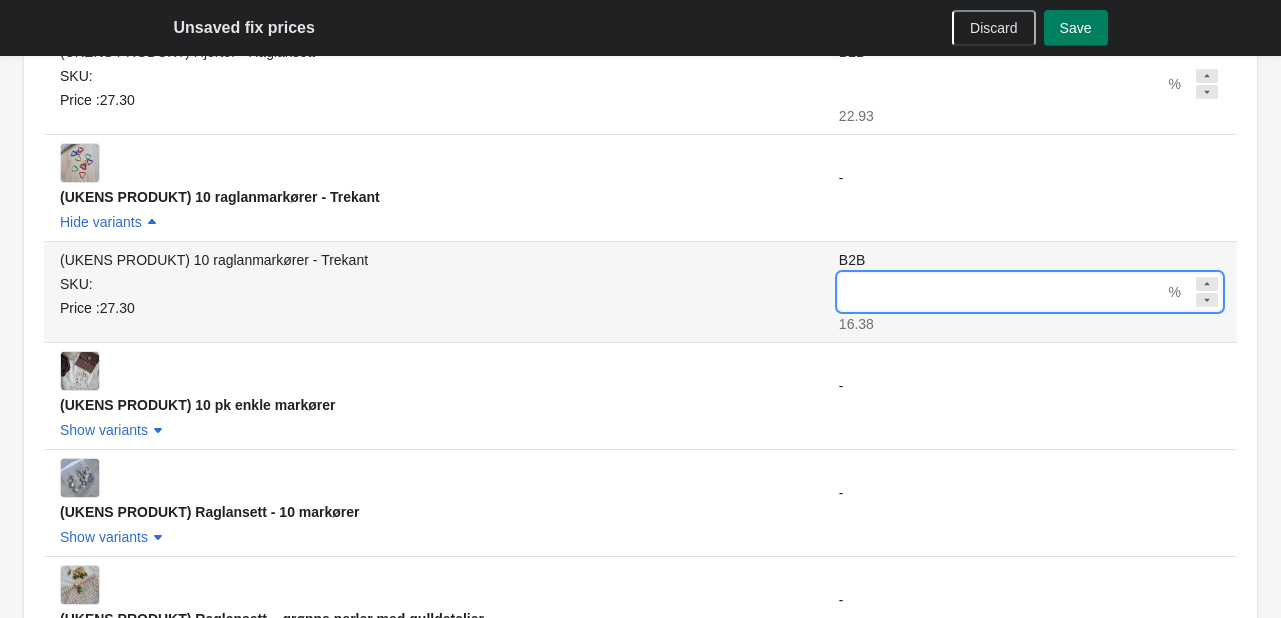 drag, startPoint x: 843, startPoint y: 298, endPoint x: 781, endPoint y: 304, distance: 62.289646 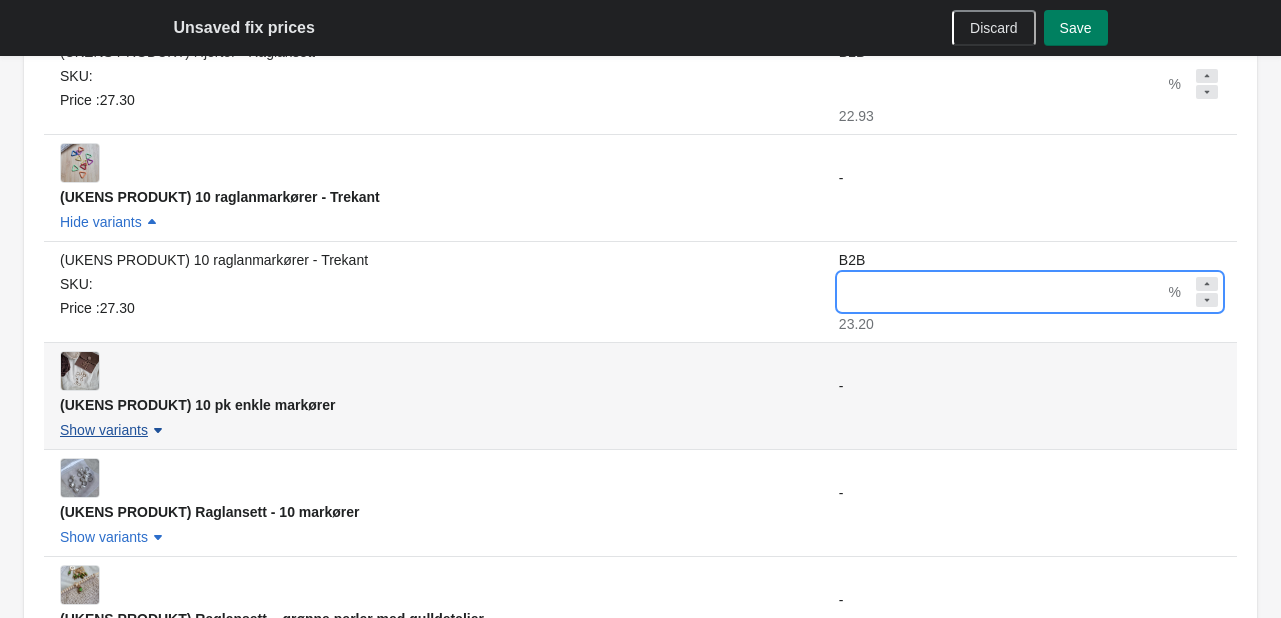 type on "**" 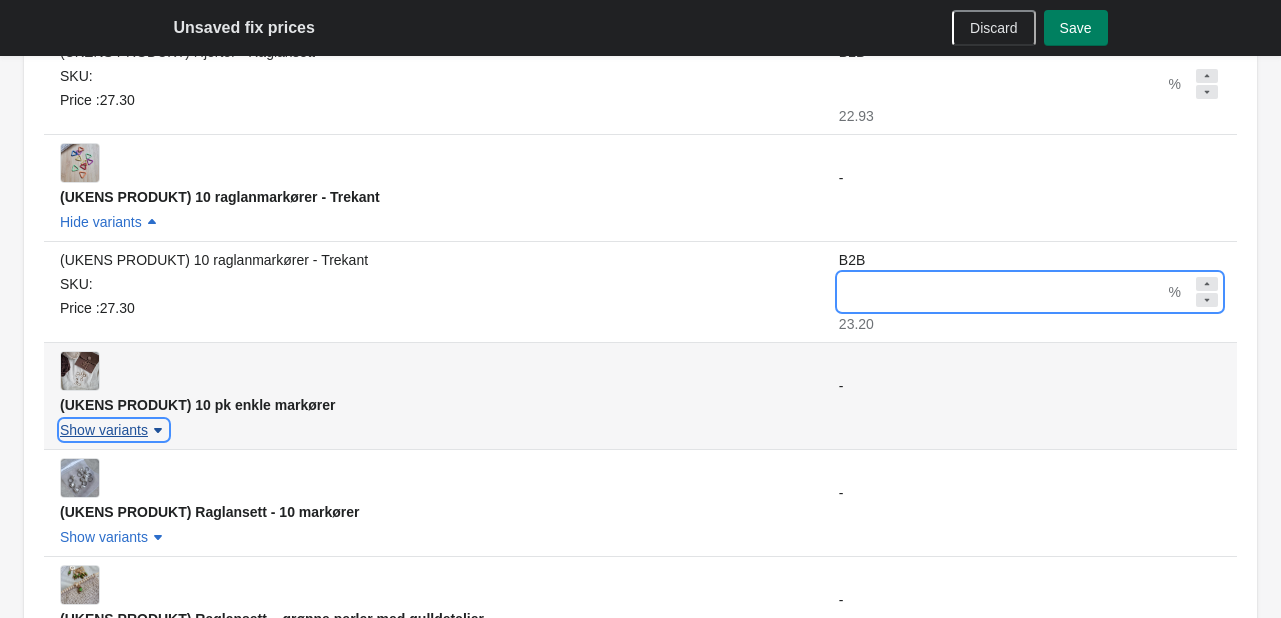 click on "Show variants" at bounding box center (104, 430) 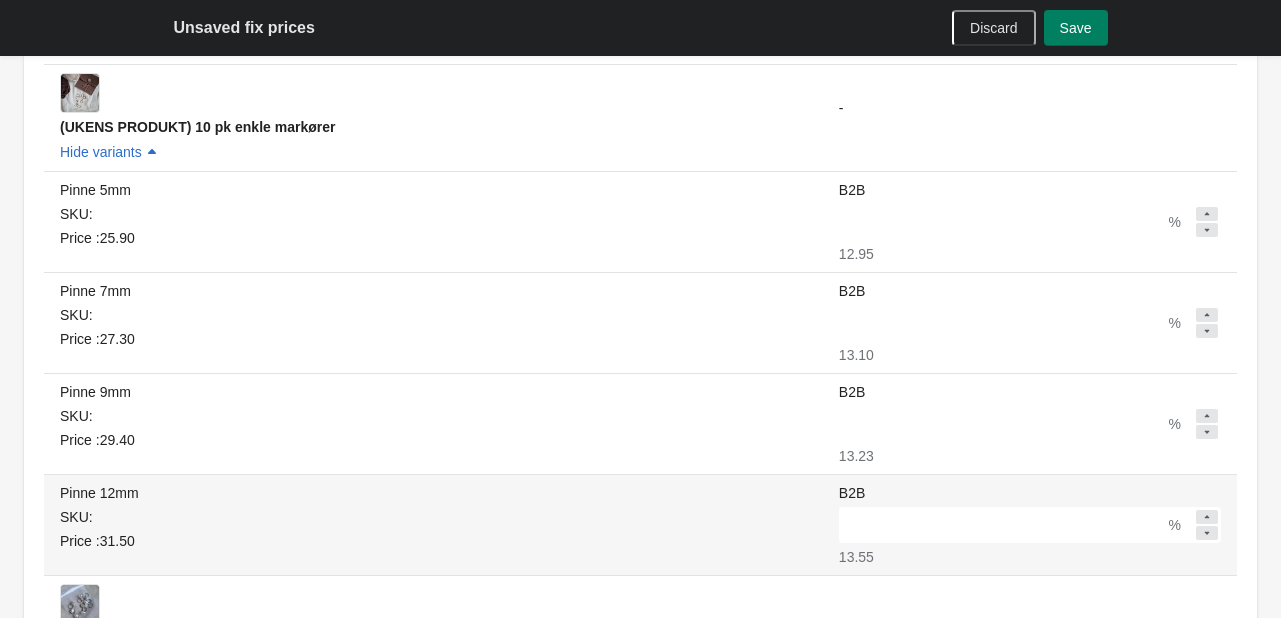 scroll, scrollTop: 1941, scrollLeft: 0, axis: vertical 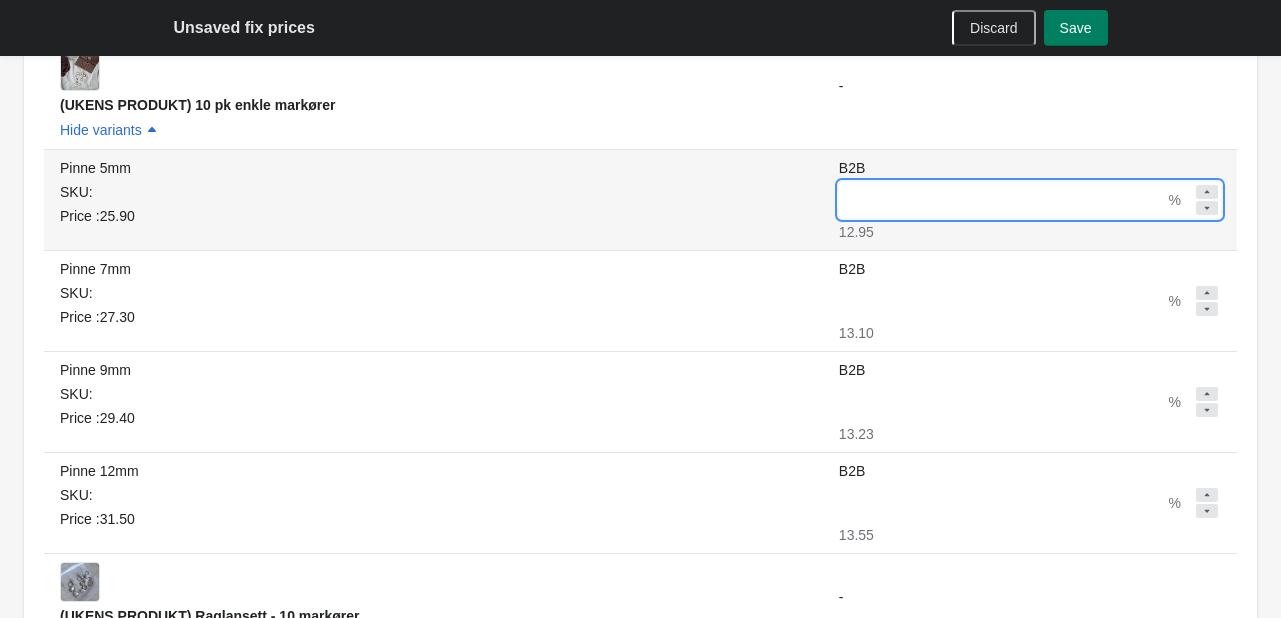 drag, startPoint x: 867, startPoint y: 194, endPoint x: 796, endPoint y: 199, distance: 71.17584 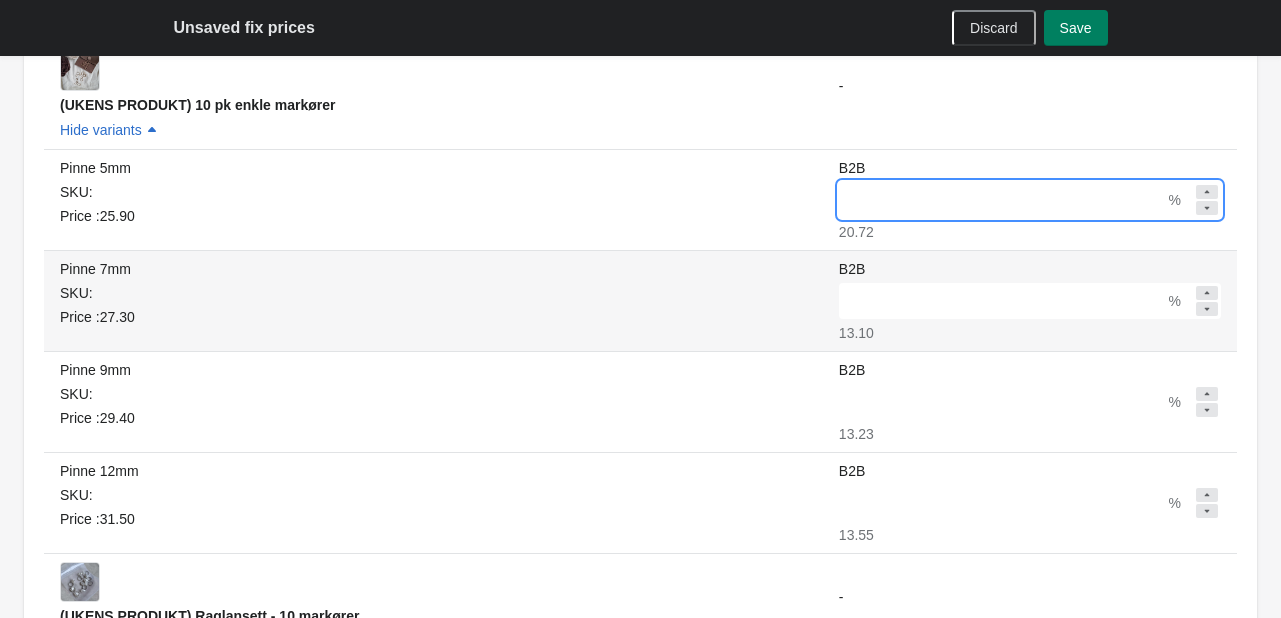 type on "**" 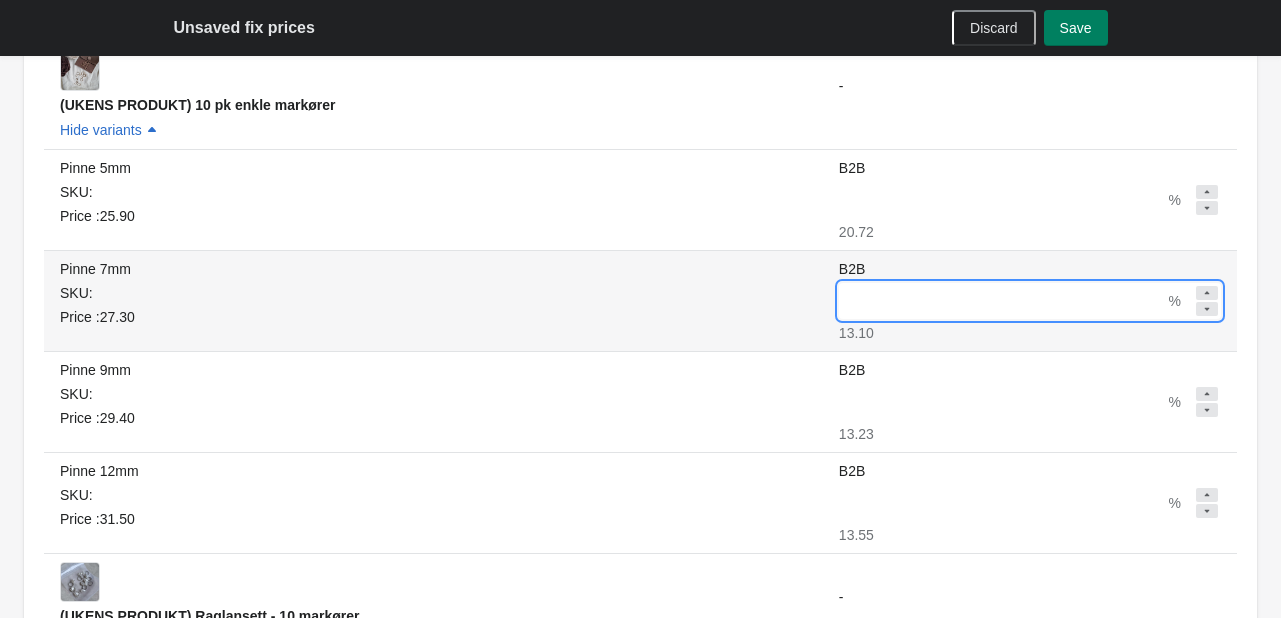 drag, startPoint x: 843, startPoint y: 297, endPoint x: 768, endPoint y: 298, distance: 75.00667 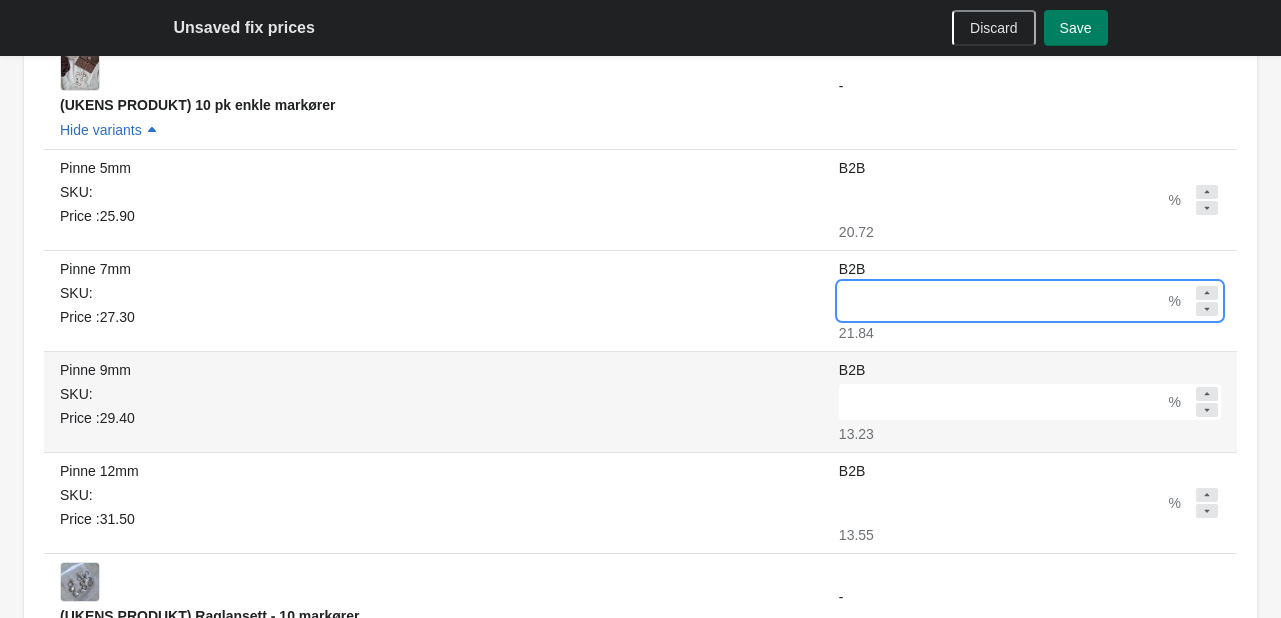 type on "**" 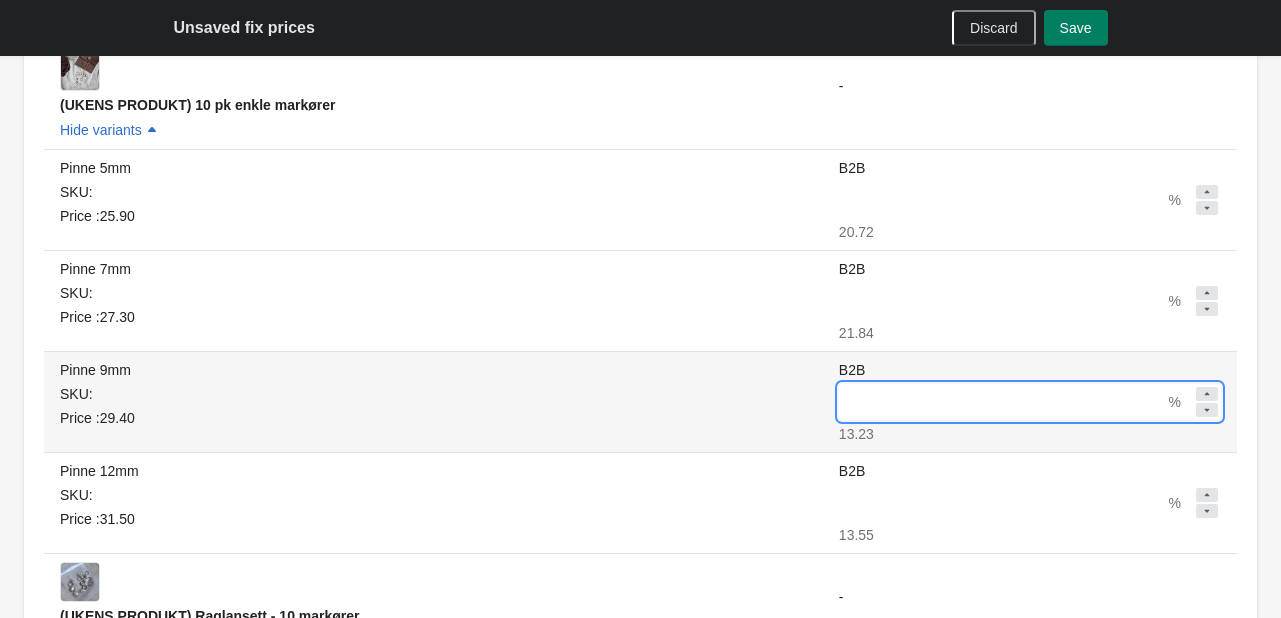 drag, startPoint x: 863, startPoint y: 389, endPoint x: 780, endPoint y: 399, distance: 83.60024 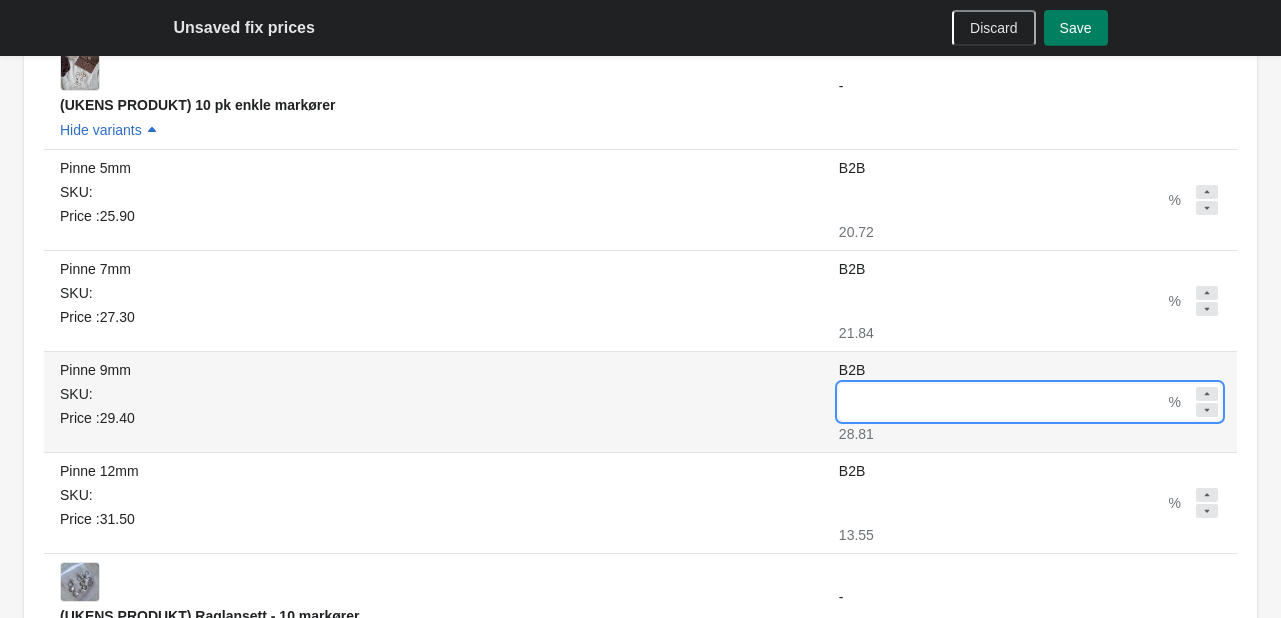 drag, startPoint x: 850, startPoint y: 392, endPoint x: 787, endPoint y: 396, distance: 63.126858 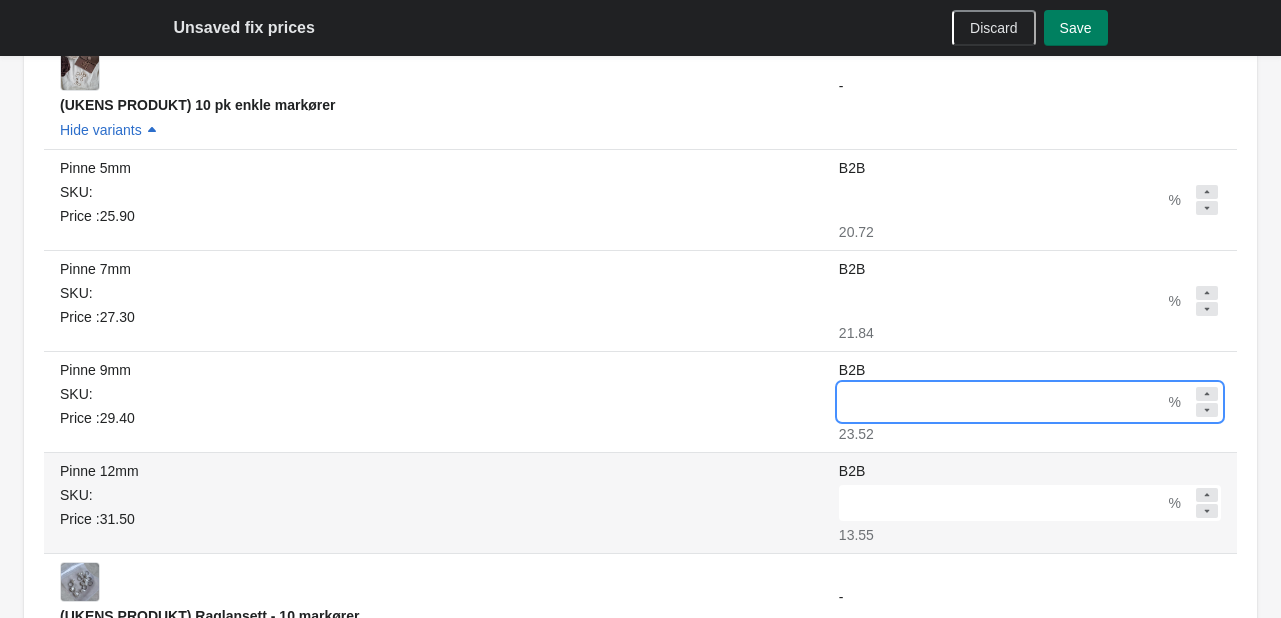 type on "**" 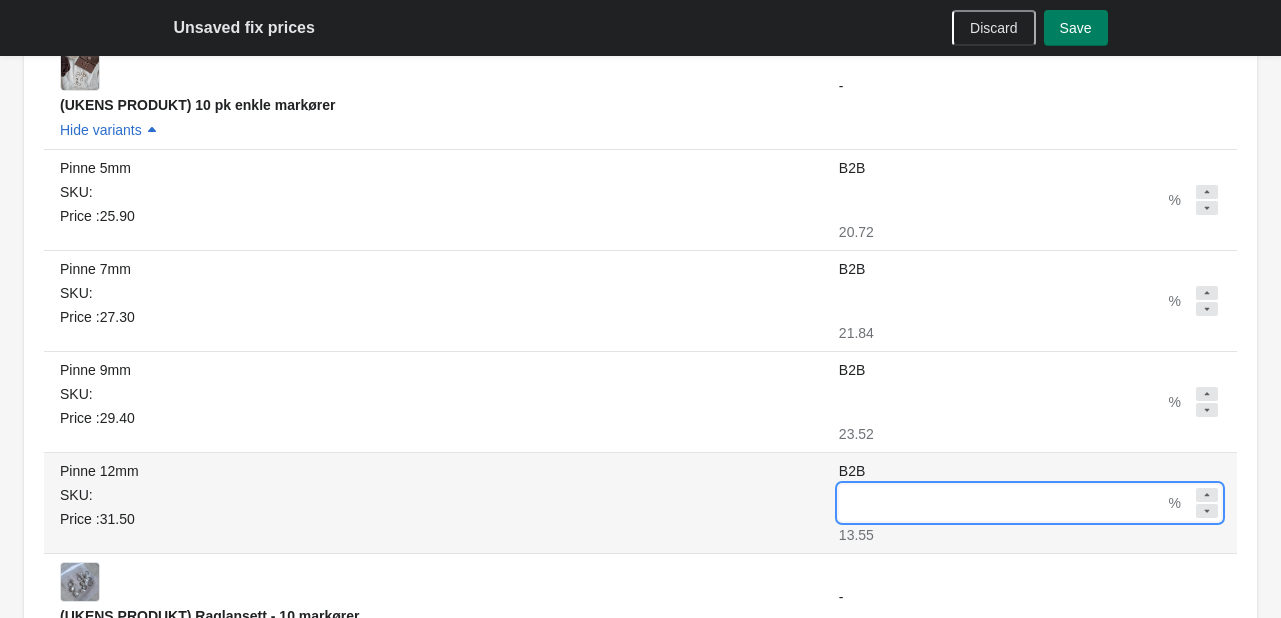 drag, startPoint x: 863, startPoint y: 503, endPoint x: 799, endPoint y: 493, distance: 64.77654 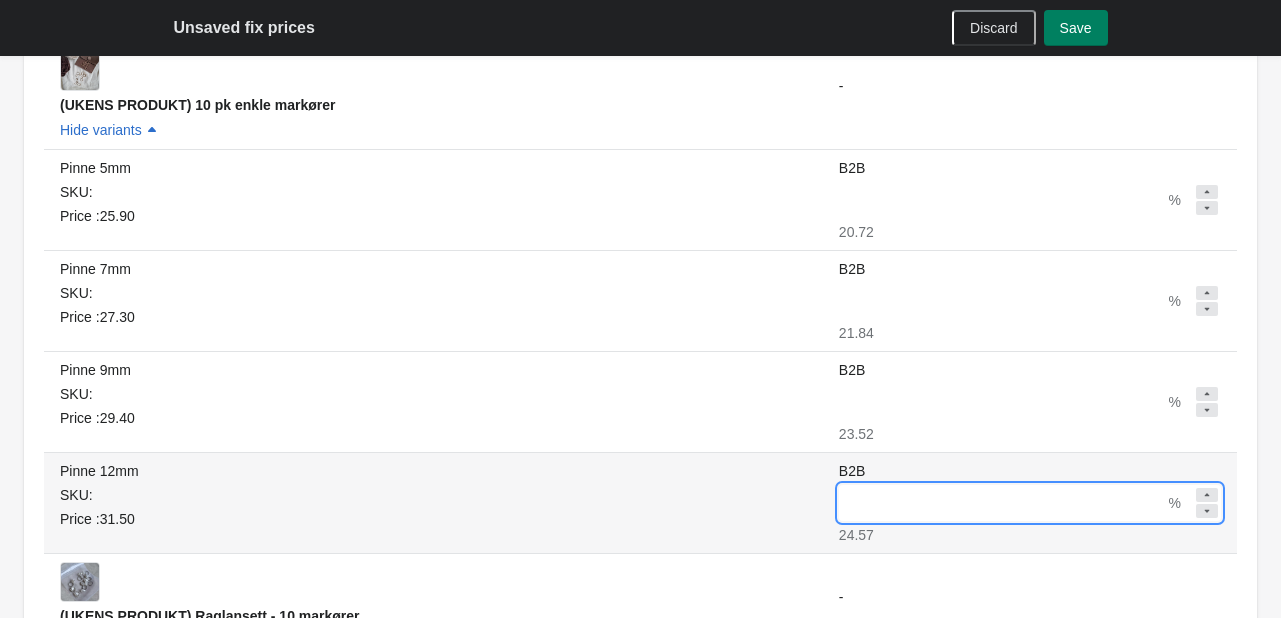 drag, startPoint x: 828, startPoint y: 490, endPoint x: 814, endPoint y: 489, distance: 14.035668 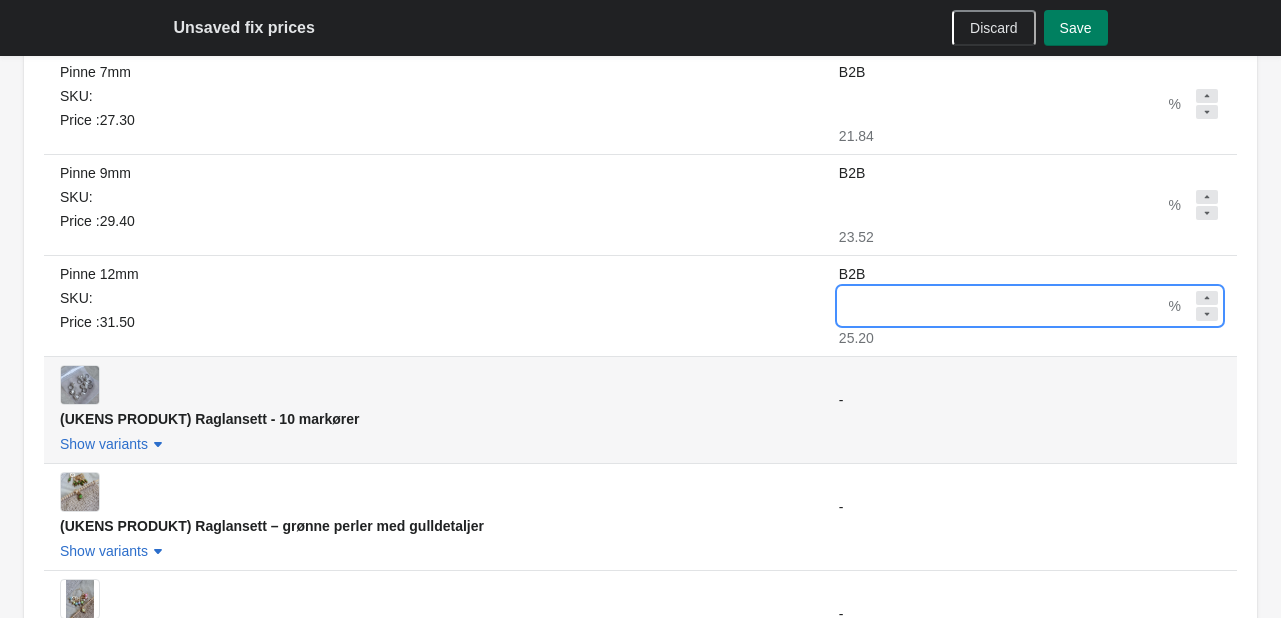 scroll, scrollTop: 2141, scrollLeft: 0, axis: vertical 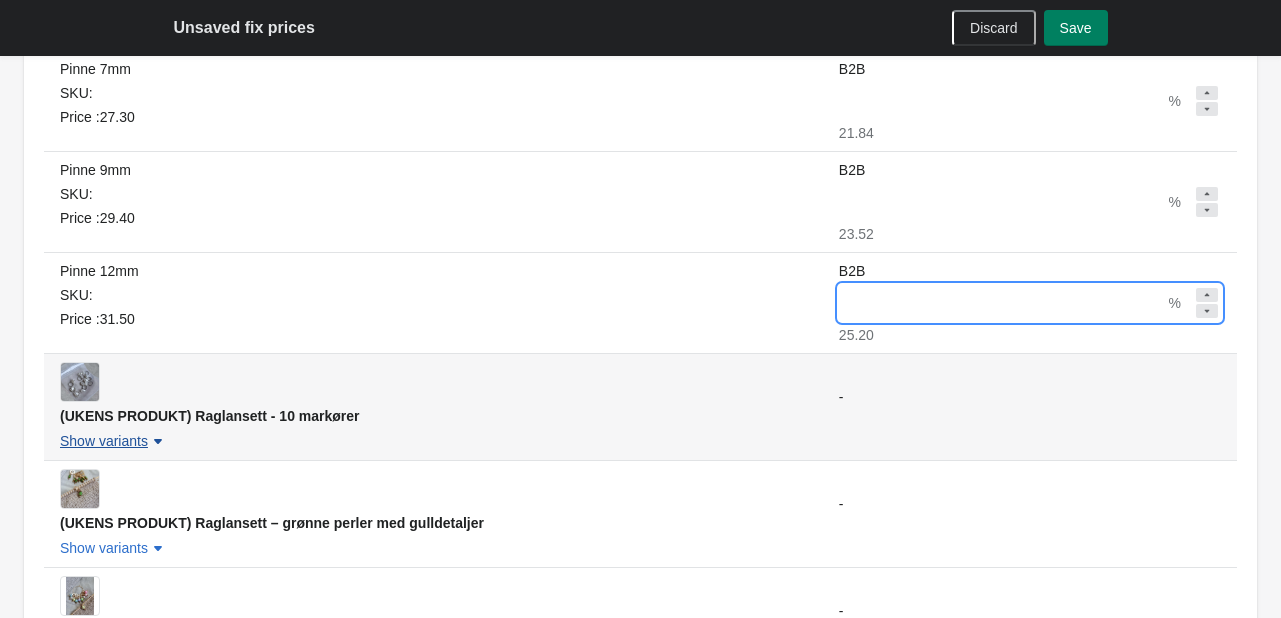 type on "**" 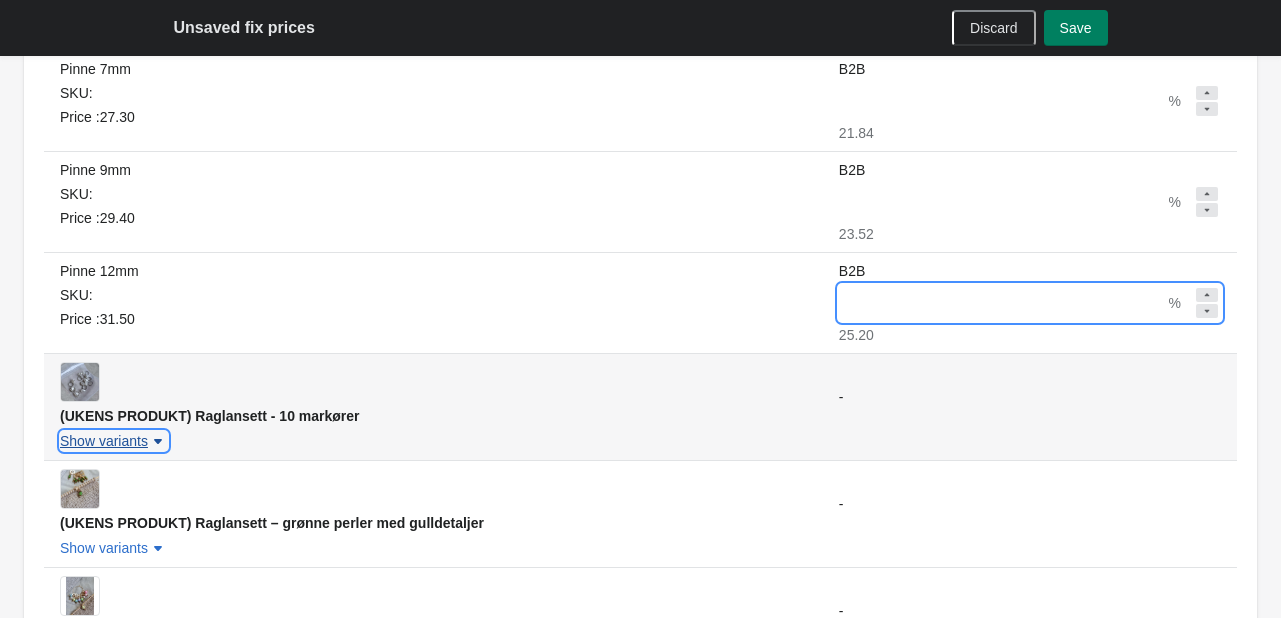 click 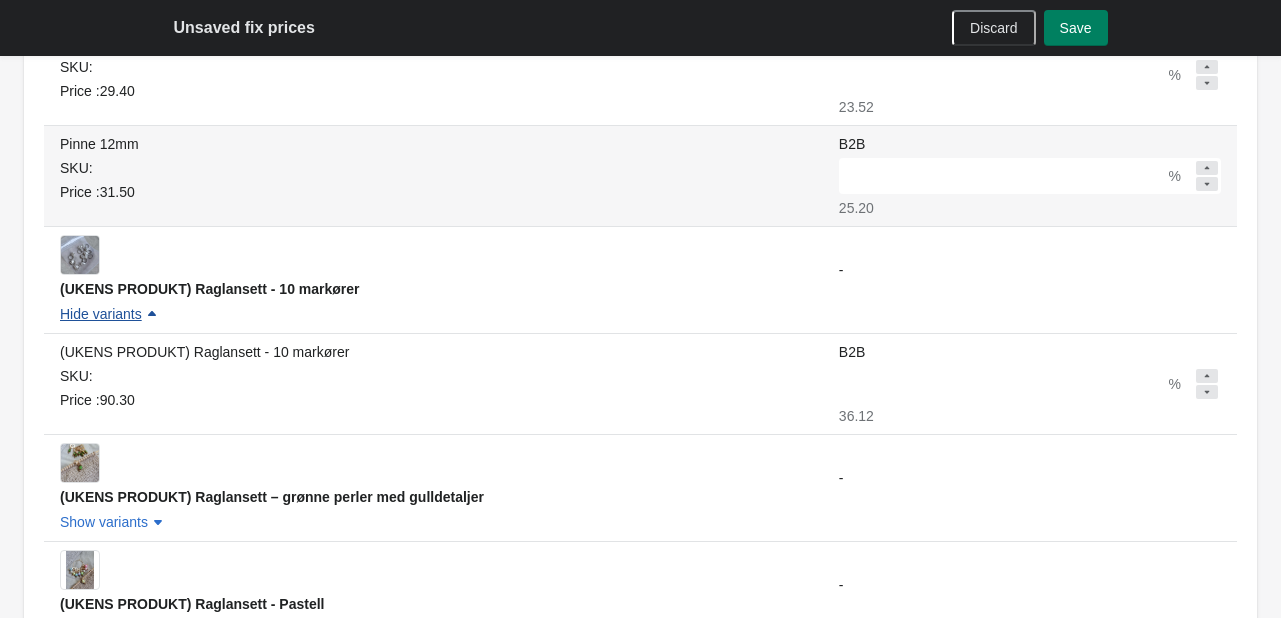 scroll, scrollTop: 2341, scrollLeft: 0, axis: vertical 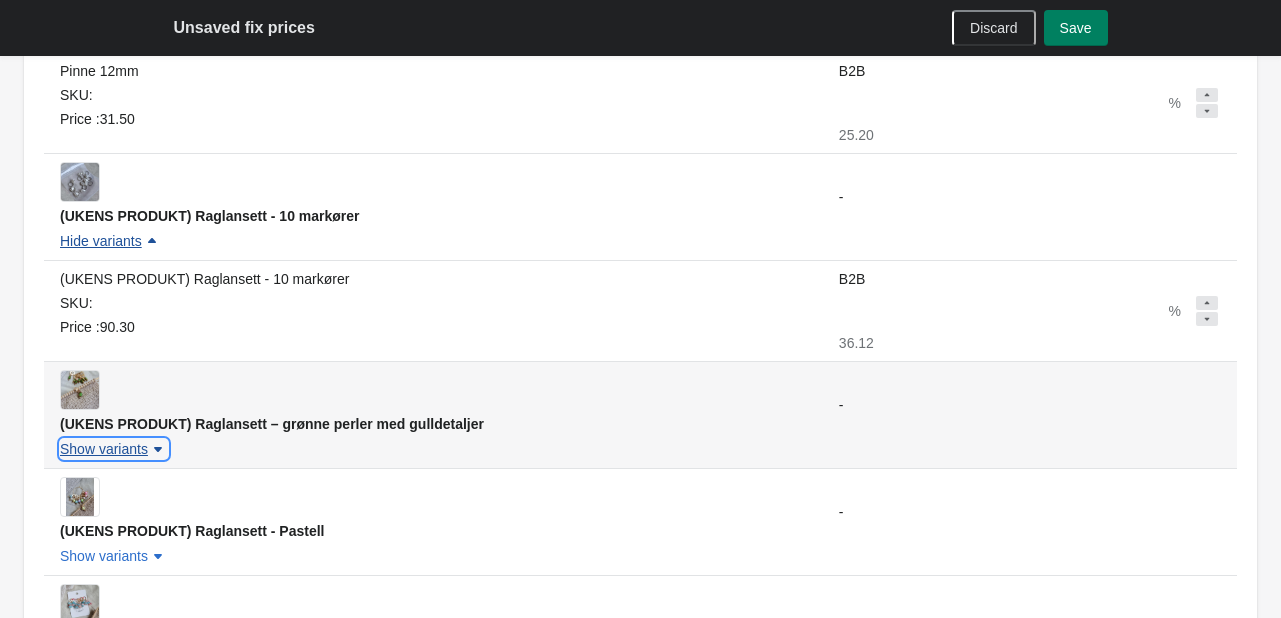 click on "Show variants" at bounding box center [104, 449] 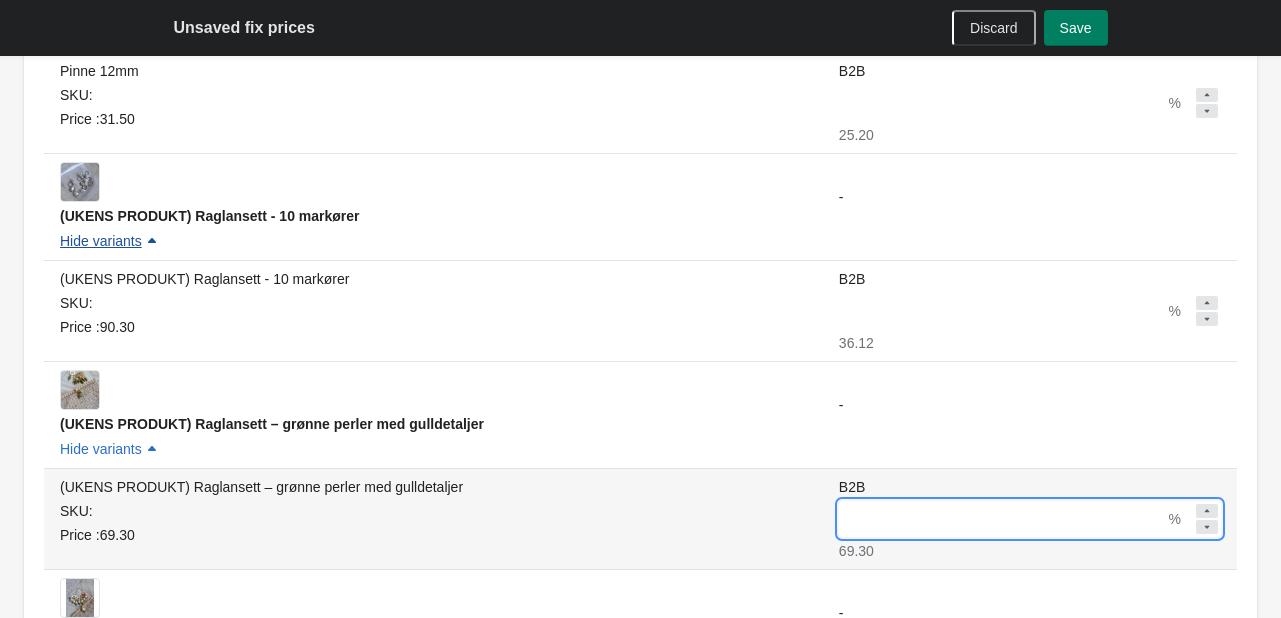 click on "B2B" at bounding box center (1002, 519) 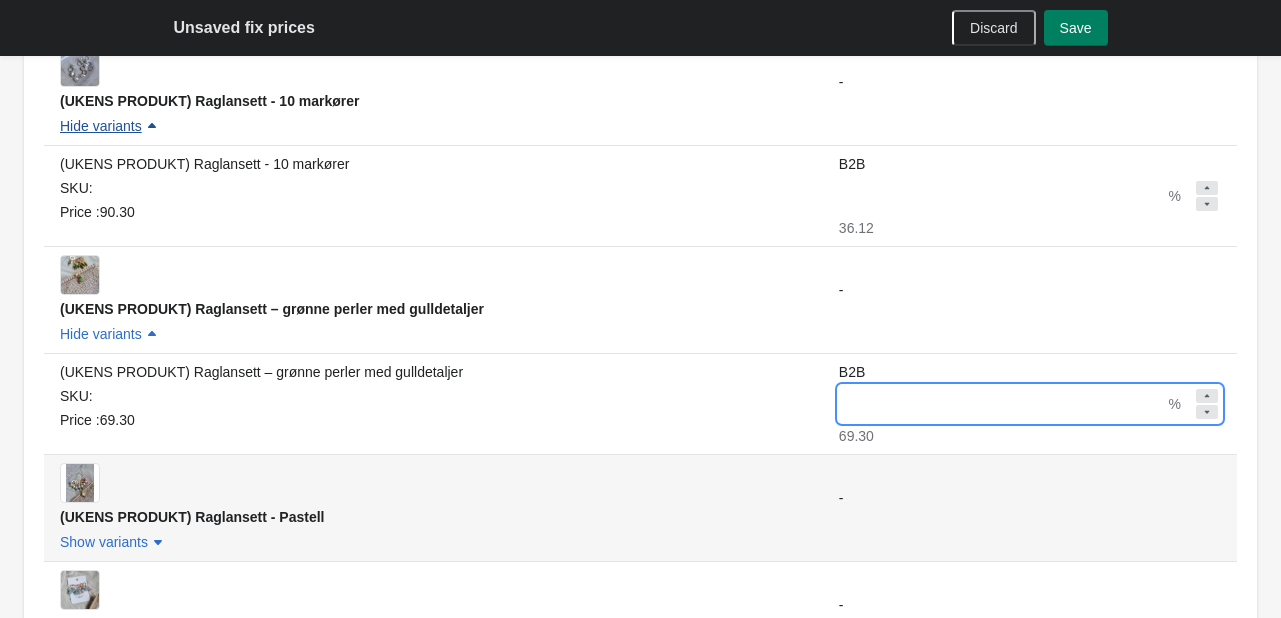 scroll, scrollTop: 2541, scrollLeft: 0, axis: vertical 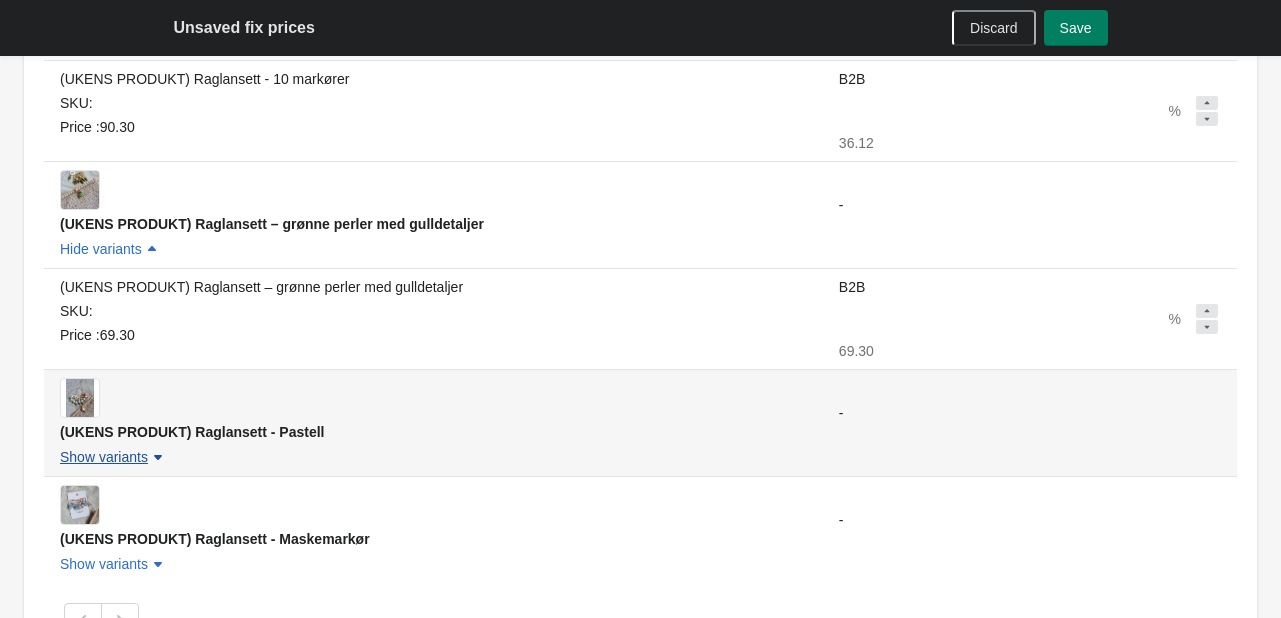 click on "Show variants" at bounding box center [104, 457] 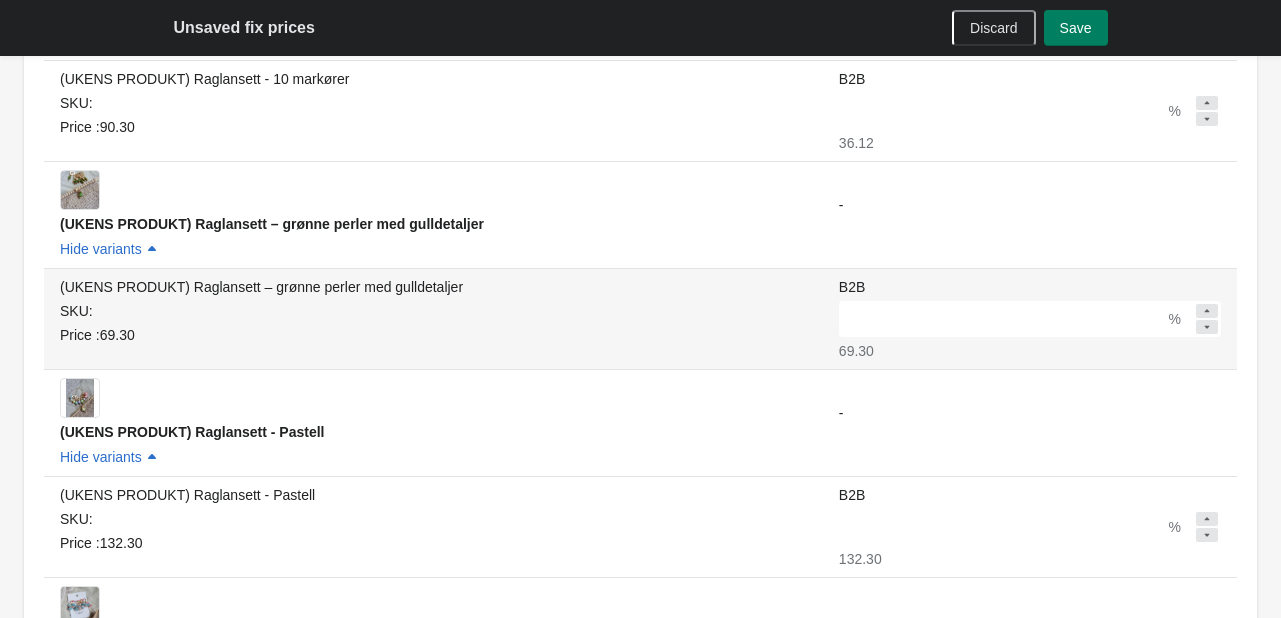 scroll, scrollTop: 2741, scrollLeft: 0, axis: vertical 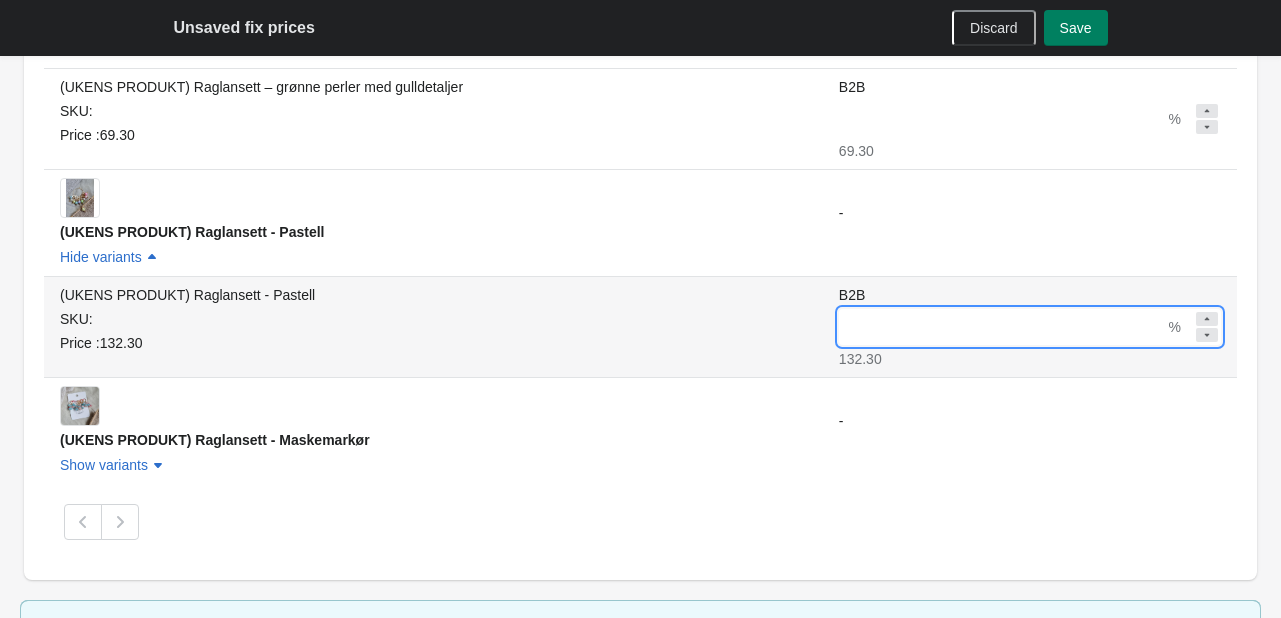 click on "B2B" at bounding box center [1002, 327] 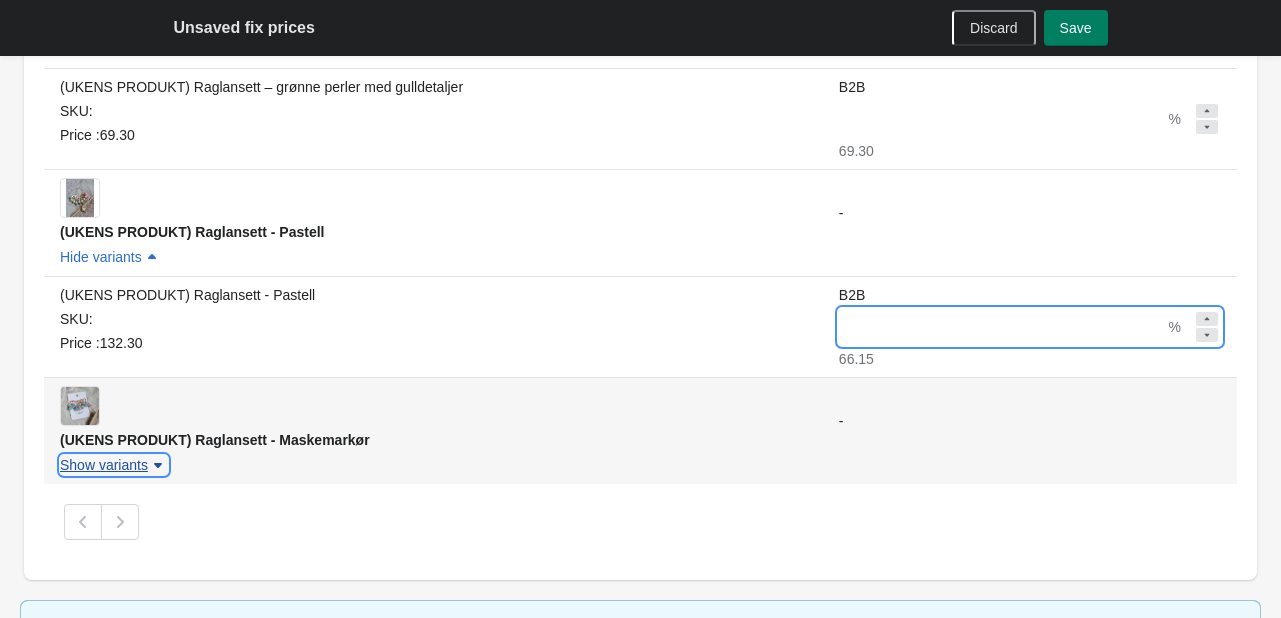 scroll, scrollTop: 2742, scrollLeft: 0, axis: vertical 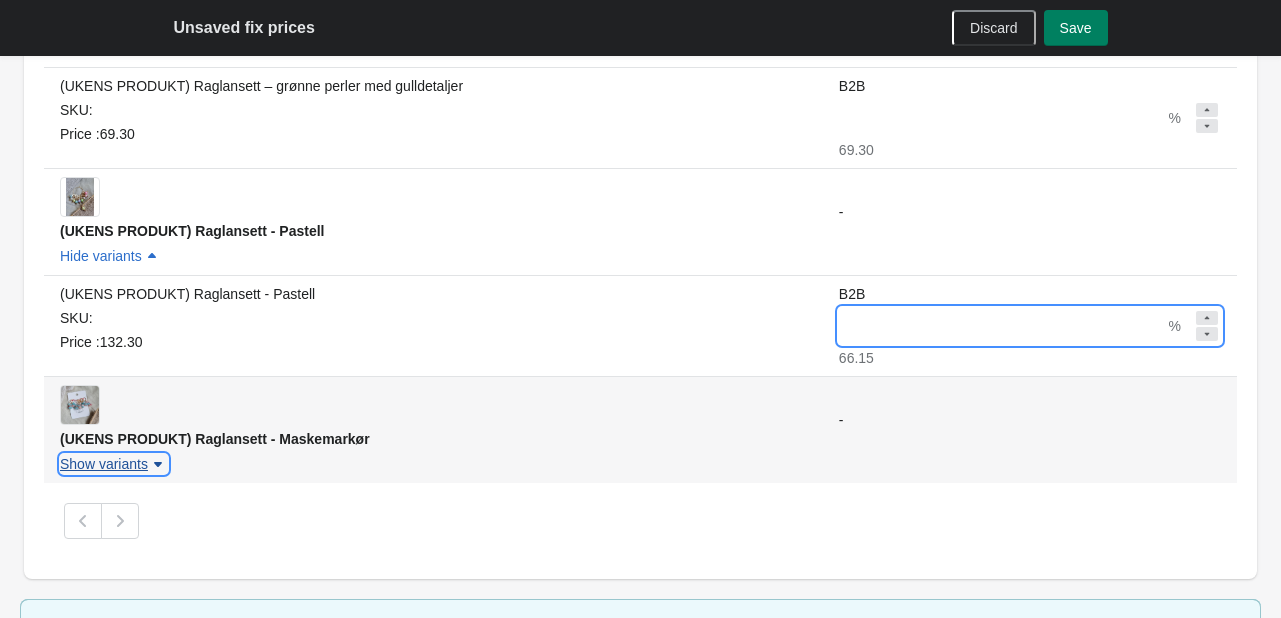 click on "Show variants" at bounding box center (114, 464) 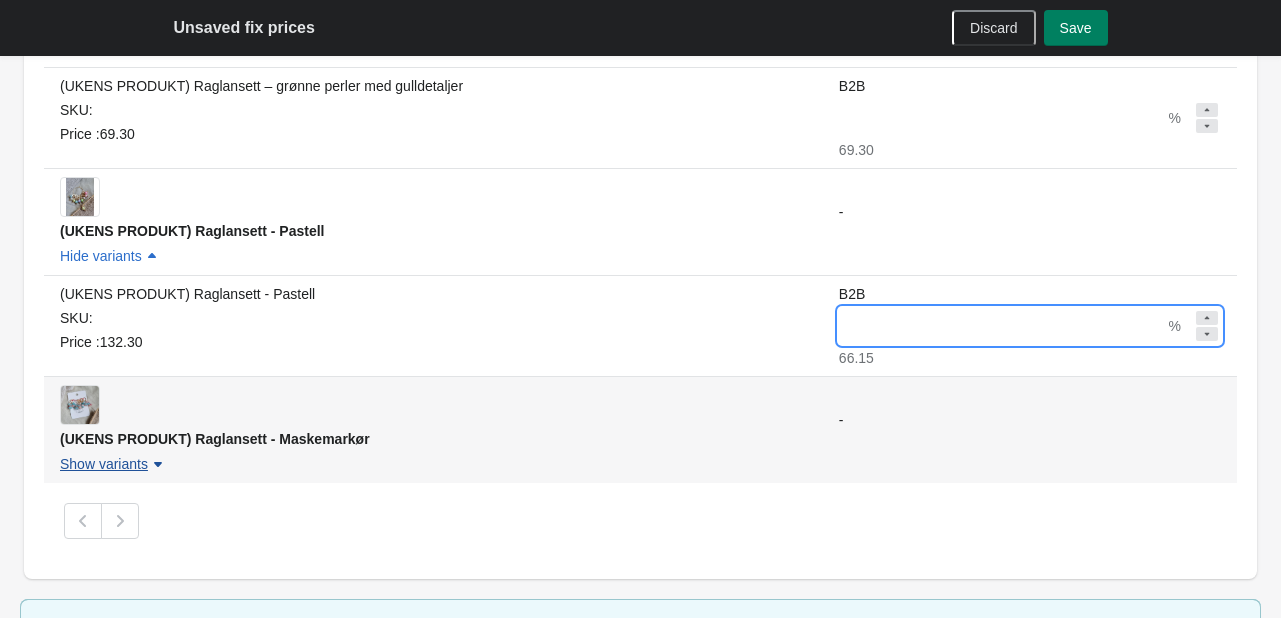 scroll, scrollTop: 0, scrollLeft: 0, axis: both 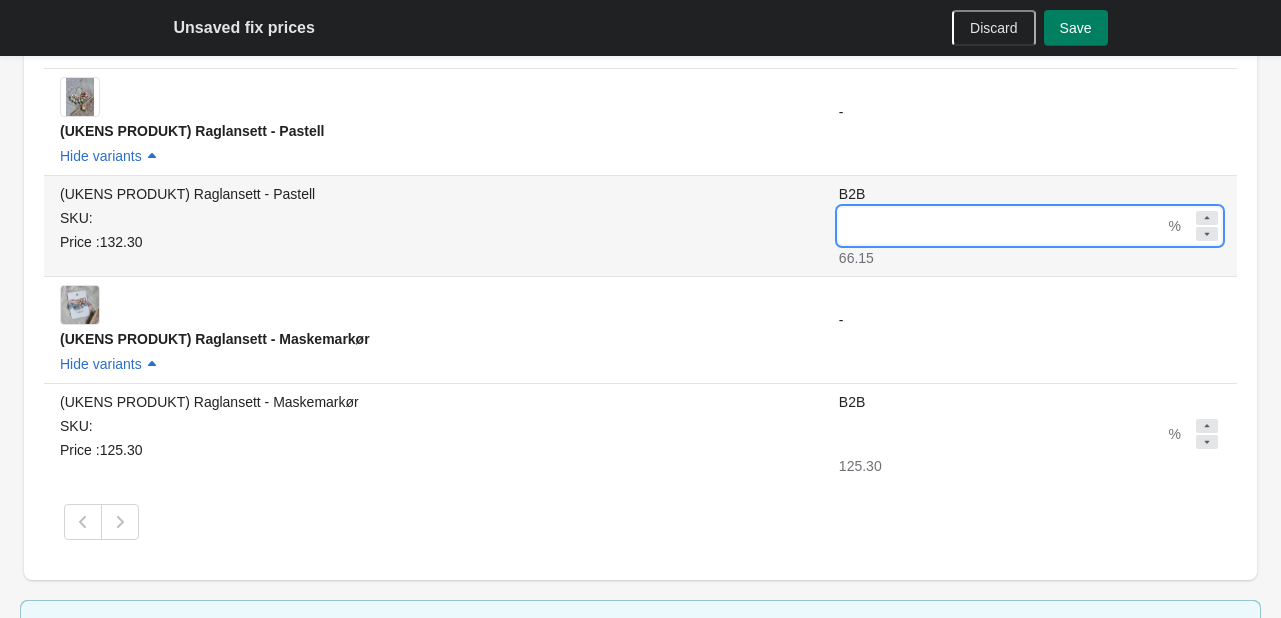 drag, startPoint x: 853, startPoint y: 225, endPoint x: 786, endPoint y: 228, distance: 67.06713 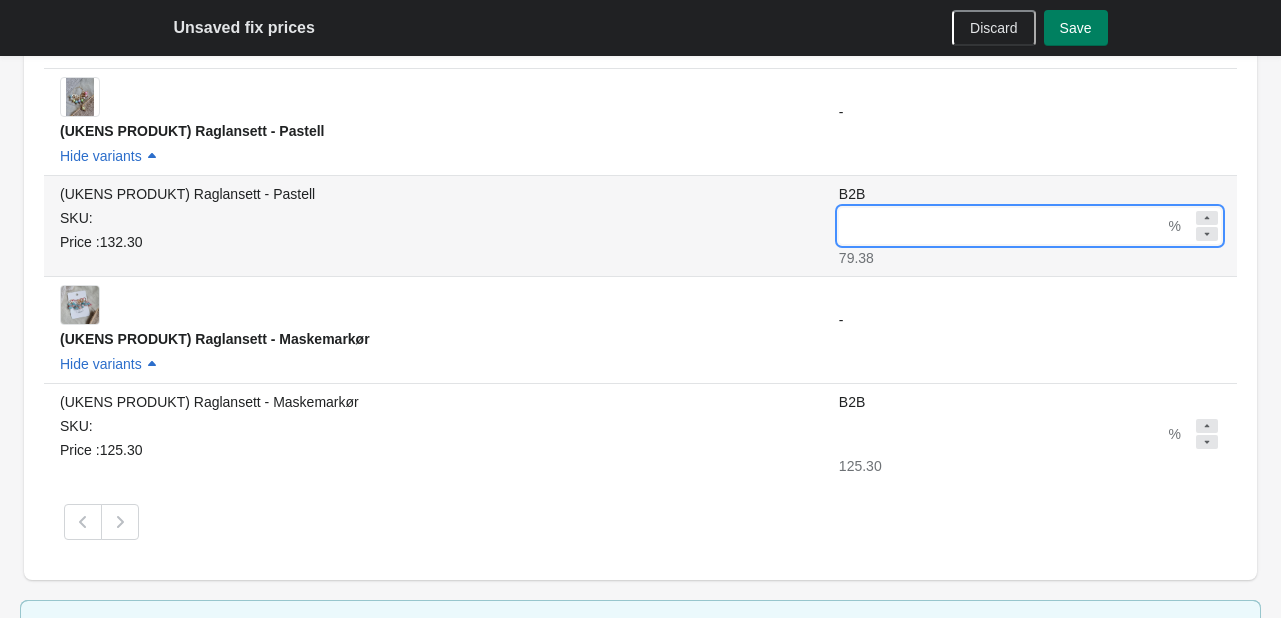 drag, startPoint x: 807, startPoint y: 227, endPoint x: 778, endPoint y: 230, distance: 29.15476 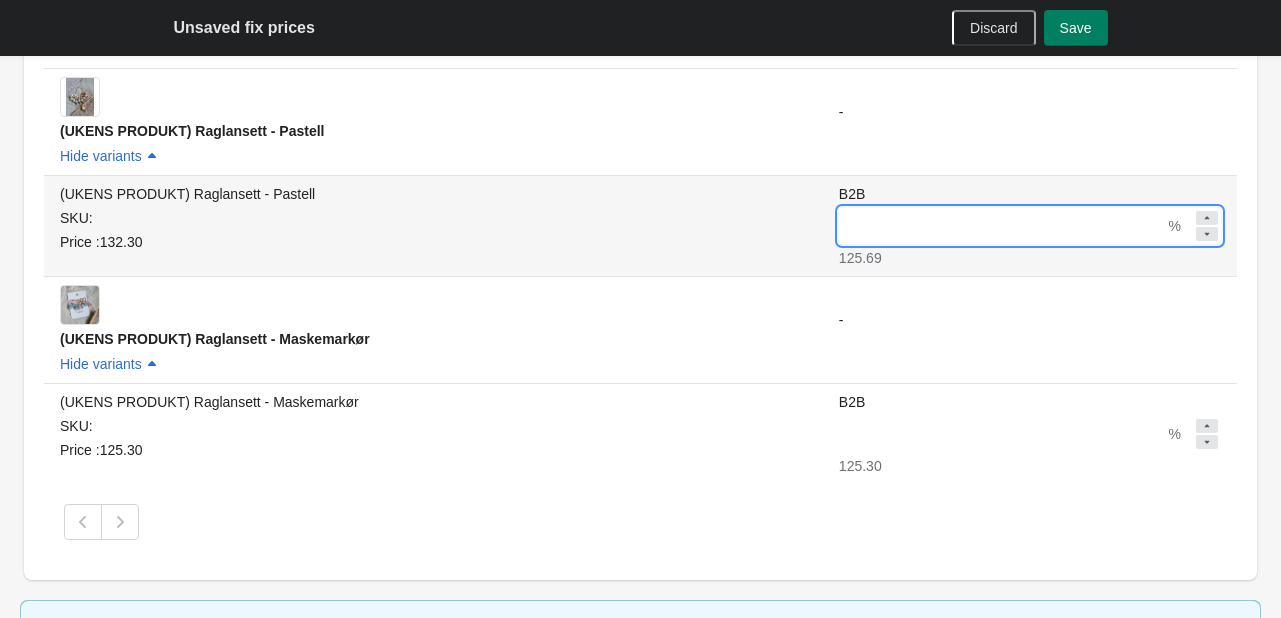 type on "**" 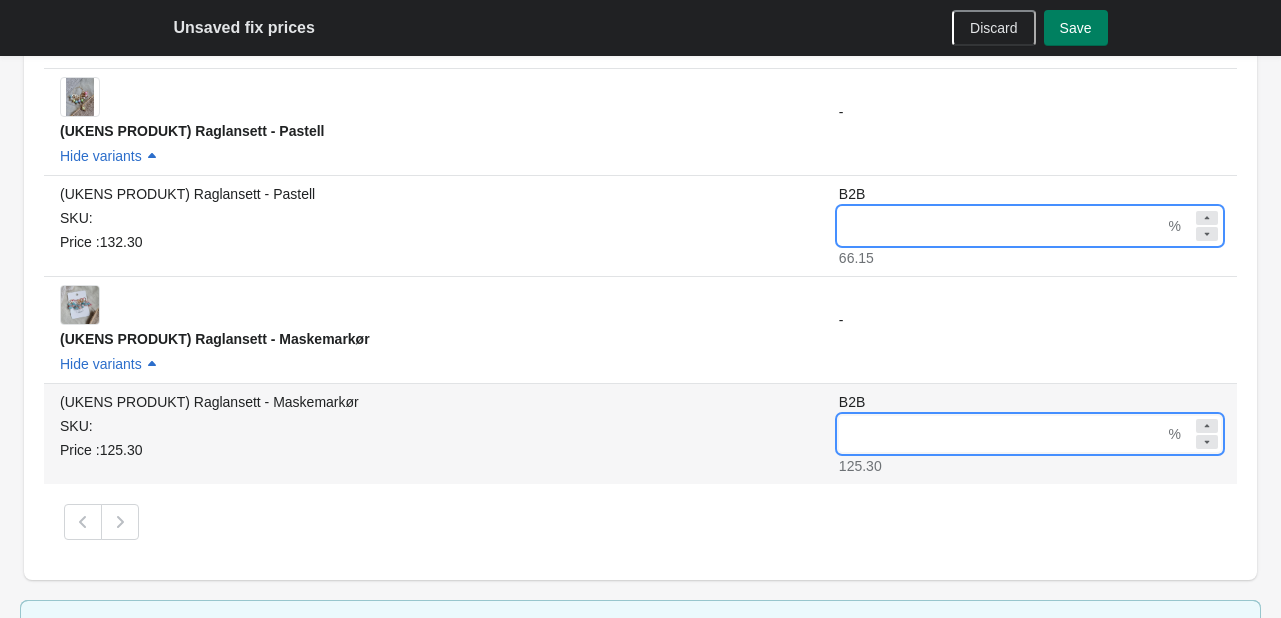click on "B2B" at bounding box center [1002, 434] 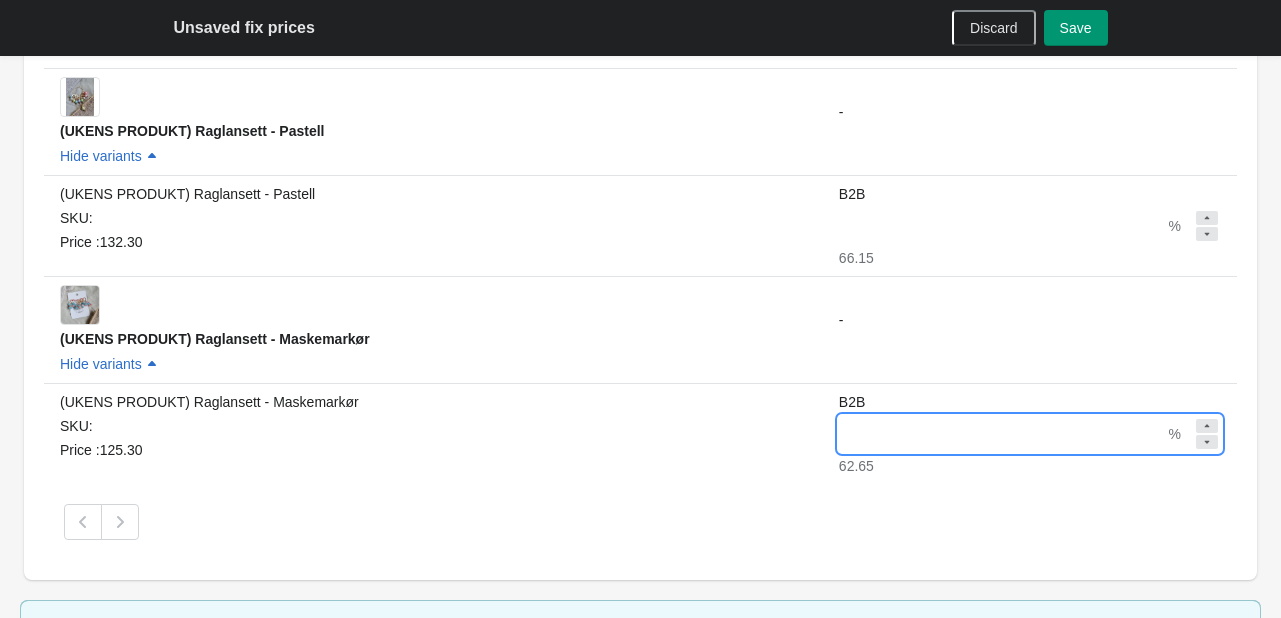 type on "**" 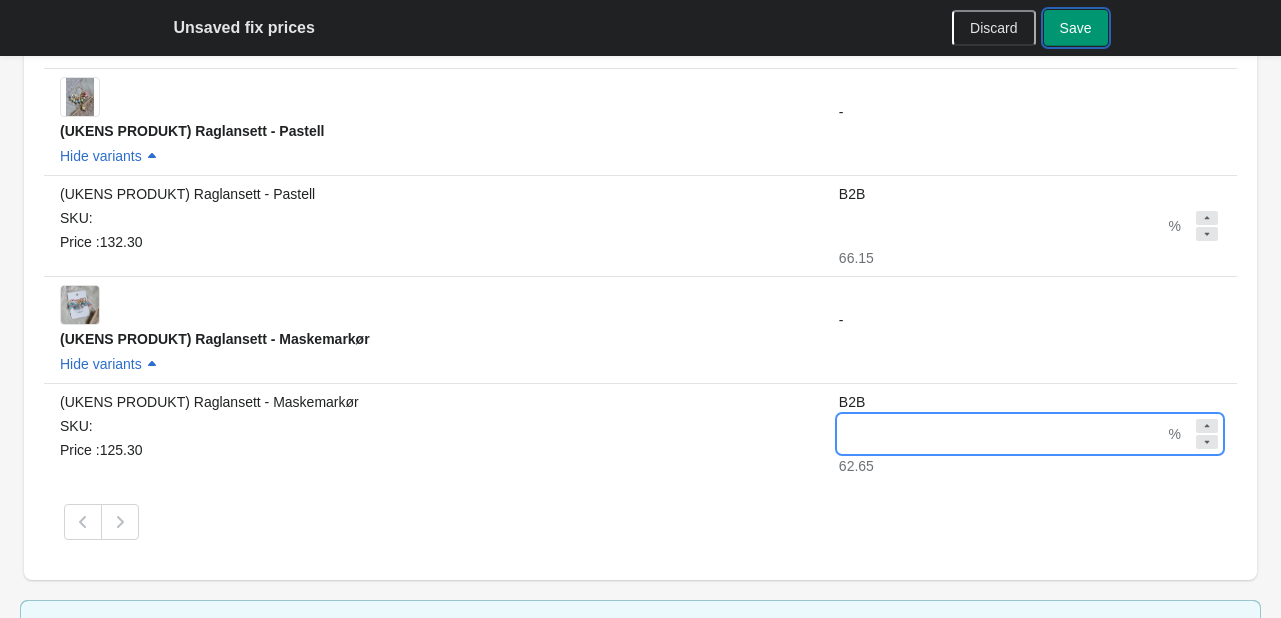 click on "Save" at bounding box center [1076, 28] 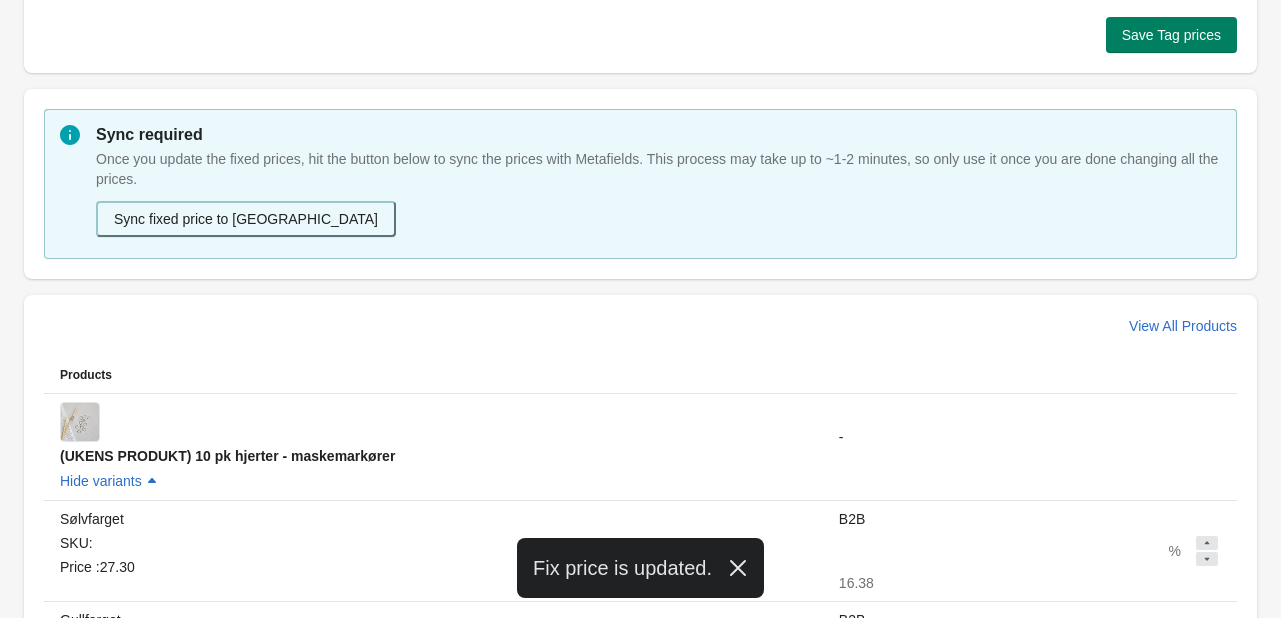 scroll, scrollTop: 242, scrollLeft: 0, axis: vertical 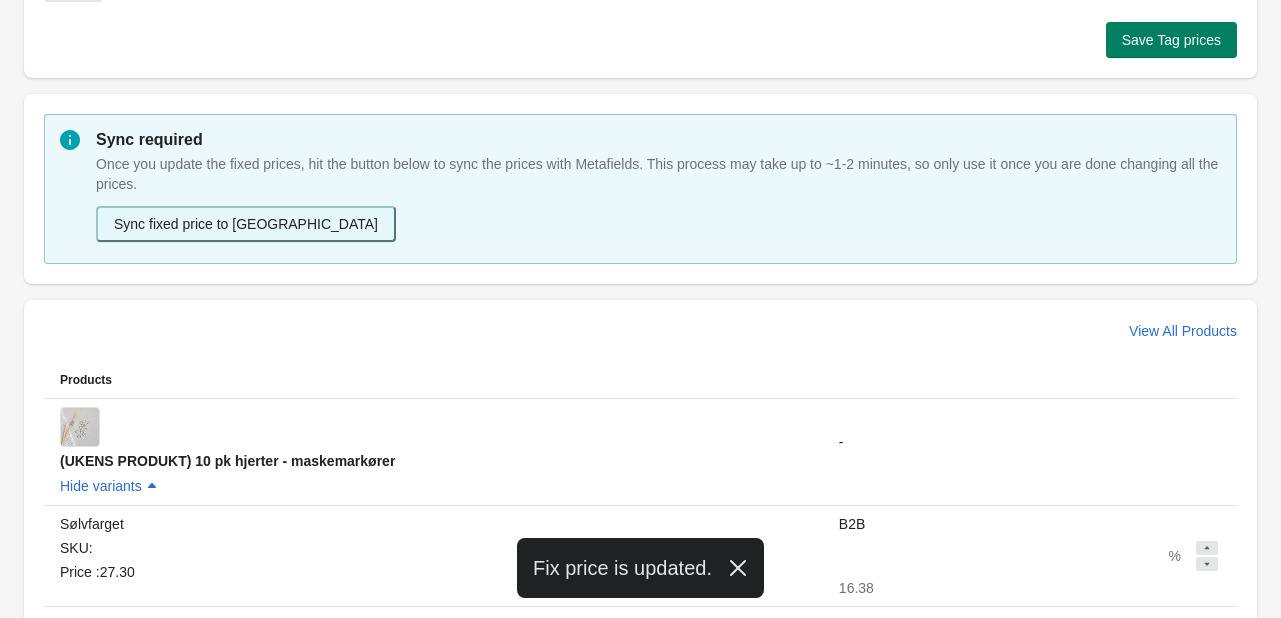 click on "Sync fixed price to [GEOGRAPHIC_DATA]" at bounding box center [246, 224] 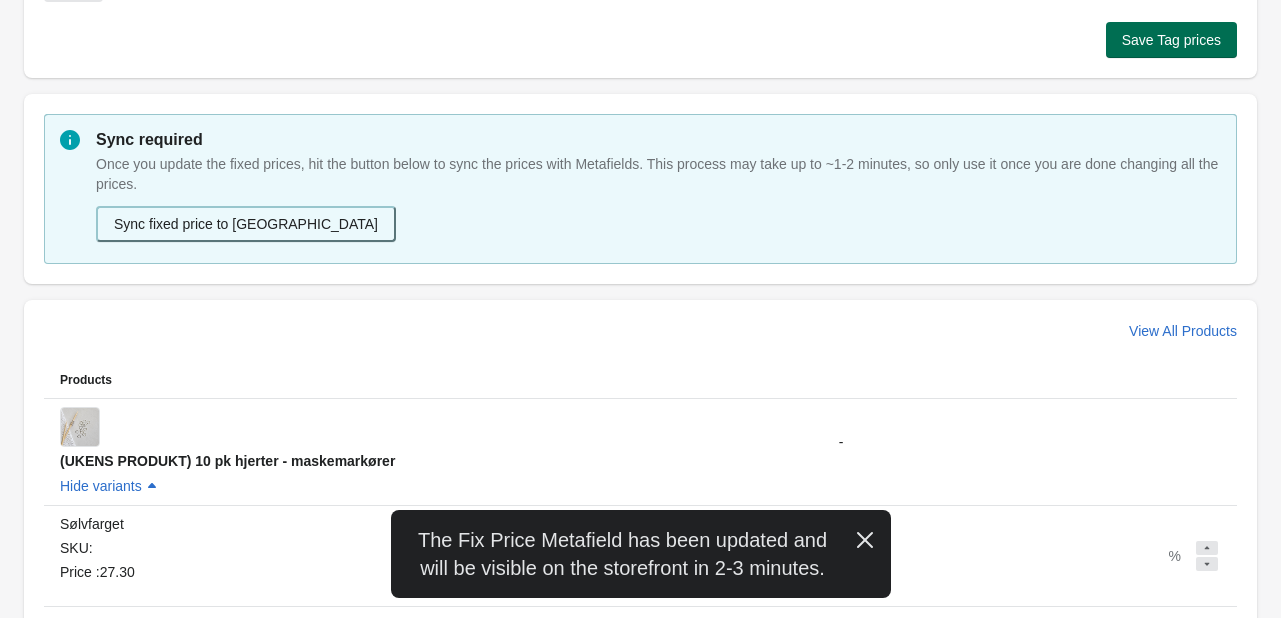 click on "Save Tag prices" at bounding box center [1171, 40] 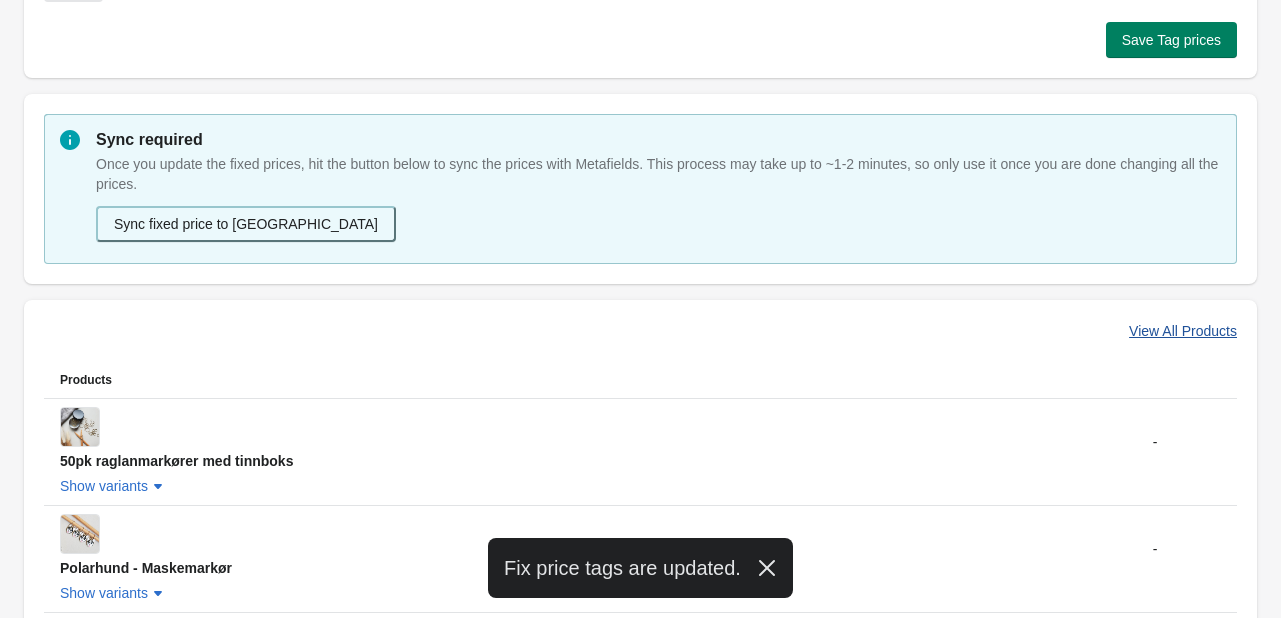 click on "View All Products" at bounding box center [1183, 331] 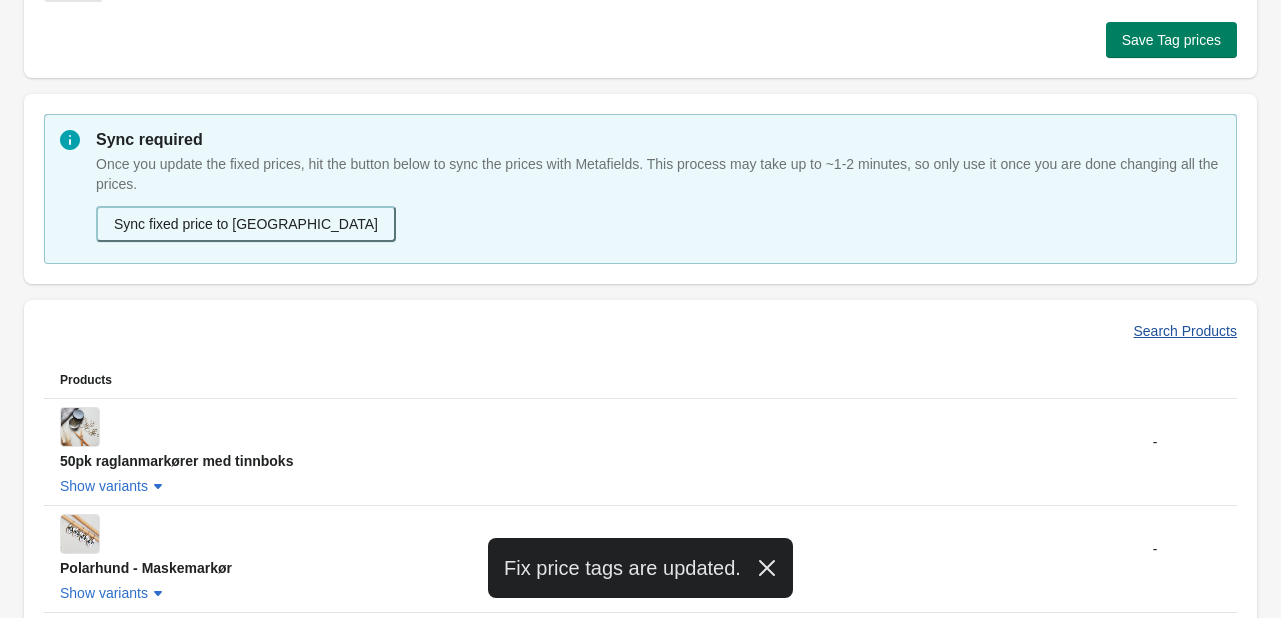 click on "Search Products" at bounding box center [1186, 331] 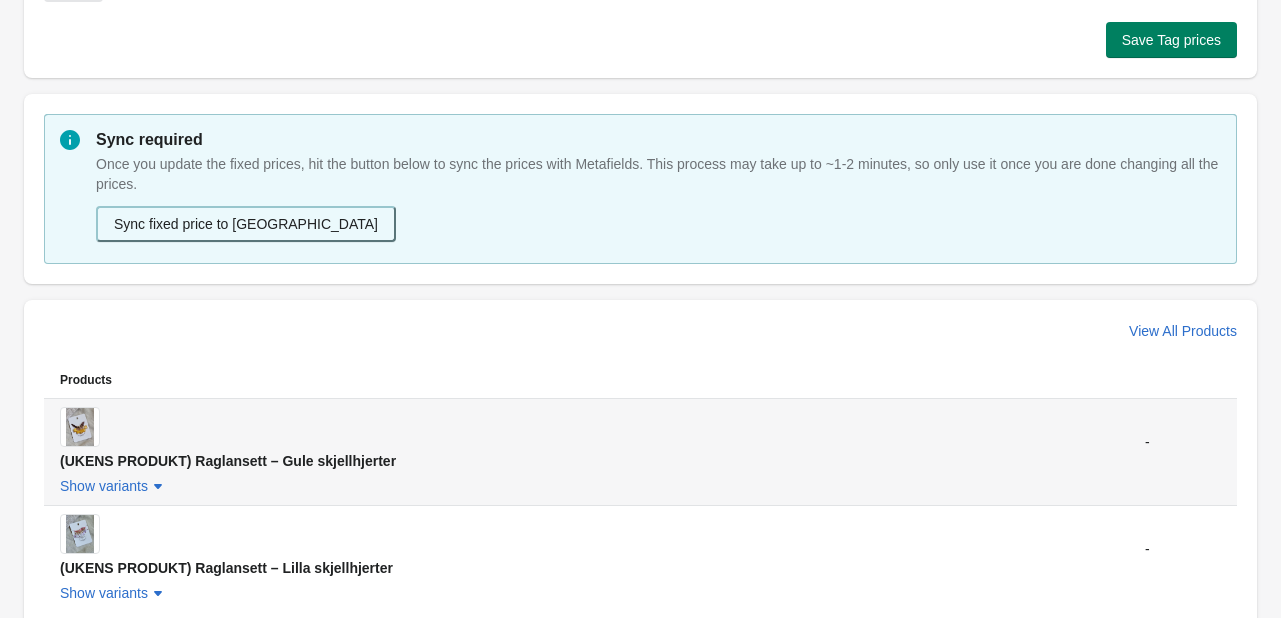 scroll, scrollTop: 0, scrollLeft: 0, axis: both 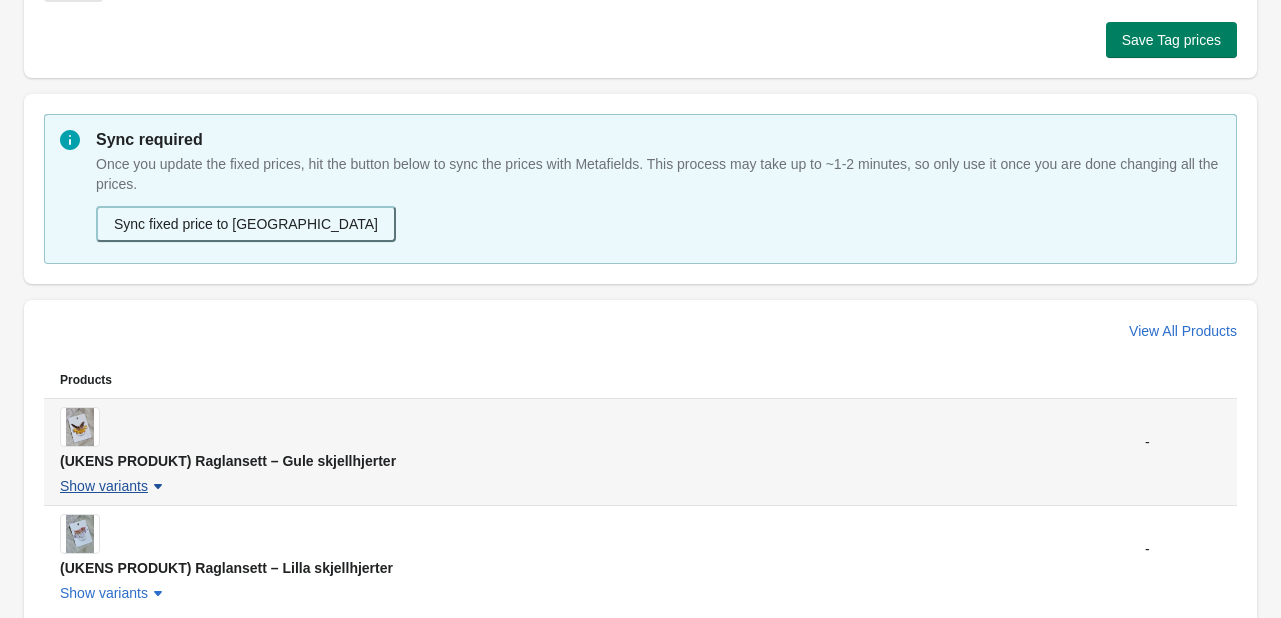 click on "Show variants" at bounding box center (104, 486) 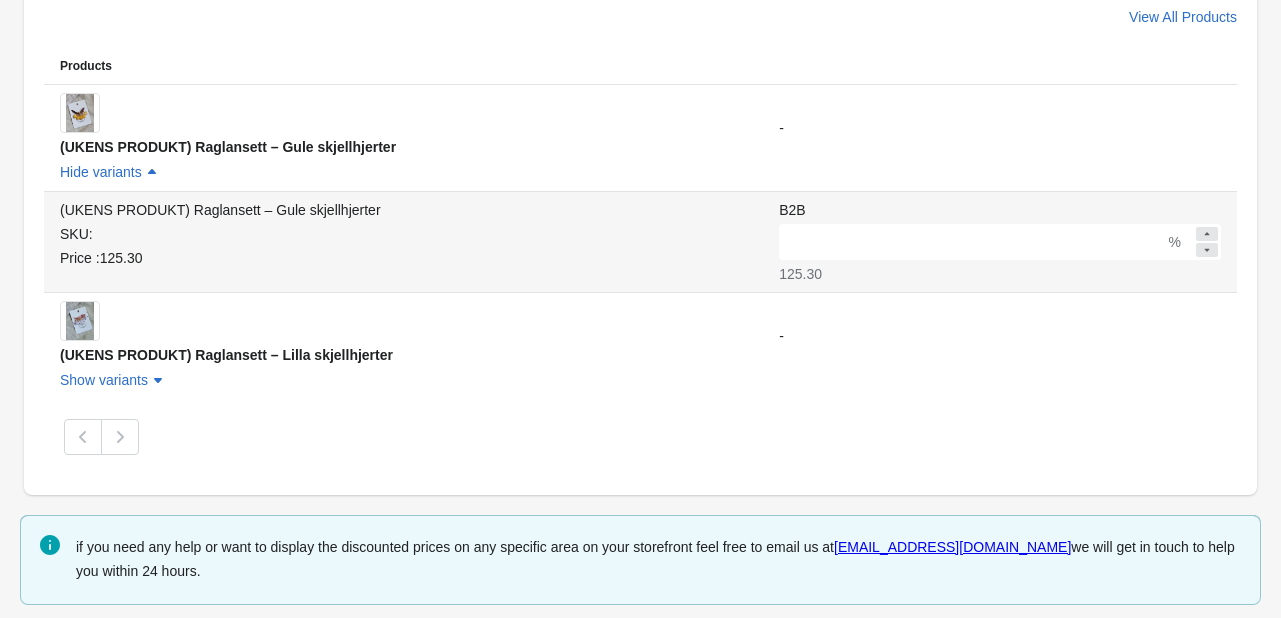 scroll, scrollTop: 563, scrollLeft: 0, axis: vertical 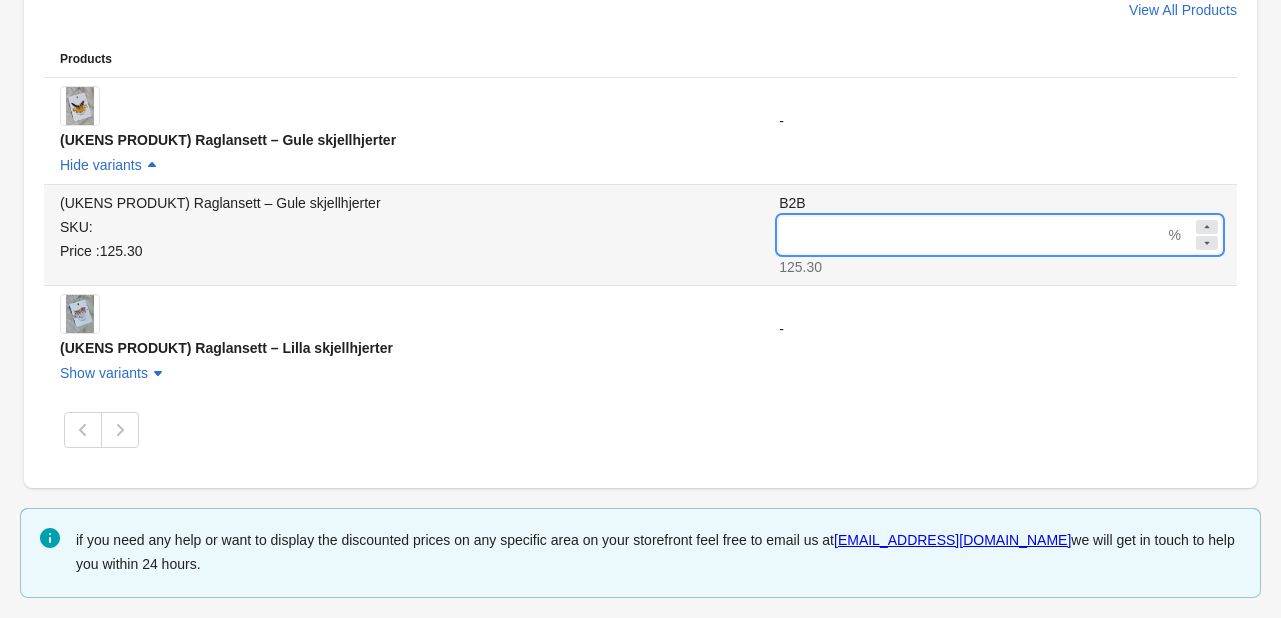 click on "B2B" at bounding box center [971, 235] 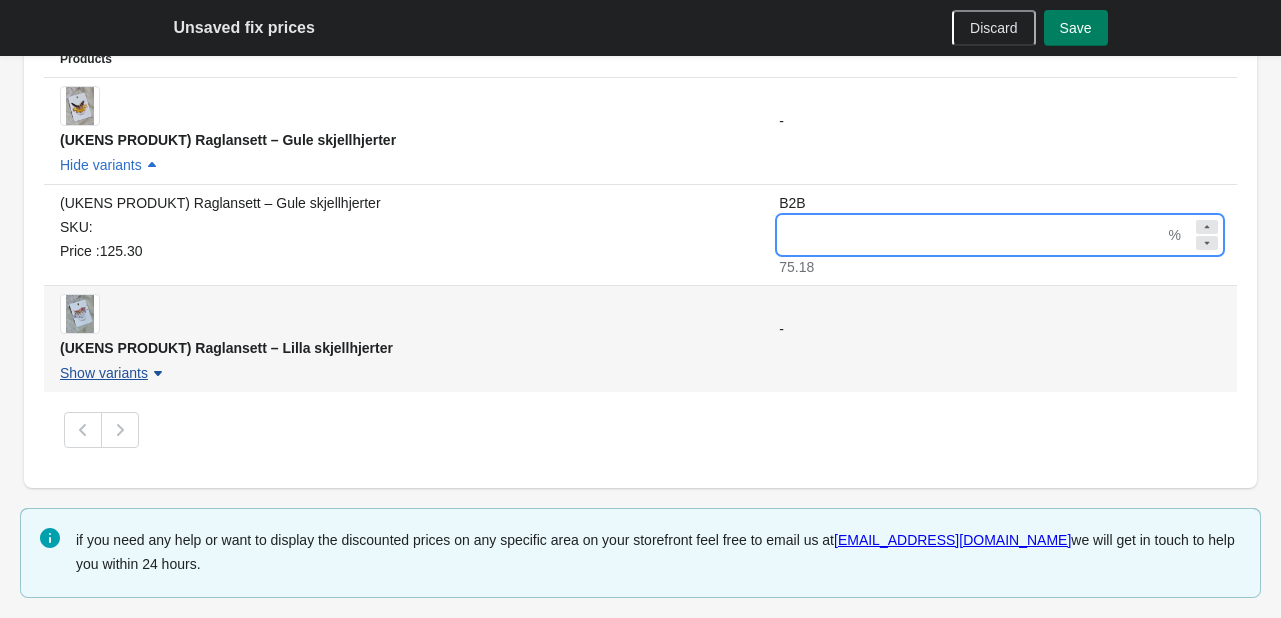 type on "**" 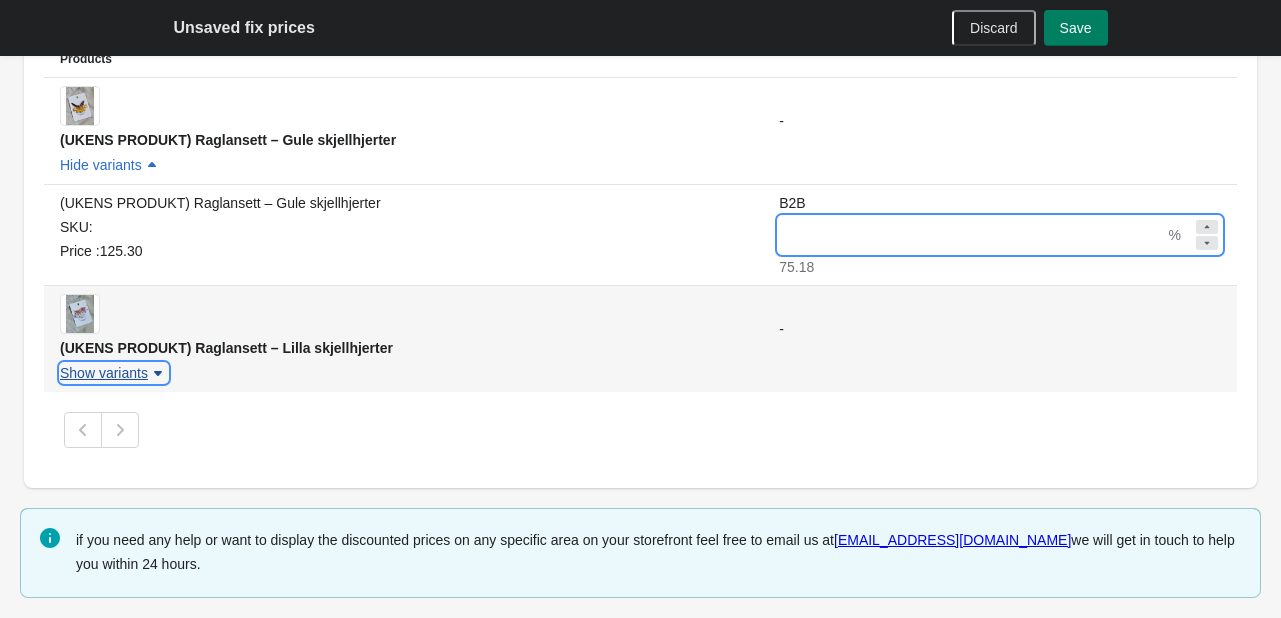 click on "Show variants" at bounding box center (104, 373) 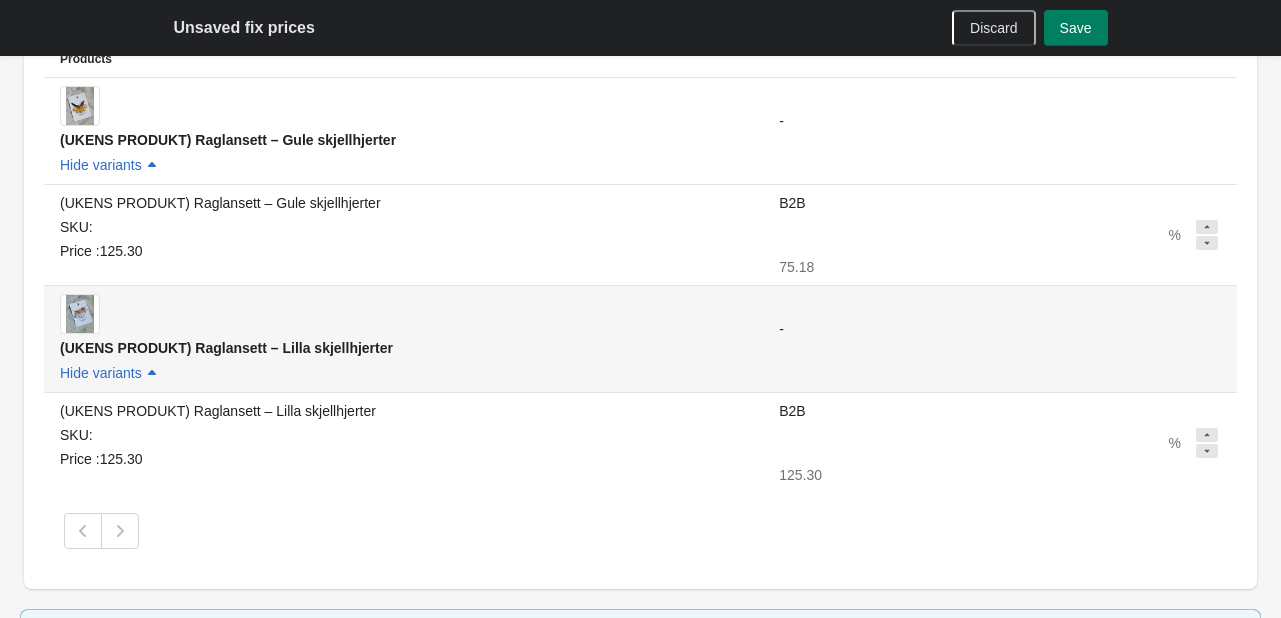 scroll, scrollTop: 0, scrollLeft: 0, axis: both 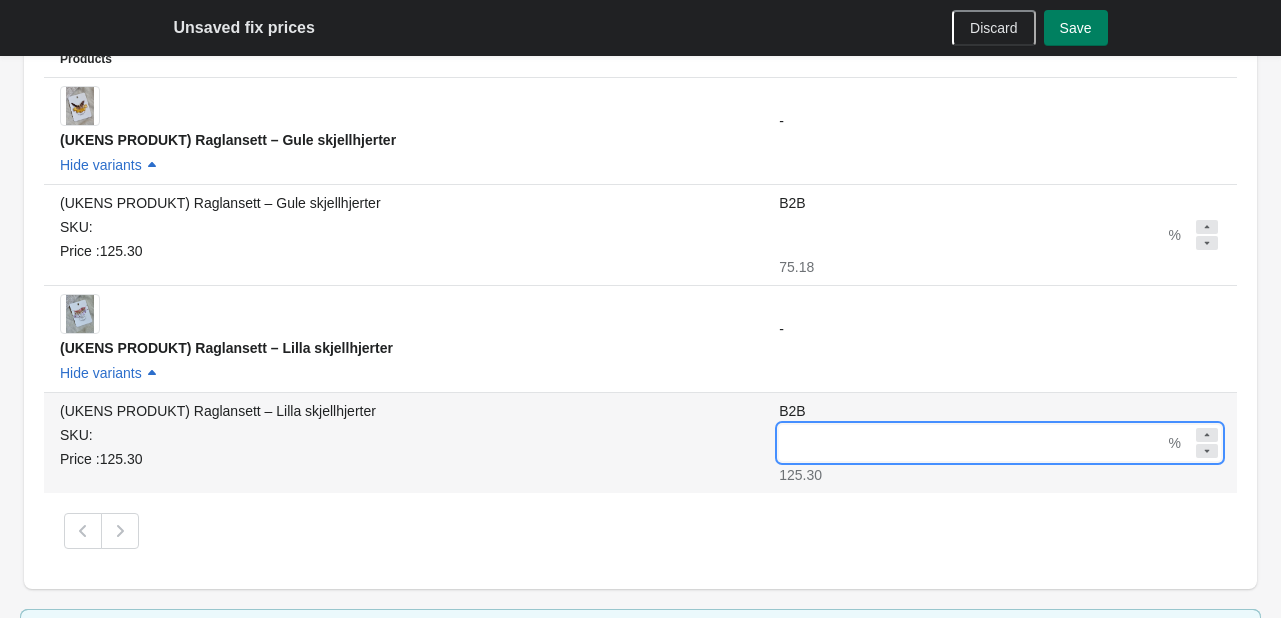 click on "B2B" at bounding box center (971, 443) 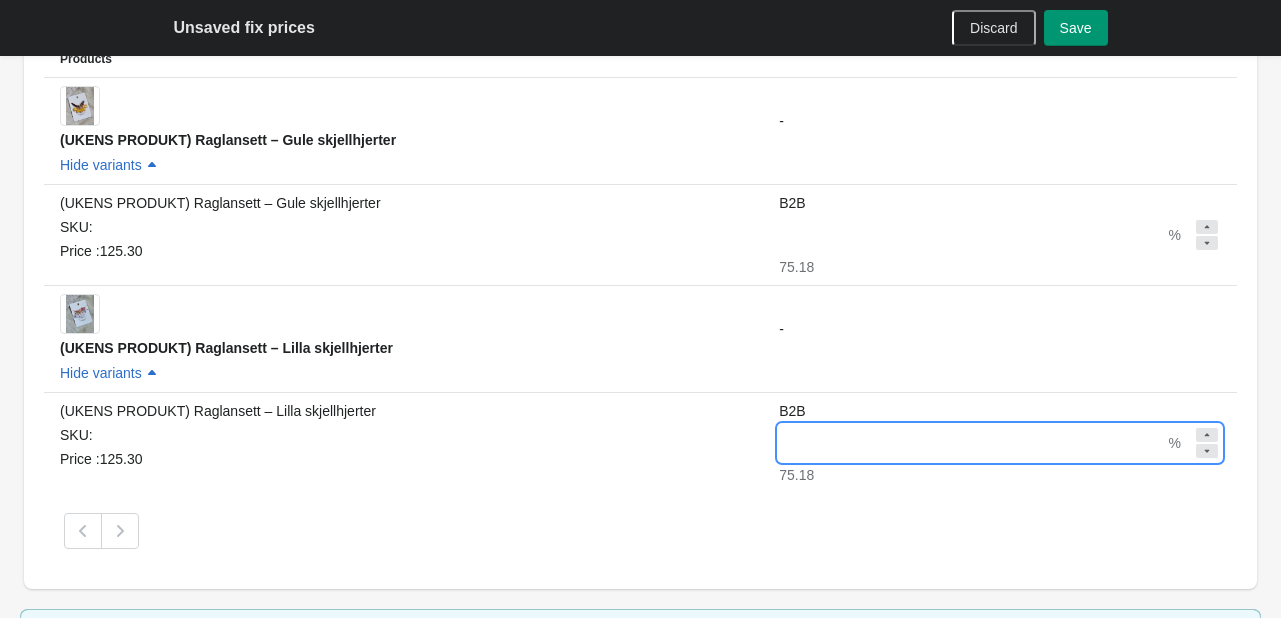 type on "**" 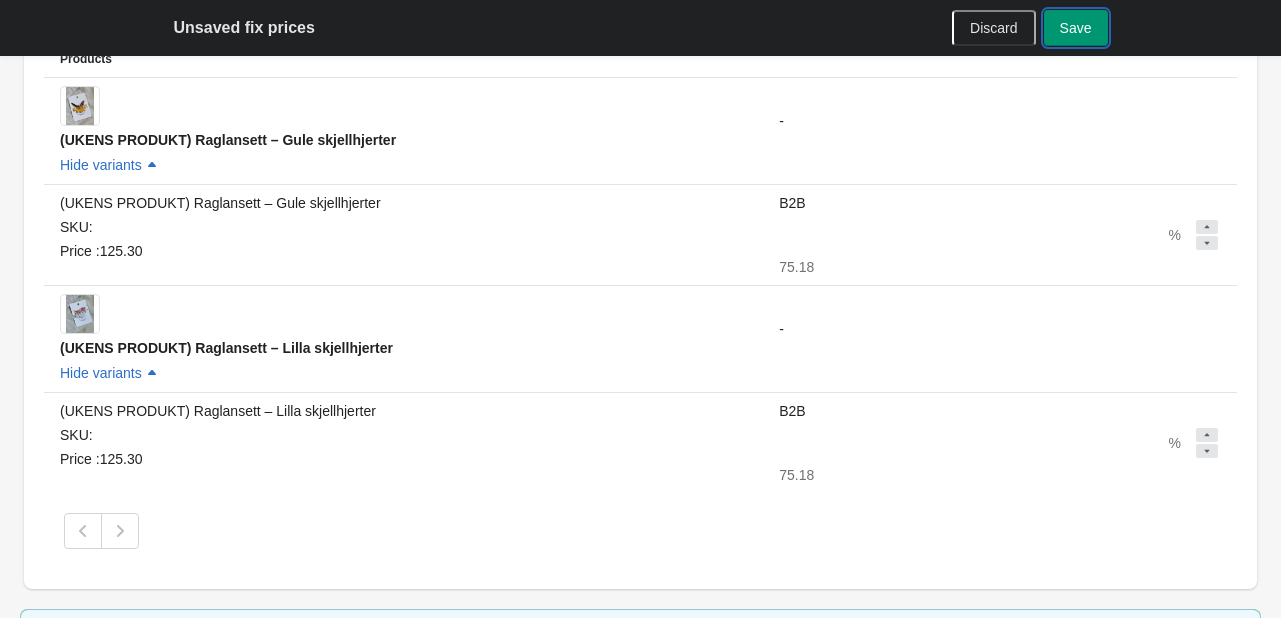 click on "Save" at bounding box center (1076, 28) 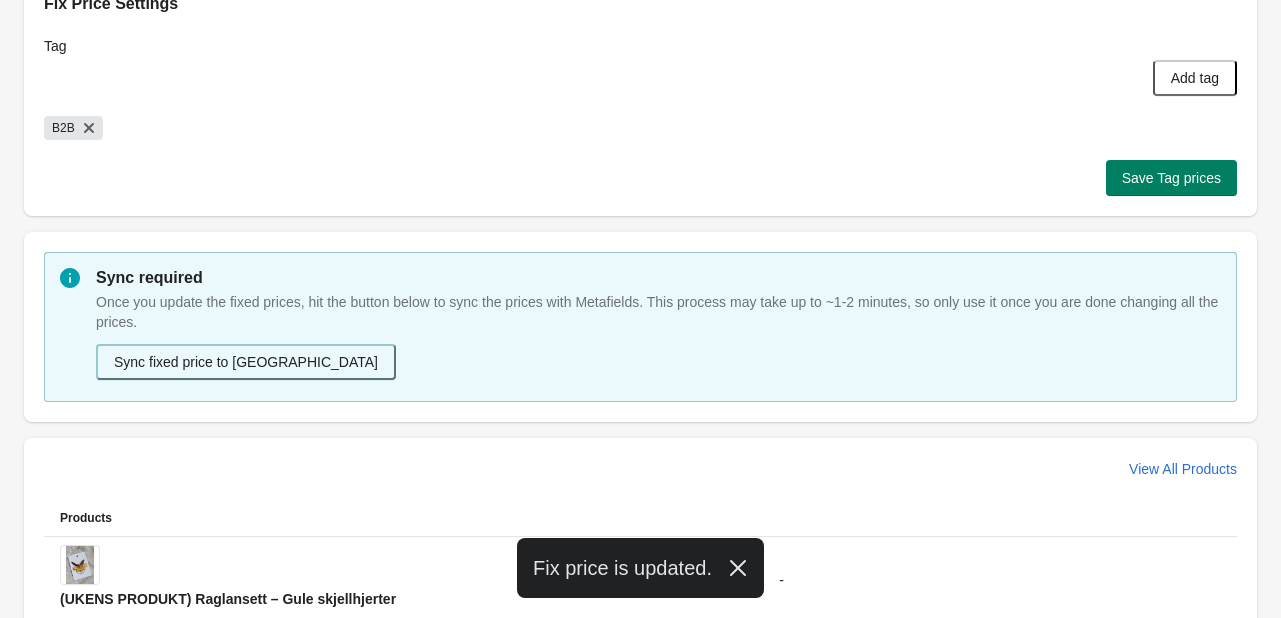 scroll, scrollTop: 63, scrollLeft: 0, axis: vertical 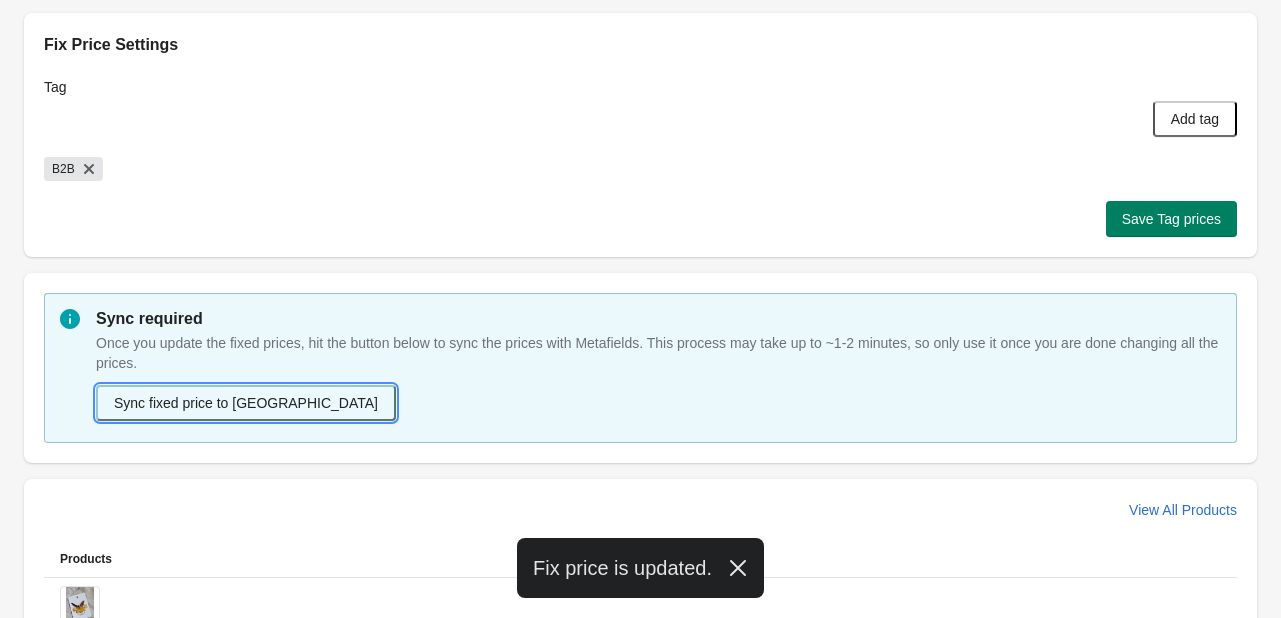 click on "Sync fixed price to [GEOGRAPHIC_DATA]" at bounding box center [246, 403] 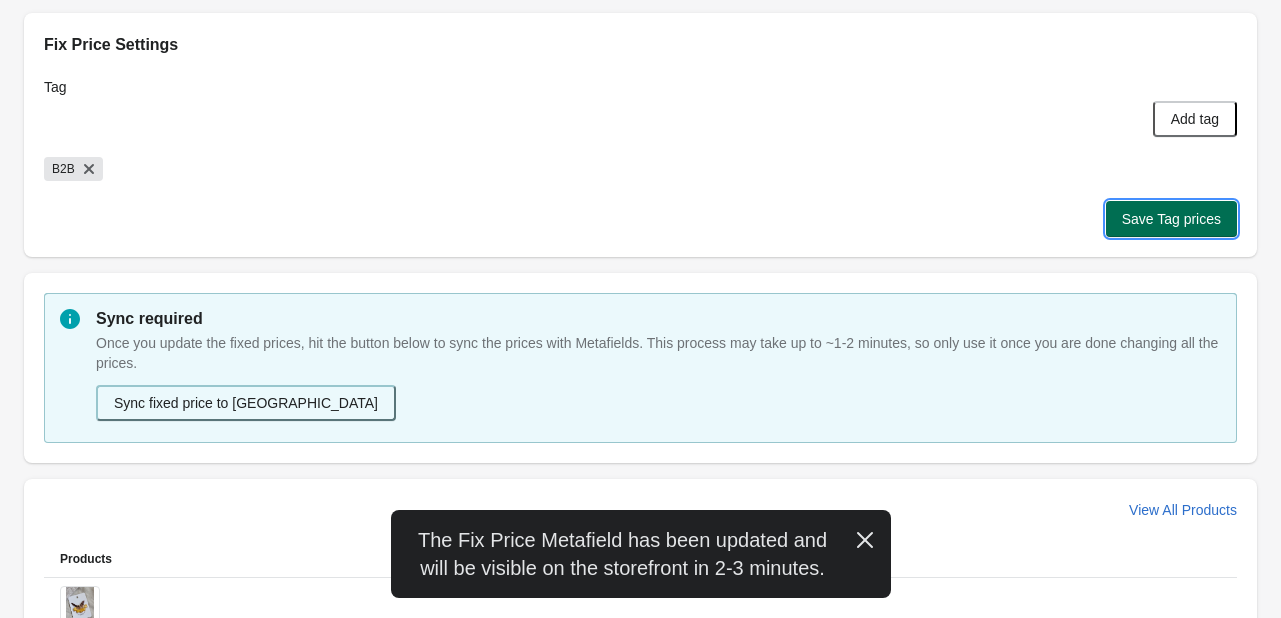 click on "Save Tag prices" at bounding box center (1171, 219) 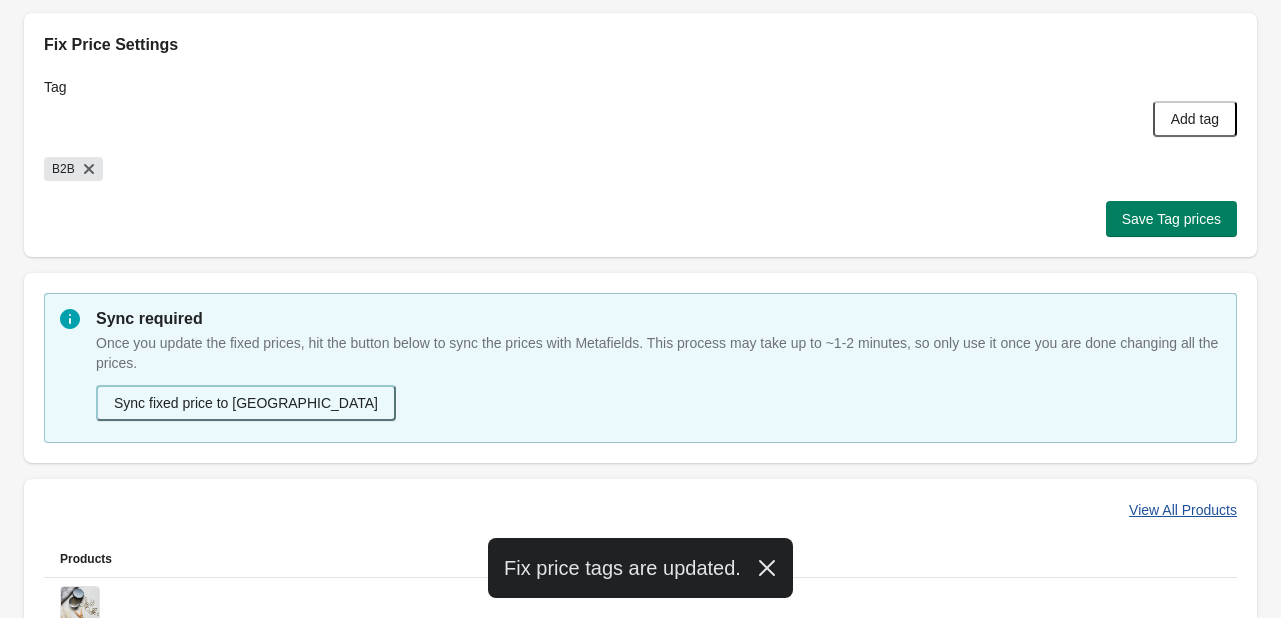 click on "View All Products" at bounding box center [1183, 510] 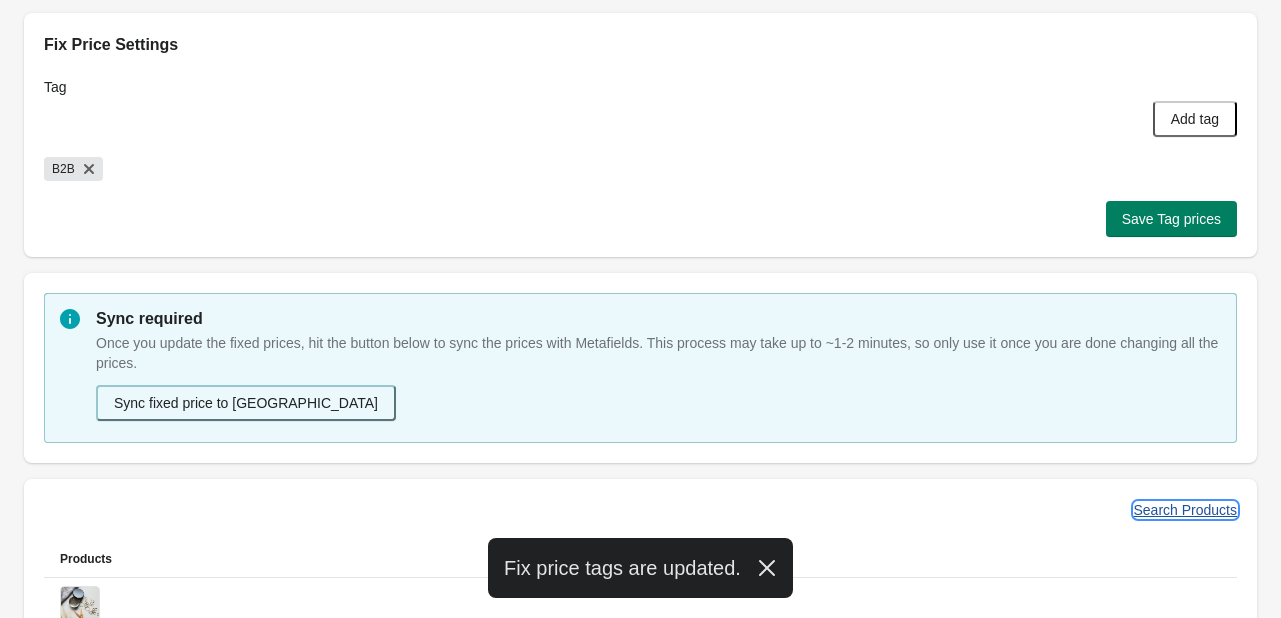 click on "Search Products" at bounding box center (1186, 510) 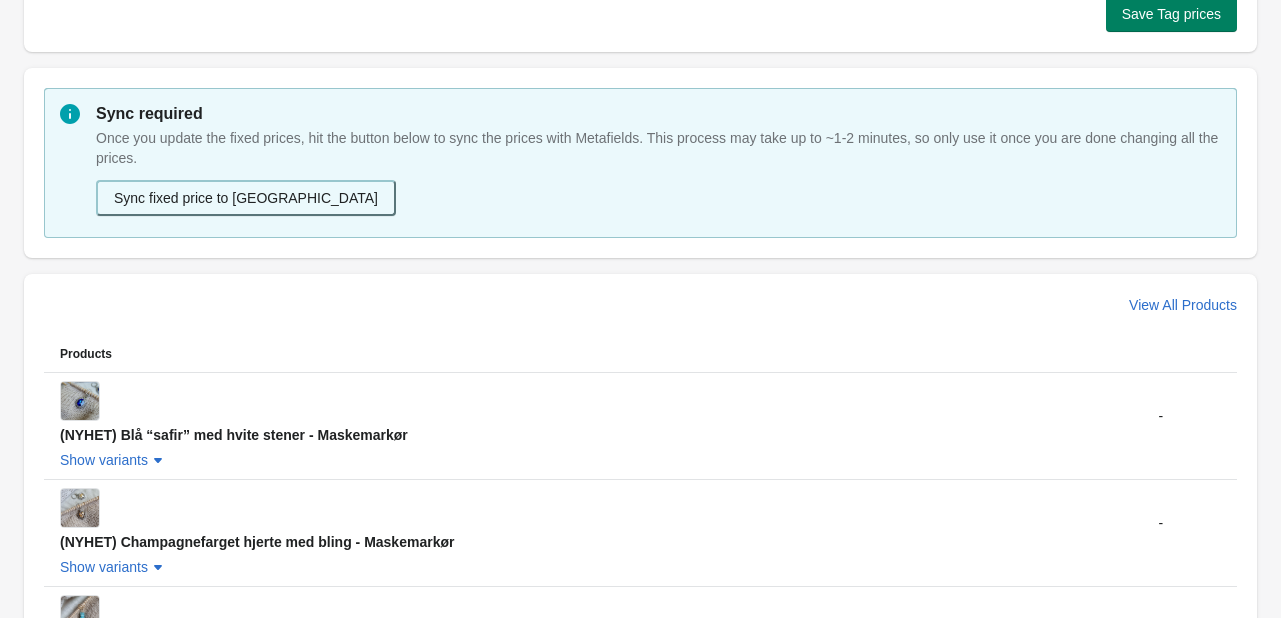 scroll, scrollTop: 463, scrollLeft: 0, axis: vertical 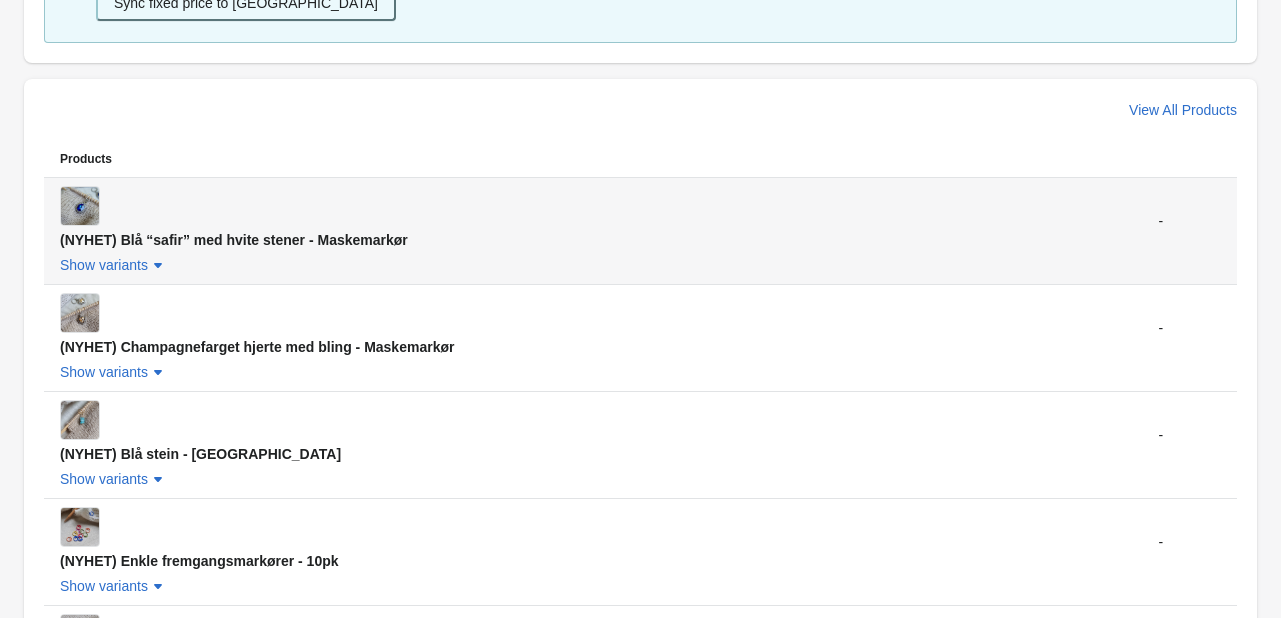click 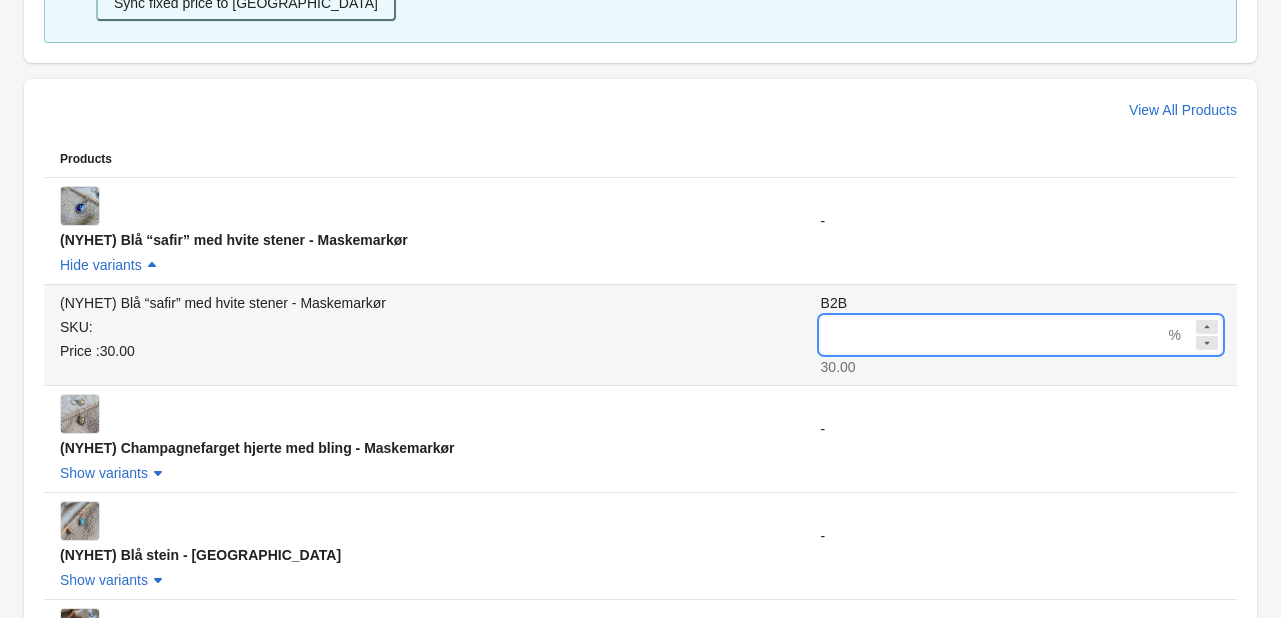 click on "B2B" at bounding box center (993, 335) 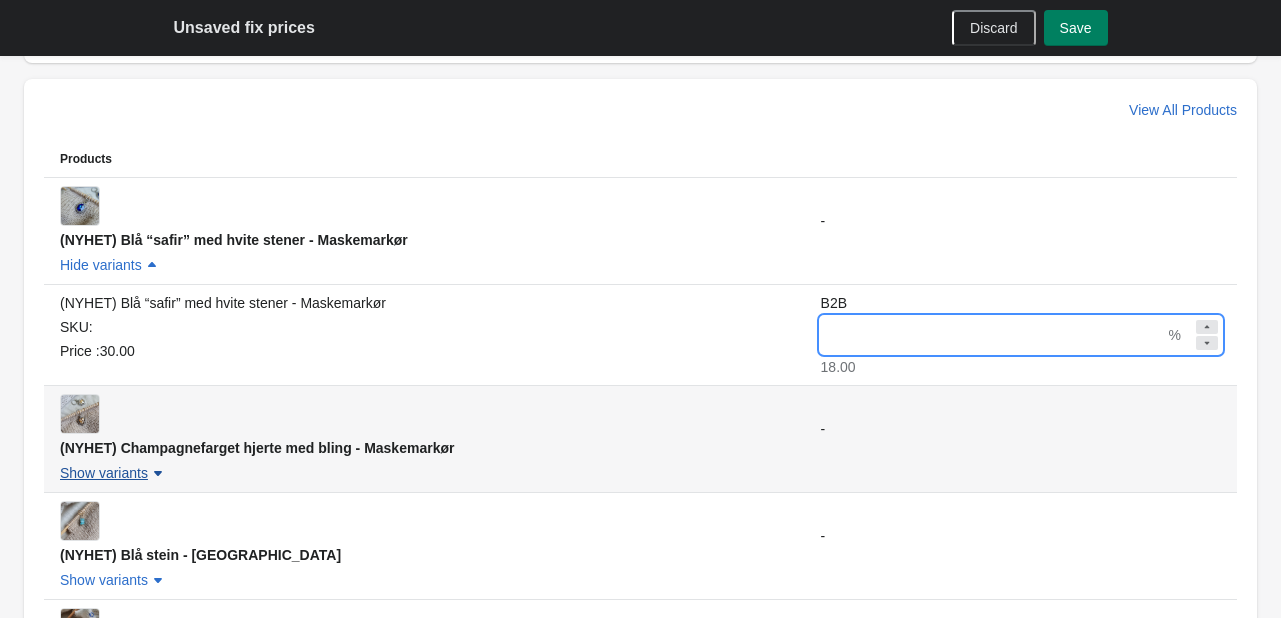 click on "Show variants" at bounding box center [104, 473] 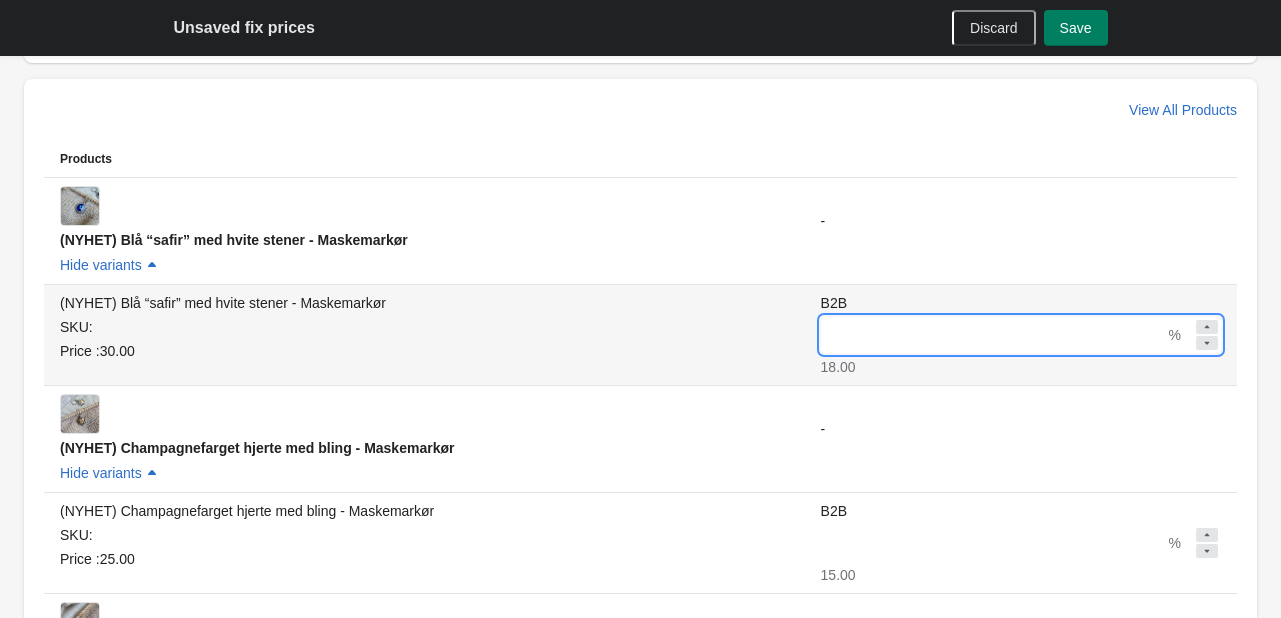 drag, startPoint x: 842, startPoint y: 333, endPoint x: 768, endPoint y: 340, distance: 74.330345 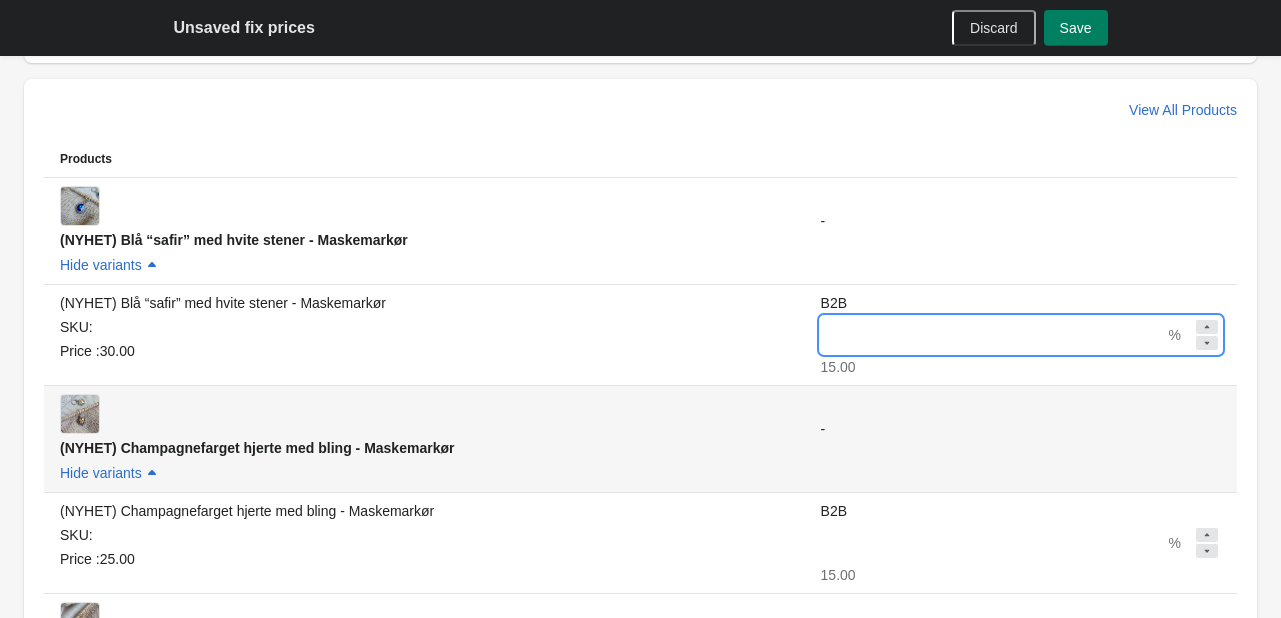 scroll, scrollTop: 0, scrollLeft: 0, axis: both 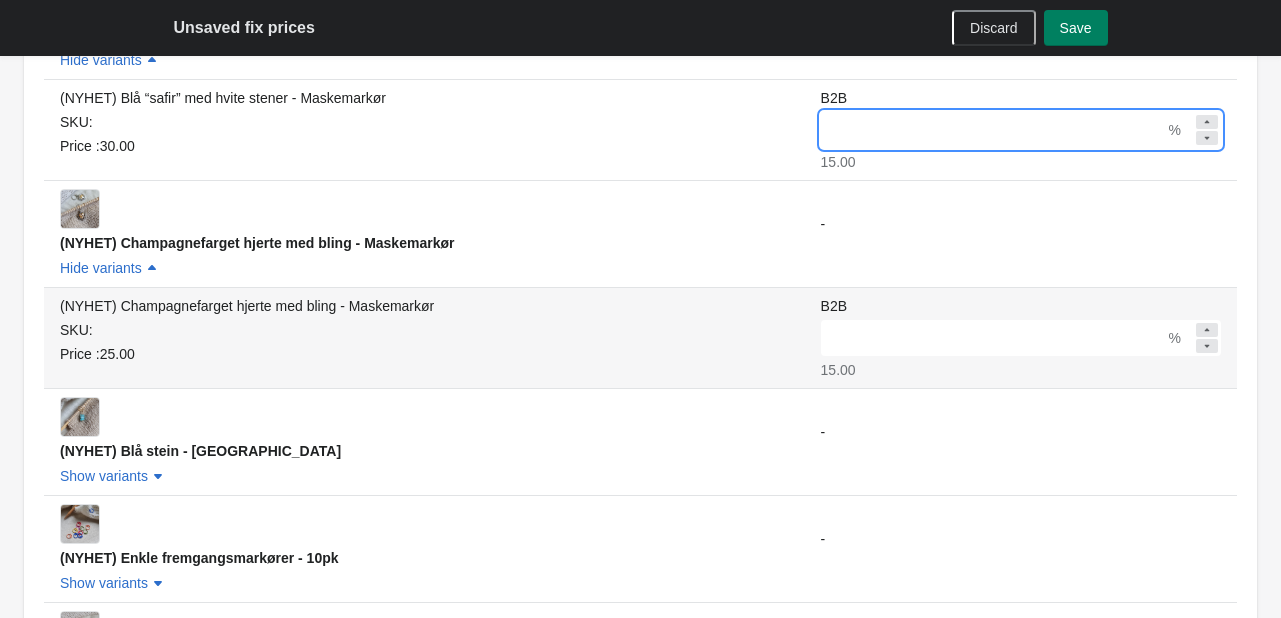 type on "**" 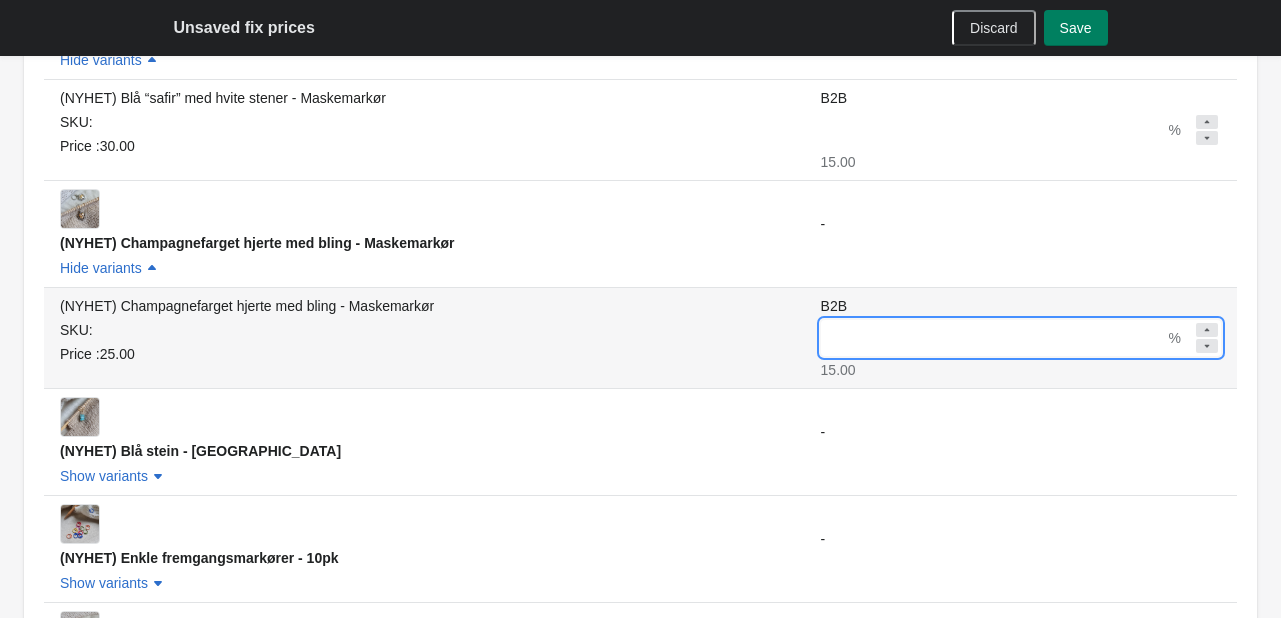 click on "**" at bounding box center (993, 338) 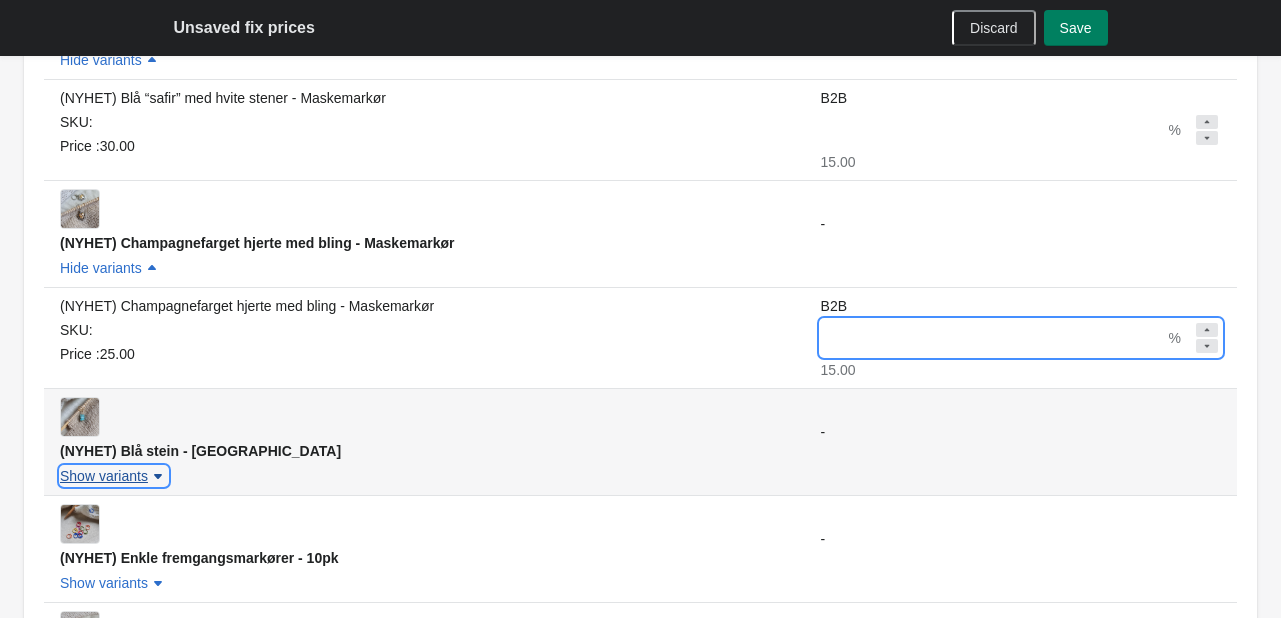 click 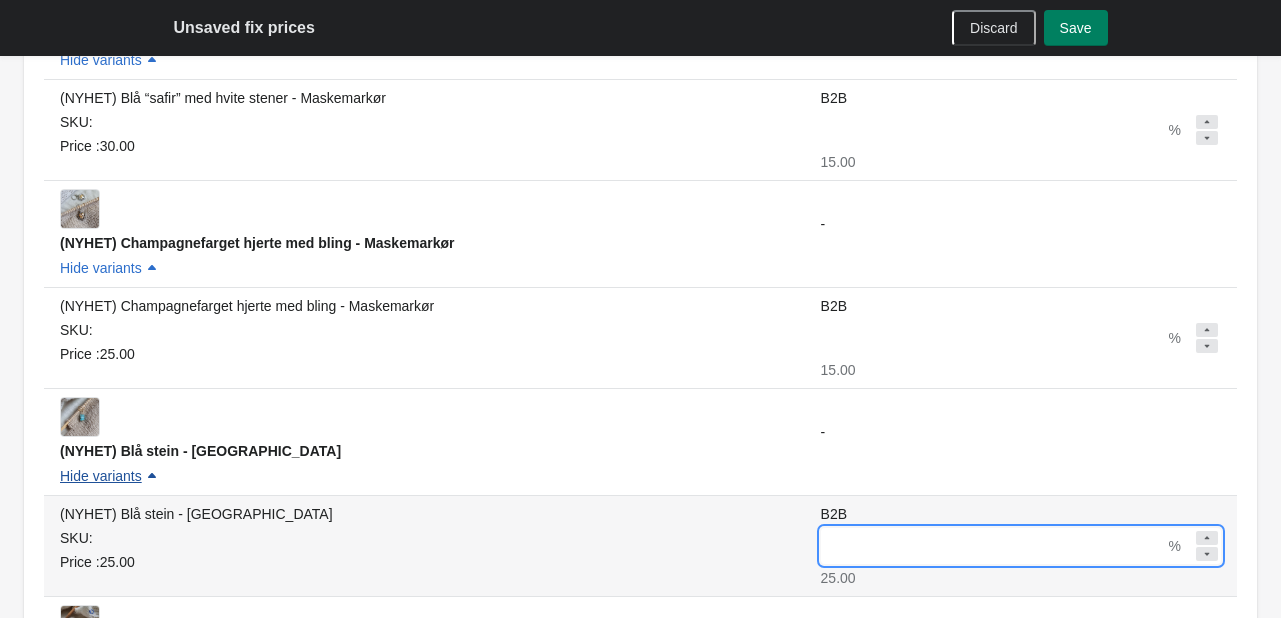 click on "B2B" at bounding box center (993, 546) 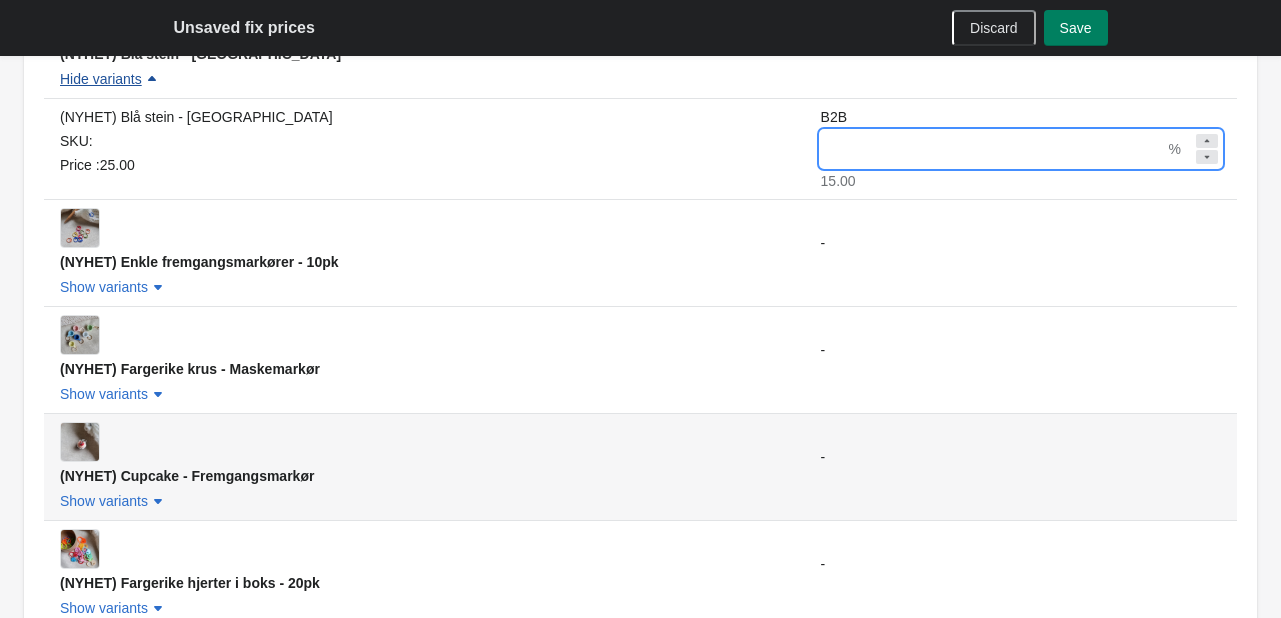 scroll, scrollTop: 1068, scrollLeft: 0, axis: vertical 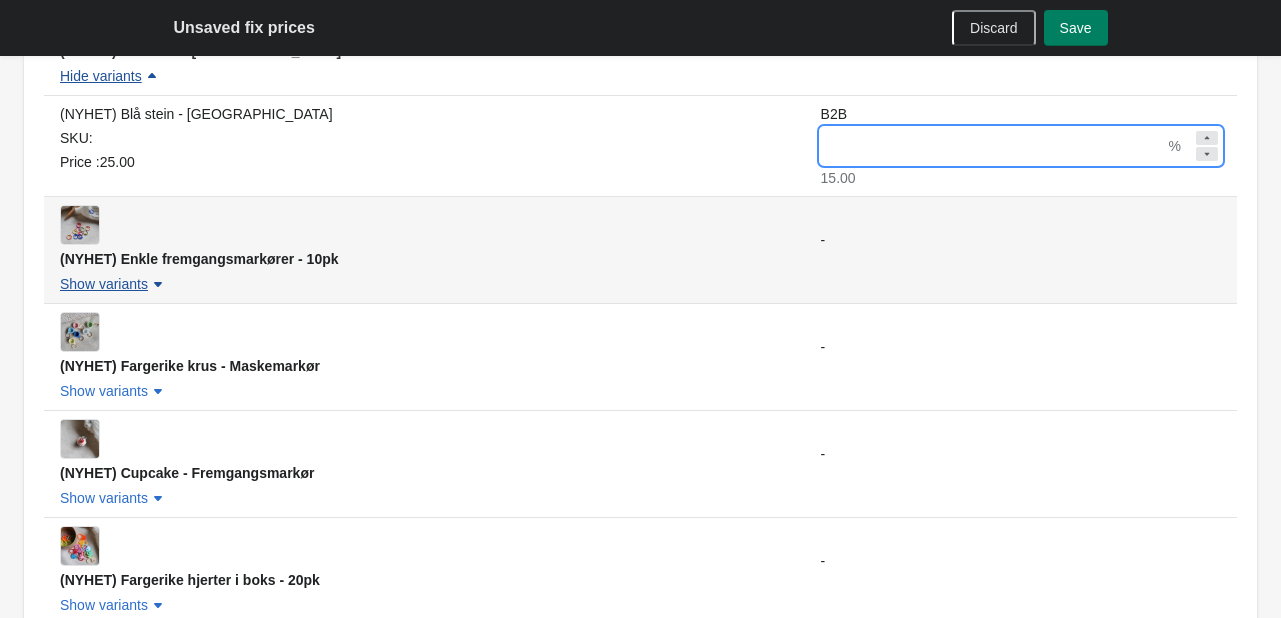 type on "**" 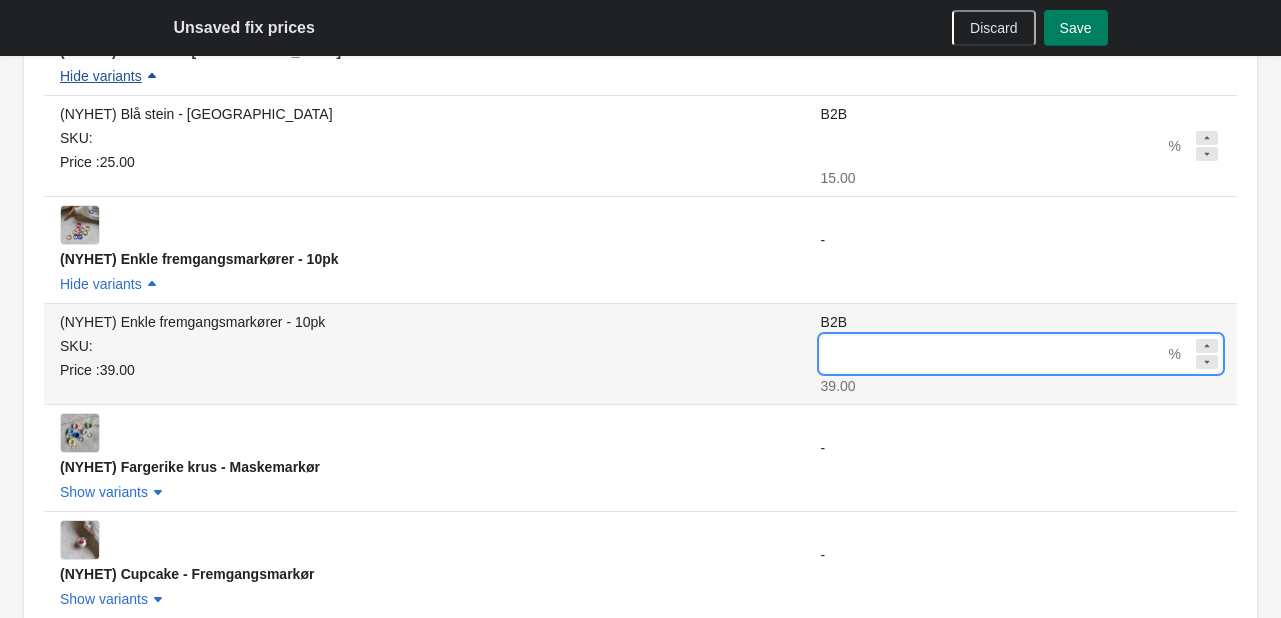 click on "B2B" at bounding box center [993, 354] 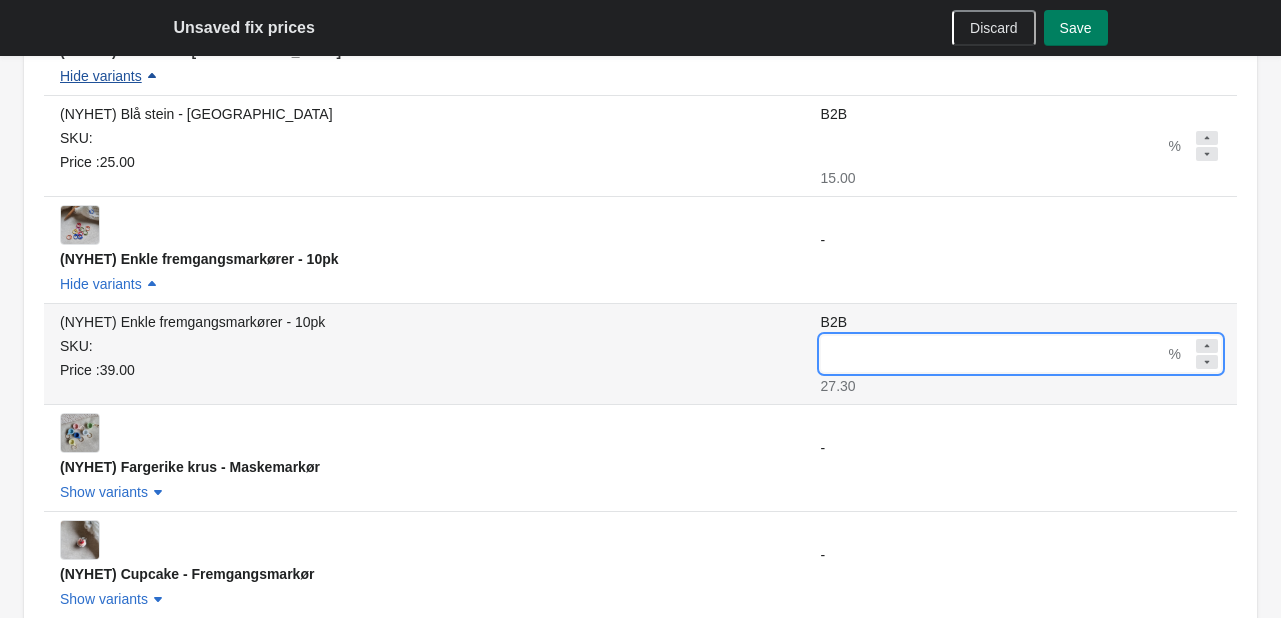 drag, startPoint x: 831, startPoint y: 360, endPoint x: 776, endPoint y: 356, distance: 55.145264 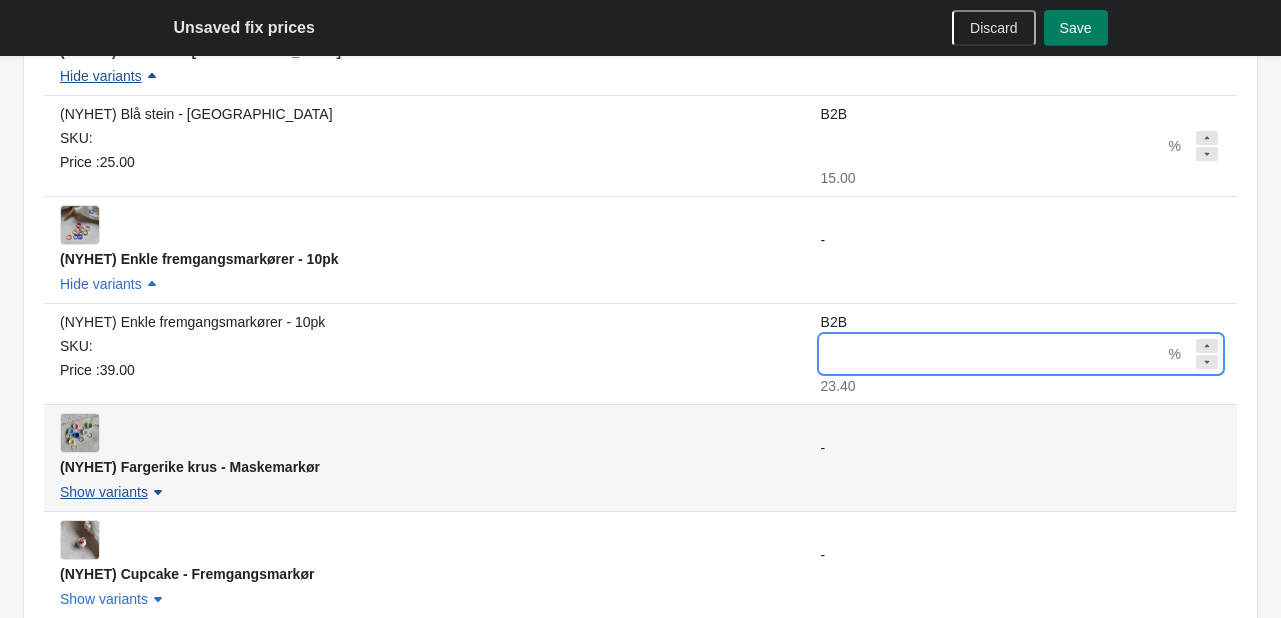 type on "**" 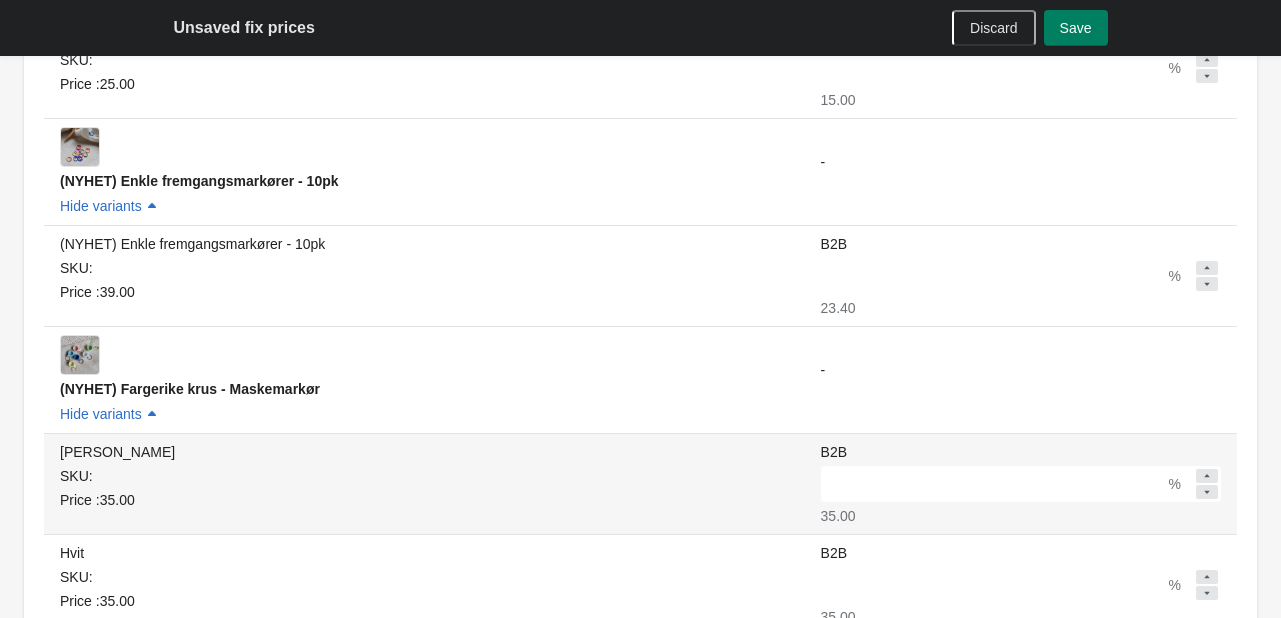 scroll, scrollTop: 1168, scrollLeft: 0, axis: vertical 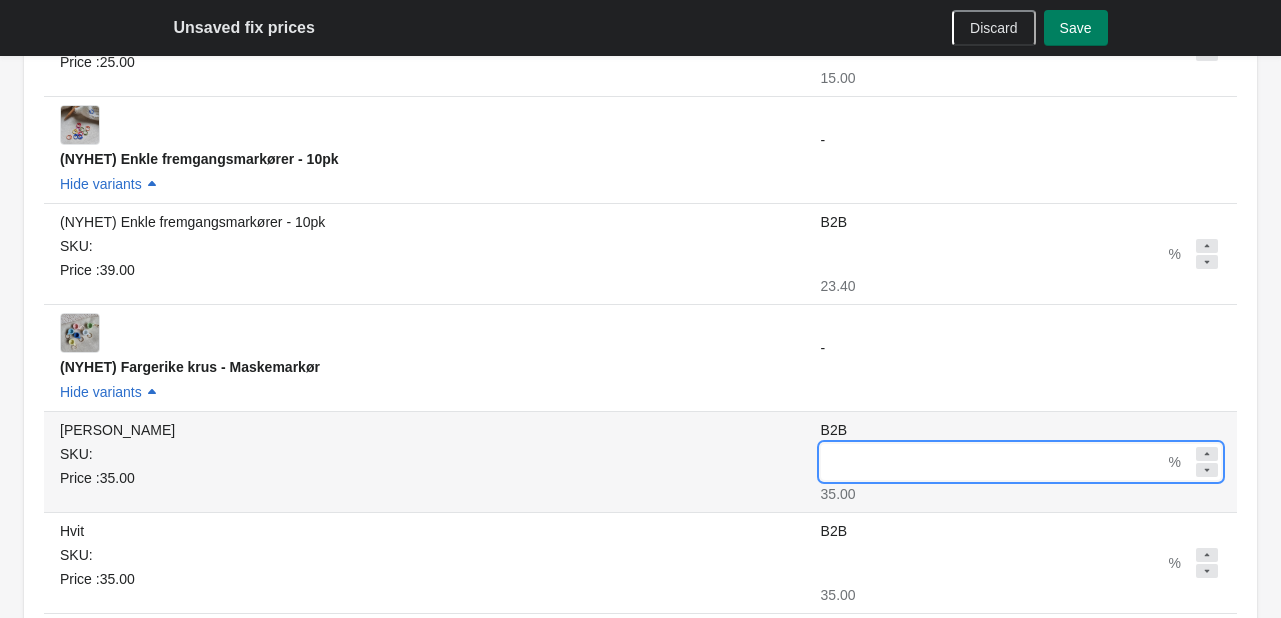 click on "B2B" at bounding box center [993, 462] 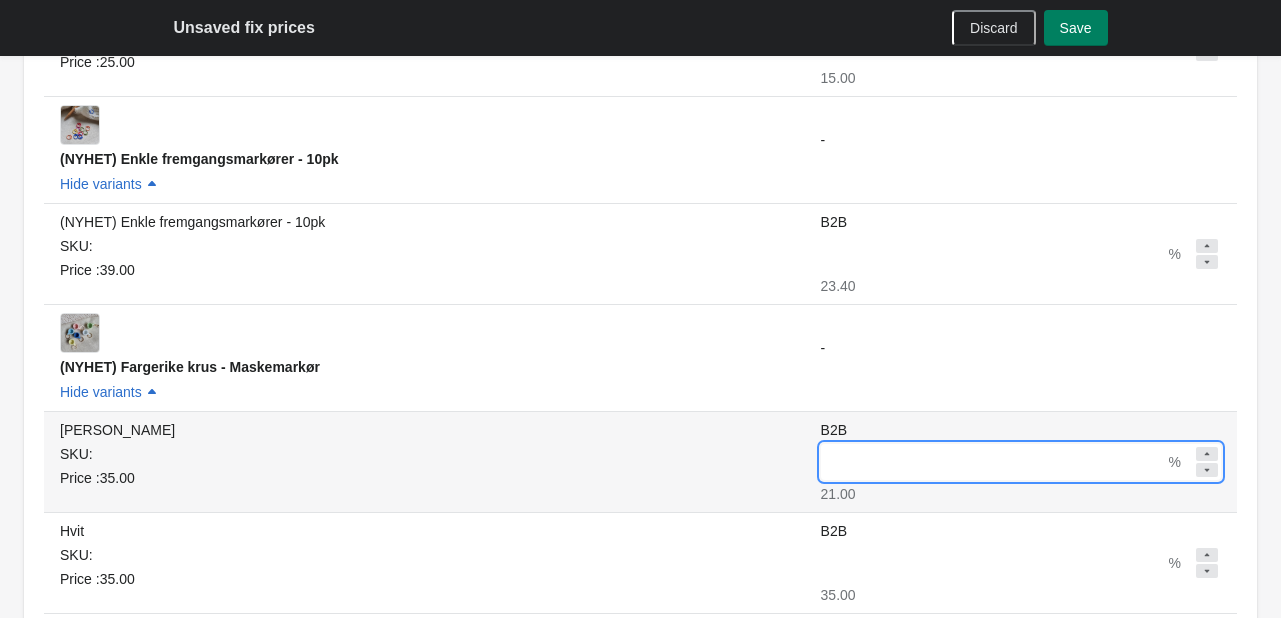 scroll, scrollTop: 1368, scrollLeft: 0, axis: vertical 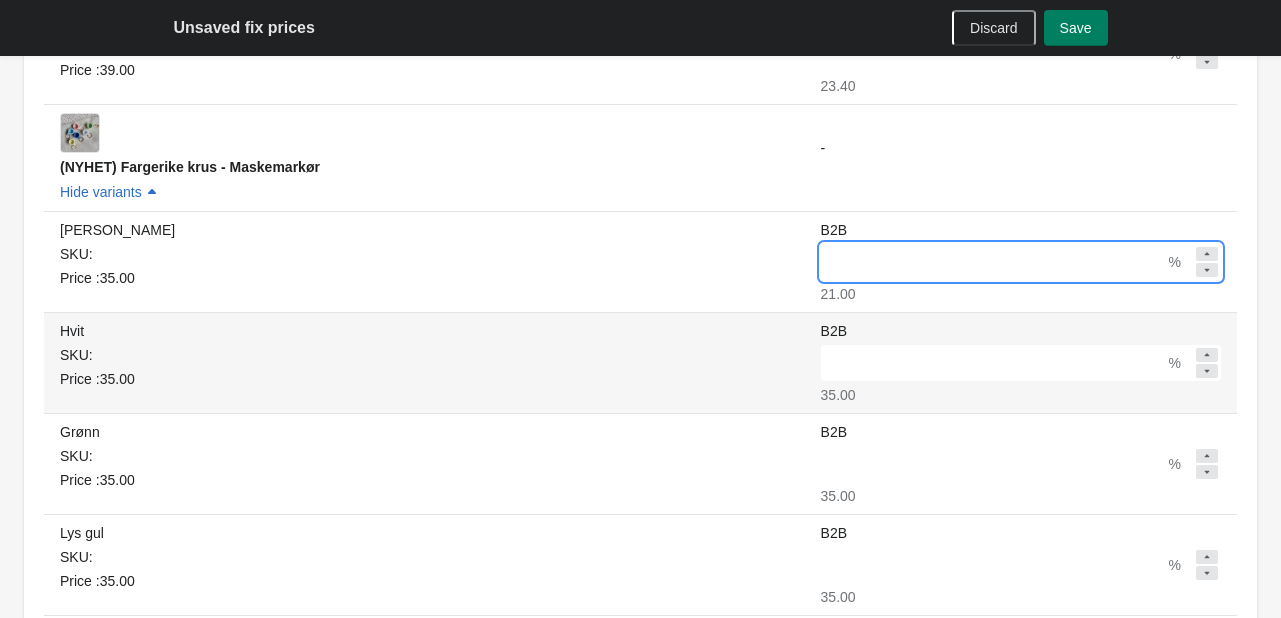 type on "**" 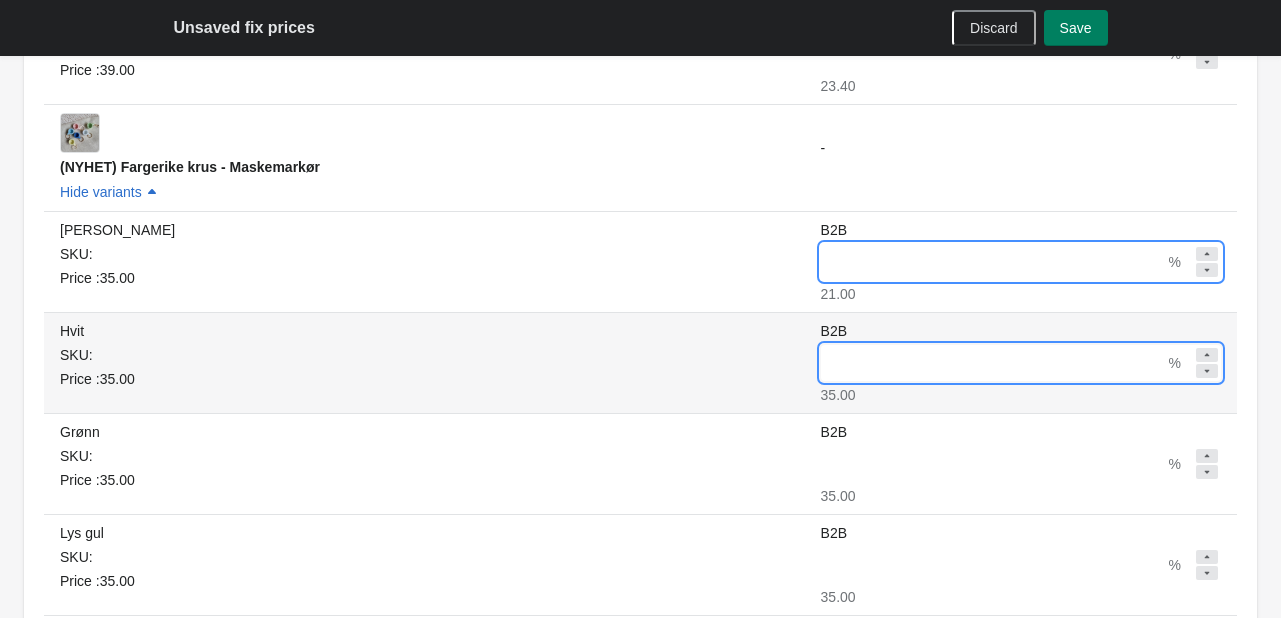click on "B2B" at bounding box center (993, 363) 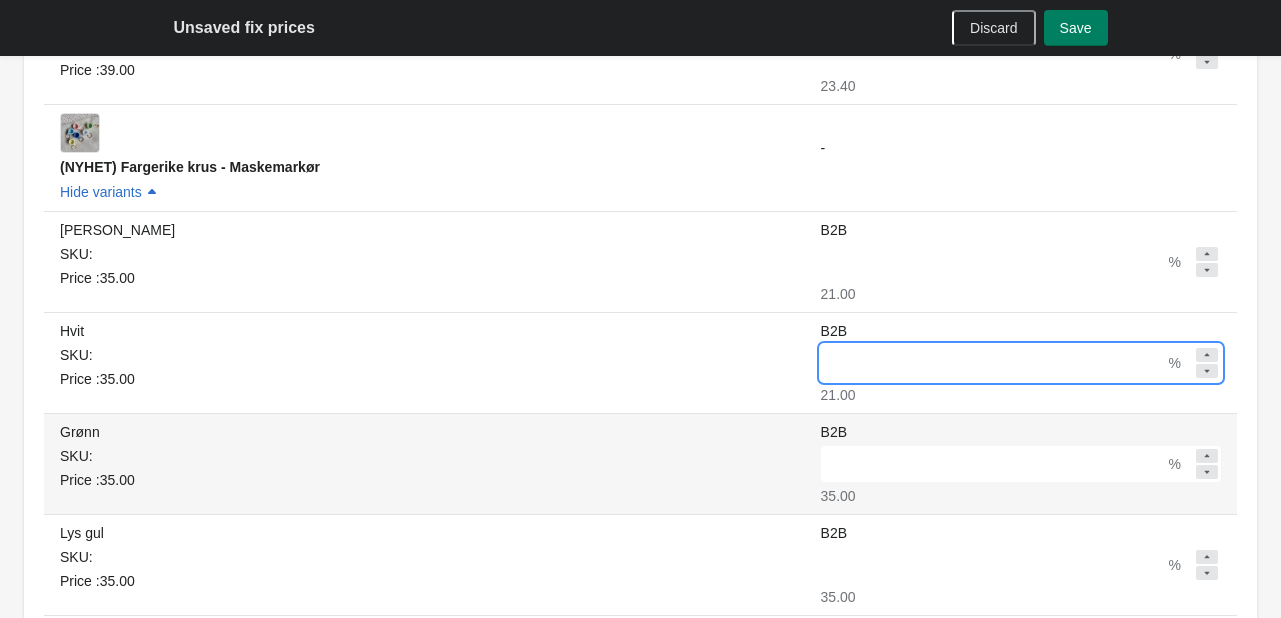 type on "**" 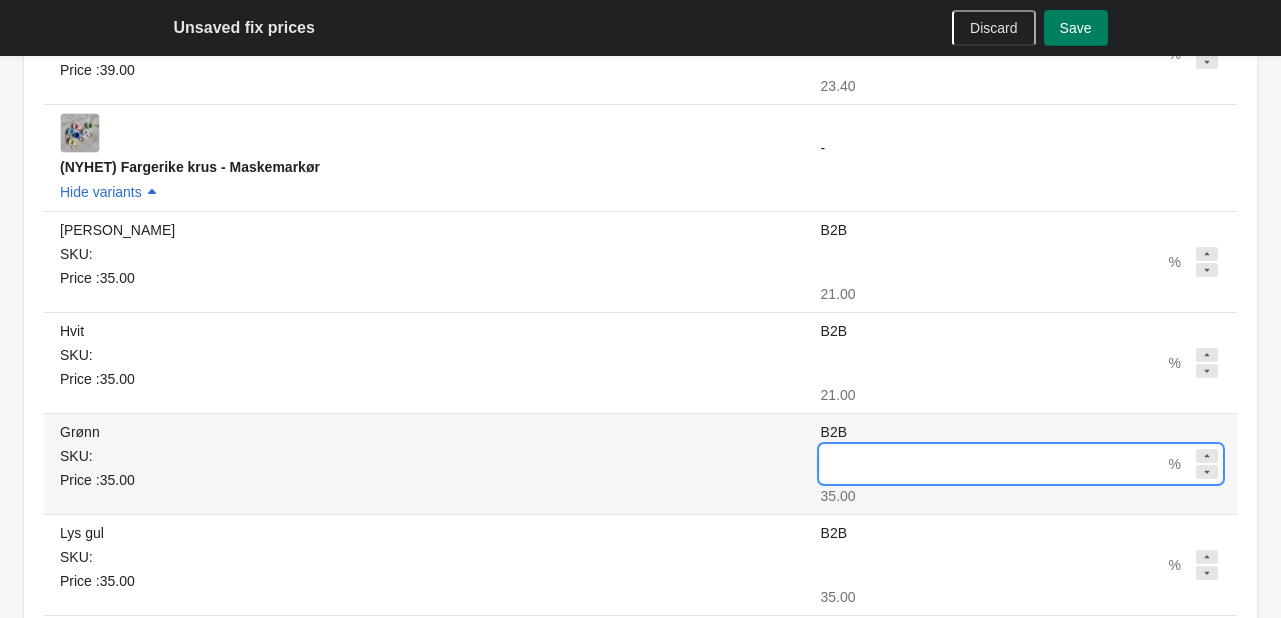 click on "B2B" at bounding box center [993, 464] 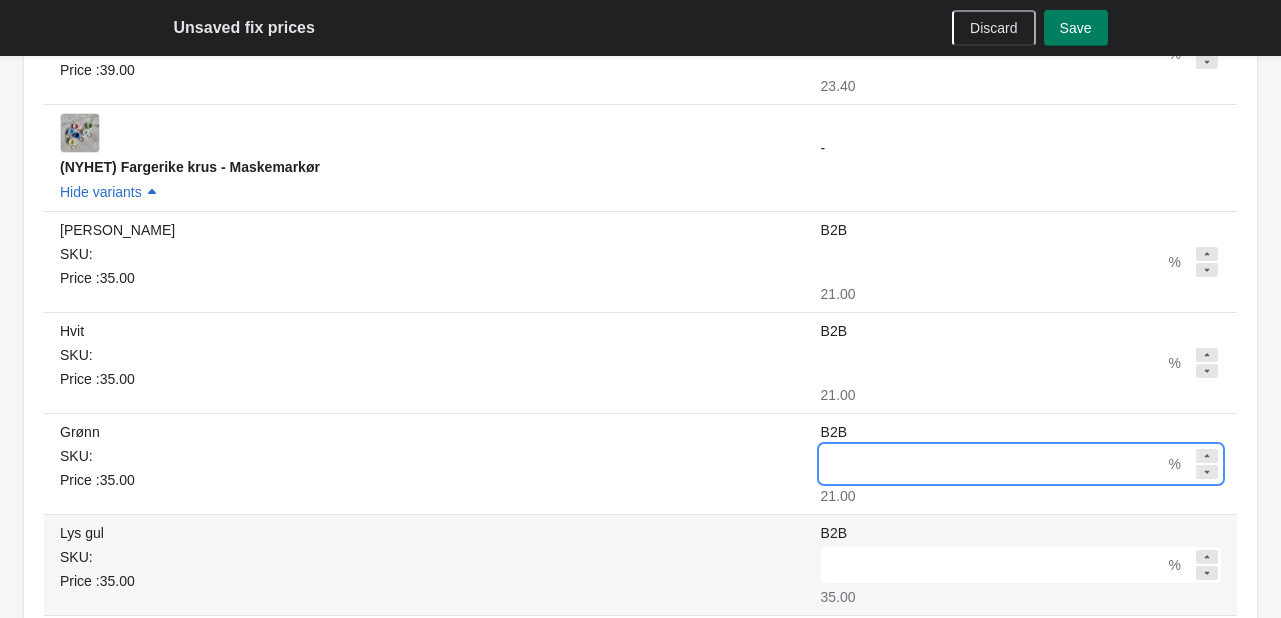 type on "**" 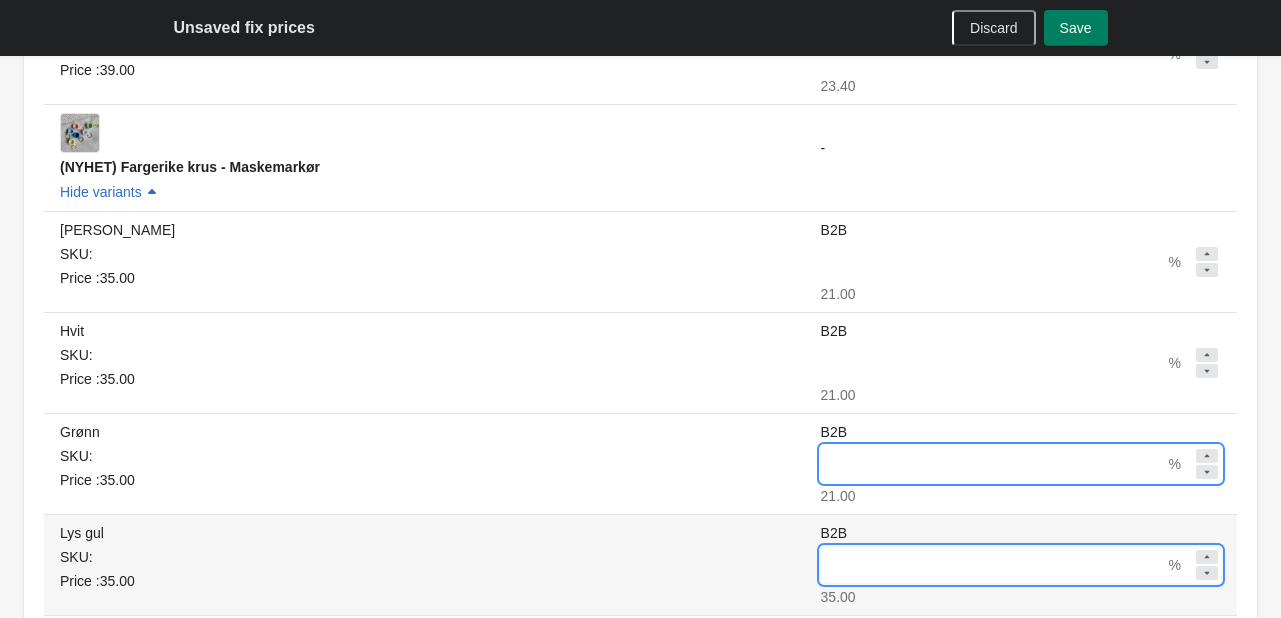 click on "B2B" at bounding box center (993, 565) 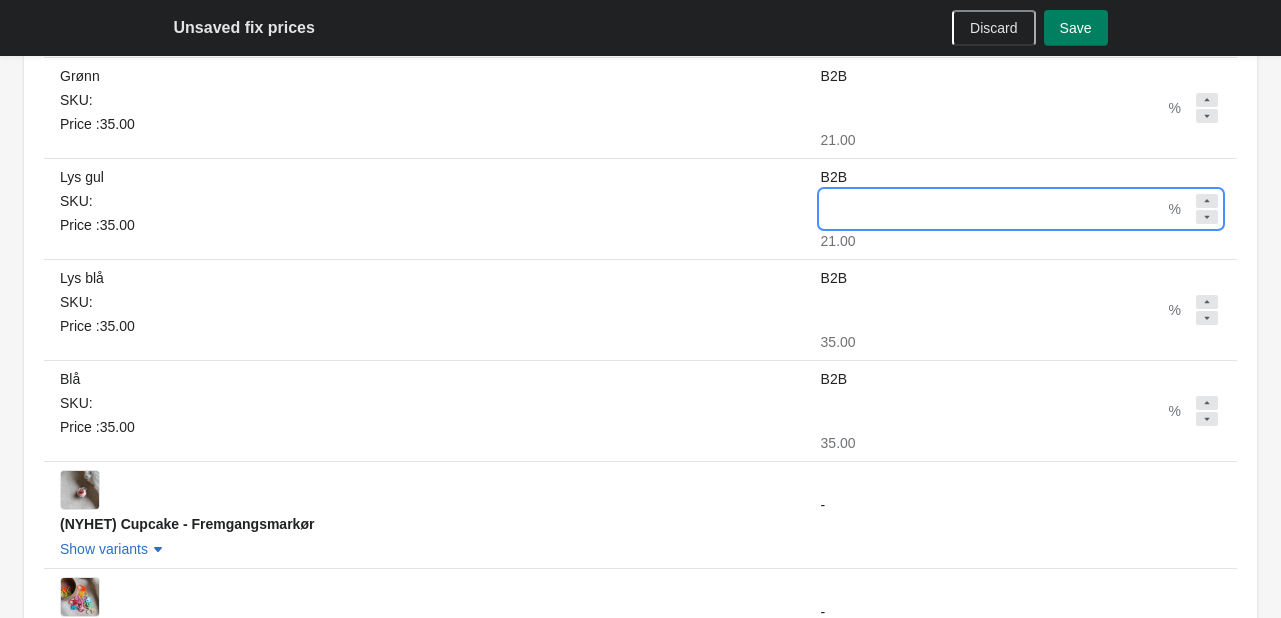 scroll, scrollTop: 1800, scrollLeft: 0, axis: vertical 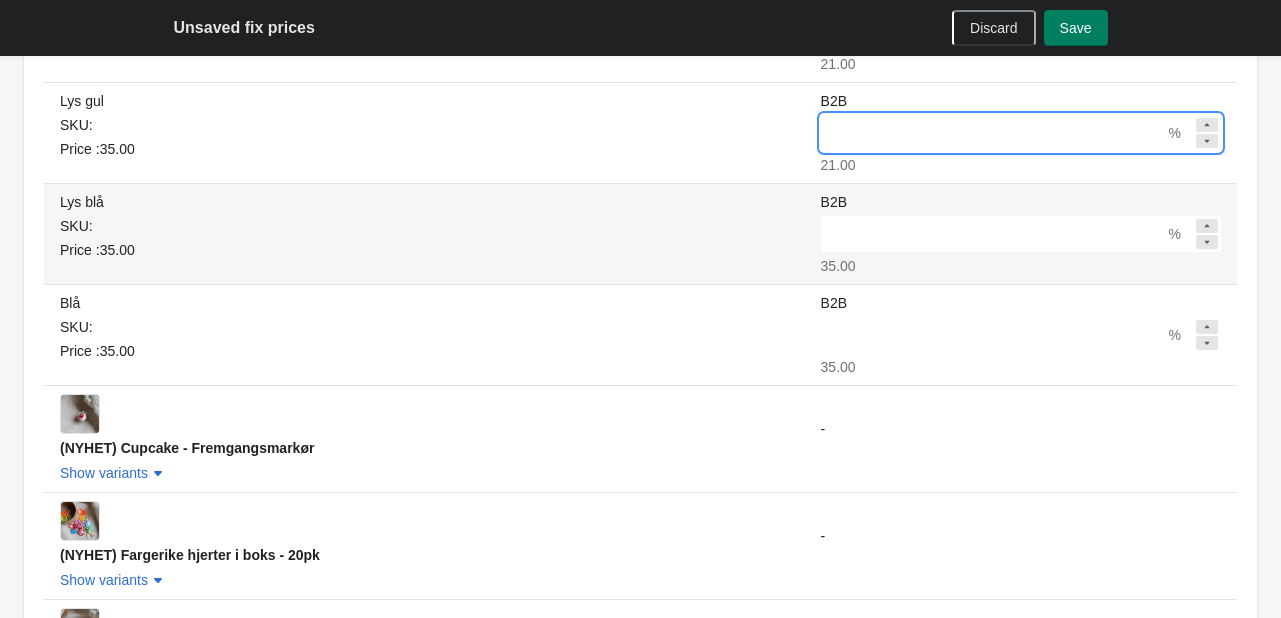 type on "**" 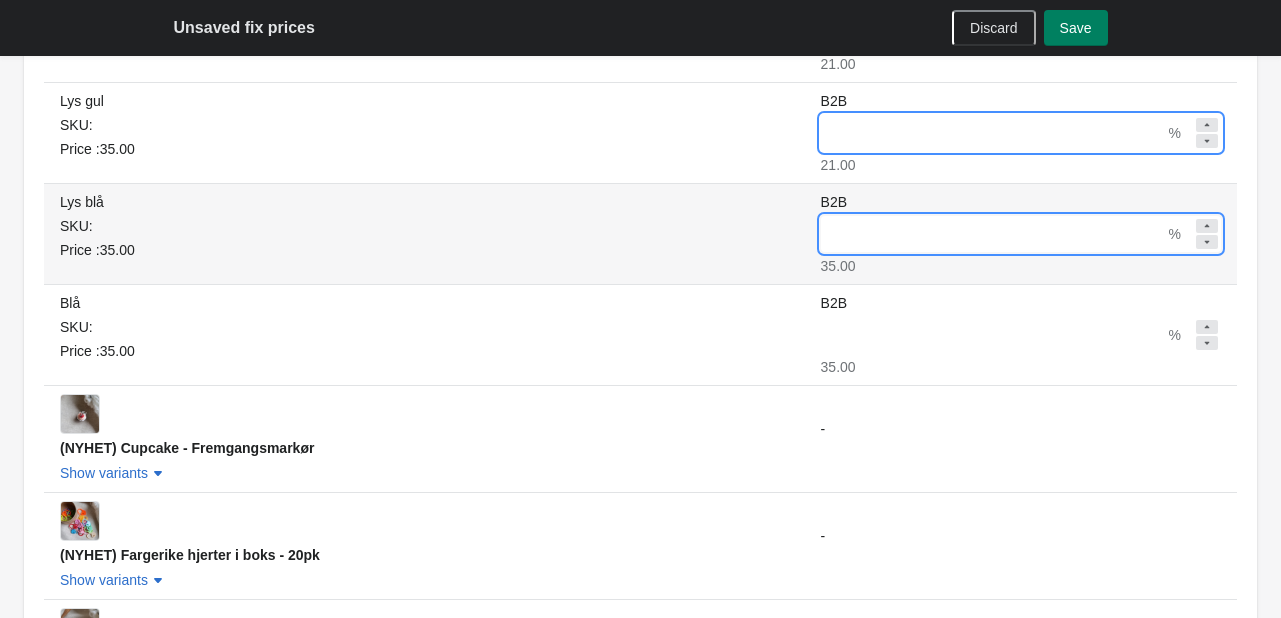 click on "B2B" at bounding box center [993, 234] 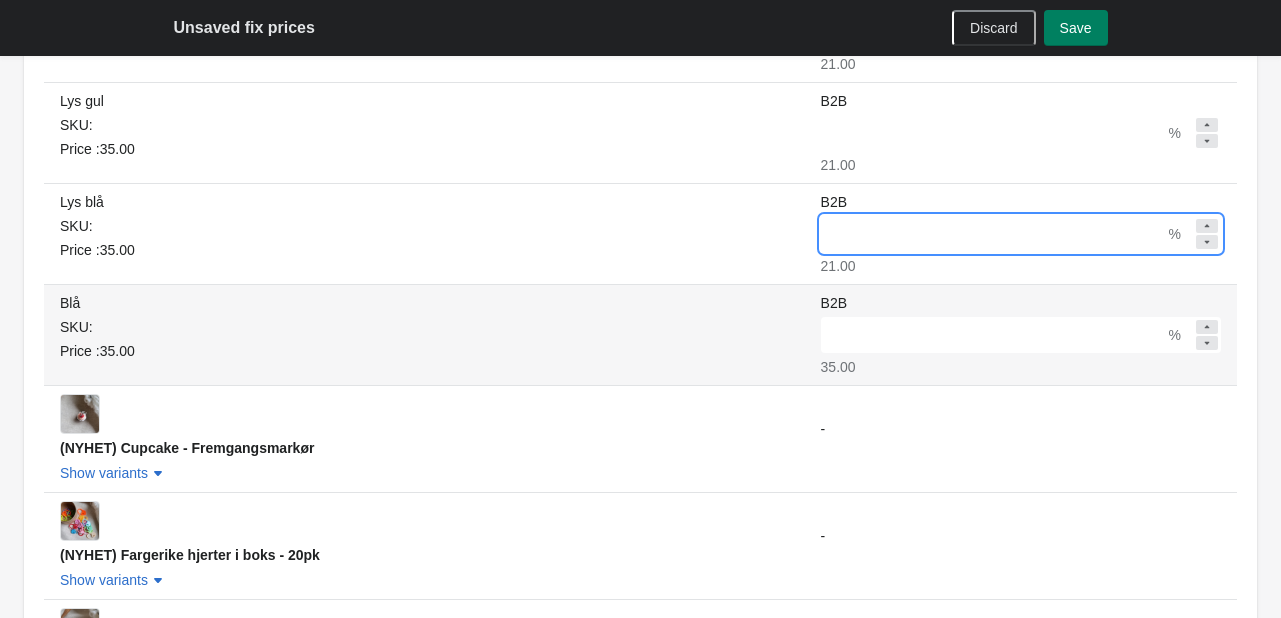 type on "**" 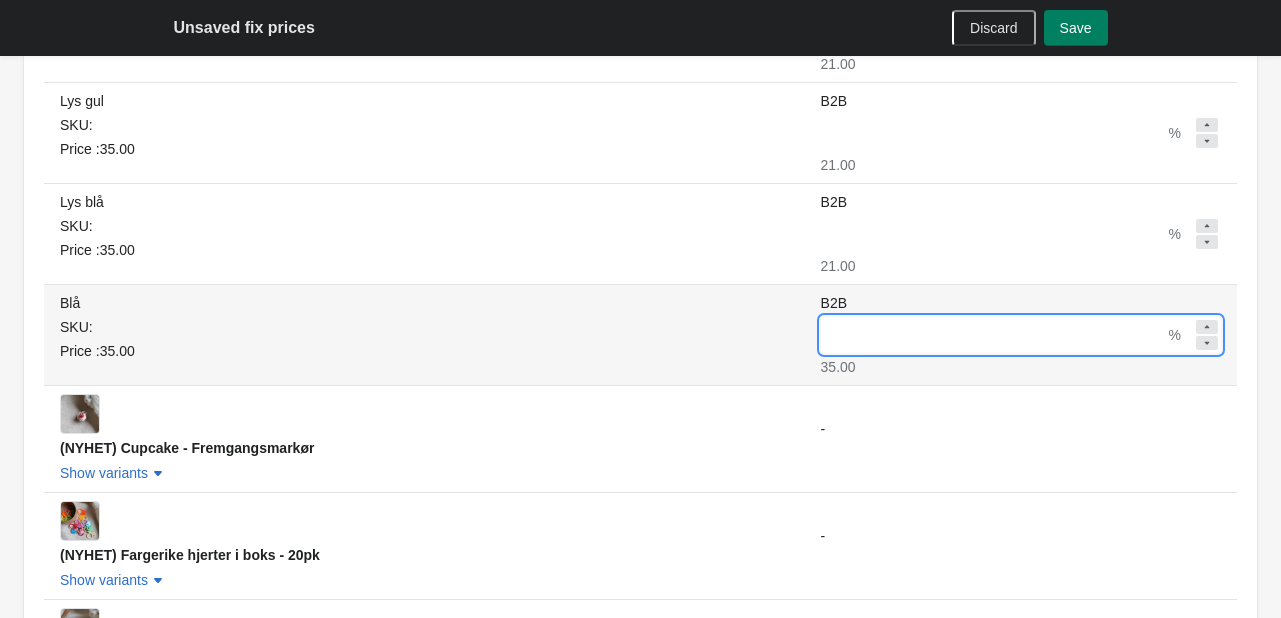 click on "B2B" at bounding box center (993, 335) 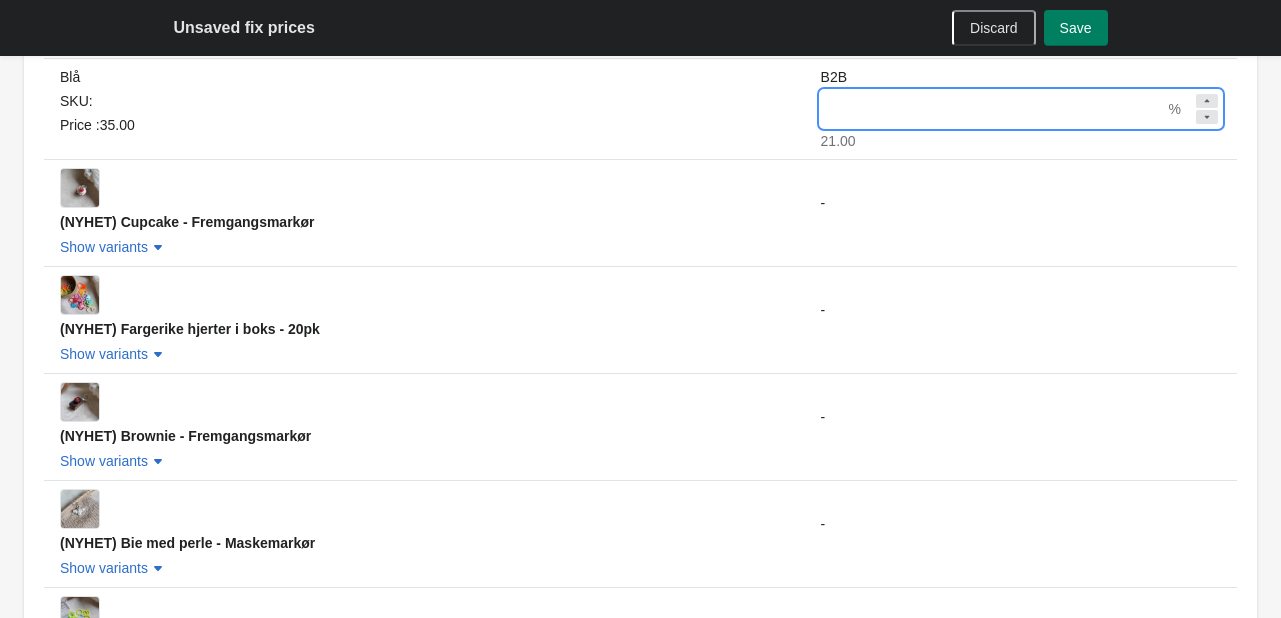 scroll, scrollTop: 2030, scrollLeft: 0, axis: vertical 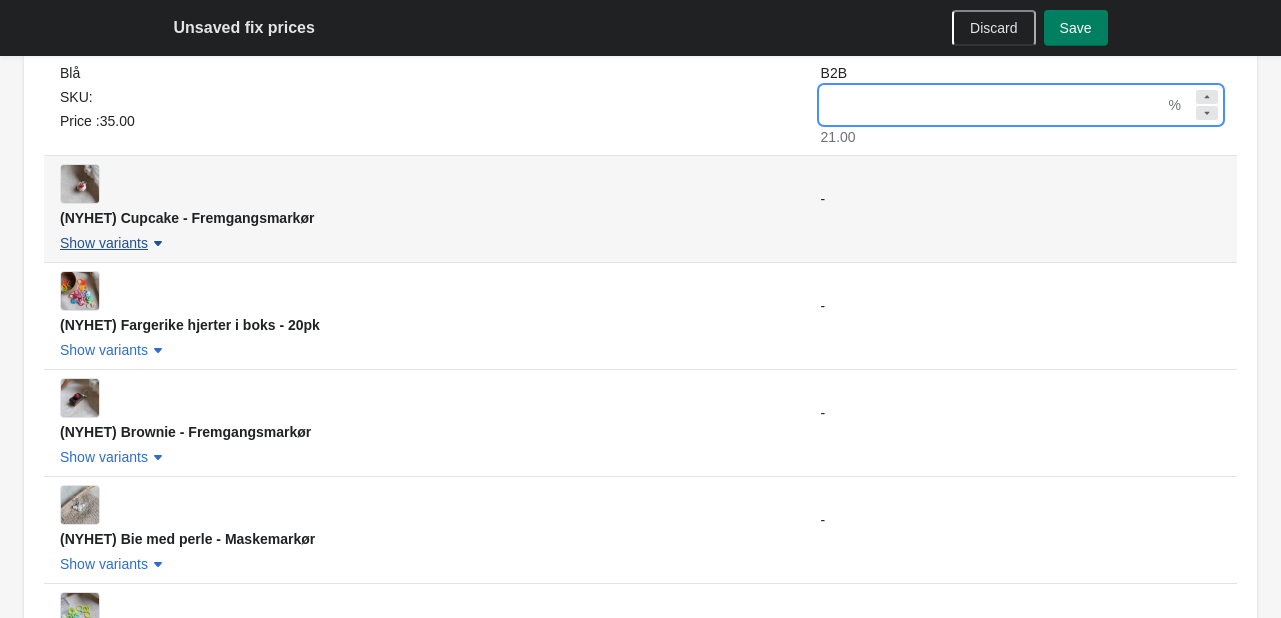 type on "**" 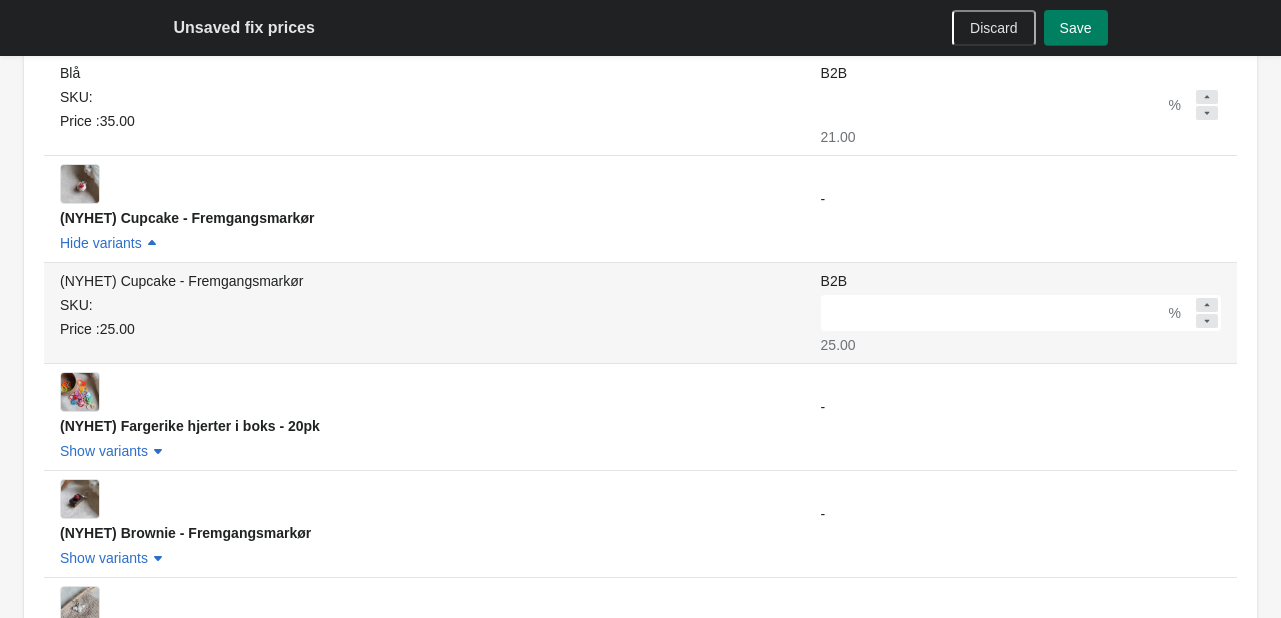 click on "B2B % 25.00" at bounding box center (1021, 312) 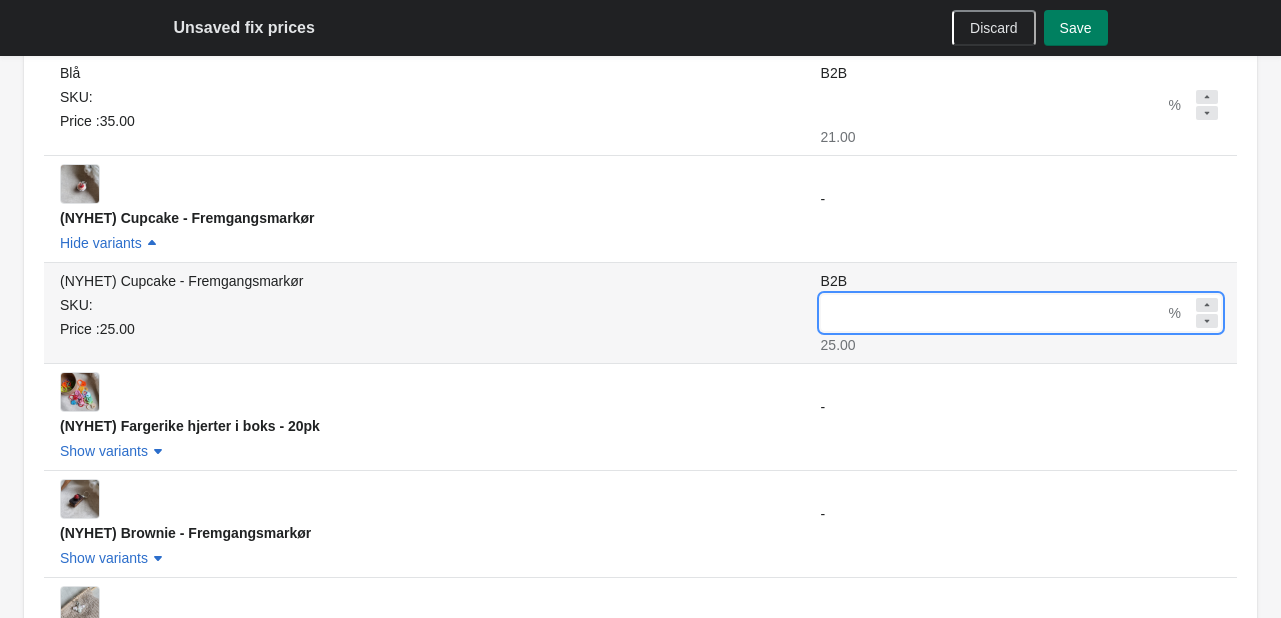 click on "B2B" at bounding box center [993, 313] 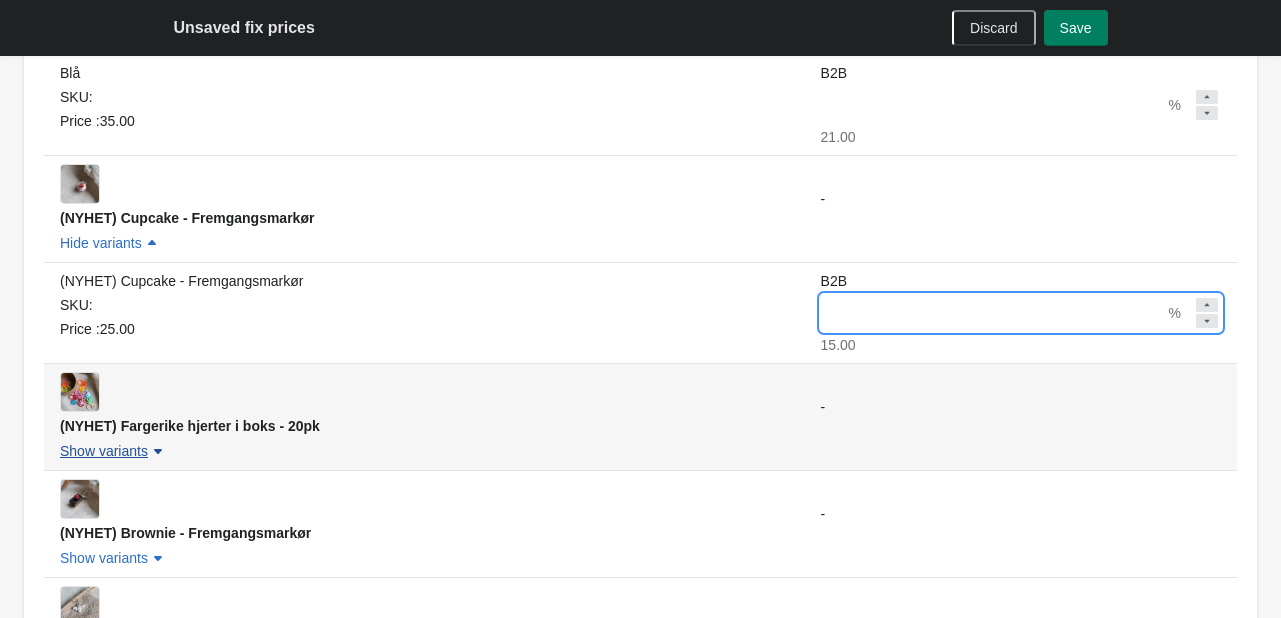 type on "**" 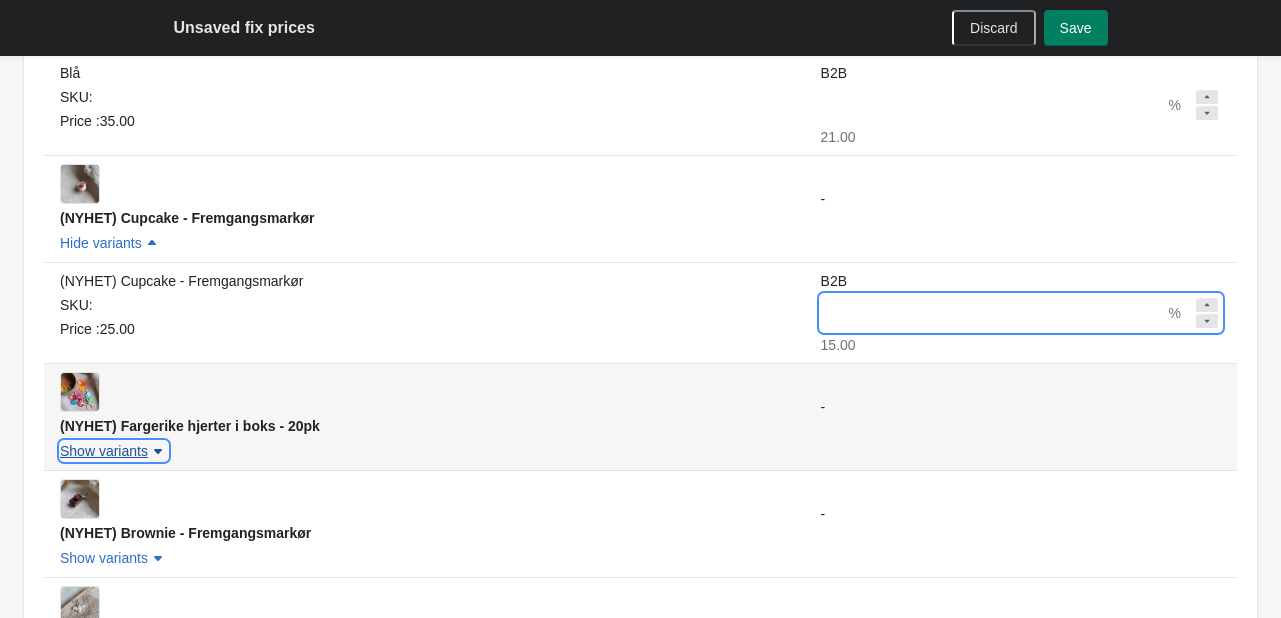 click on "Show variants" at bounding box center [104, 451] 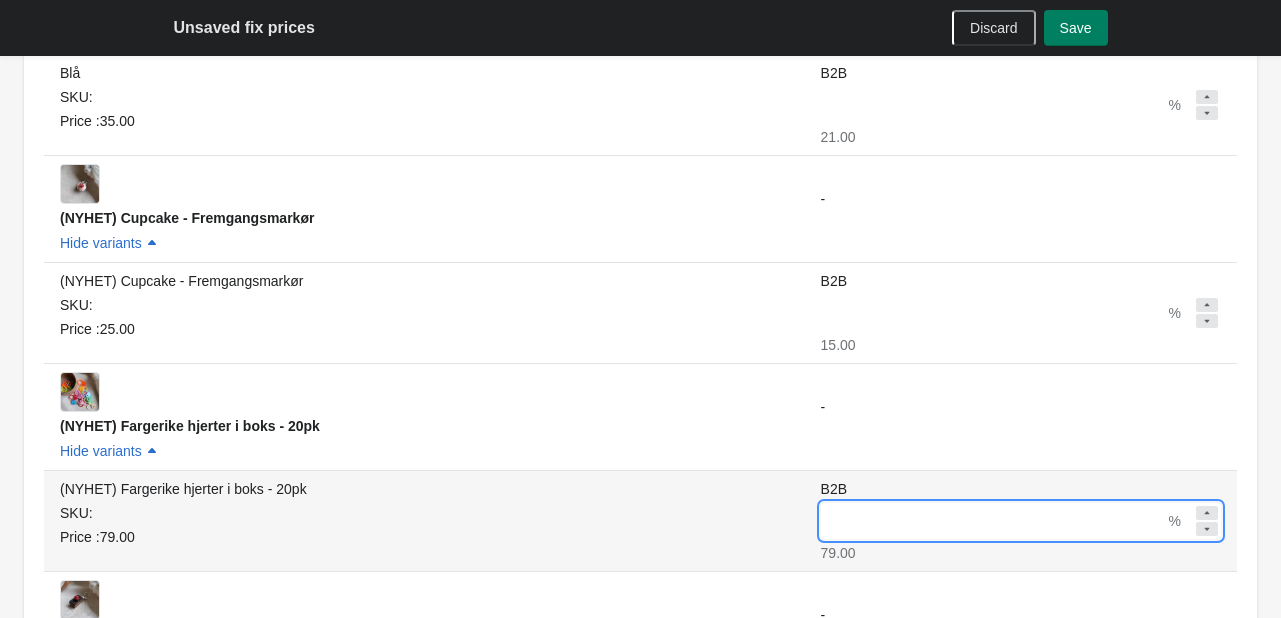 click on "B2B" at bounding box center [993, 521] 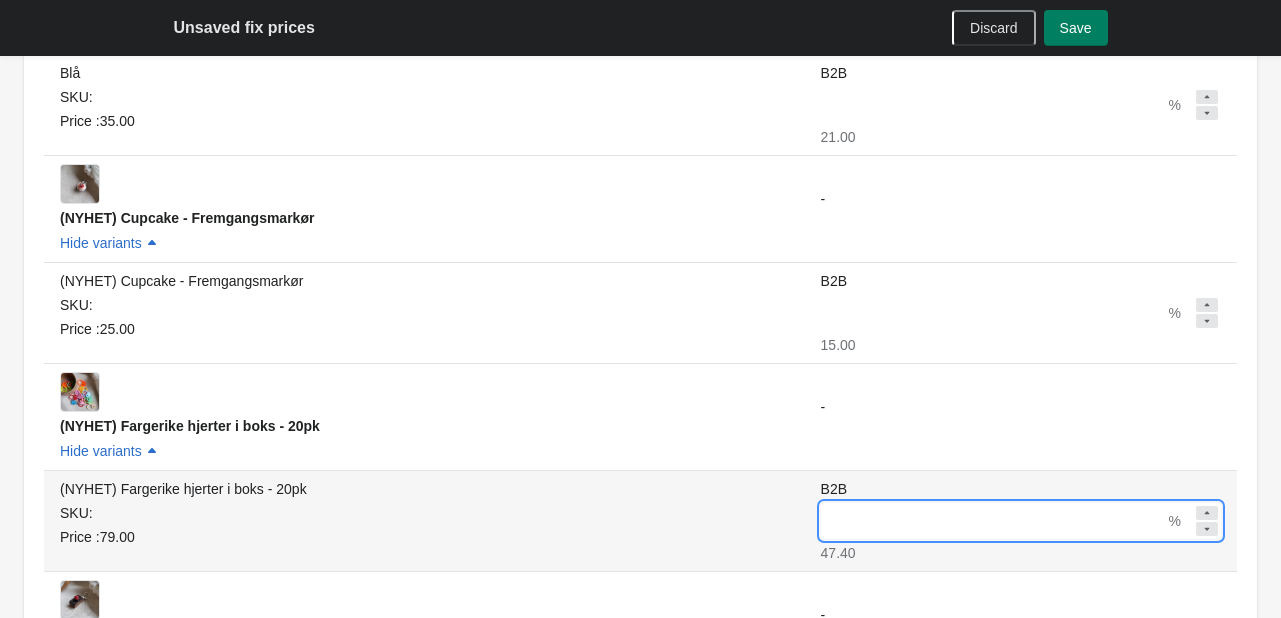 drag, startPoint x: 823, startPoint y: 513, endPoint x: 752, endPoint y: 517, distance: 71.11259 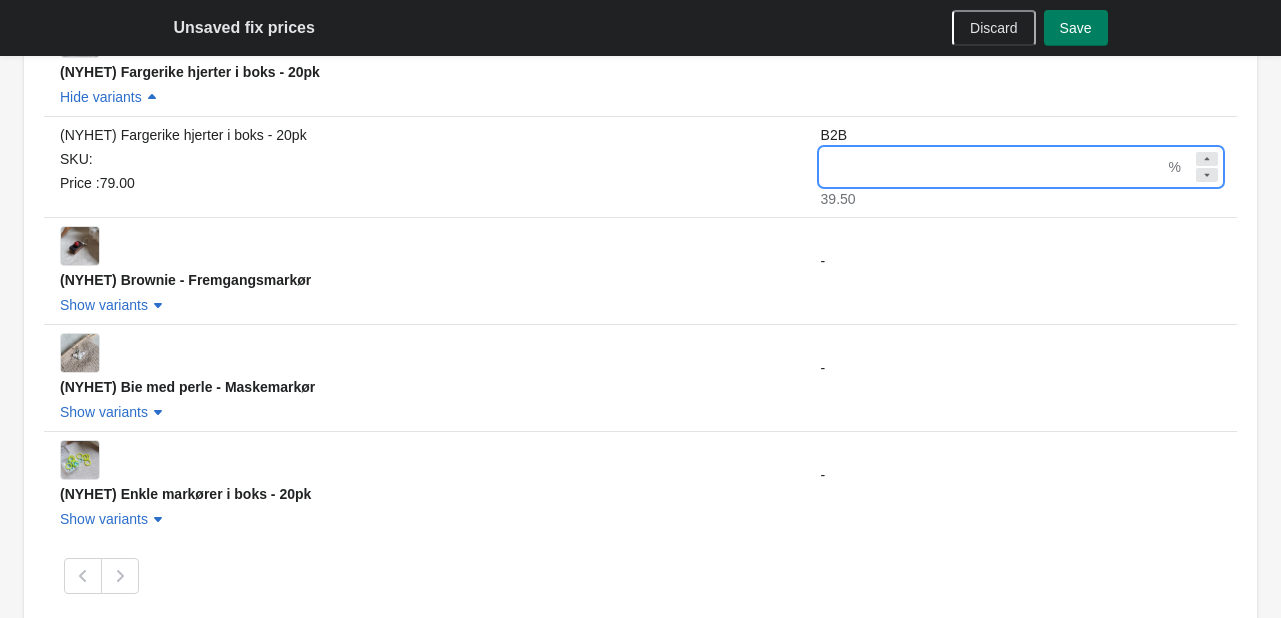 scroll, scrollTop: 2406, scrollLeft: 0, axis: vertical 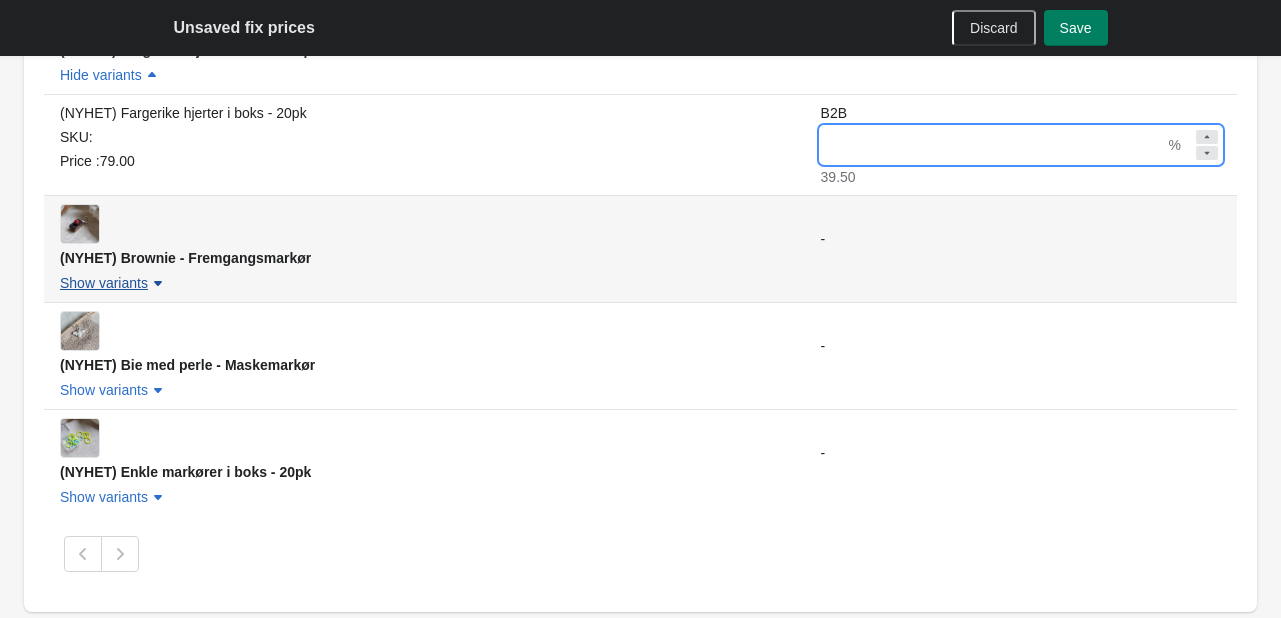 type on "**" 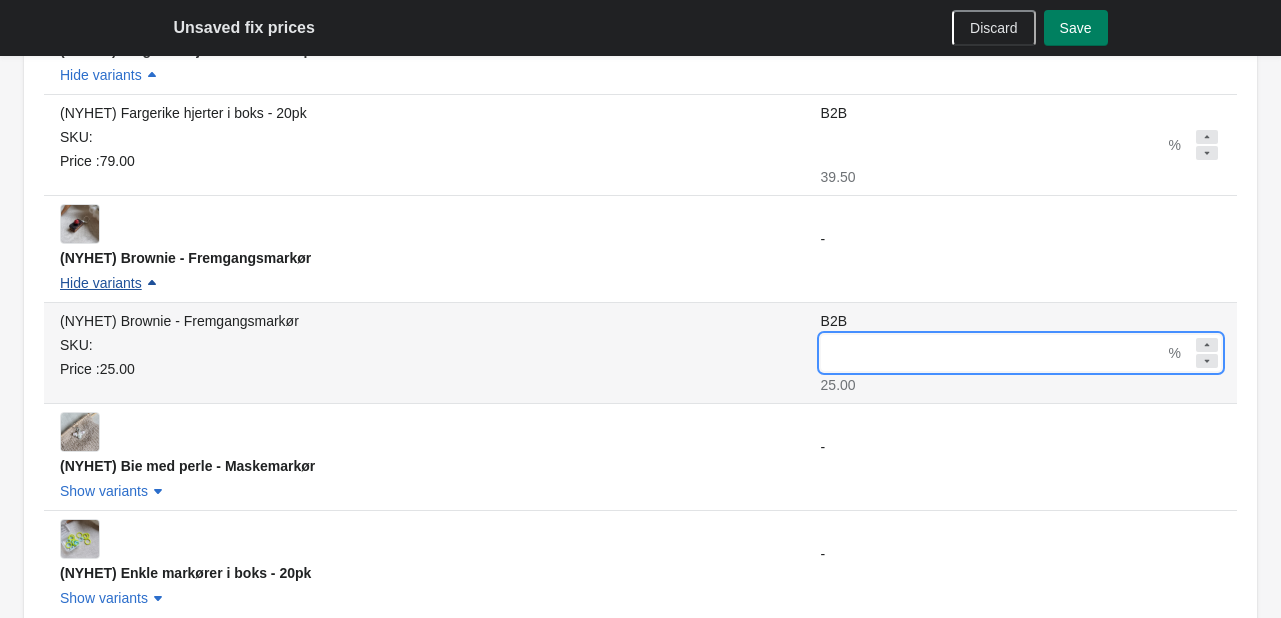 click on "B2B" at bounding box center [993, 353] 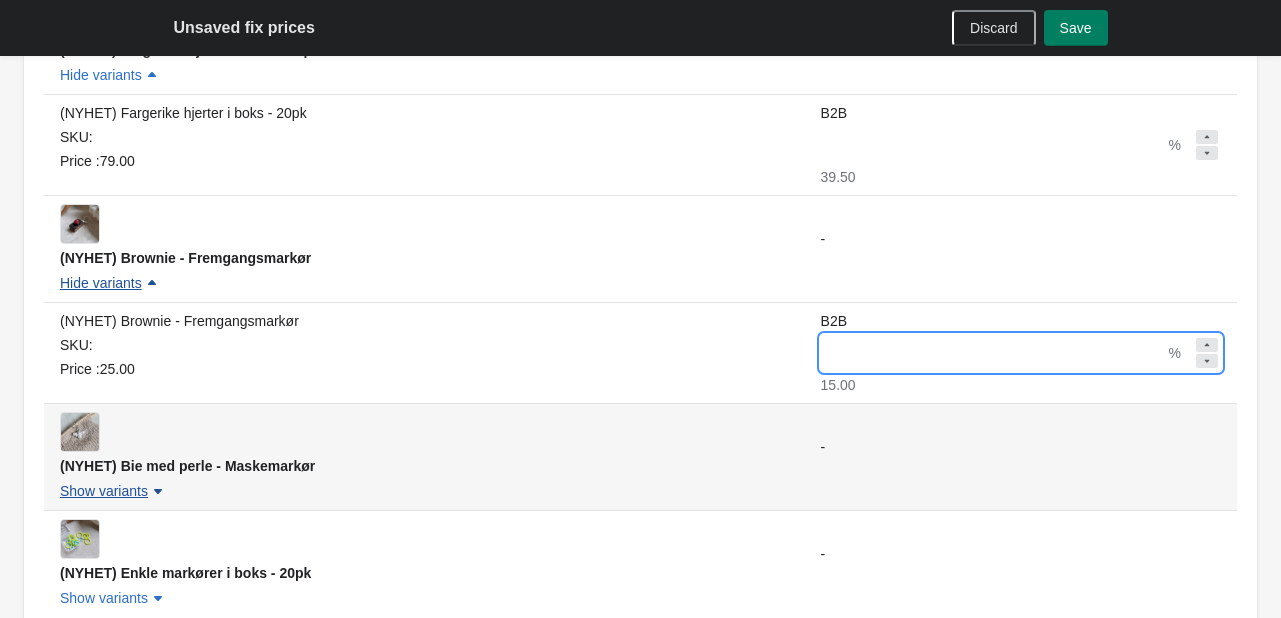 type on "**" 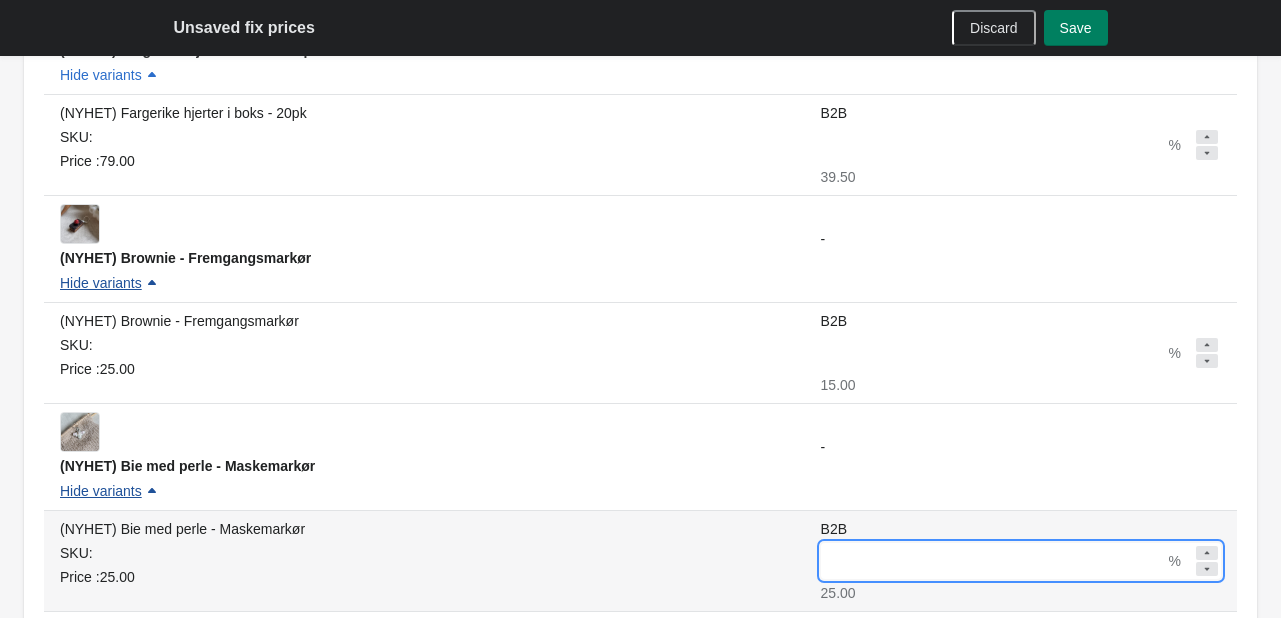click on "B2B" at bounding box center [993, 561] 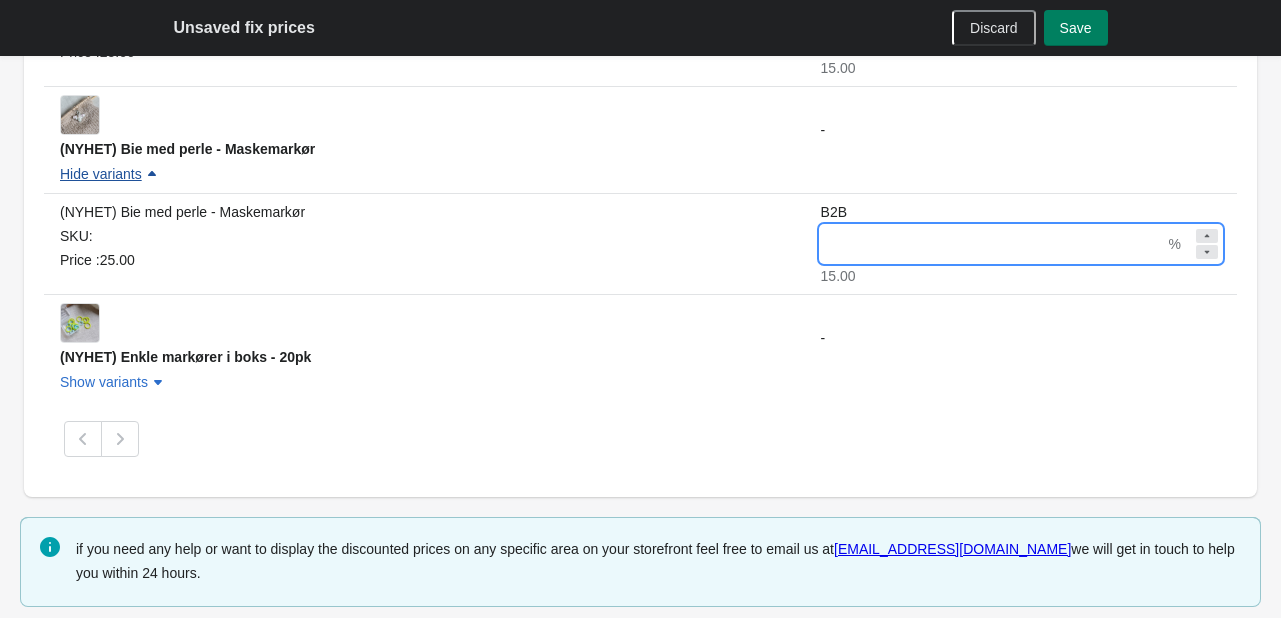 scroll, scrollTop: 2728, scrollLeft: 0, axis: vertical 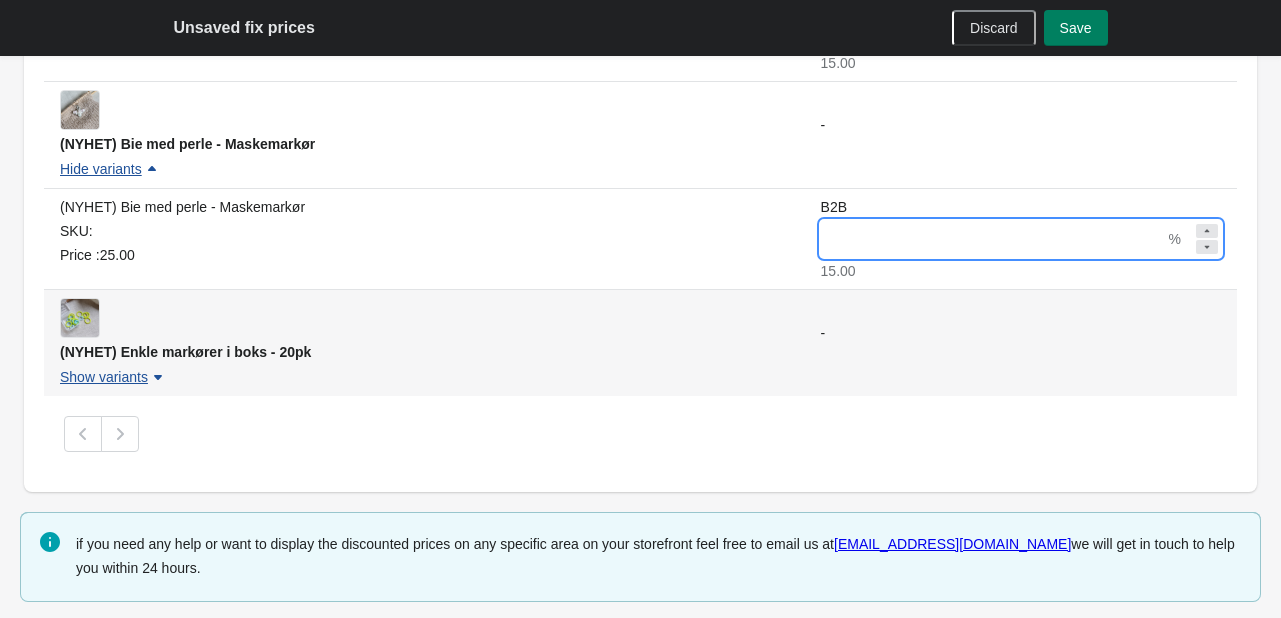type on "**" 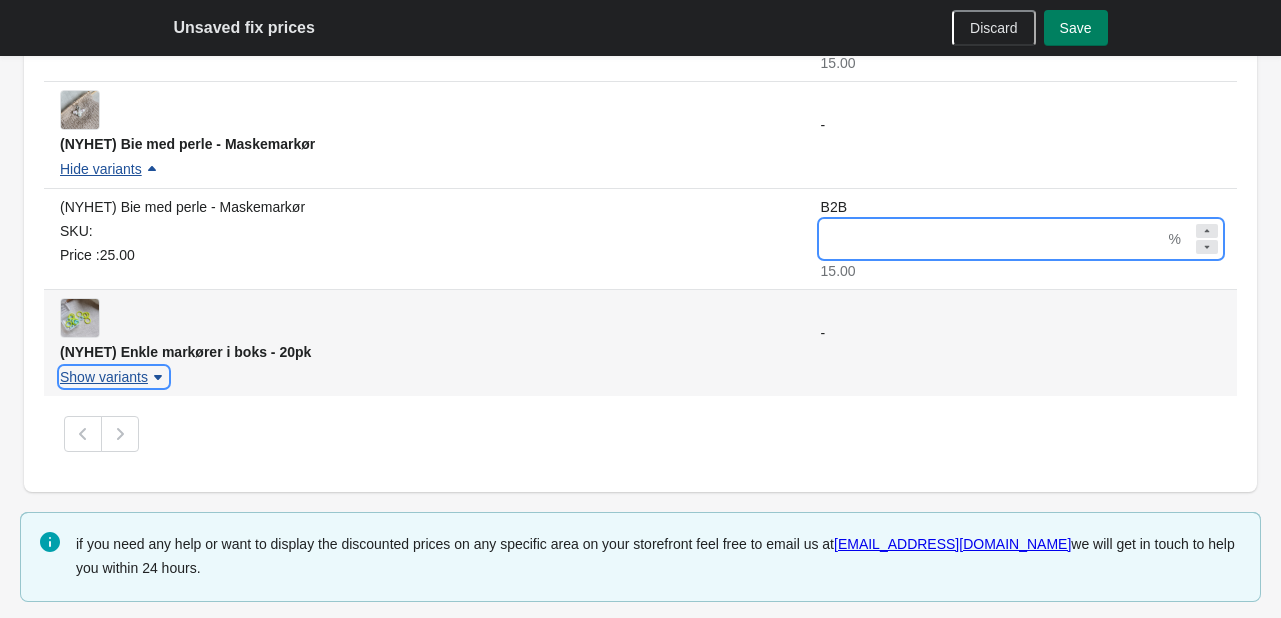 click on "Show variants" at bounding box center (104, 377) 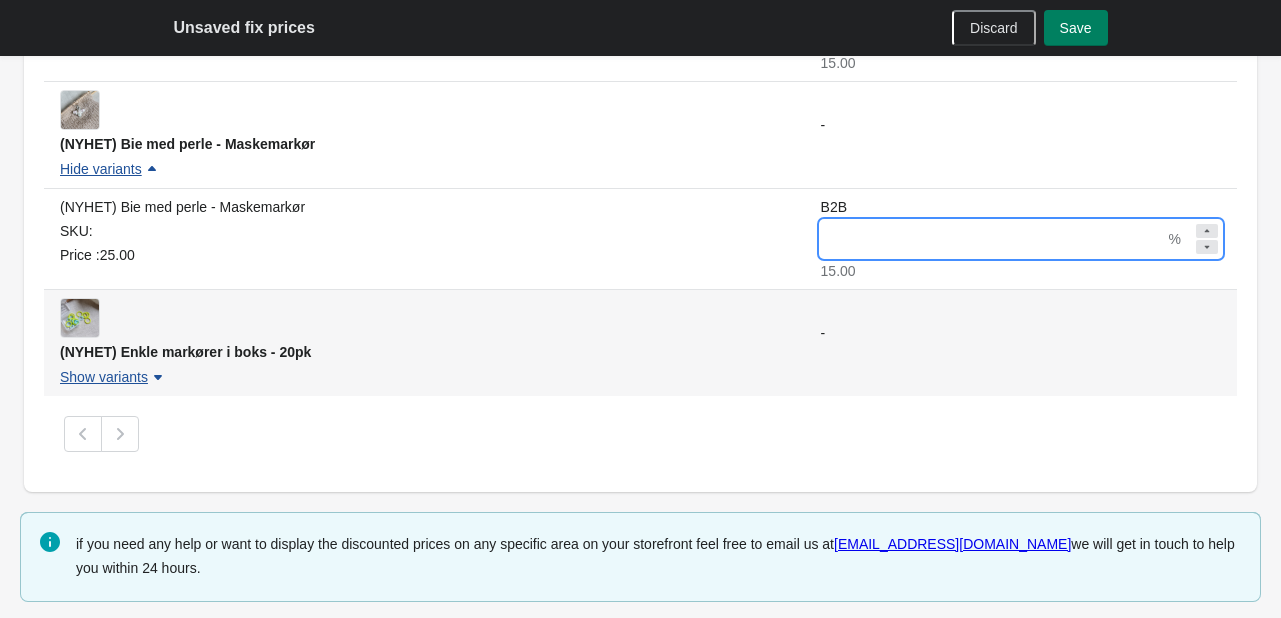 scroll, scrollTop: 0, scrollLeft: 0, axis: both 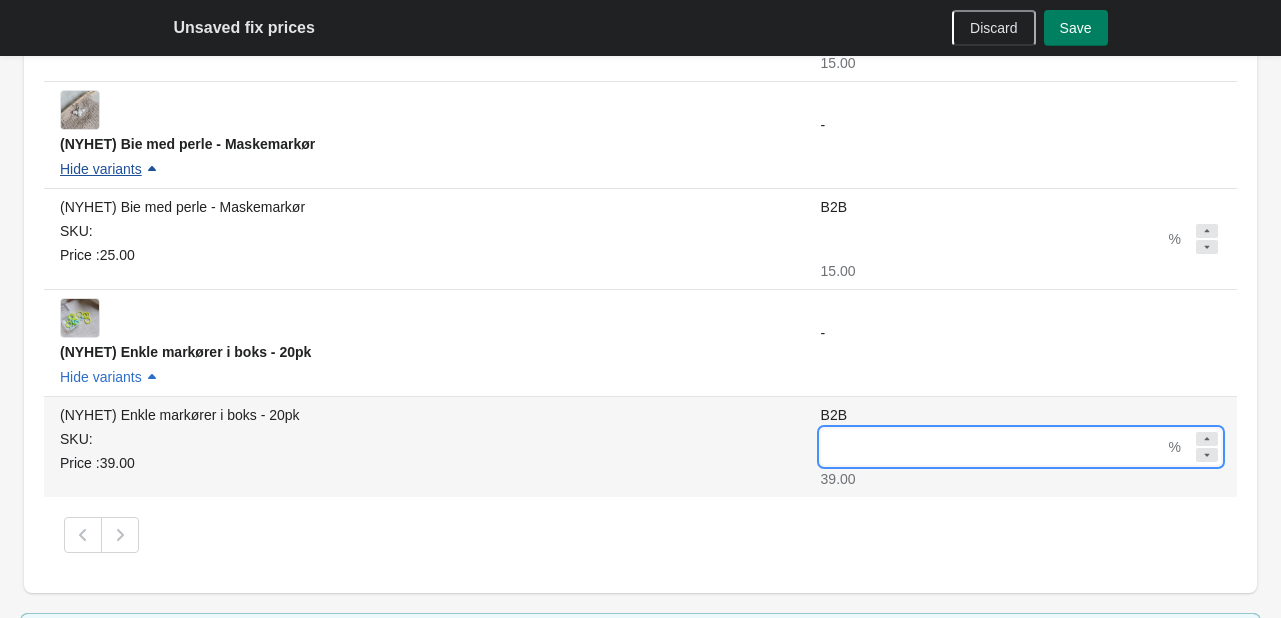 click on "B2B" at bounding box center (993, 447) 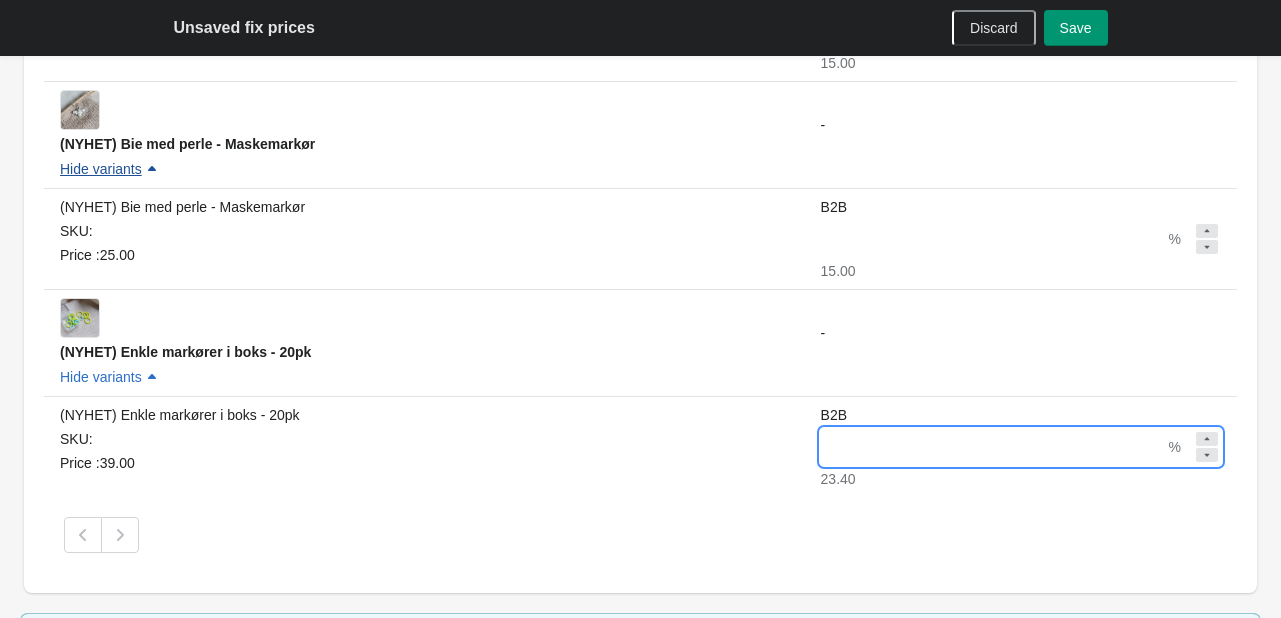 type on "**" 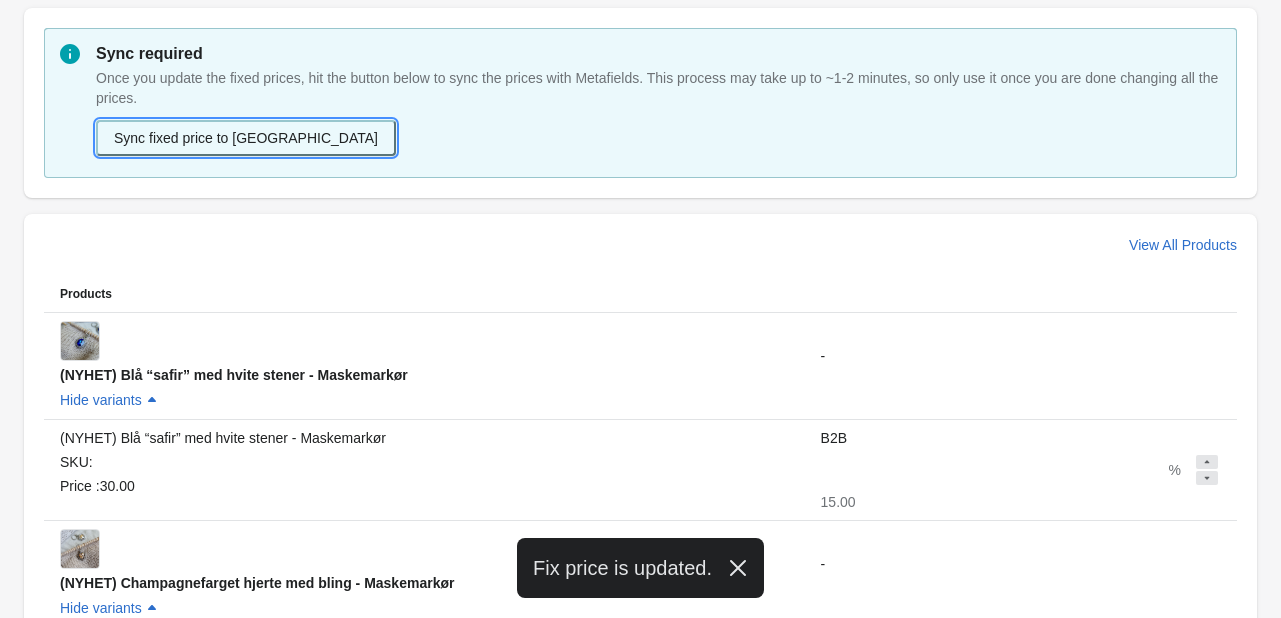 click on "Sync fixed price to [GEOGRAPHIC_DATA]" at bounding box center [246, 138] 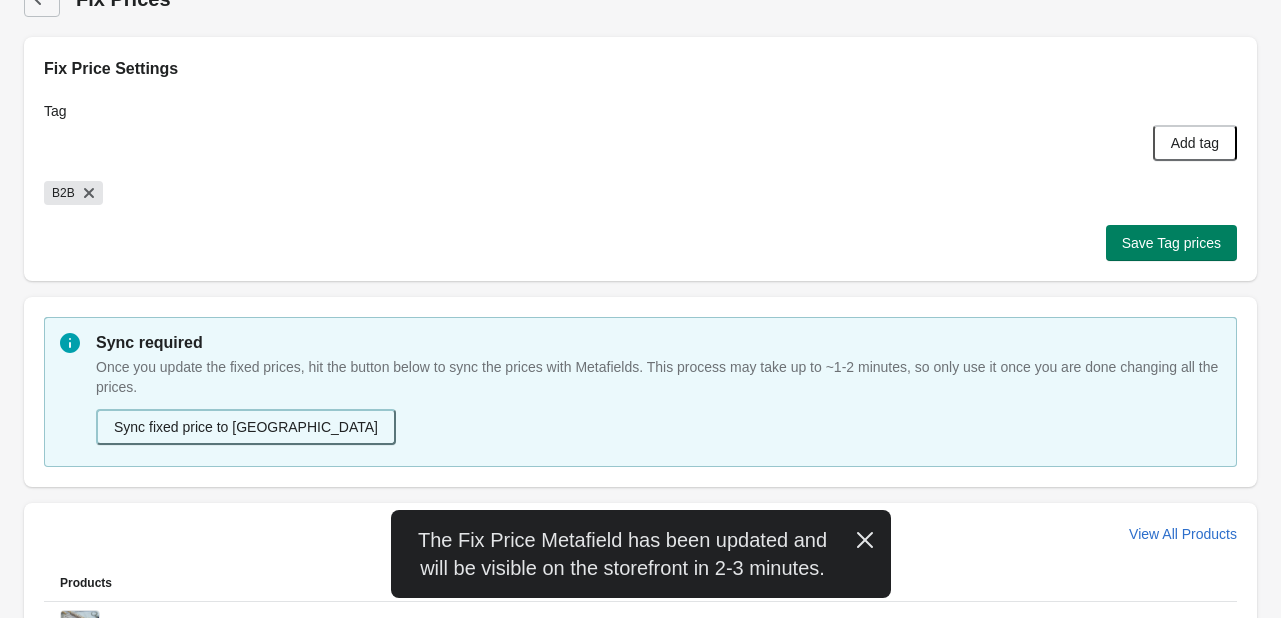 scroll, scrollTop: 28, scrollLeft: 0, axis: vertical 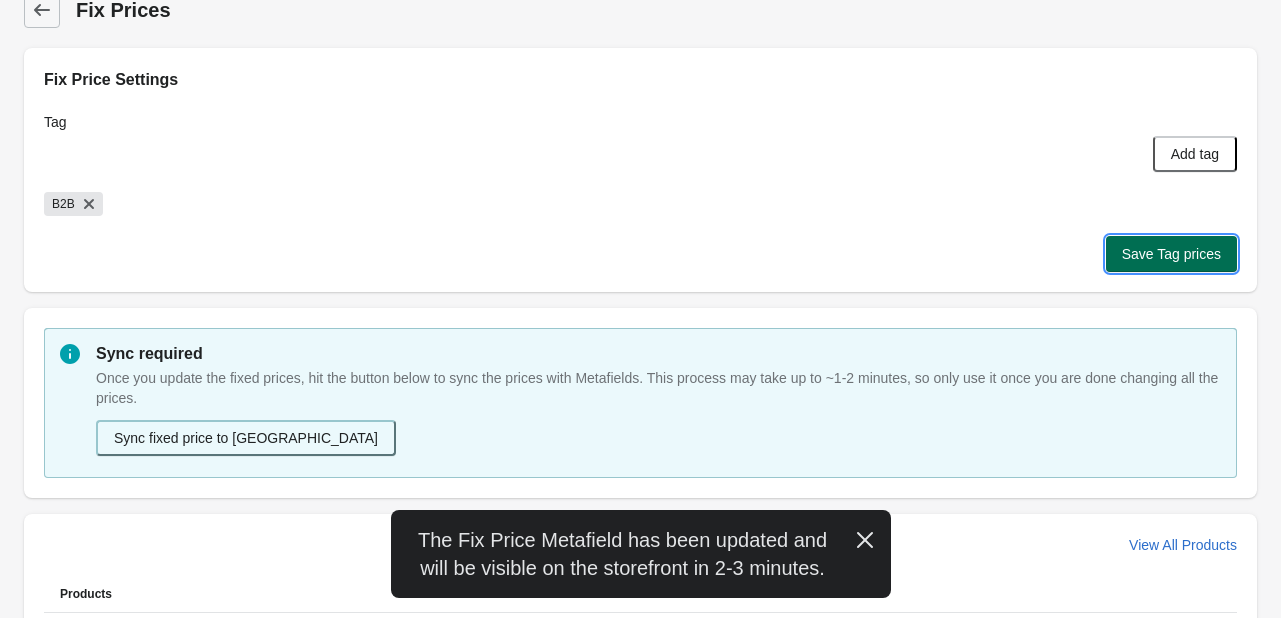 click on "Save Tag prices" at bounding box center [1171, 254] 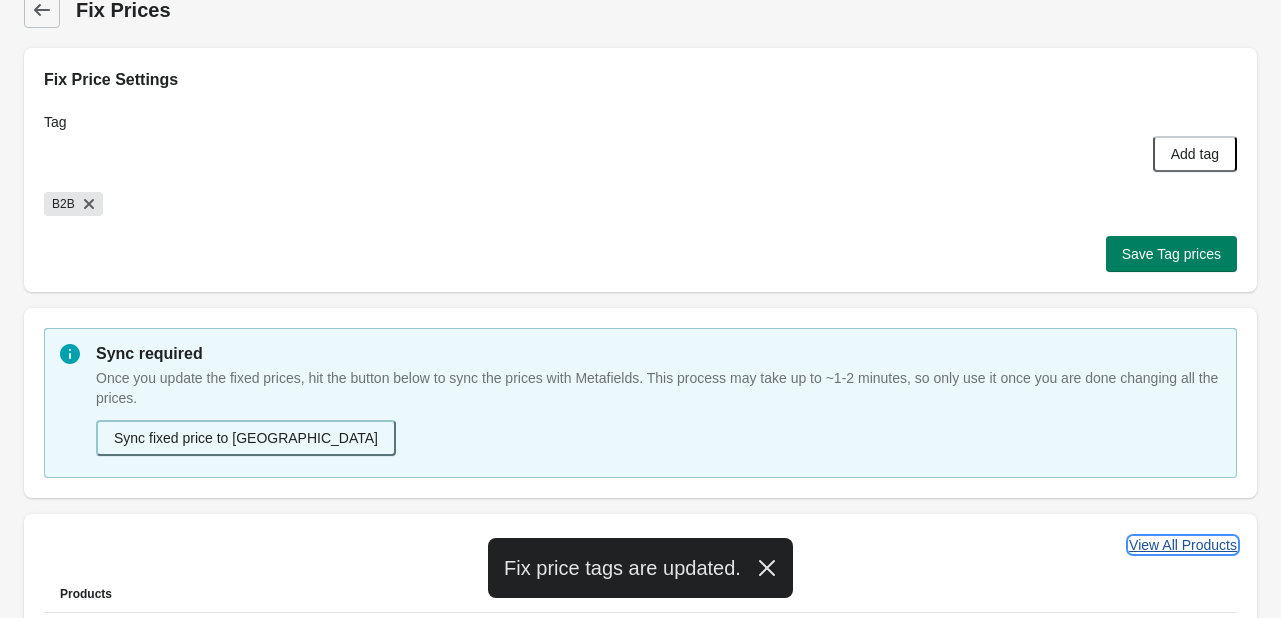 click on "View All Products" at bounding box center (1183, 545) 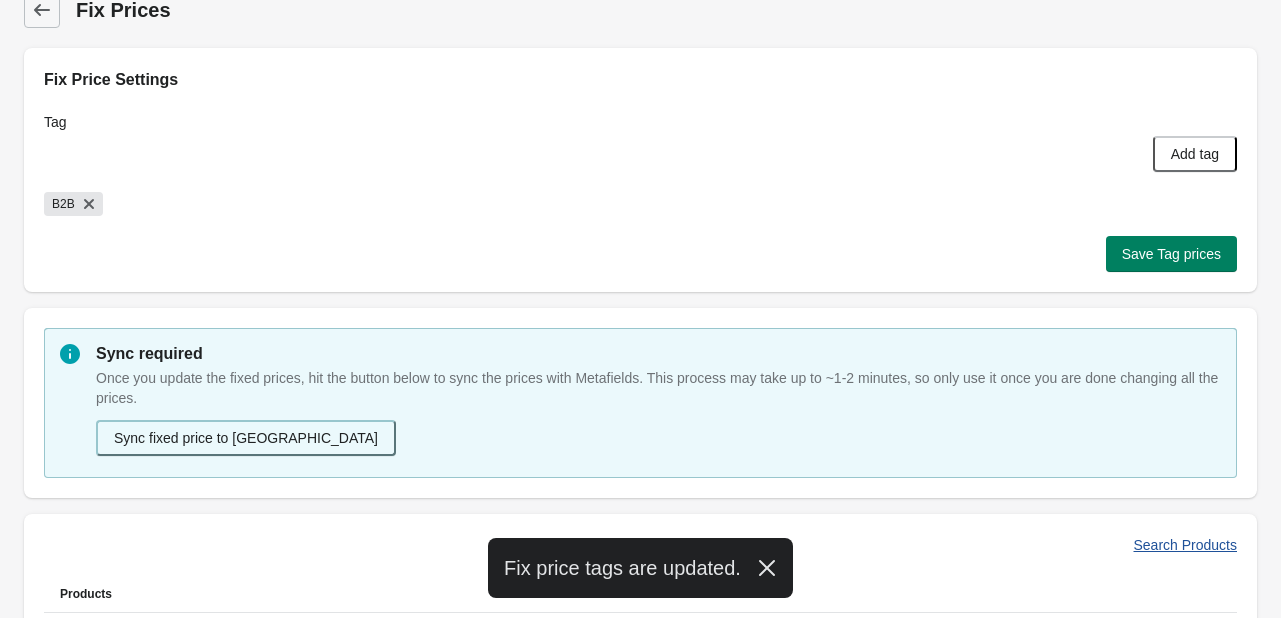 click on "Search Products" at bounding box center (1186, 545) 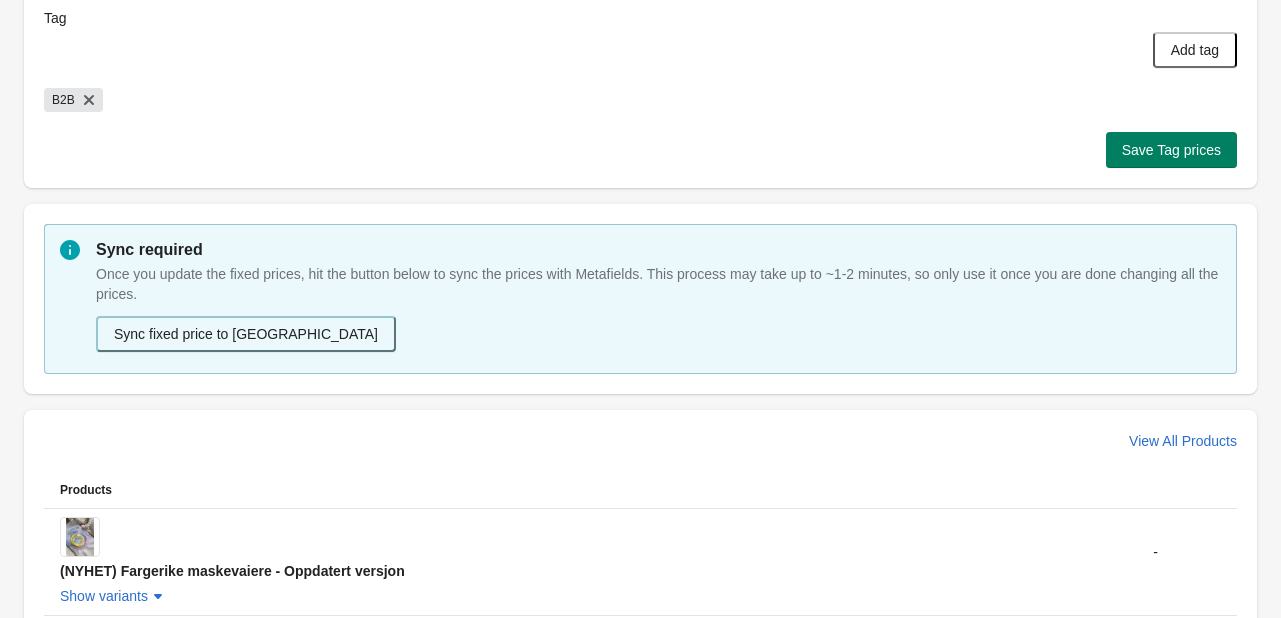 scroll, scrollTop: 428, scrollLeft: 0, axis: vertical 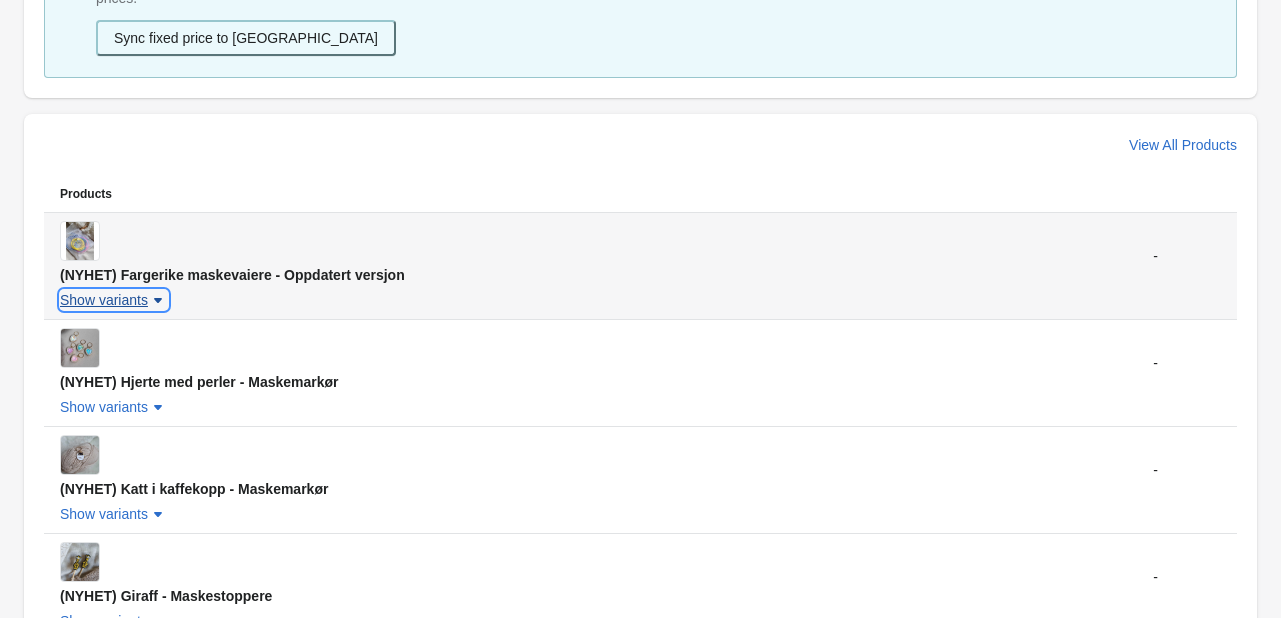 click 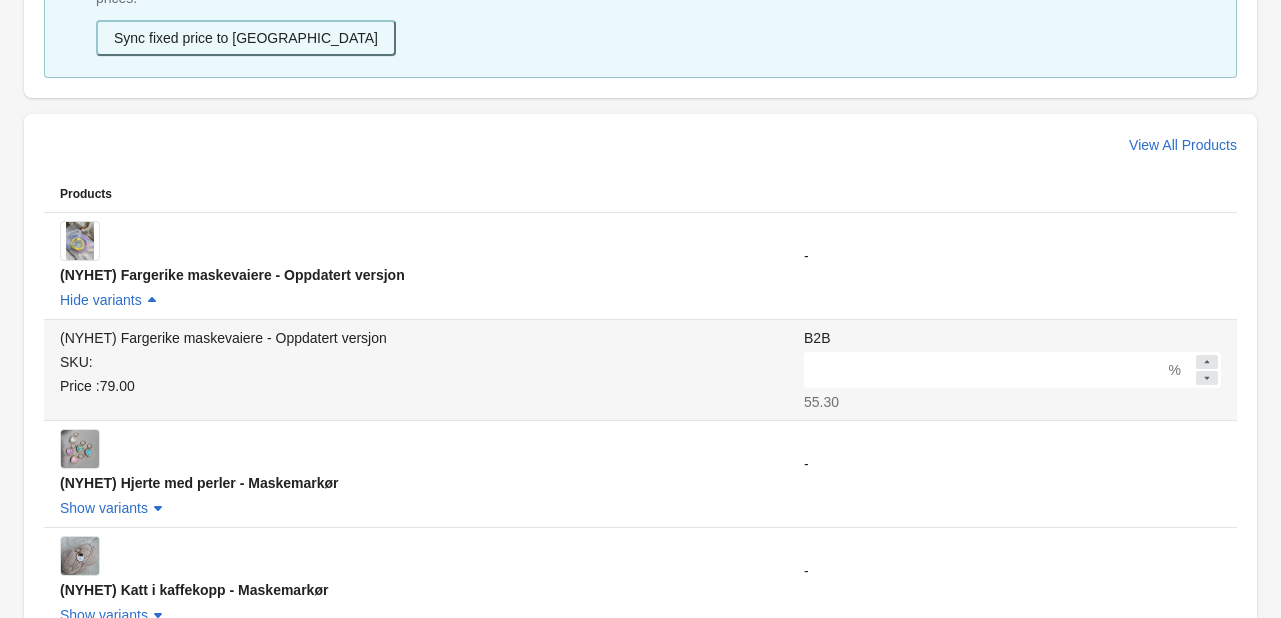 scroll, scrollTop: 0, scrollLeft: 0, axis: both 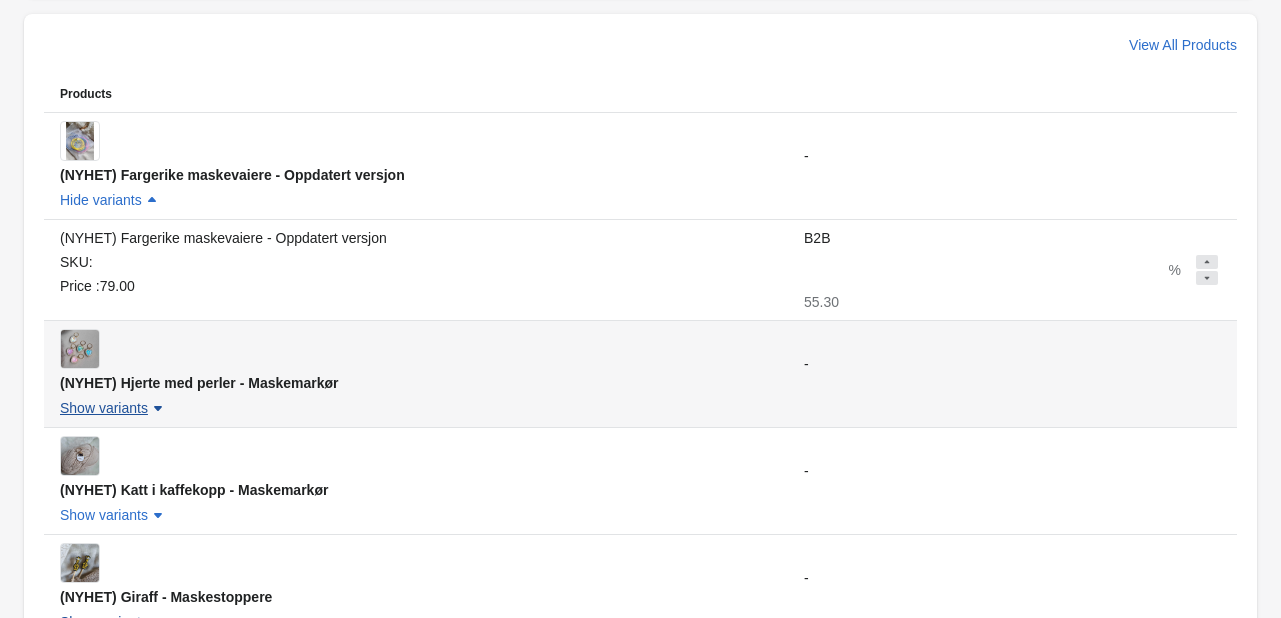 click on "Show variants" at bounding box center [114, 408] 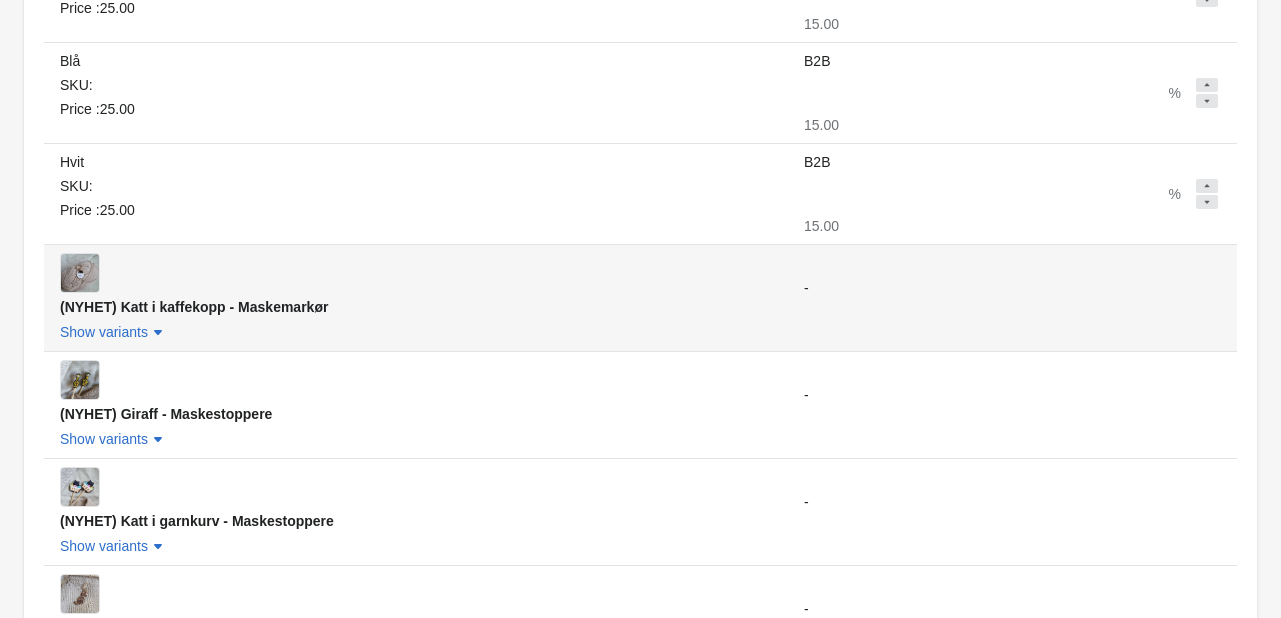 scroll, scrollTop: 1328, scrollLeft: 0, axis: vertical 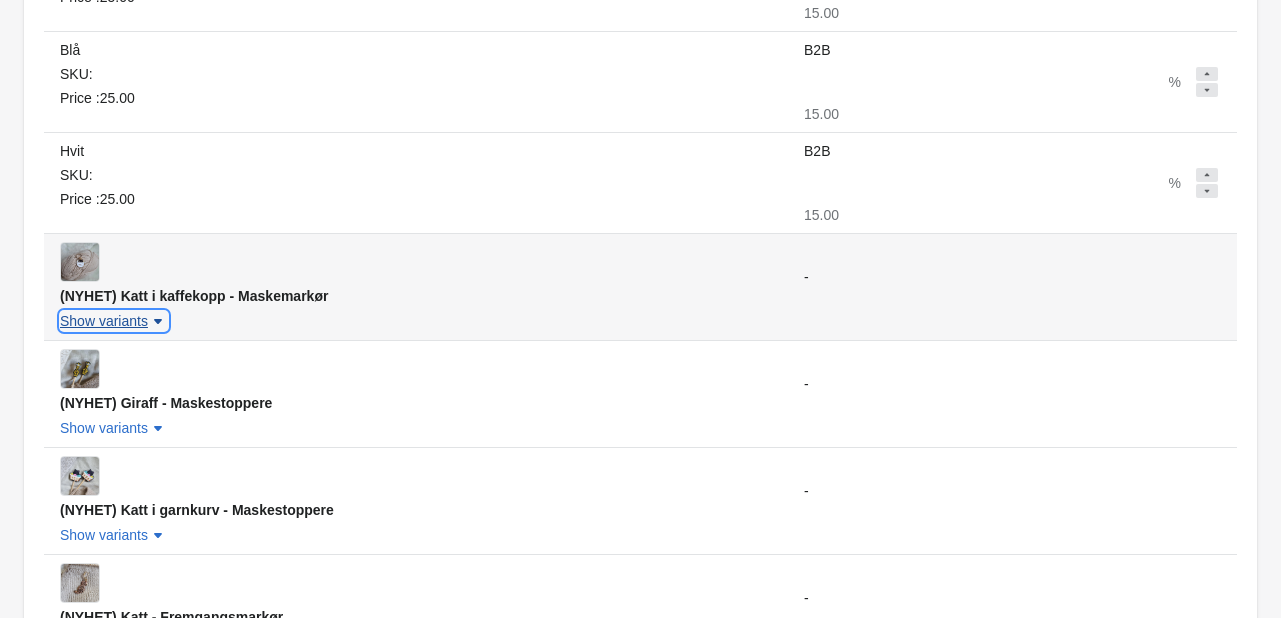 click on "Show variants" at bounding box center [104, 321] 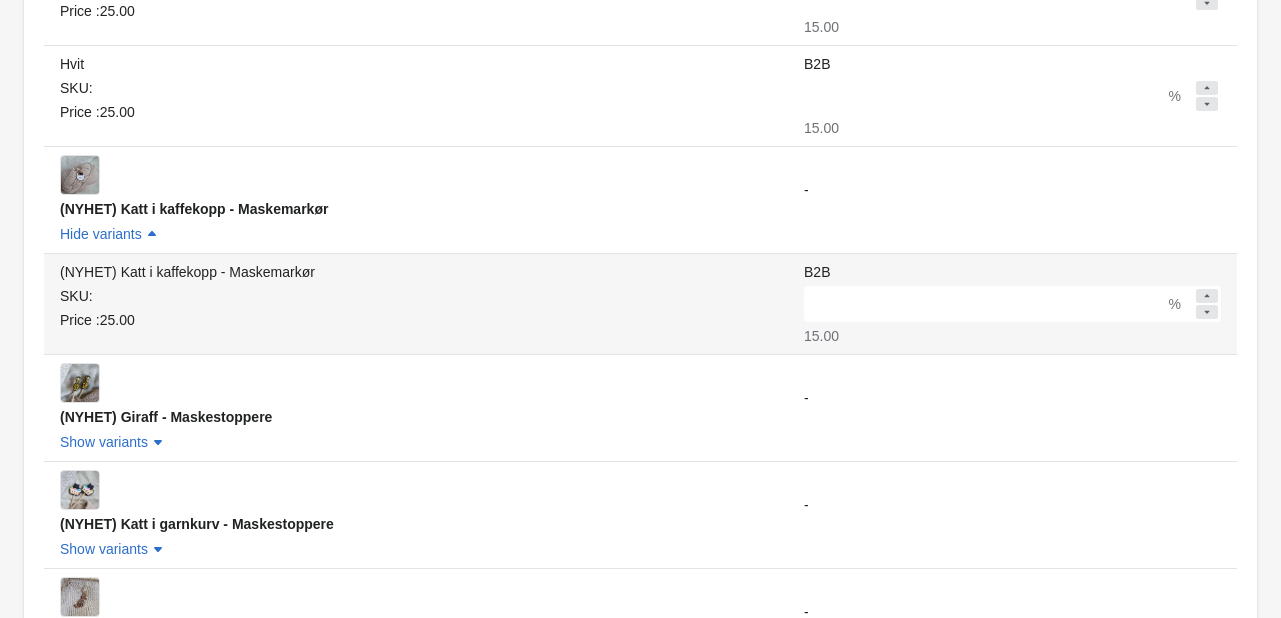 scroll, scrollTop: 1528, scrollLeft: 0, axis: vertical 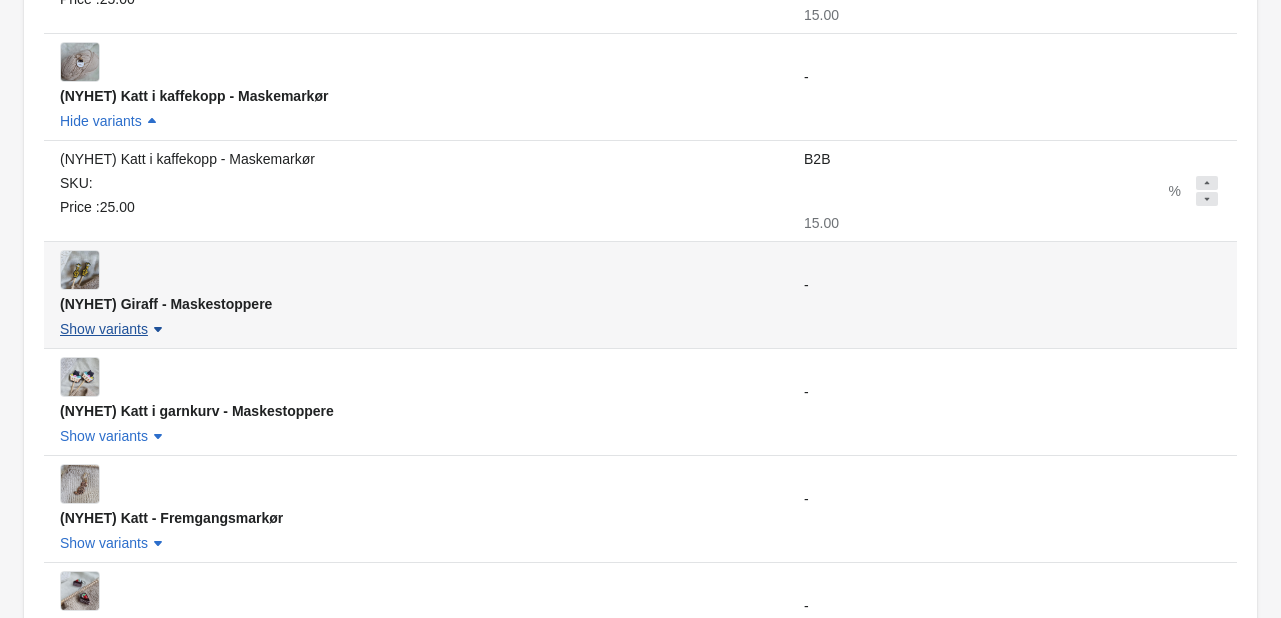 click on "Show variants" at bounding box center (104, 329) 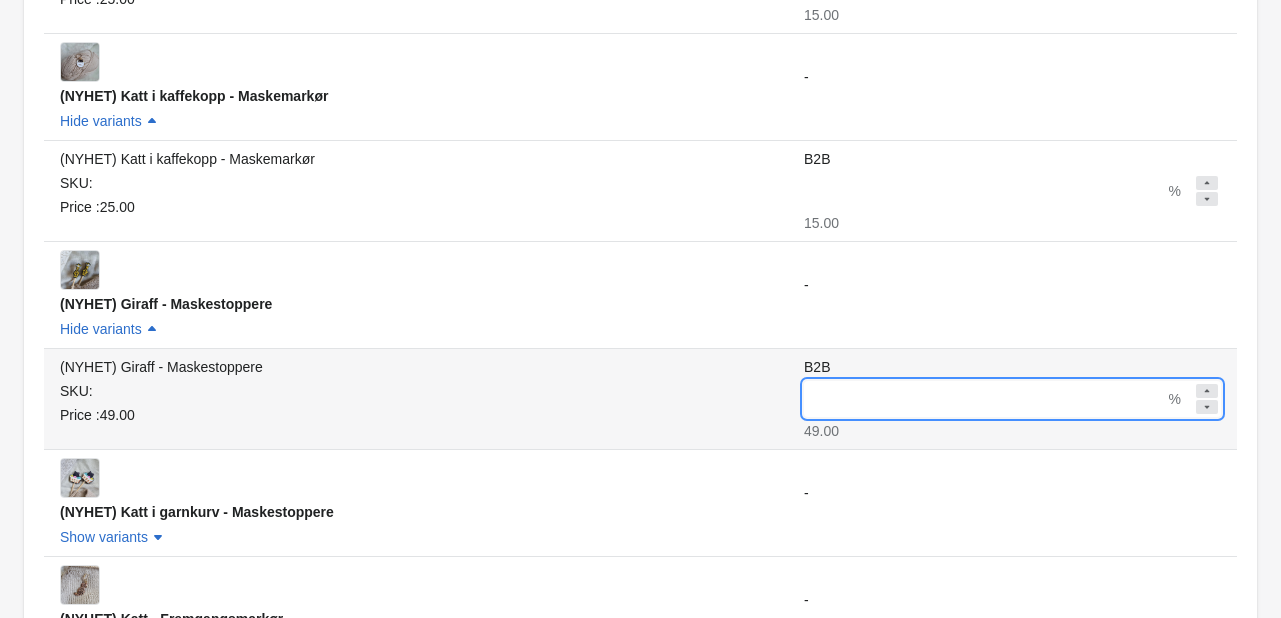 click on "B2B" at bounding box center (984, 399) 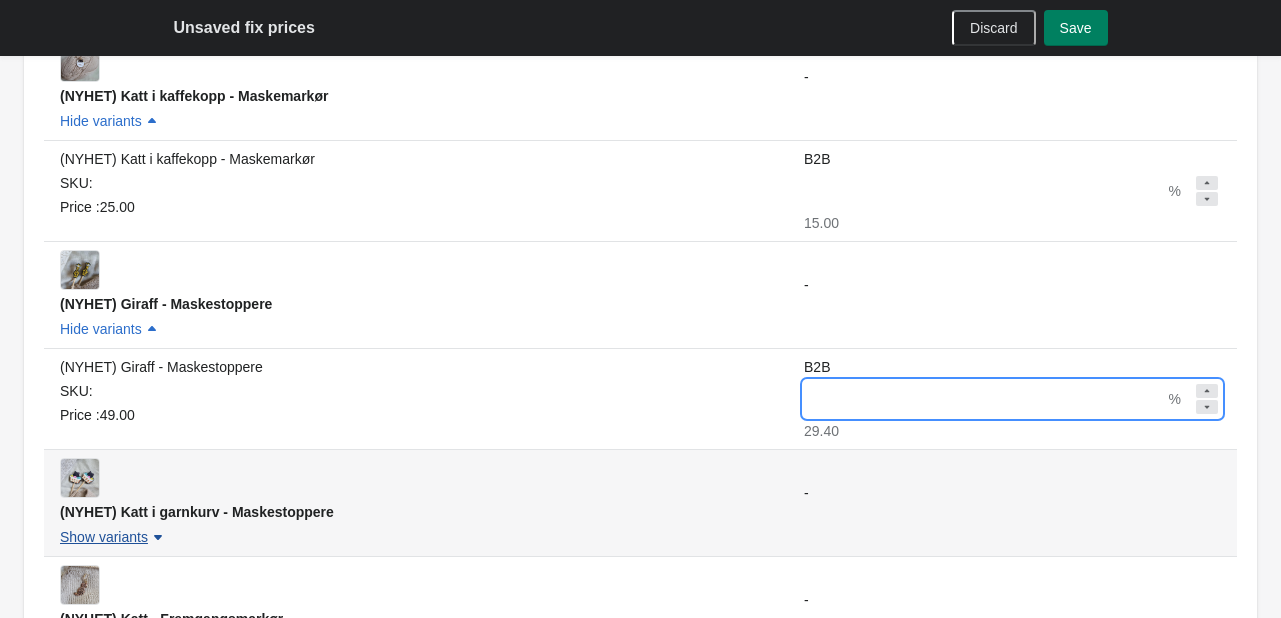 type on "**" 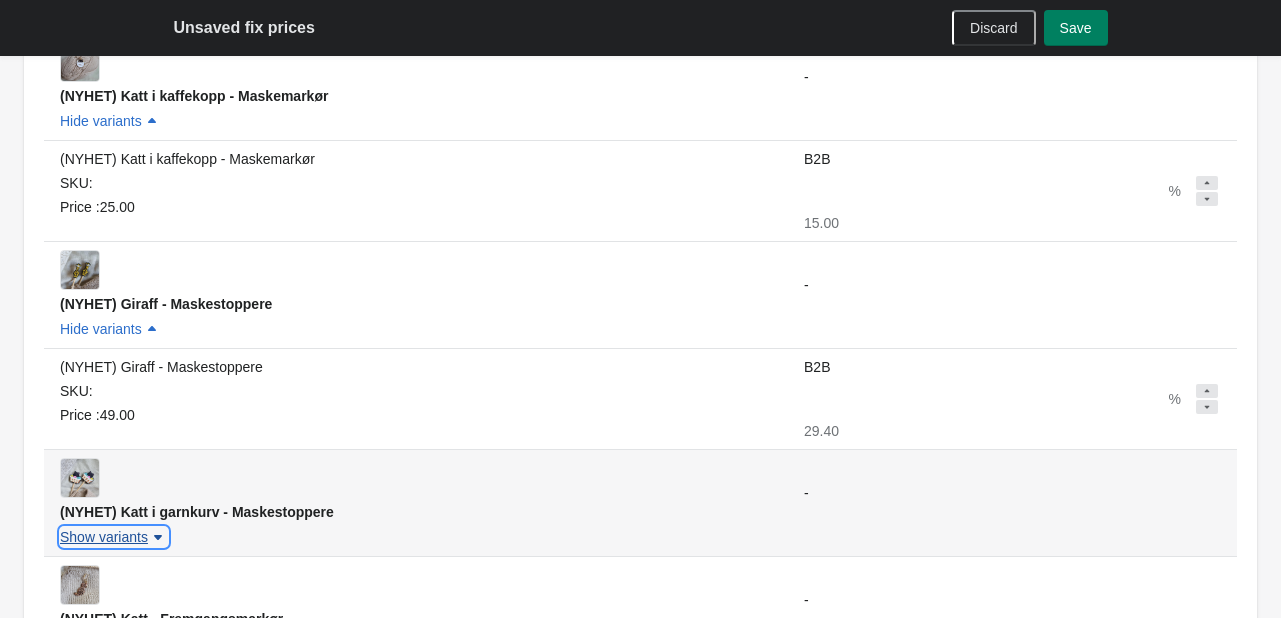 click on "Show variants" at bounding box center (104, 537) 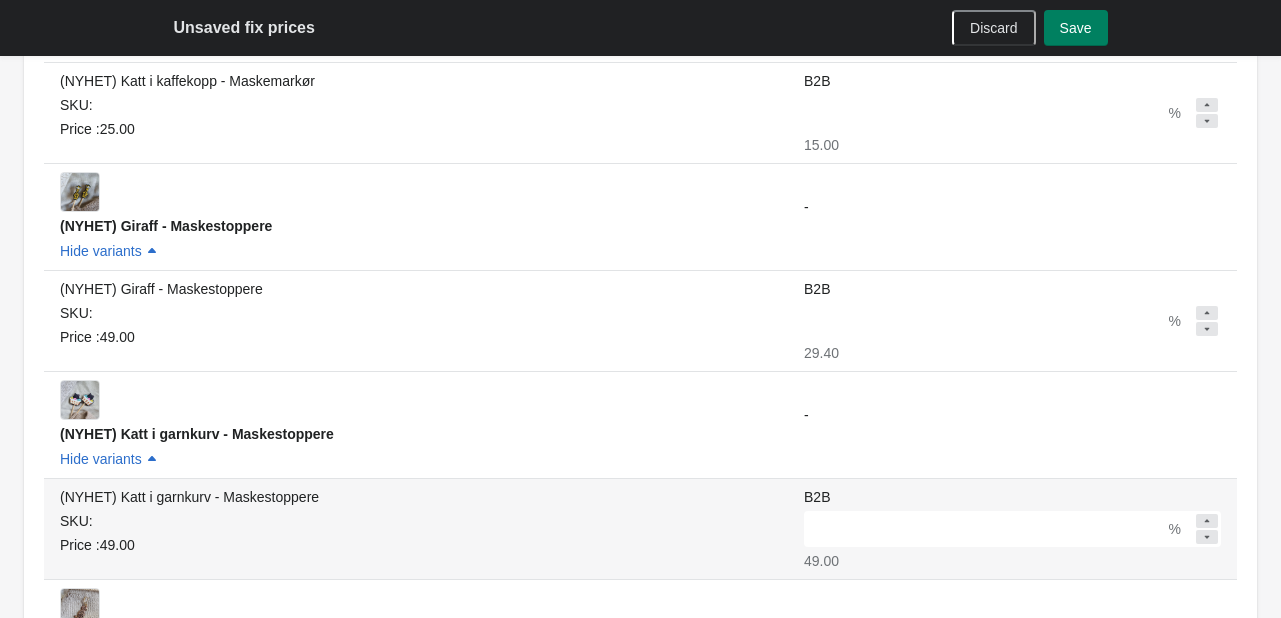scroll, scrollTop: 1628, scrollLeft: 0, axis: vertical 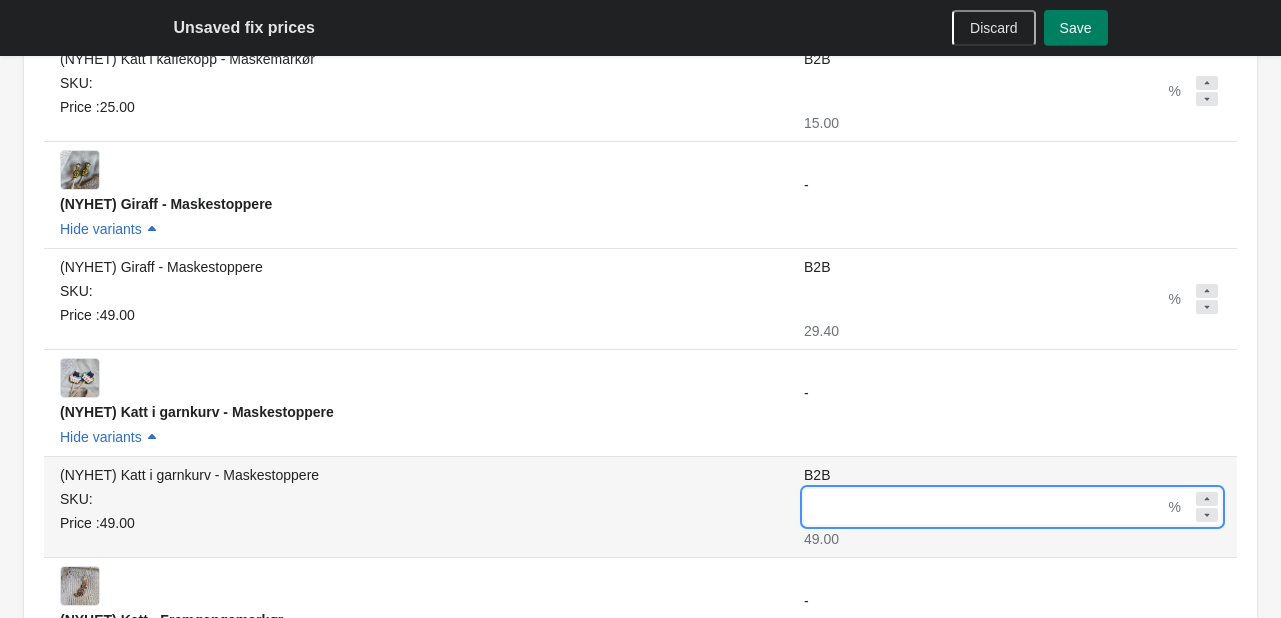 click on "B2B" at bounding box center (984, 507) 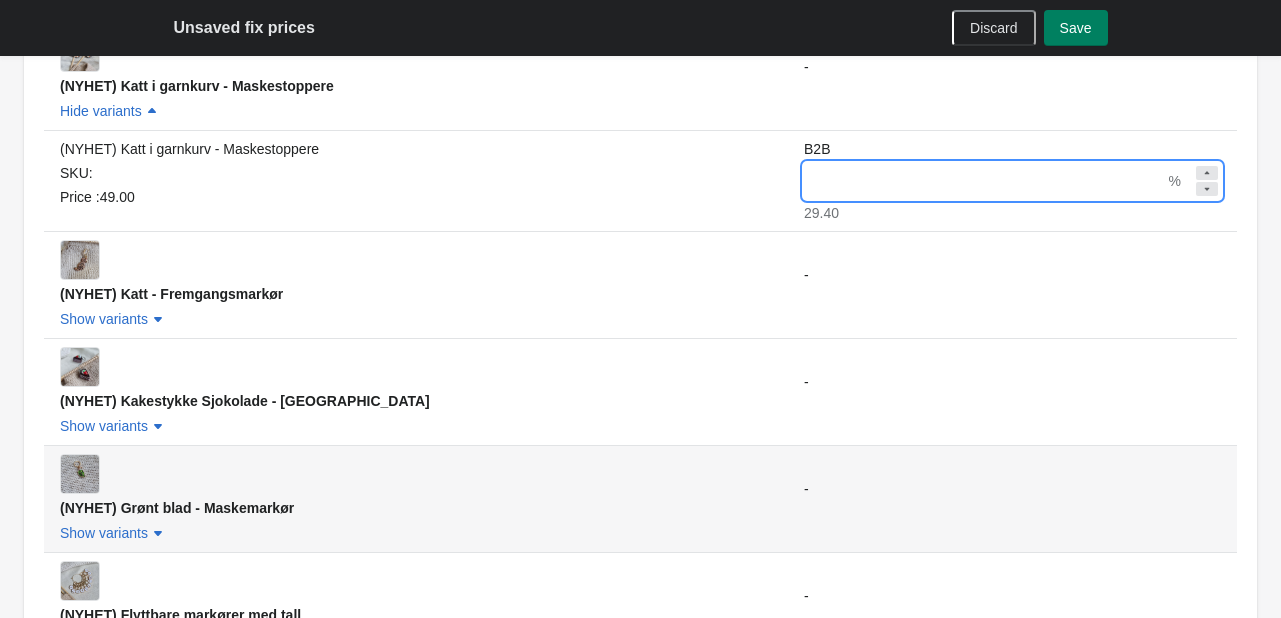 scroll, scrollTop: 2028, scrollLeft: 0, axis: vertical 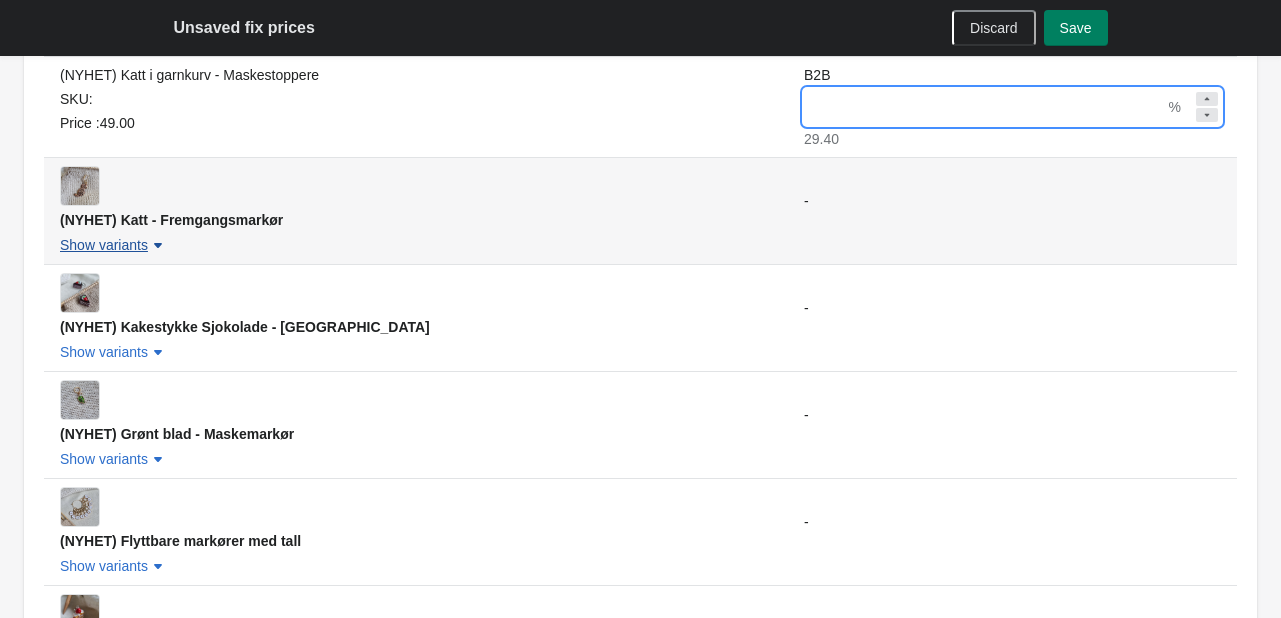 type on "**" 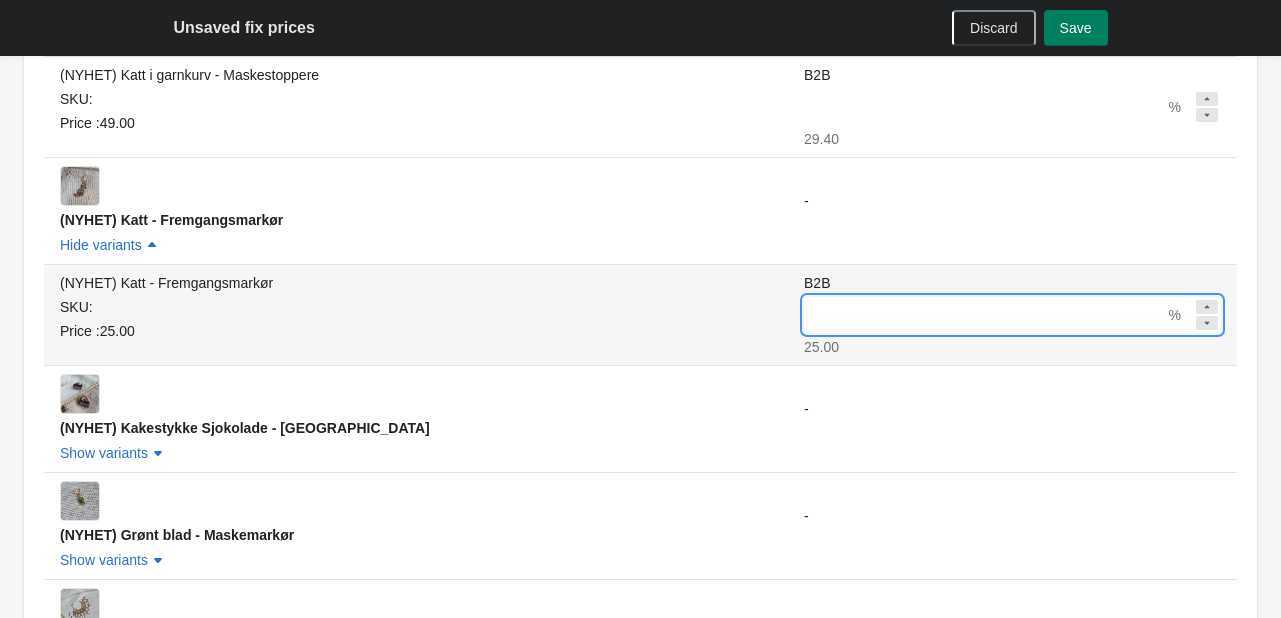 click on "B2B" at bounding box center [984, 315] 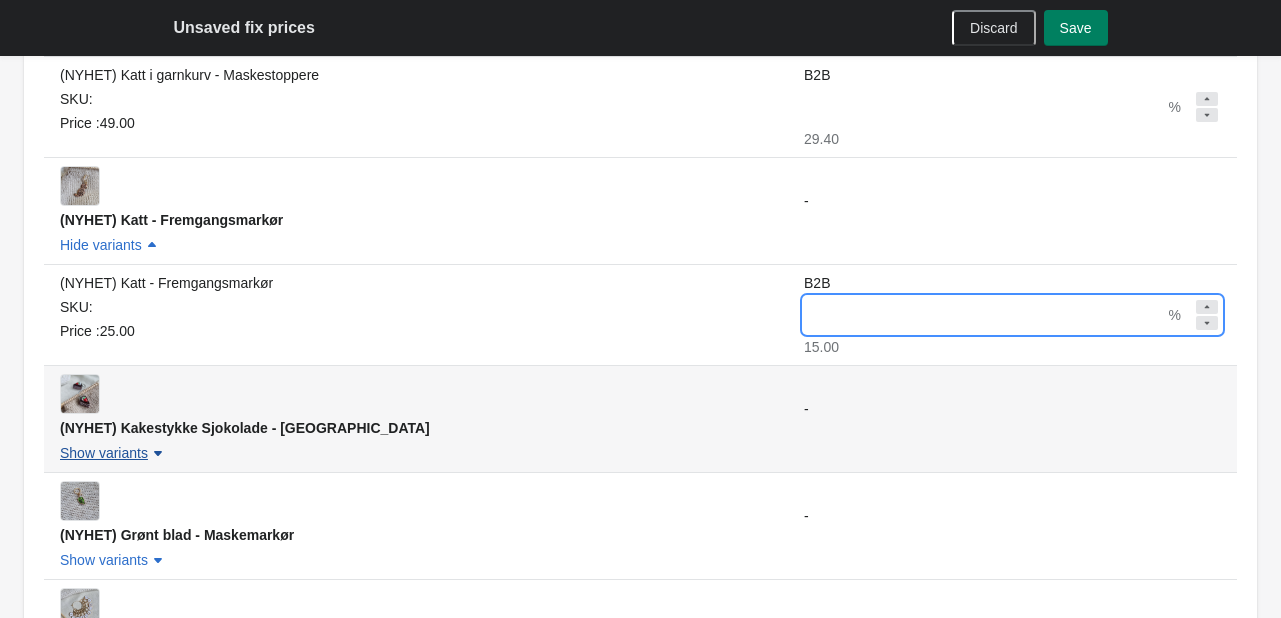 type on "**" 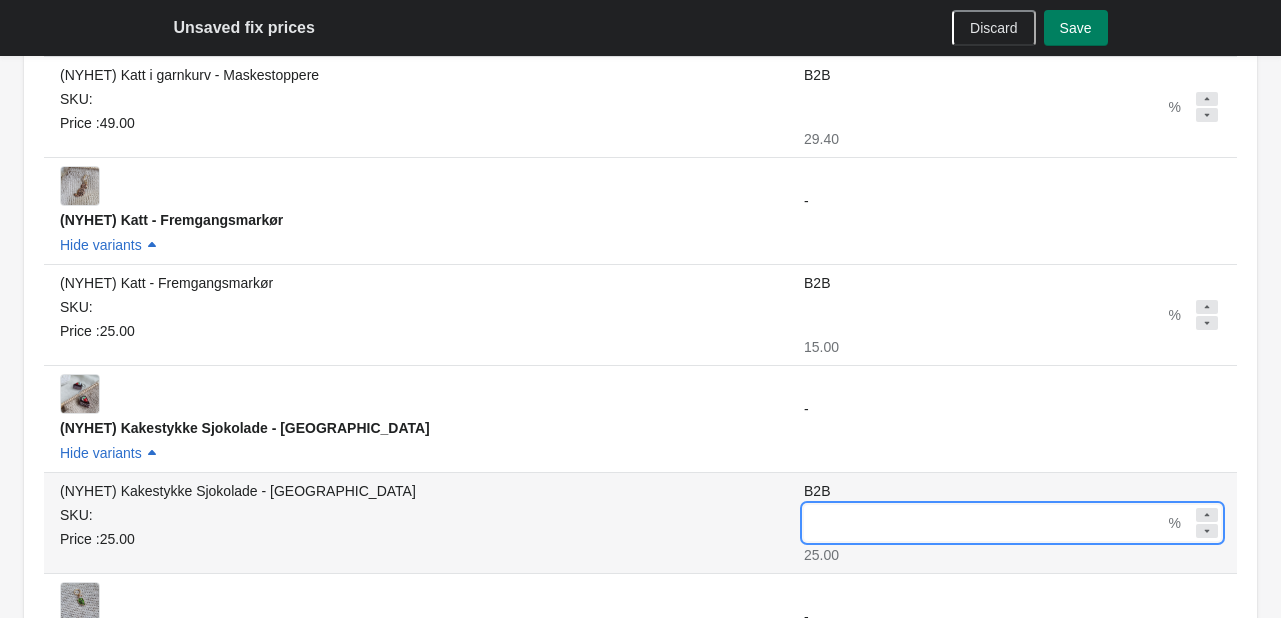 click on "B2B" at bounding box center (984, 523) 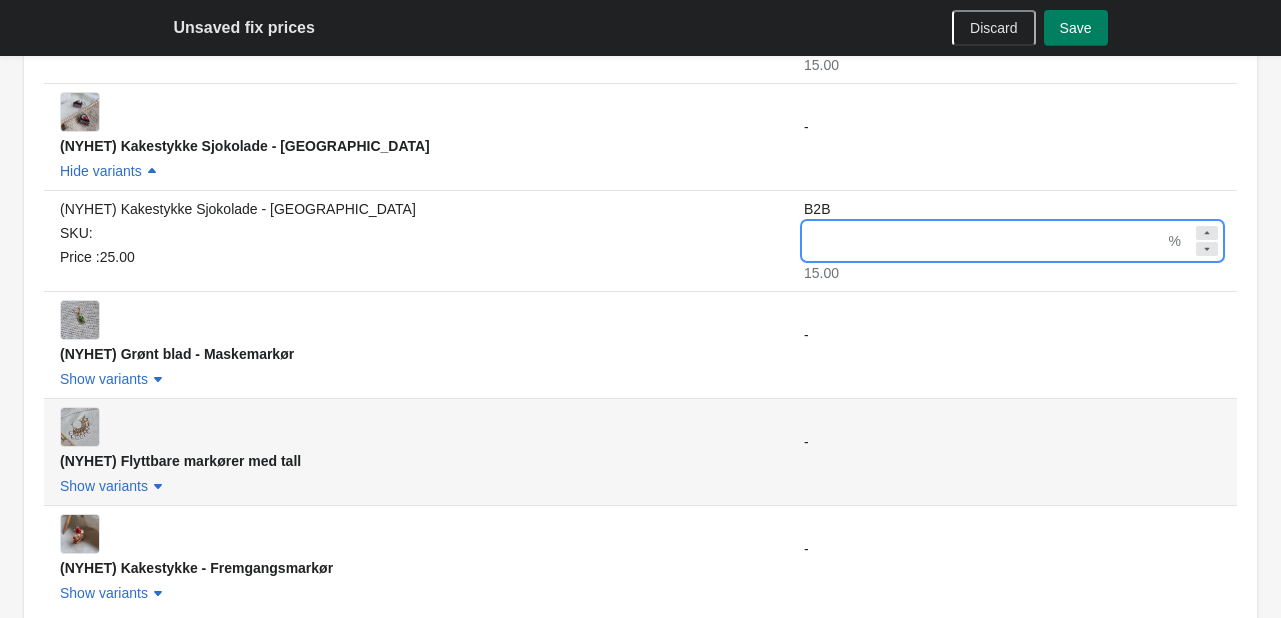 scroll, scrollTop: 2328, scrollLeft: 0, axis: vertical 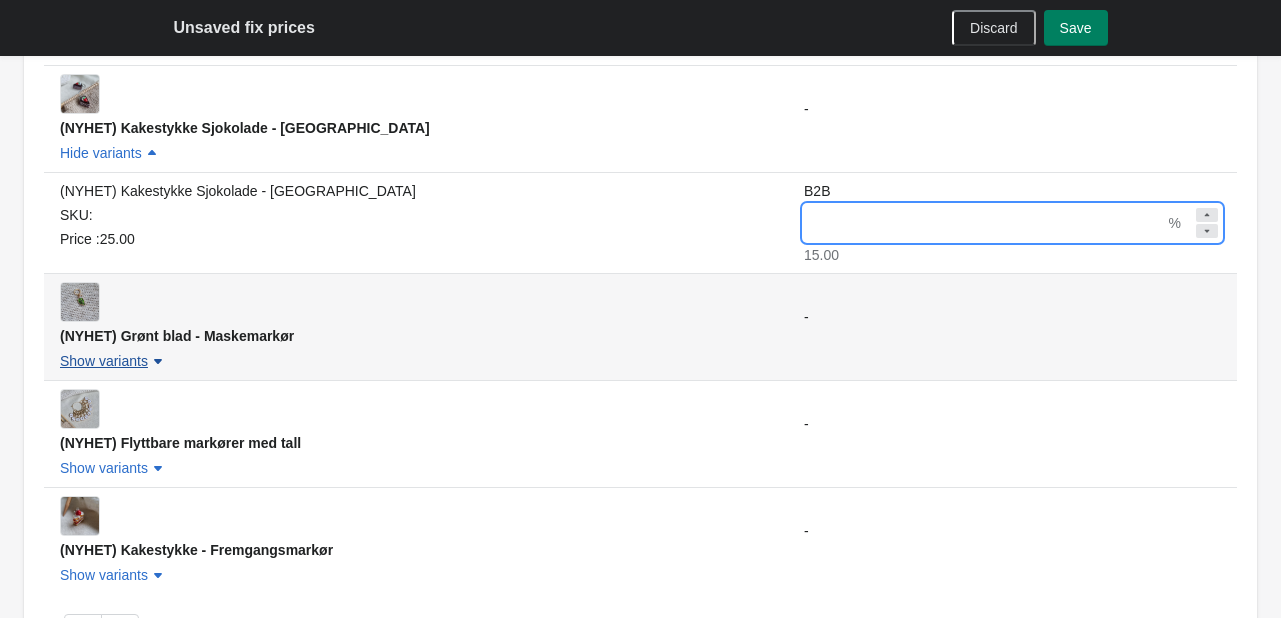 type on "**" 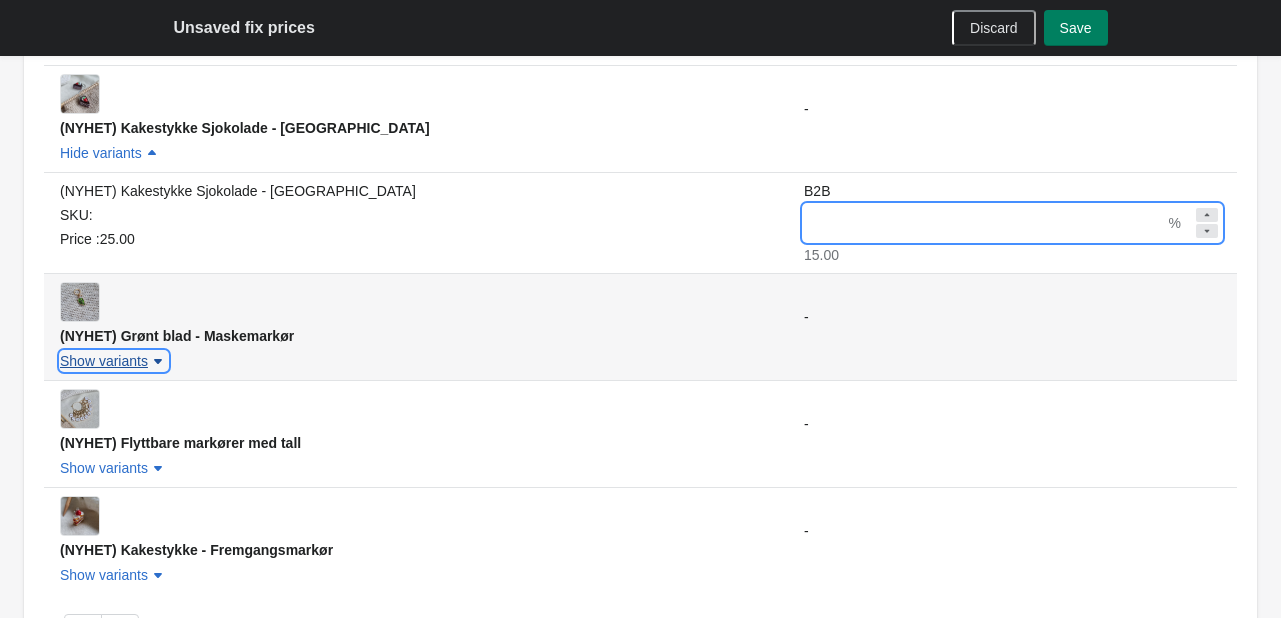 click on "Show variants" at bounding box center [104, 361] 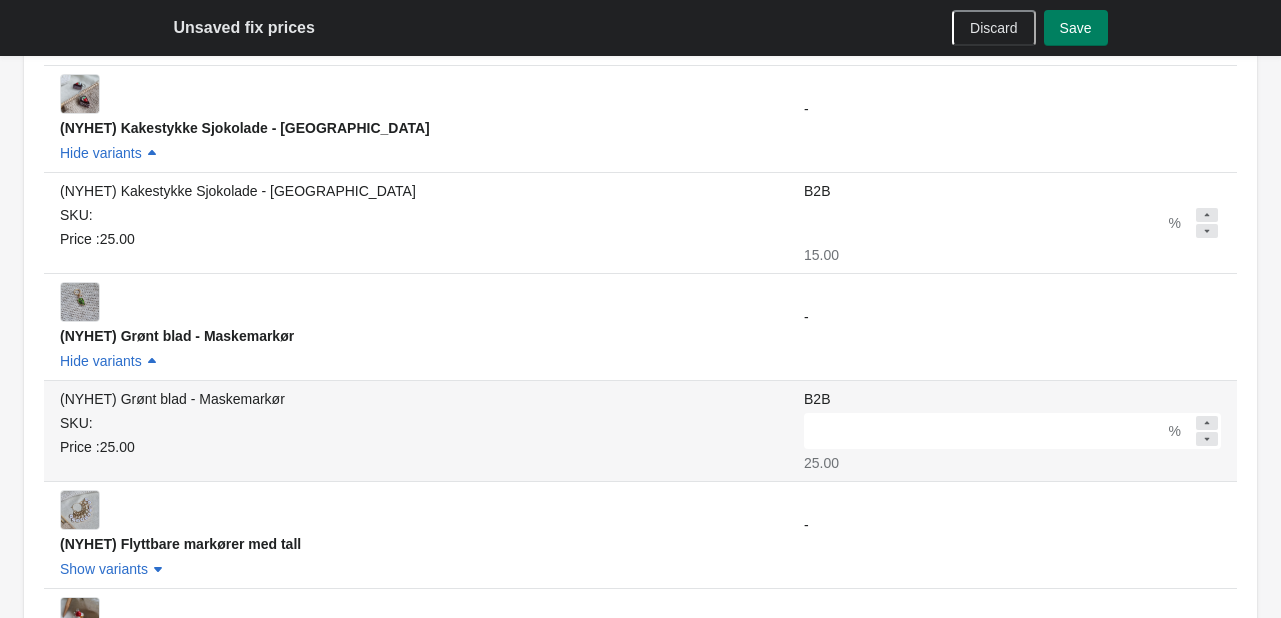 click on "25.00" at bounding box center (1012, 463) 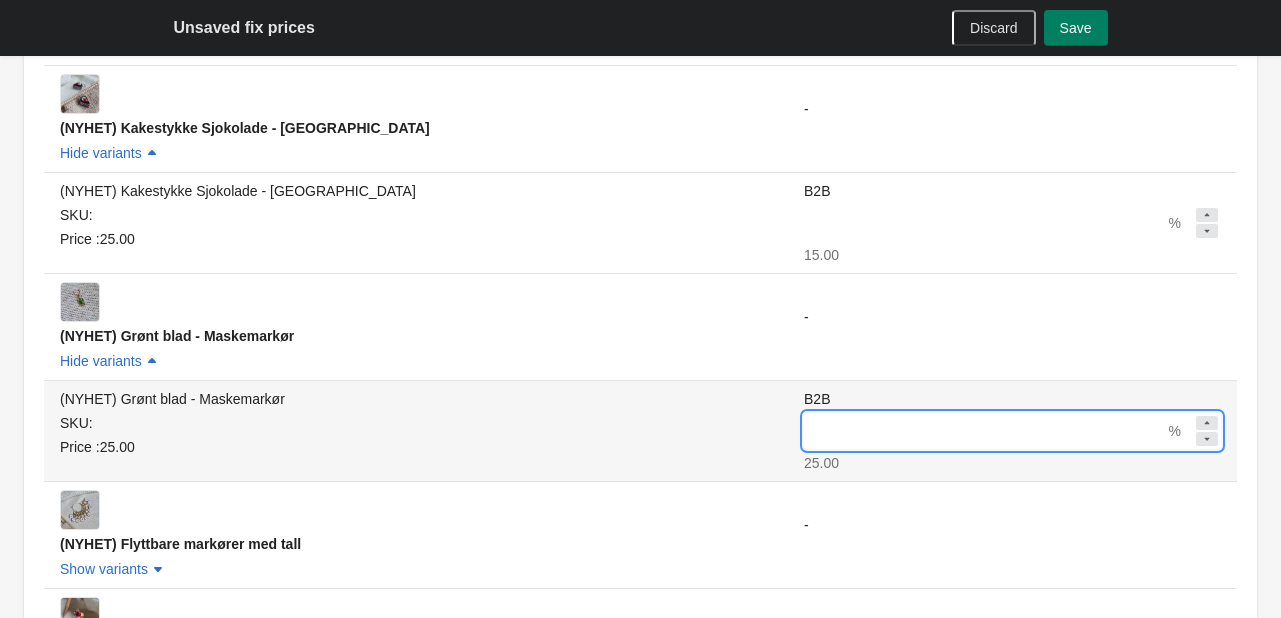 click on "B2B" at bounding box center [984, 431] 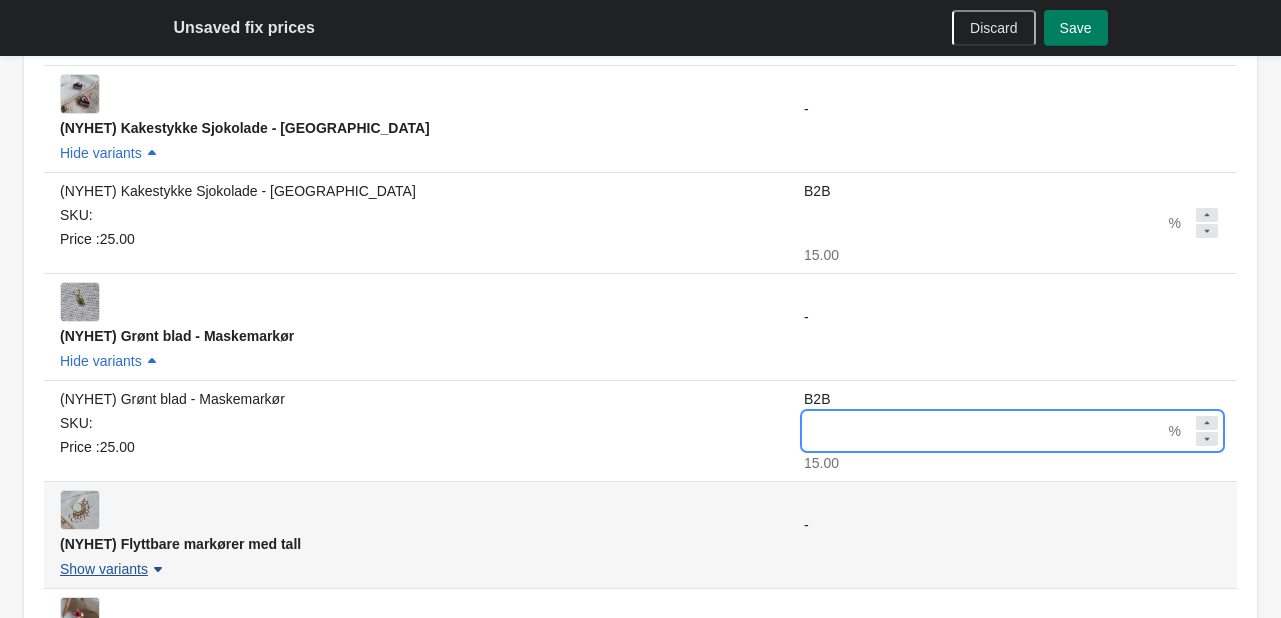 type on "**" 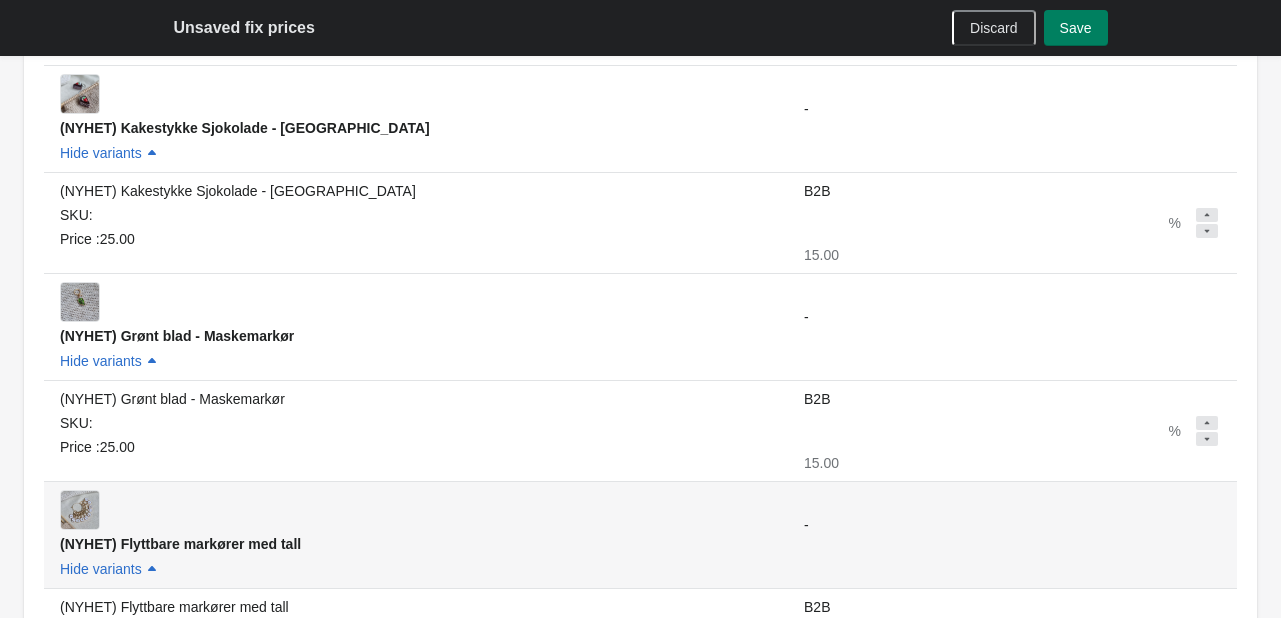 scroll, scrollTop: 2528, scrollLeft: 0, axis: vertical 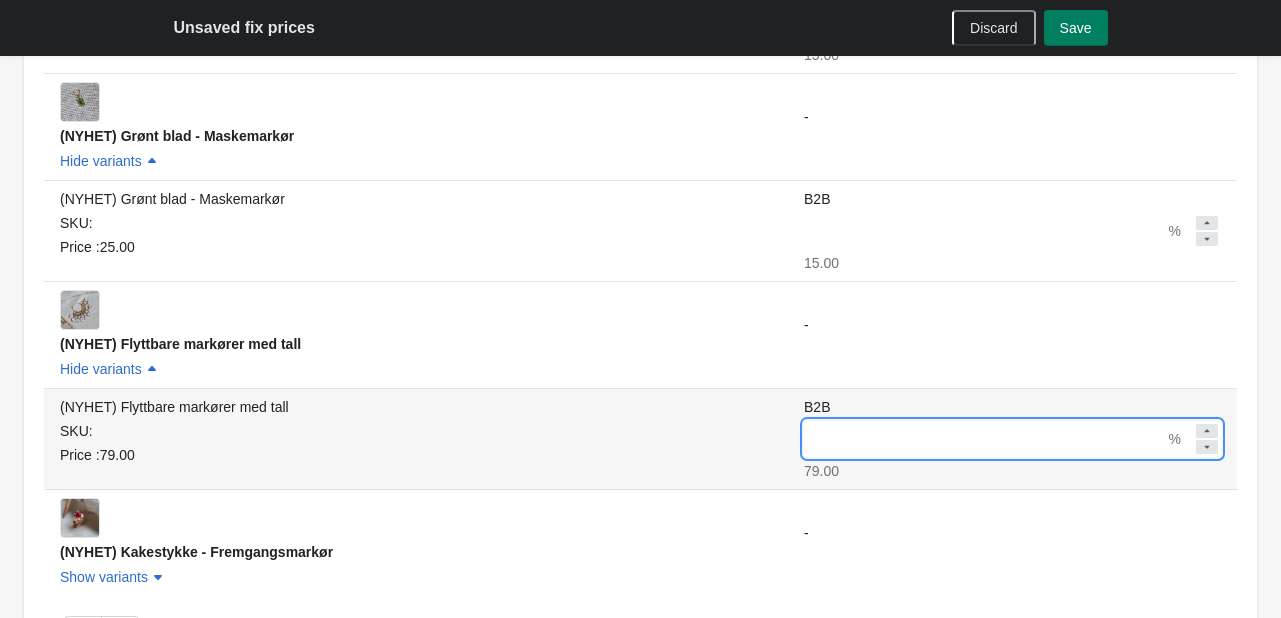 click on "B2B" at bounding box center (984, 439) 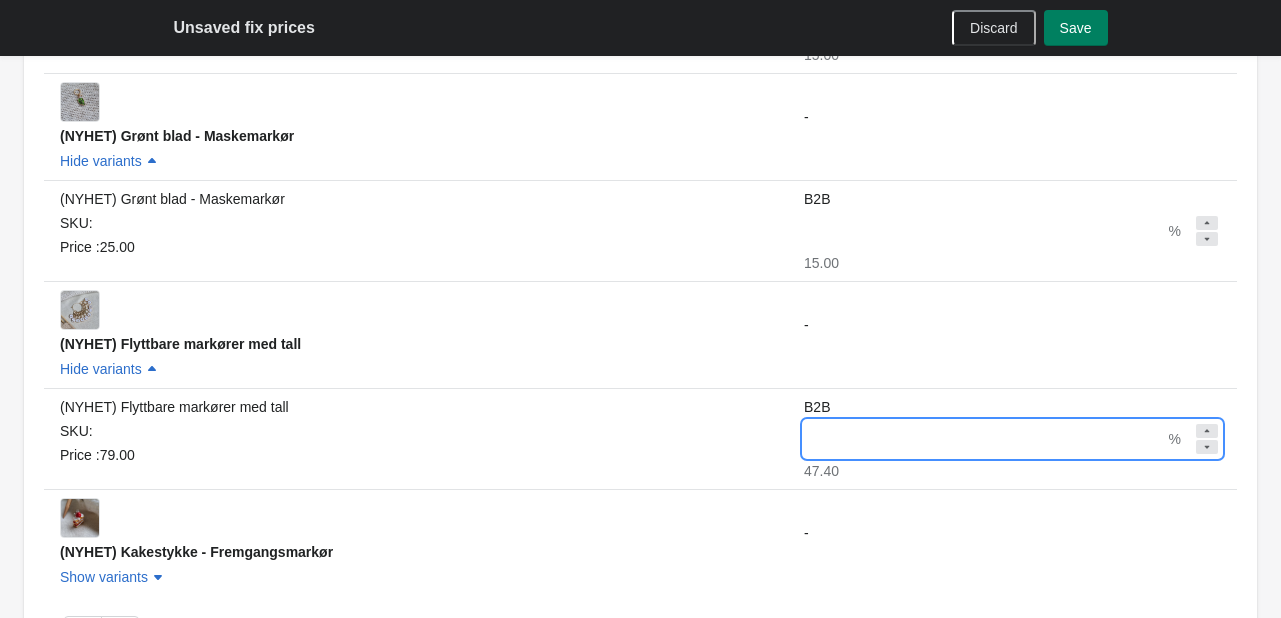 type on "**" 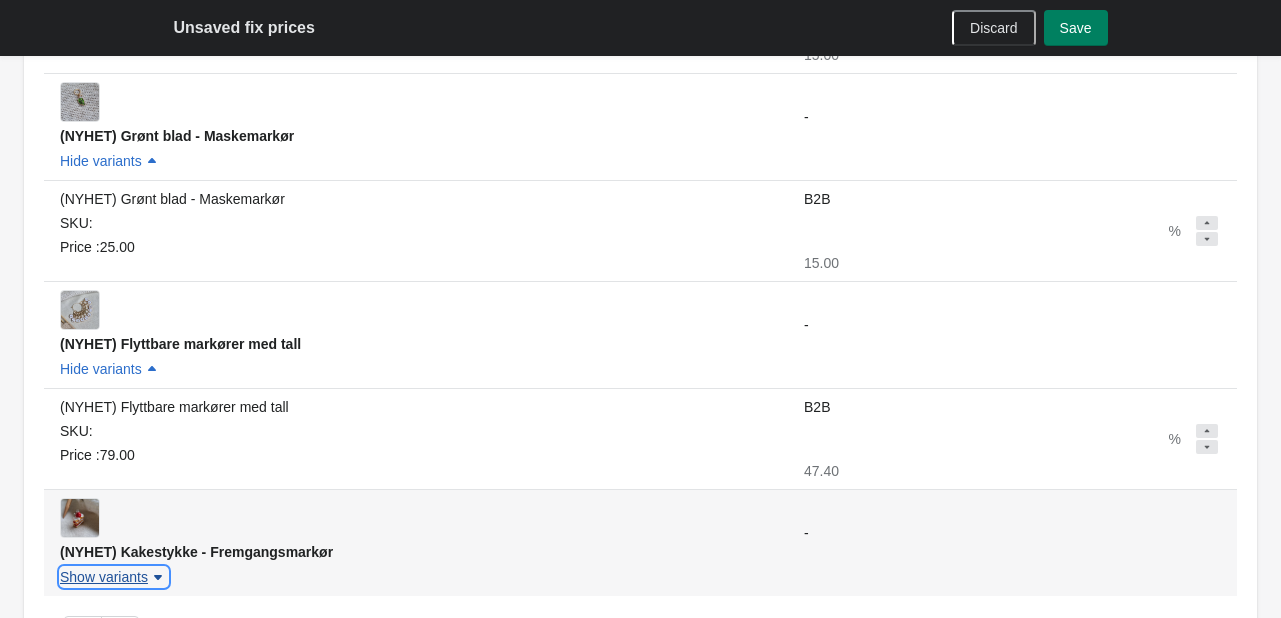 click 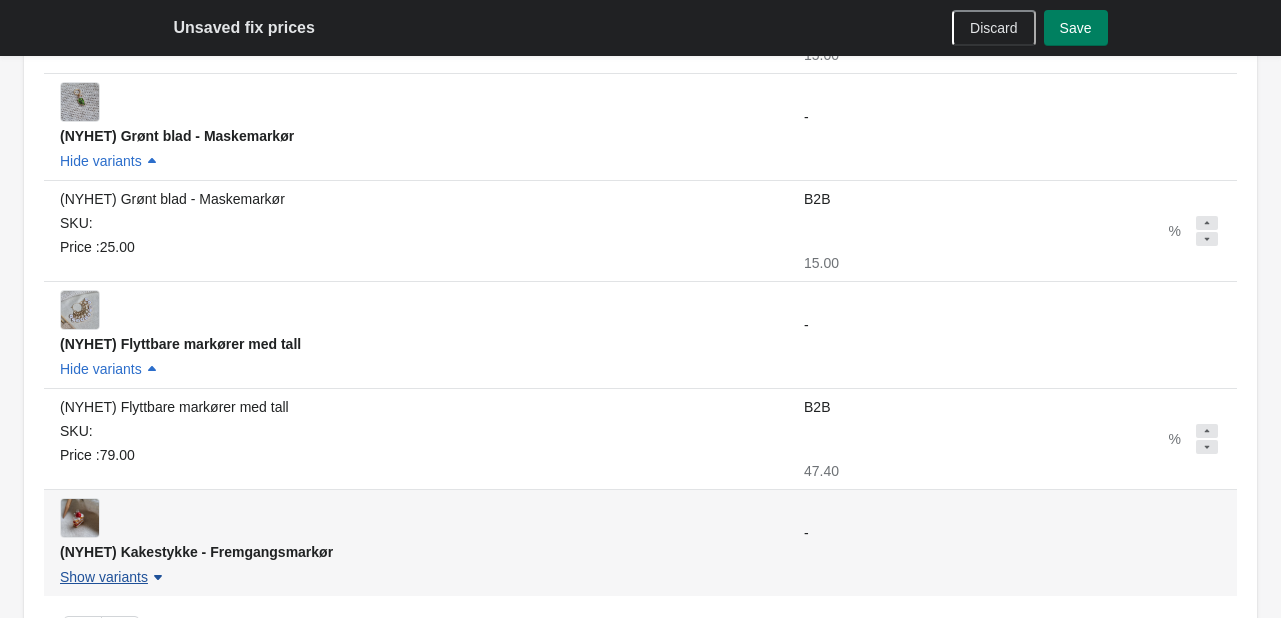 scroll, scrollTop: 0, scrollLeft: 0, axis: both 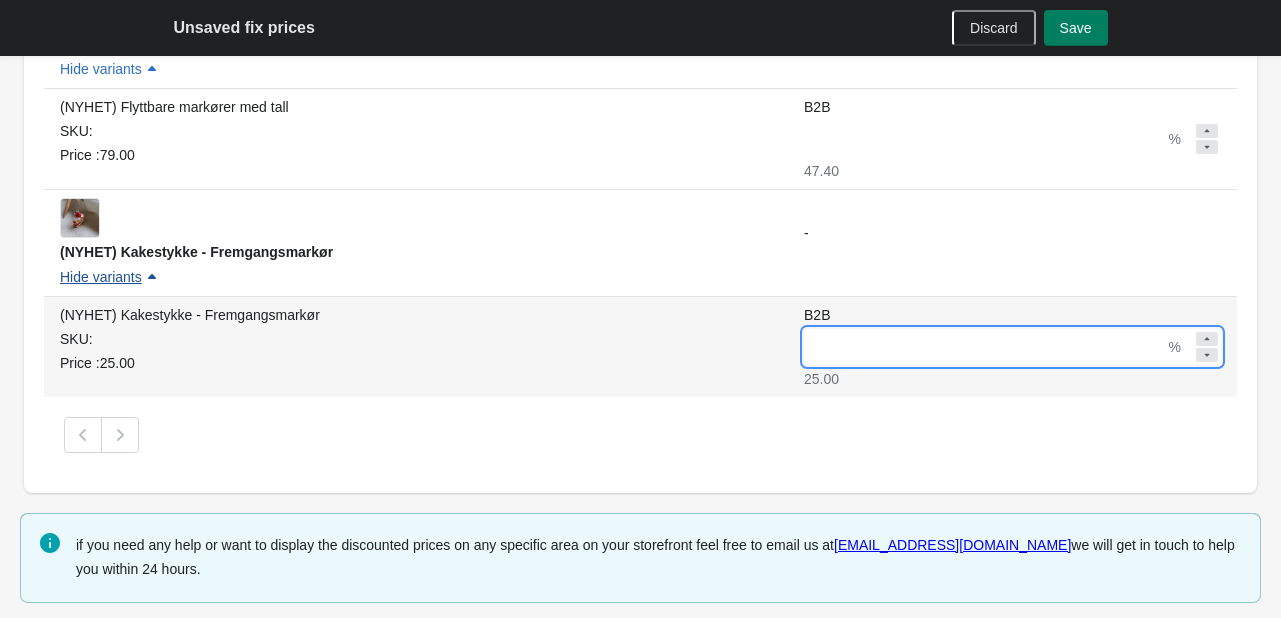 click on "B2B" at bounding box center [984, 347] 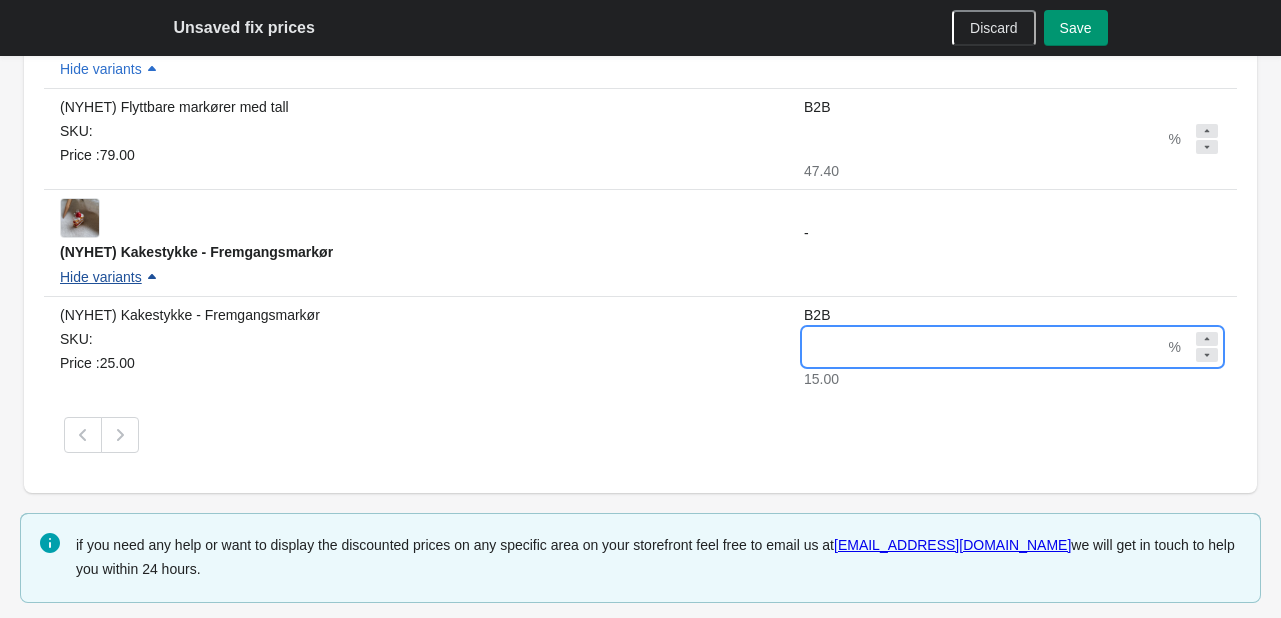 type on "**" 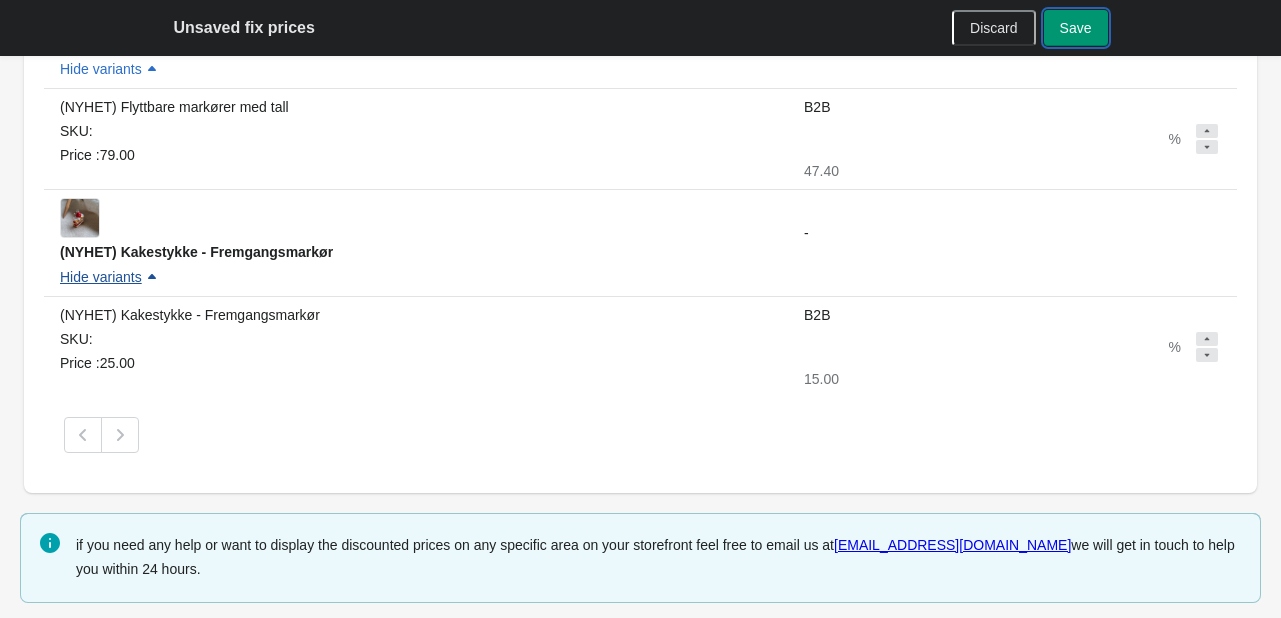 click on "Save" at bounding box center [1076, 28] 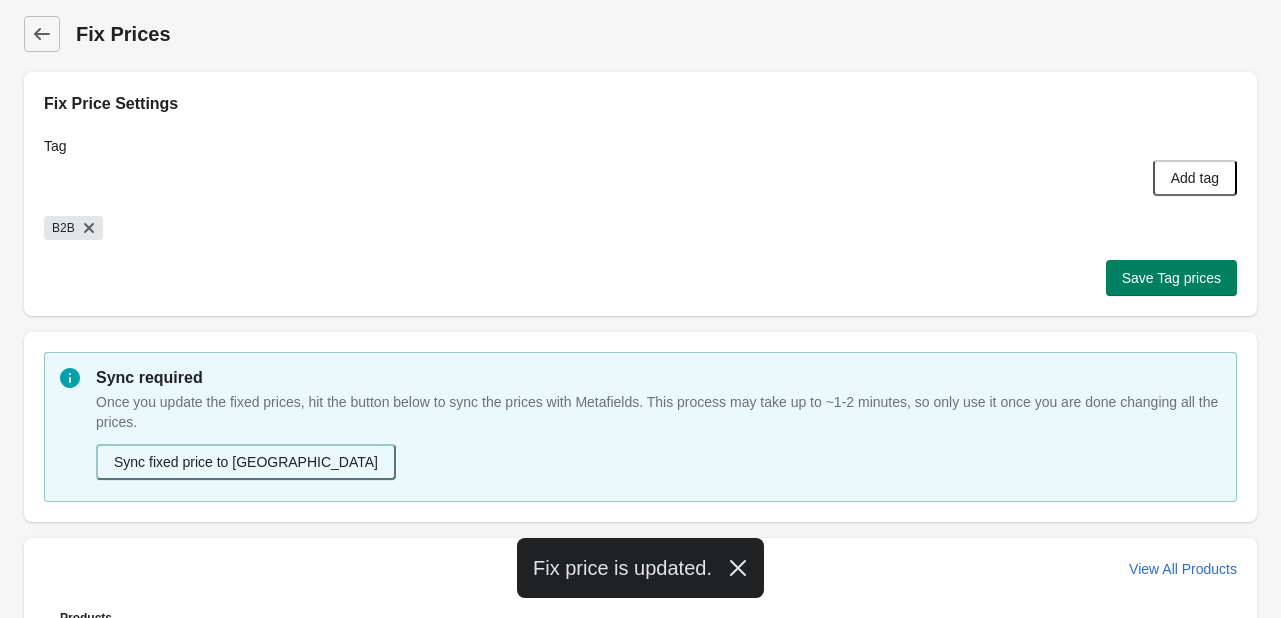 scroll, scrollTop: 0, scrollLeft: 0, axis: both 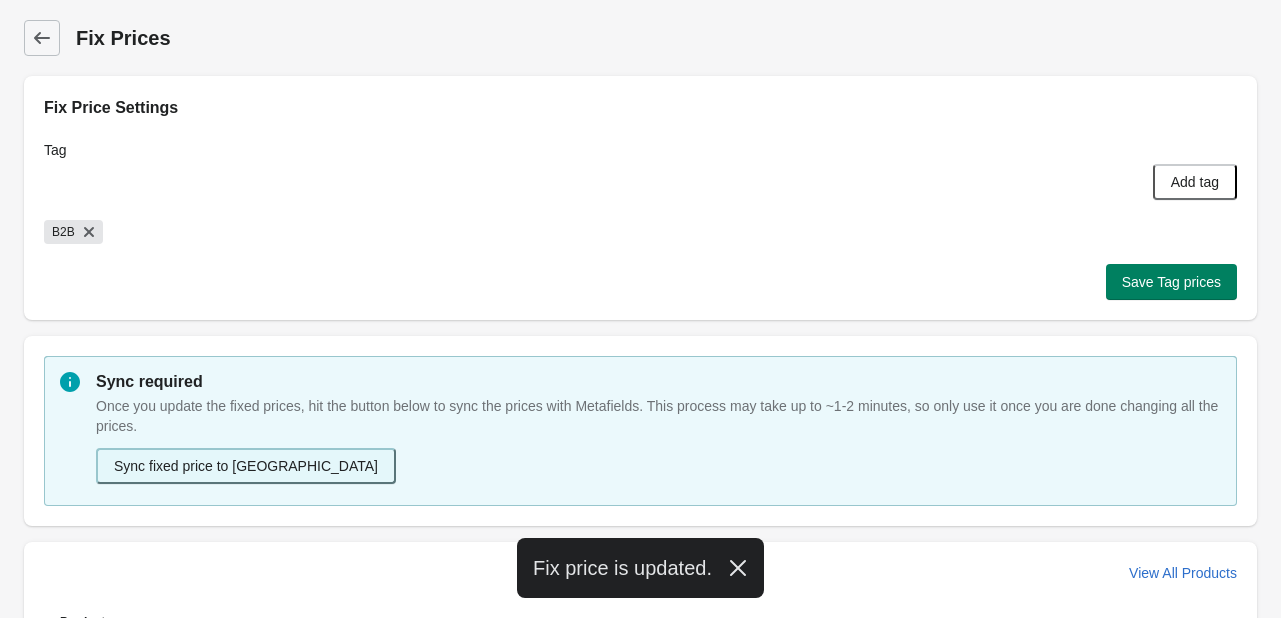 click on "Sync fixed price to [GEOGRAPHIC_DATA]" at bounding box center [246, 466] 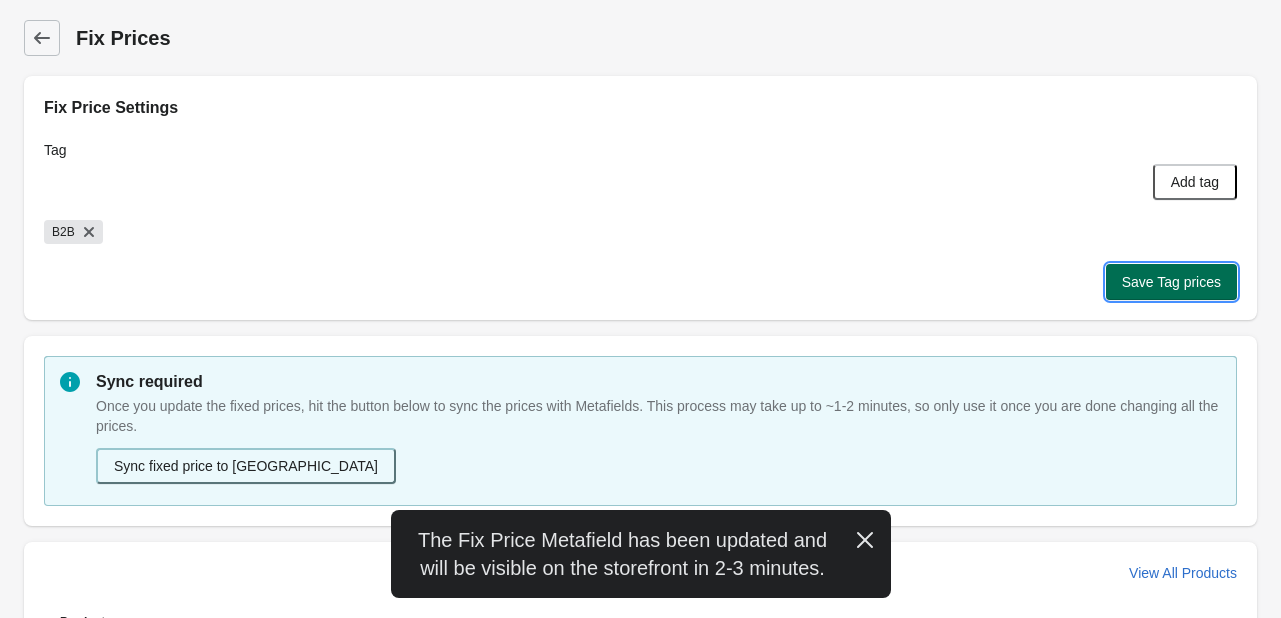 click on "Save Tag prices" at bounding box center [1171, 282] 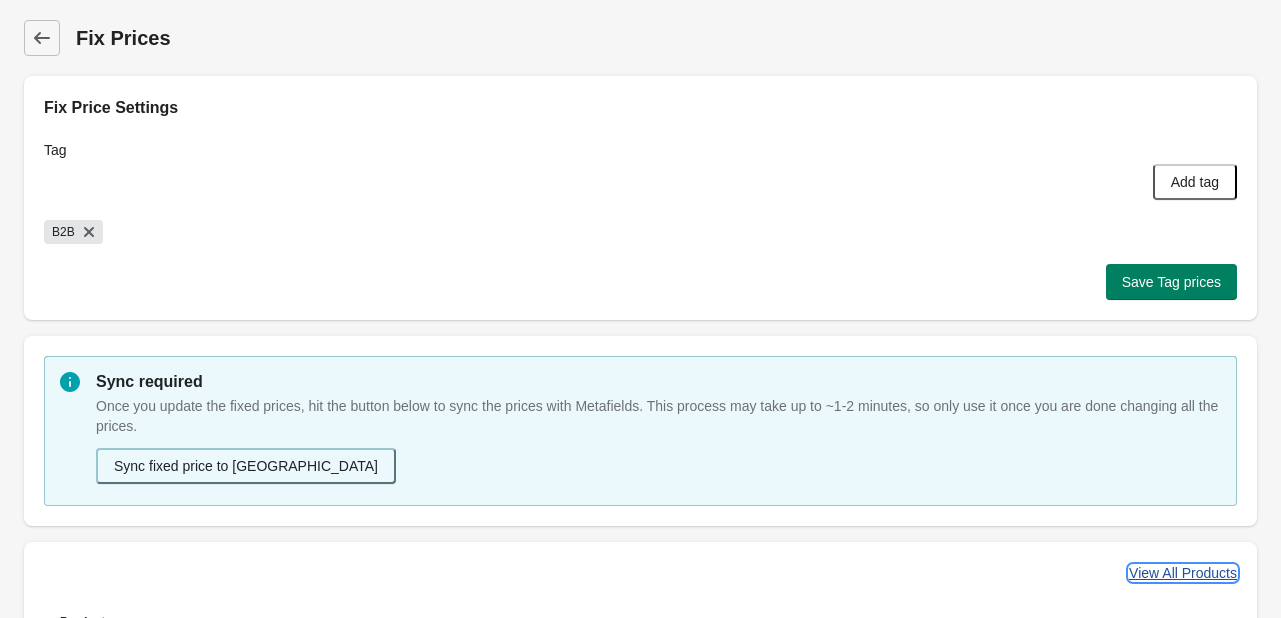 click on "View All Products" at bounding box center (1183, 573) 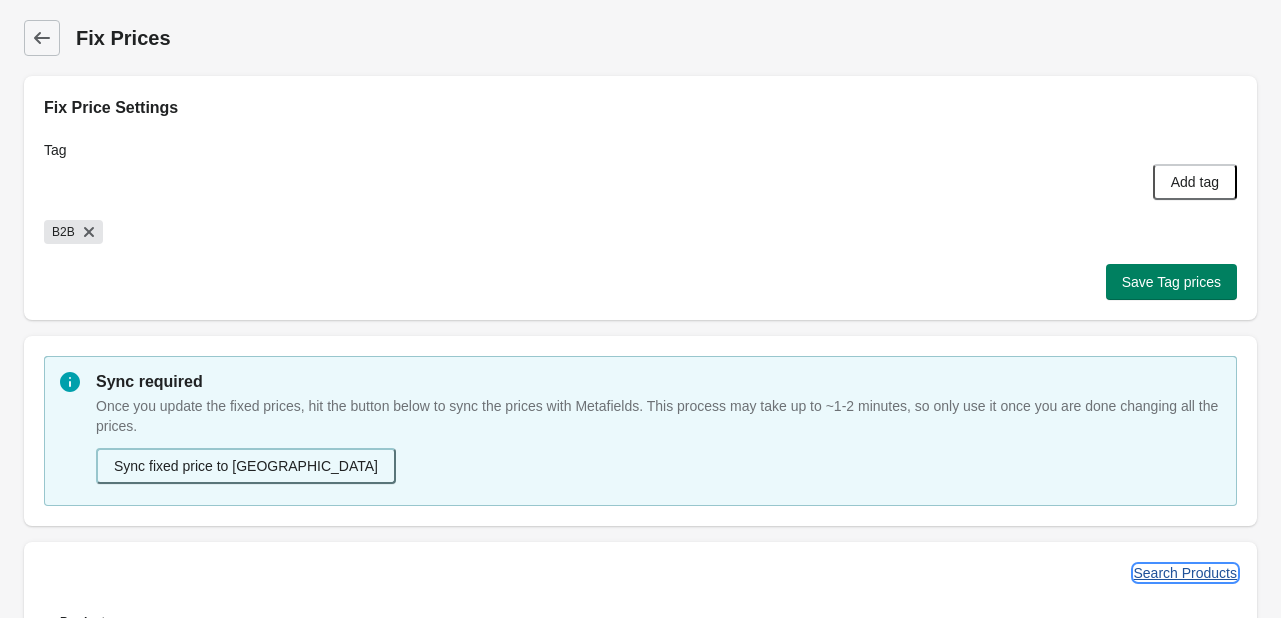 click on "Search Products" at bounding box center (1186, 573) 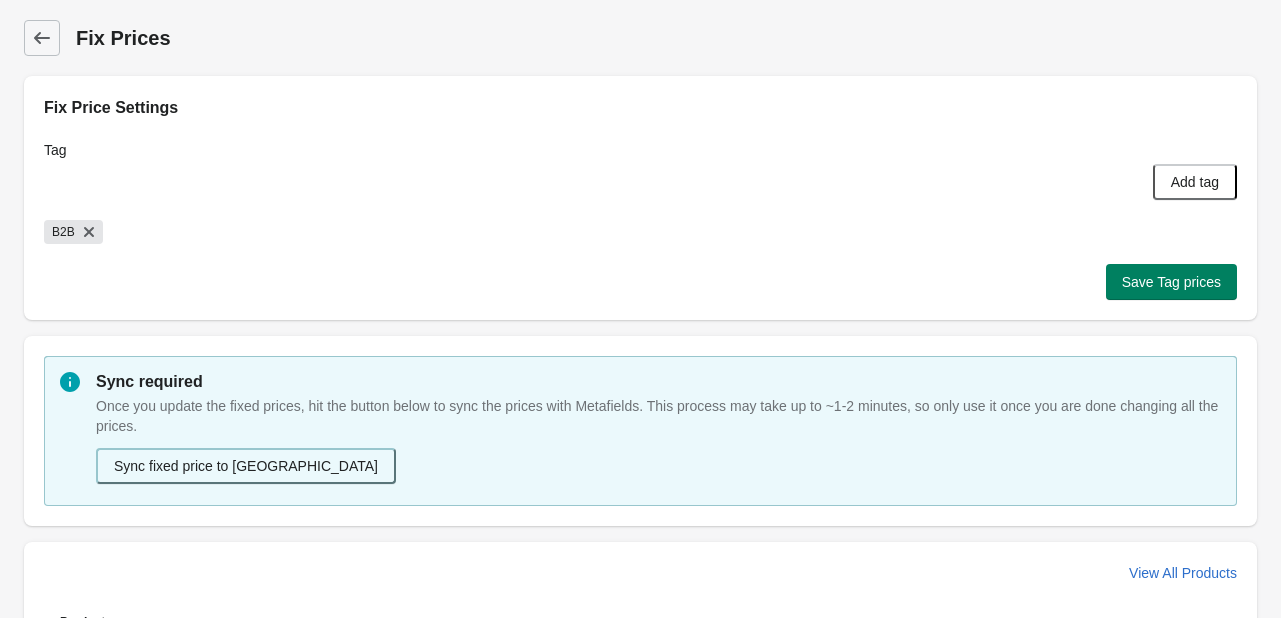 scroll, scrollTop: 400, scrollLeft: 0, axis: vertical 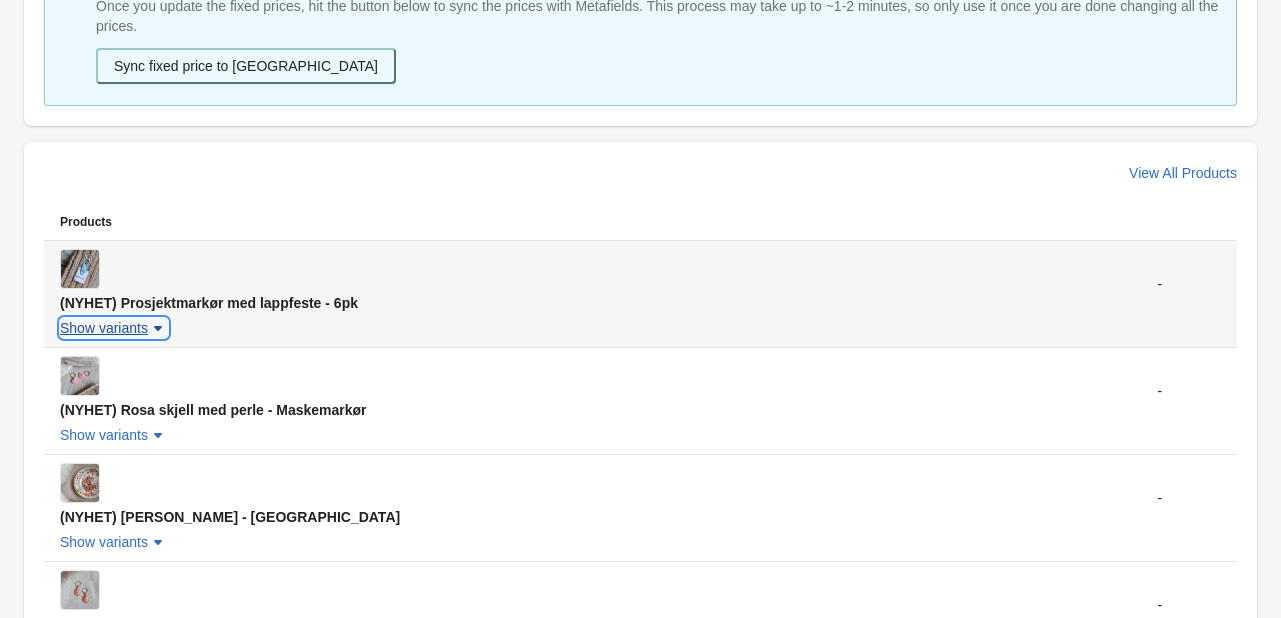 click on "Show variants" at bounding box center [104, 328] 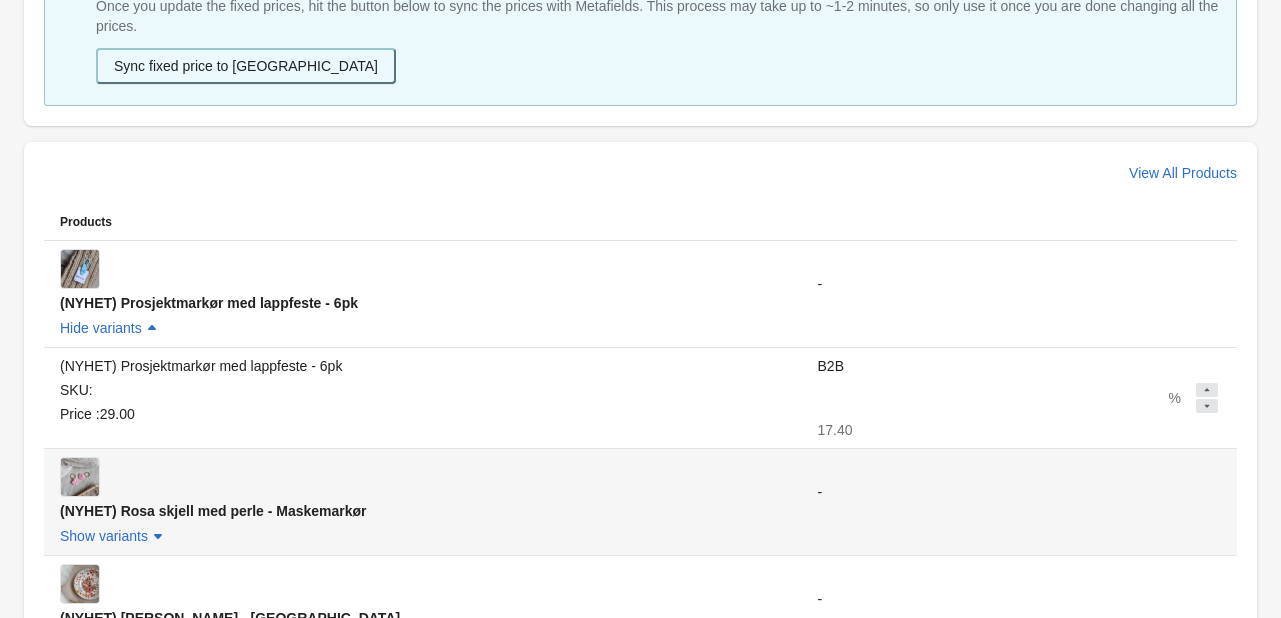scroll, scrollTop: 0, scrollLeft: 0, axis: both 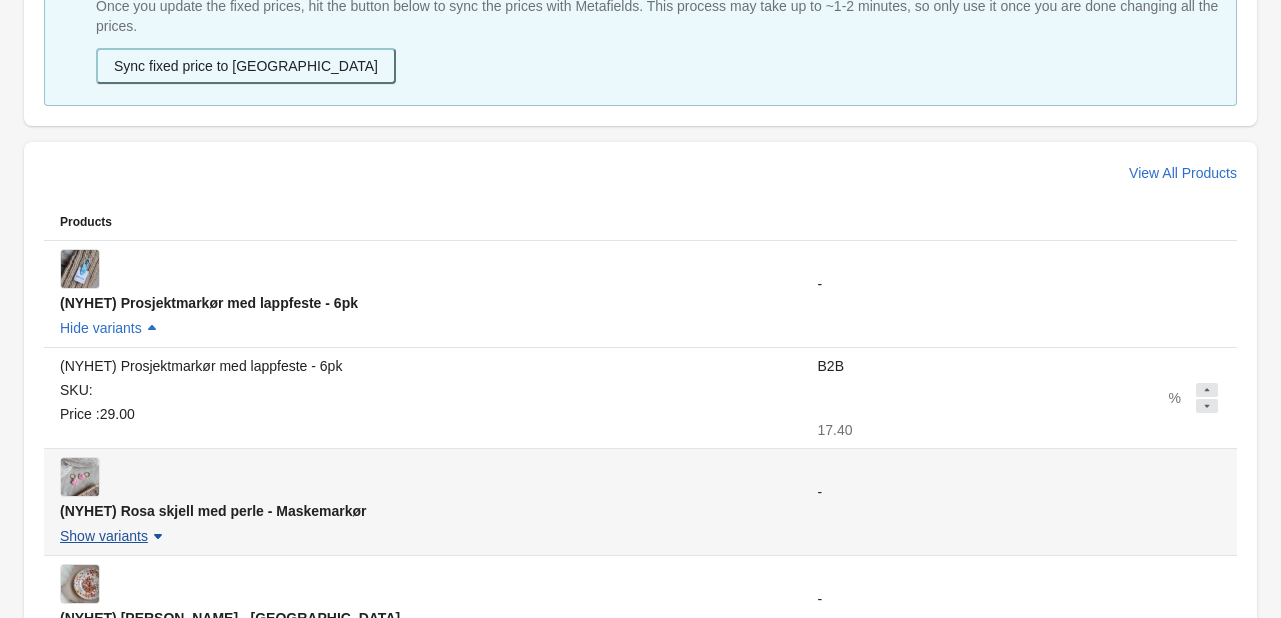 click on "Show variants" at bounding box center (114, 536) 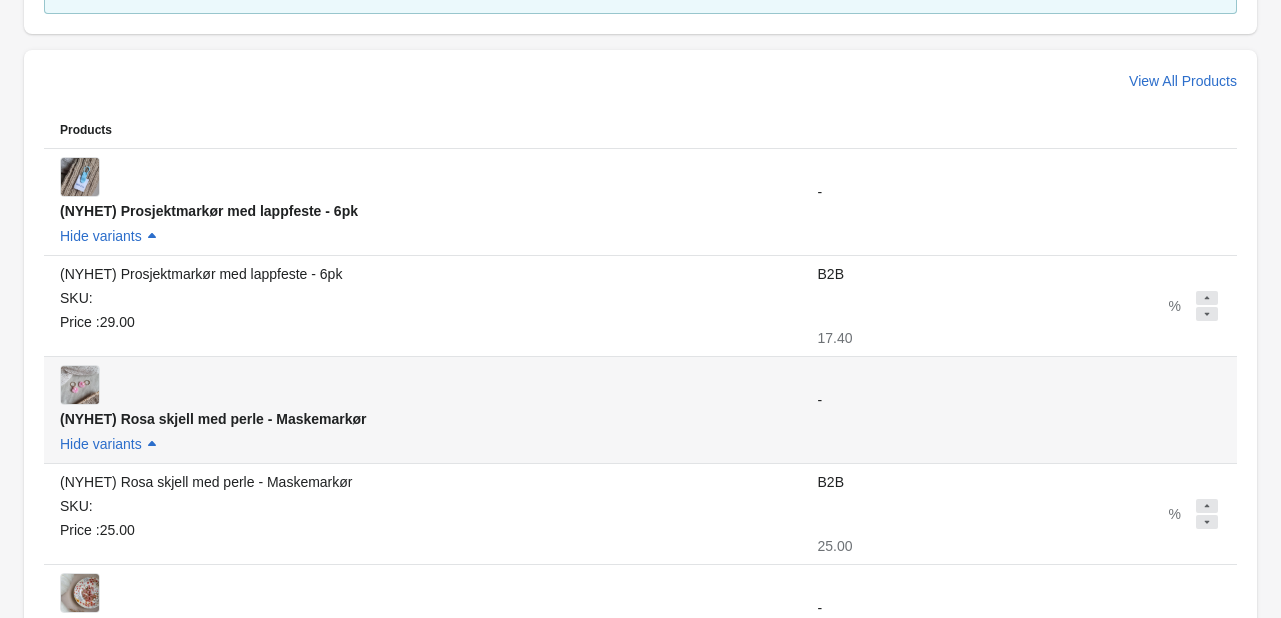 scroll, scrollTop: 600, scrollLeft: 0, axis: vertical 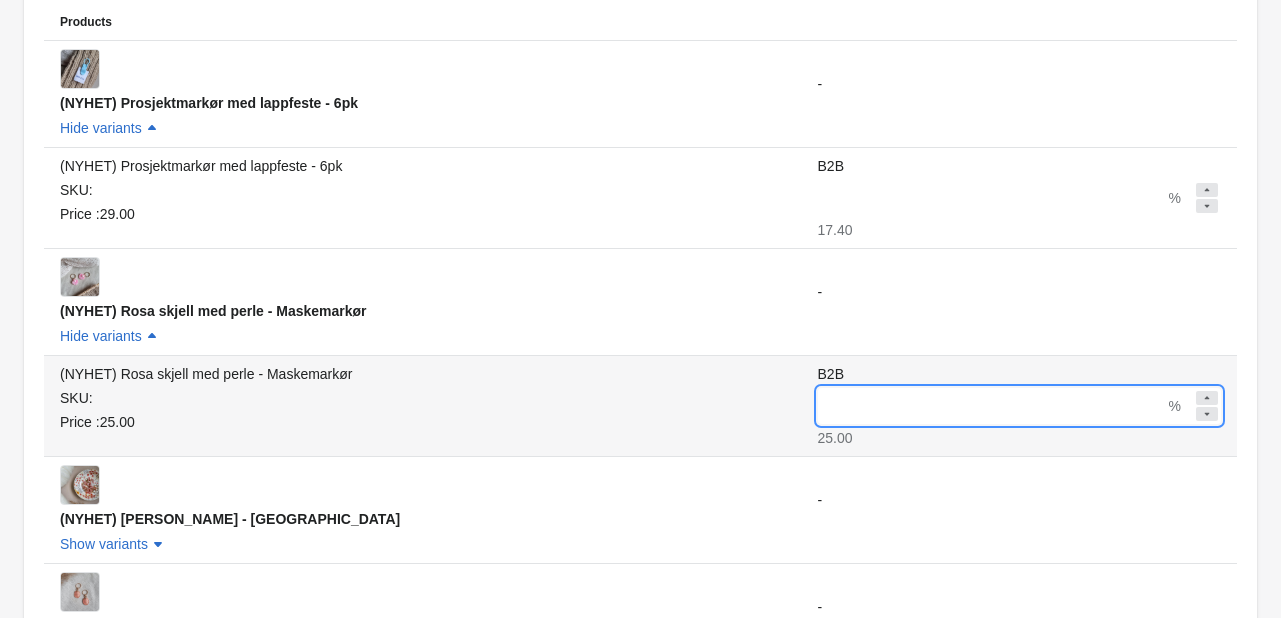 click on "B2B" at bounding box center (991, 406) 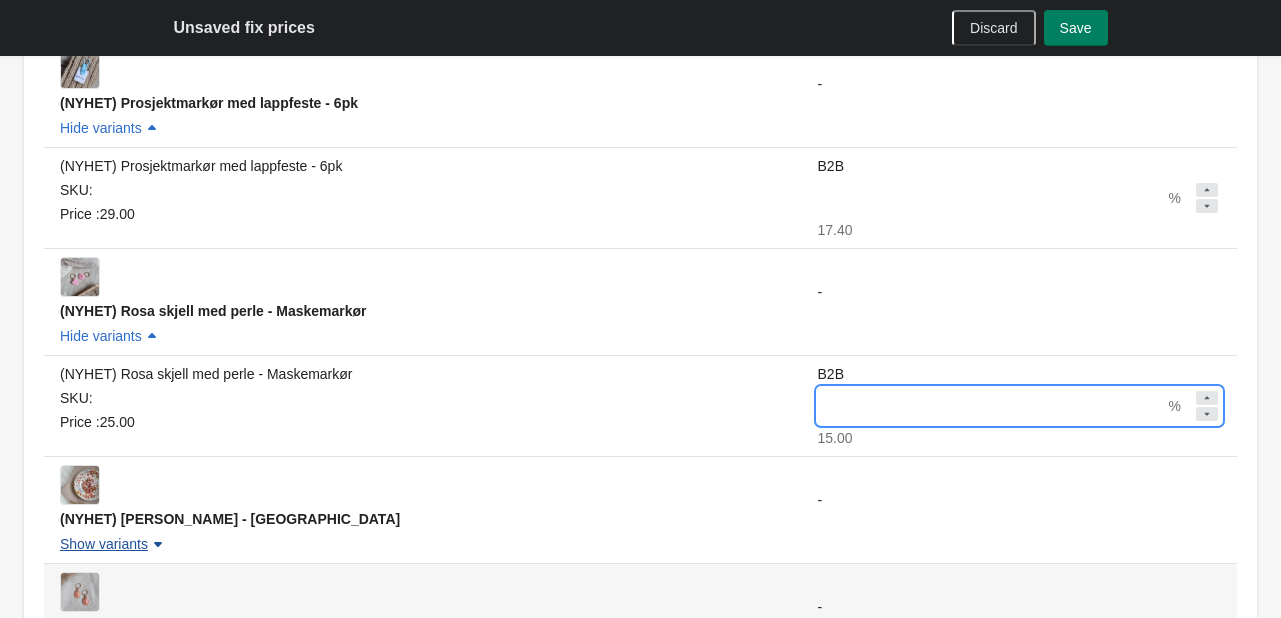 type on "**" 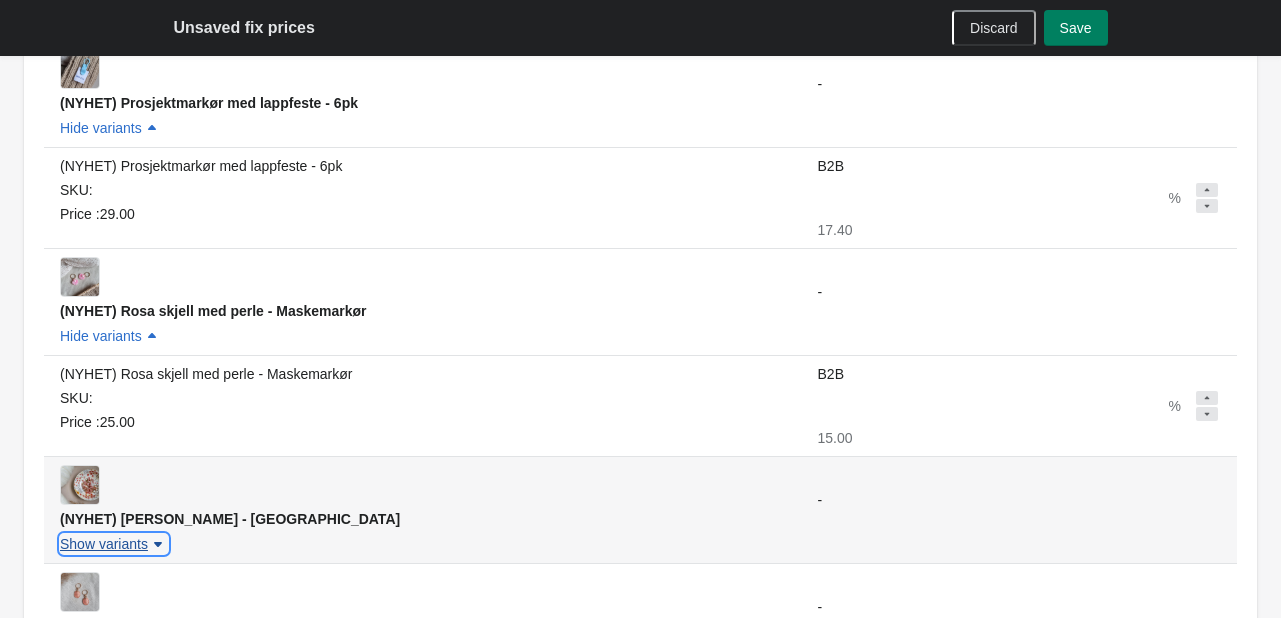 click on "Show variants" at bounding box center (104, 544) 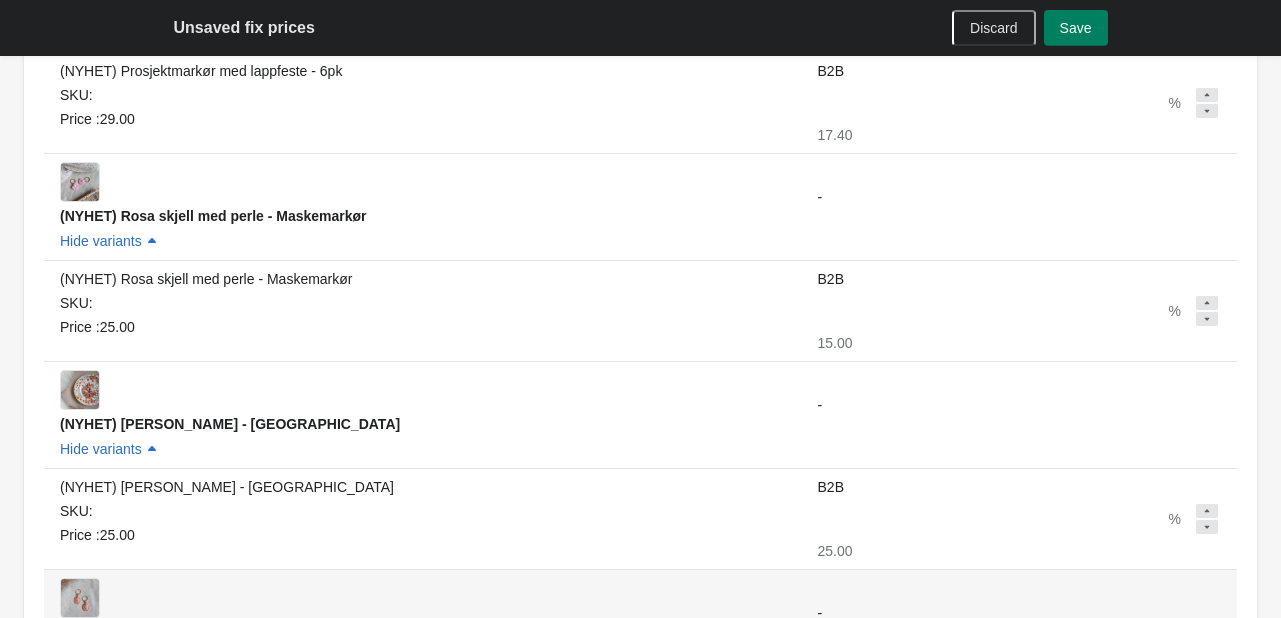 scroll, scrollTop: 800, scrollLeft: 0, axis: vertical 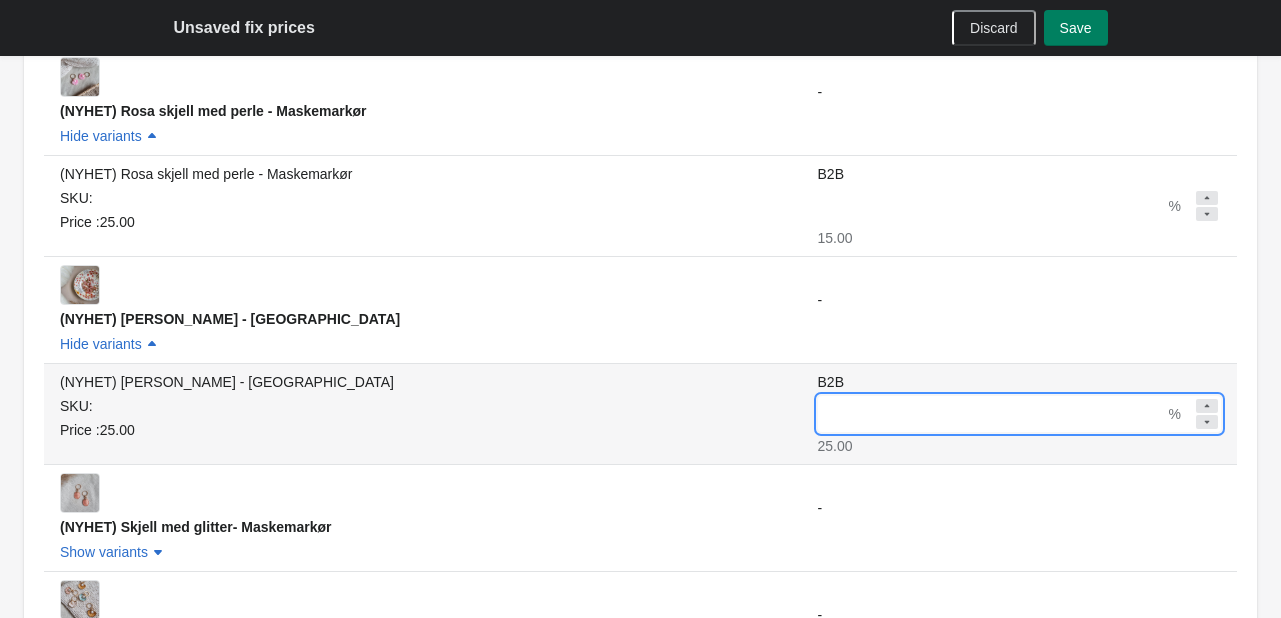 click on "B2B" at bounding box center [991, 414] 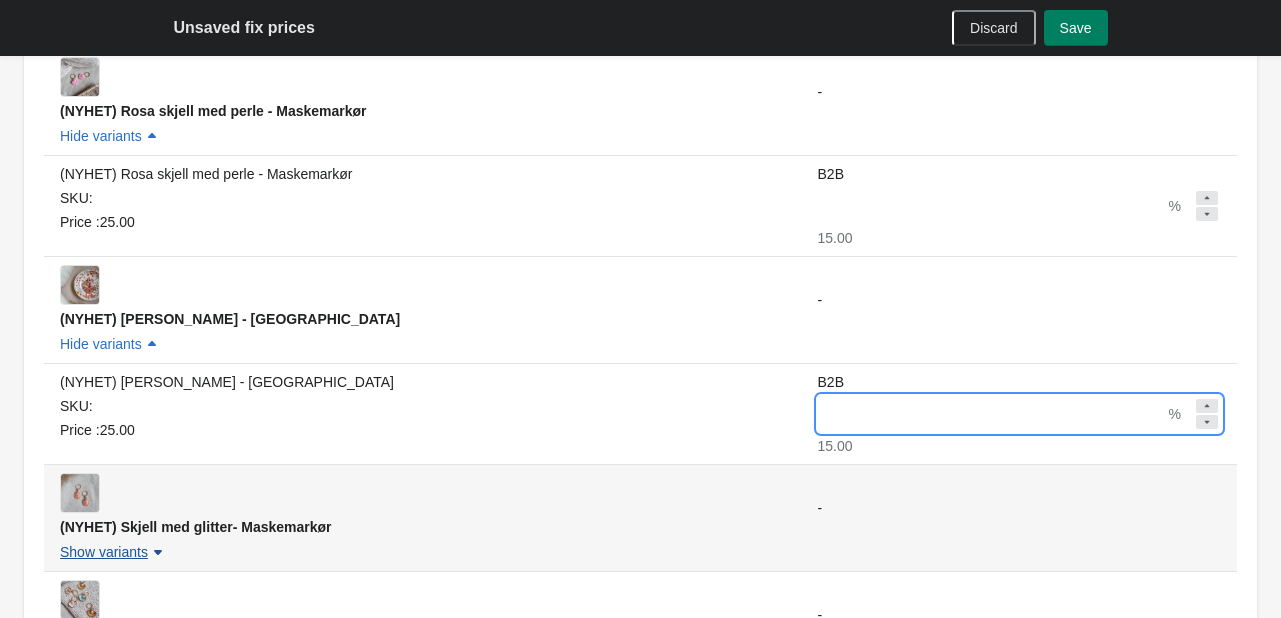 type on "**" 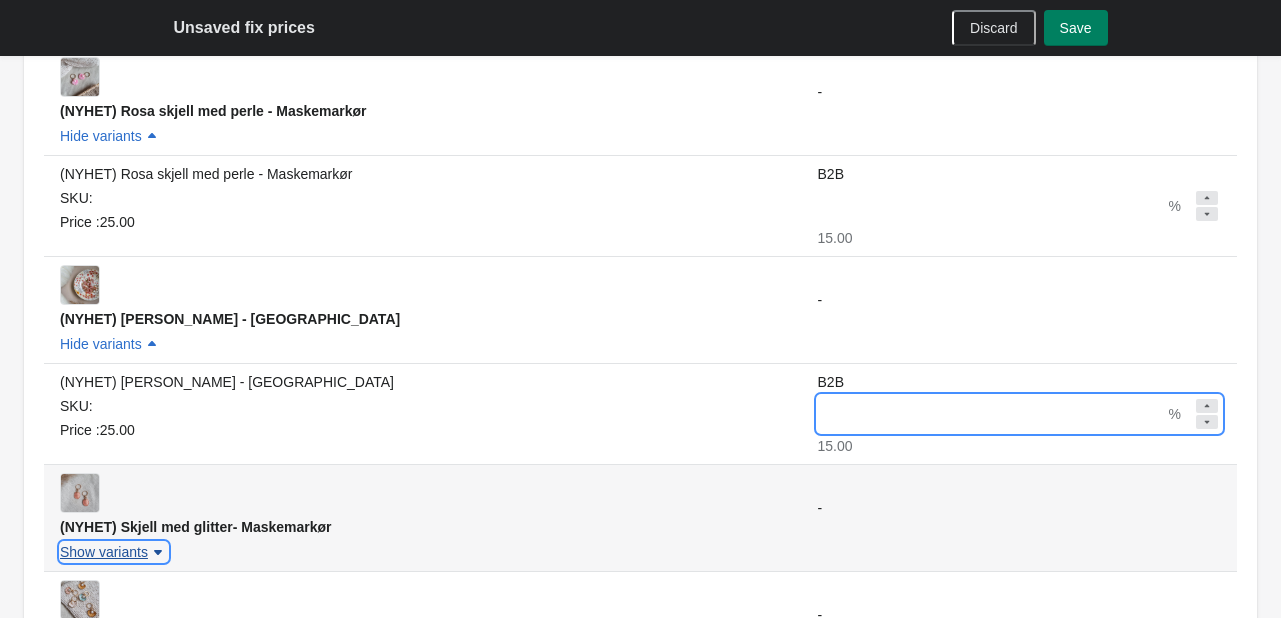 click on "Show variants" at bounding box center (104, 552) 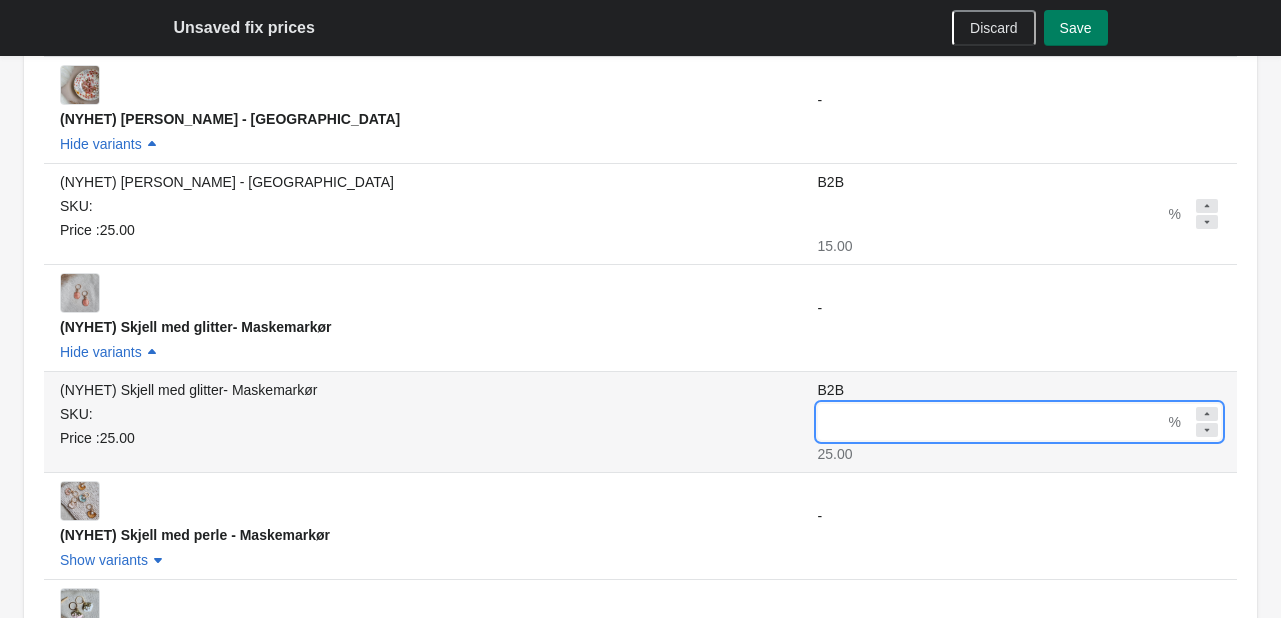 click on "B2B" at bounding box center (991, 422) 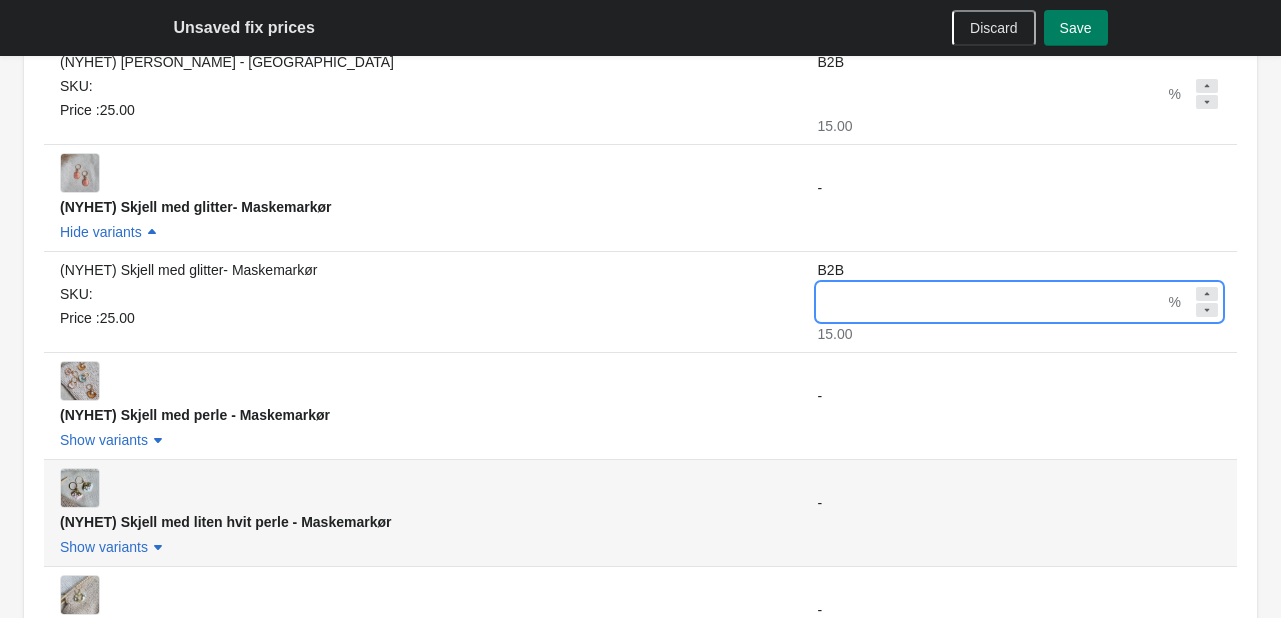scroll, scrollTop: 1200, scrollLeft: 0, axis: vertical 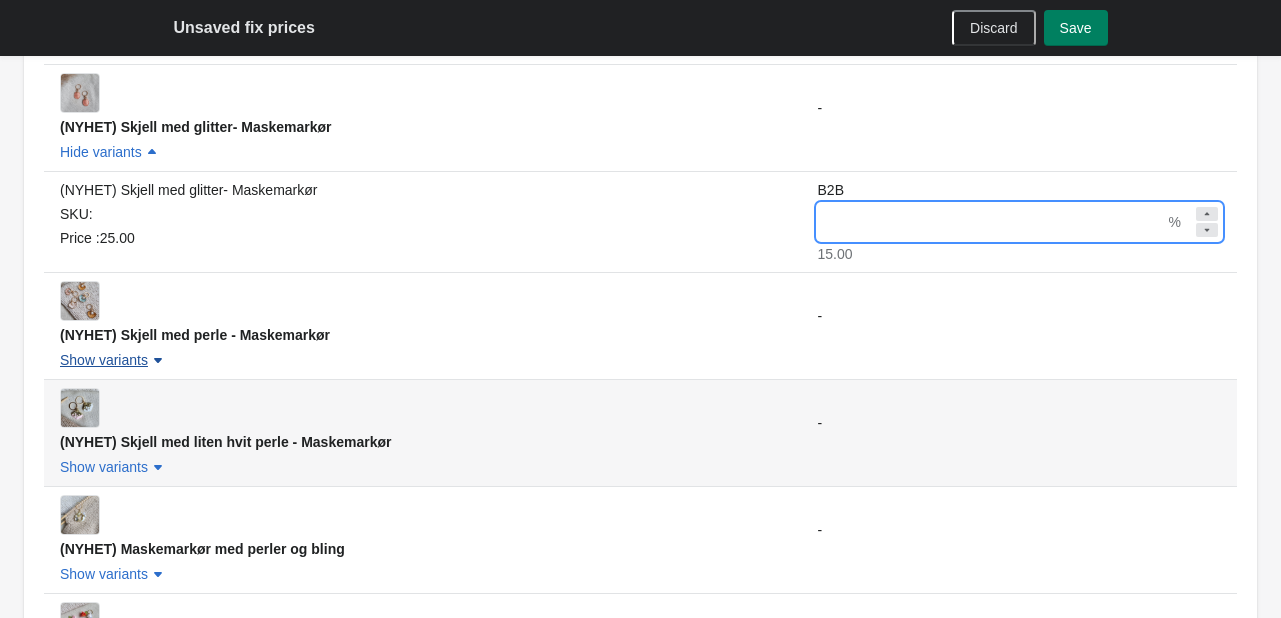 type on "**" 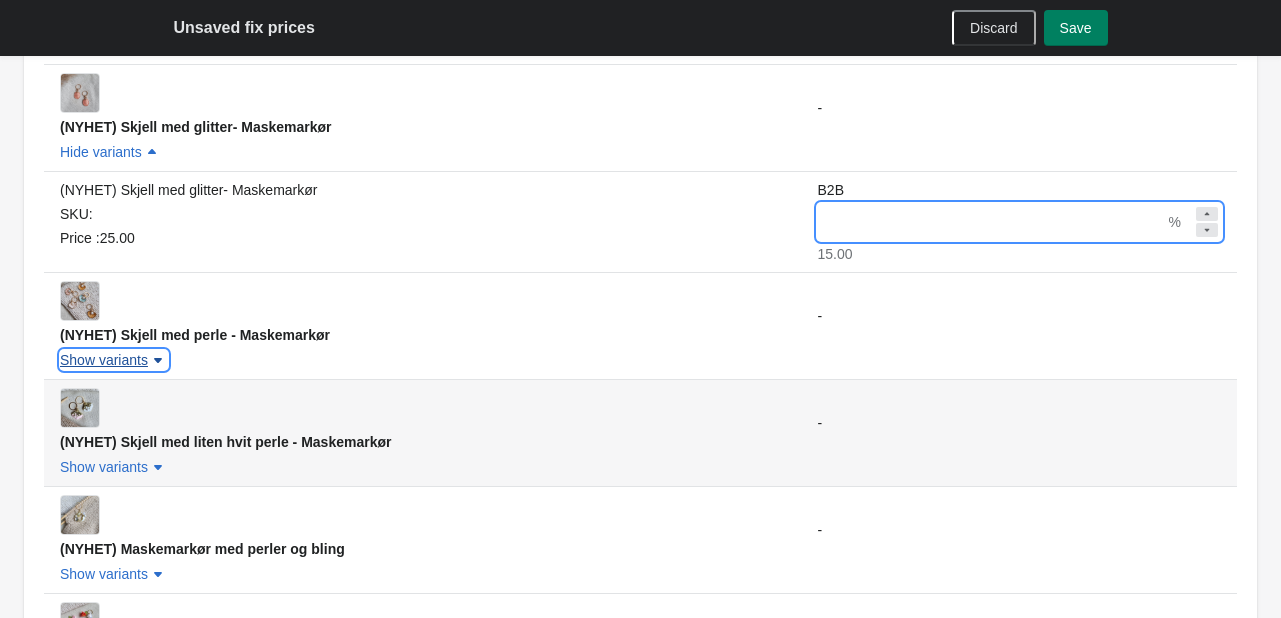 click on "Show variants" at bounding box center [114, 360] 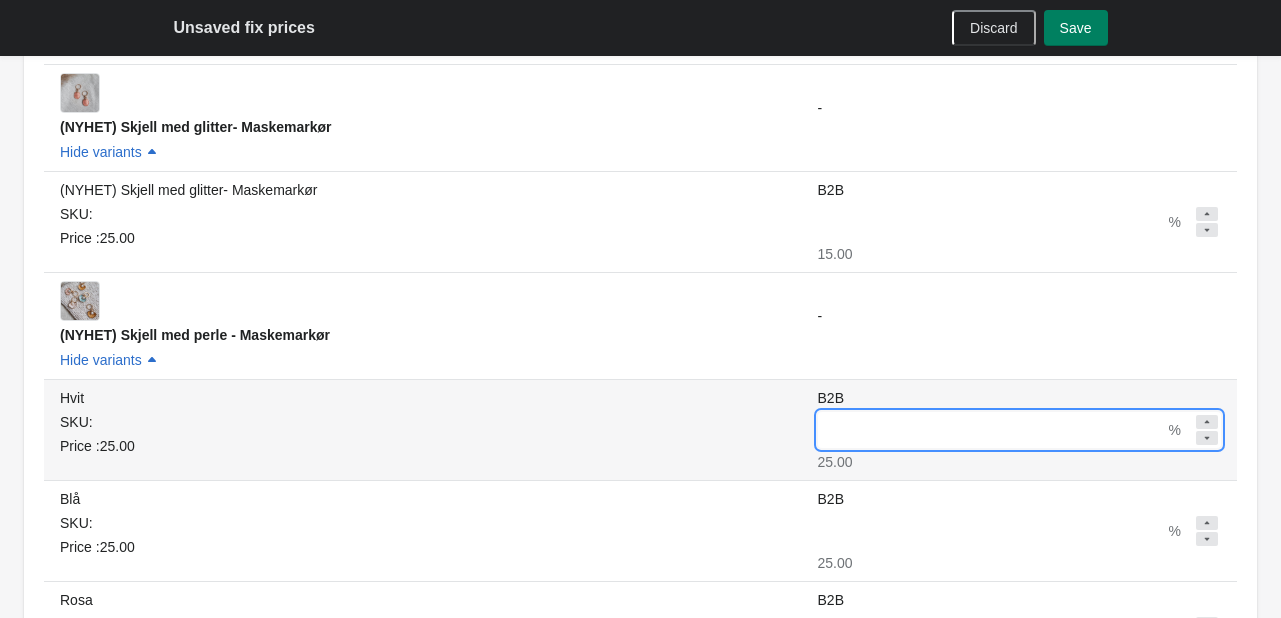 click on "B2B" at bounding box center (991, 430) 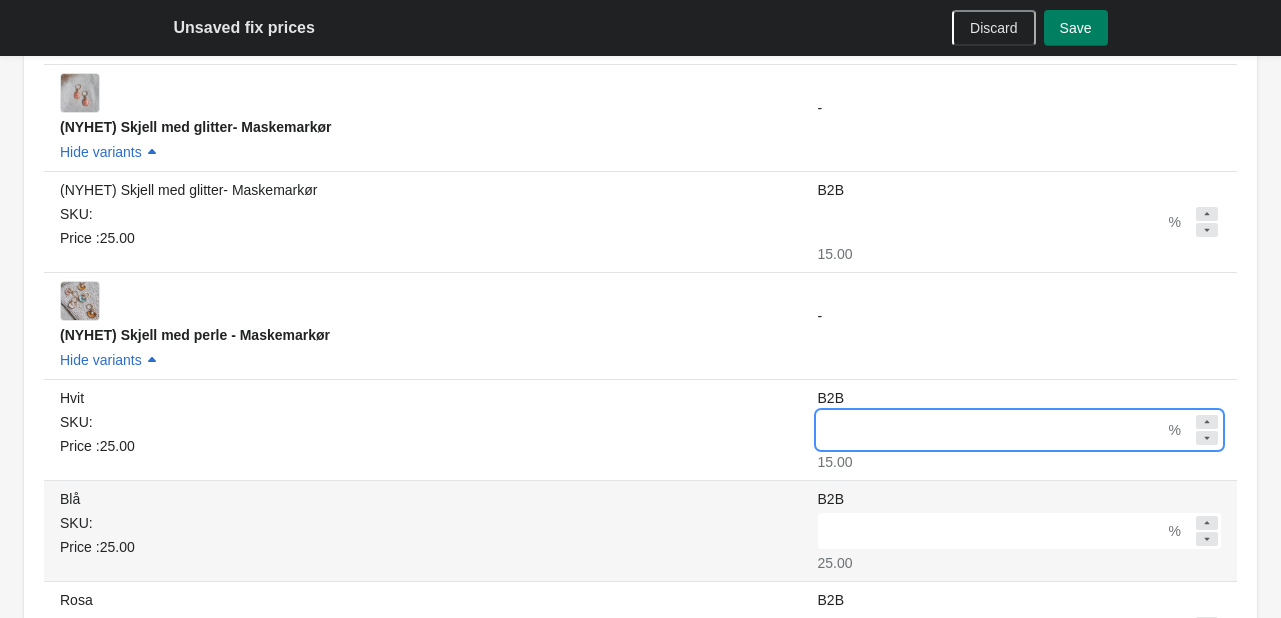 type on "**" 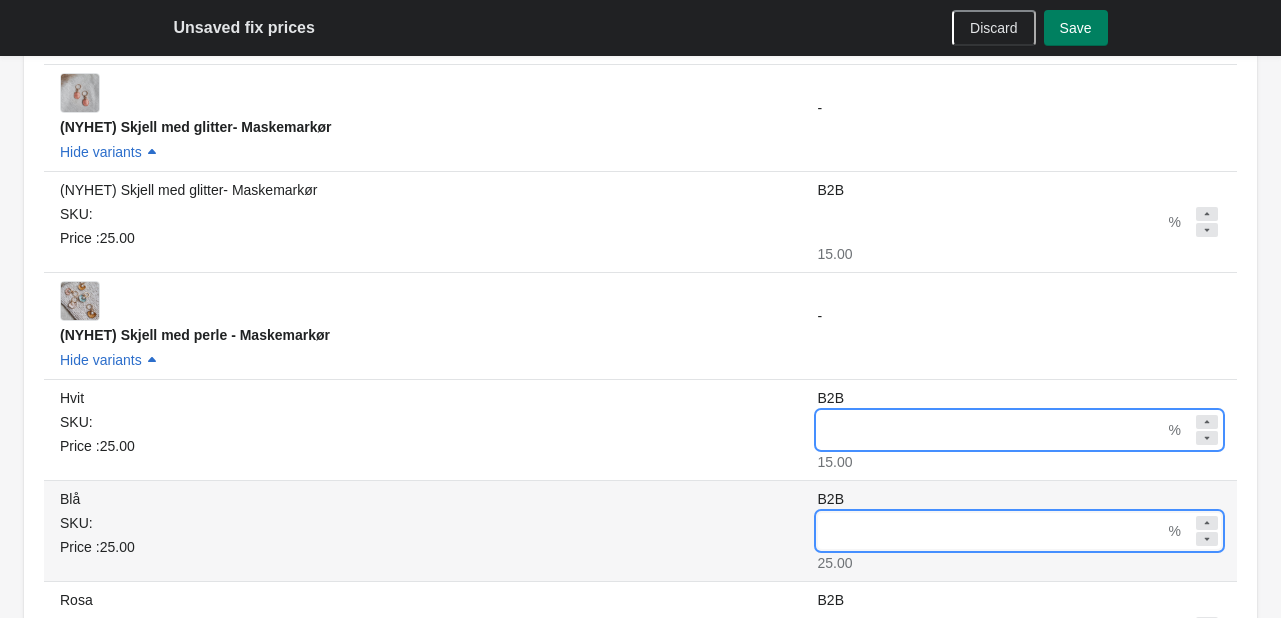 click on "B2B" at bounding box center [991, 531] 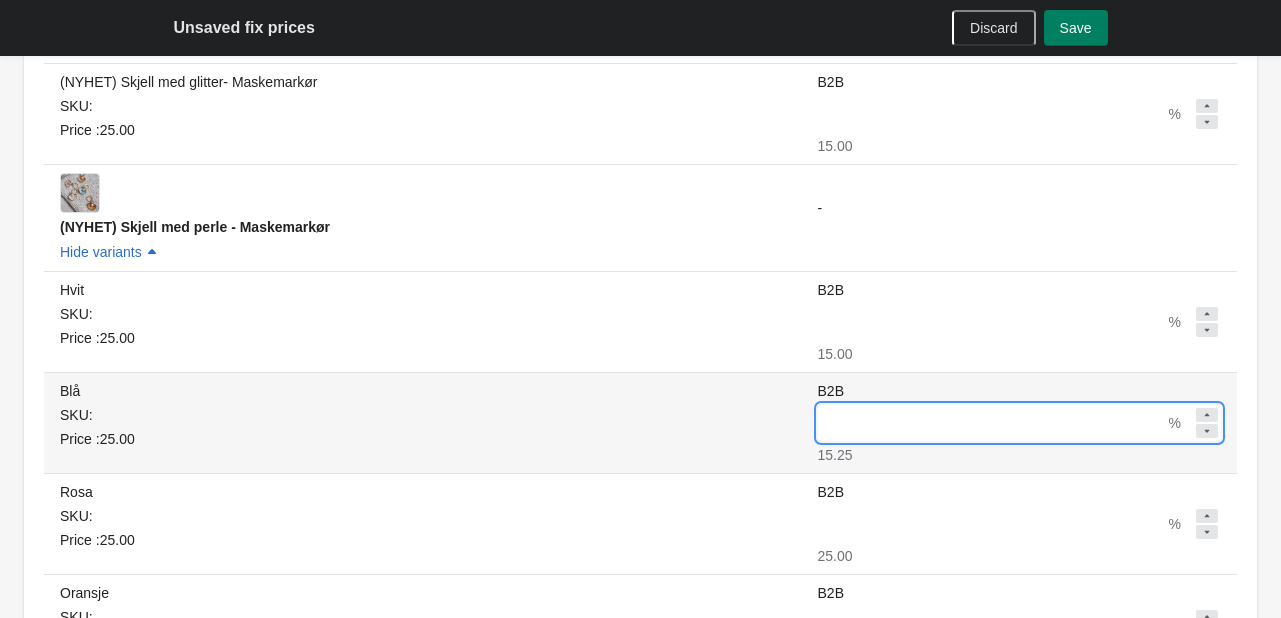 scroll, scrollTop: 1400, scrollLeft: 0, axis: vertical 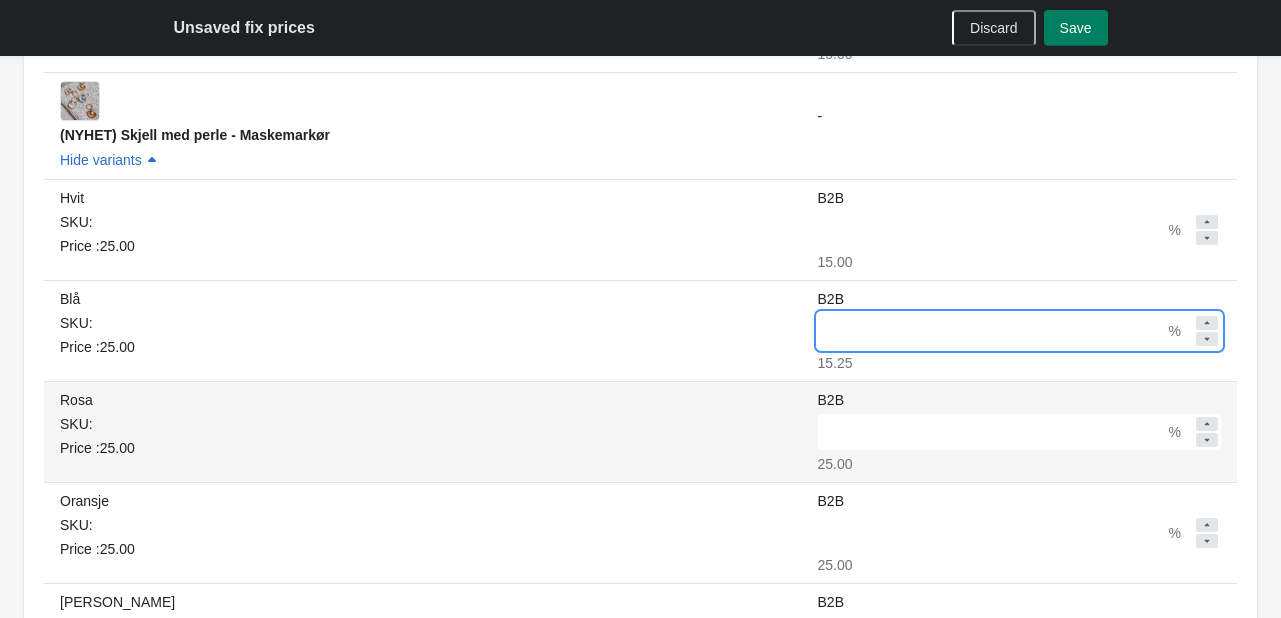 type on "**" 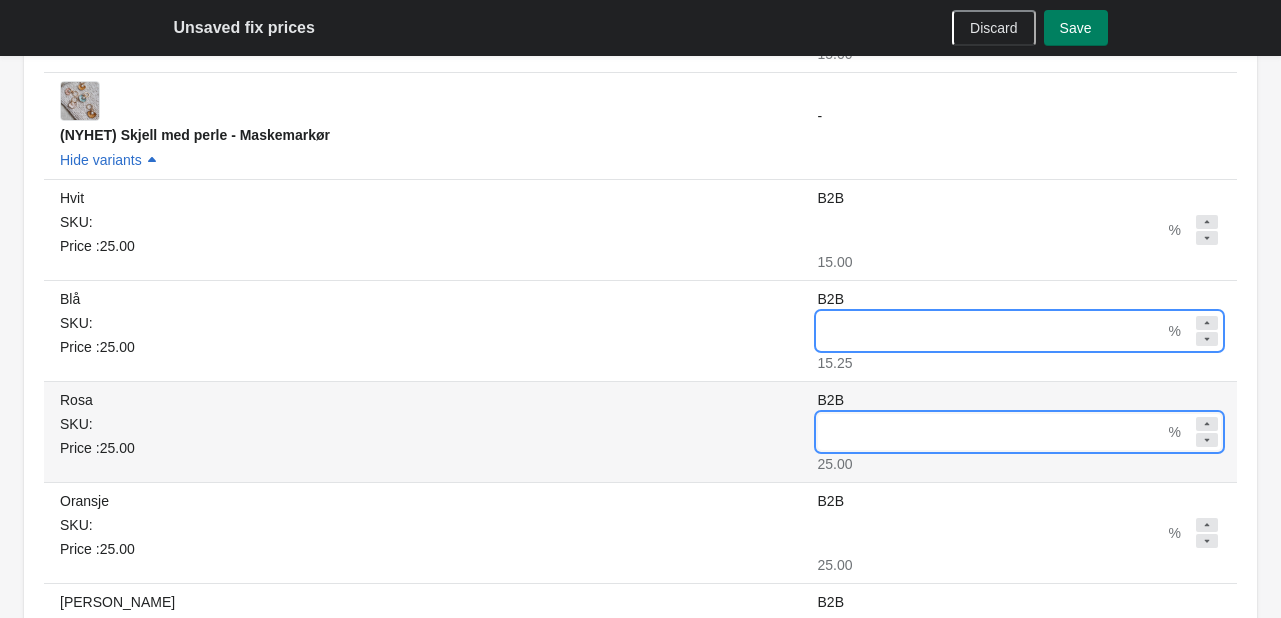 click on "B2B" at bounding box center (991, 432) 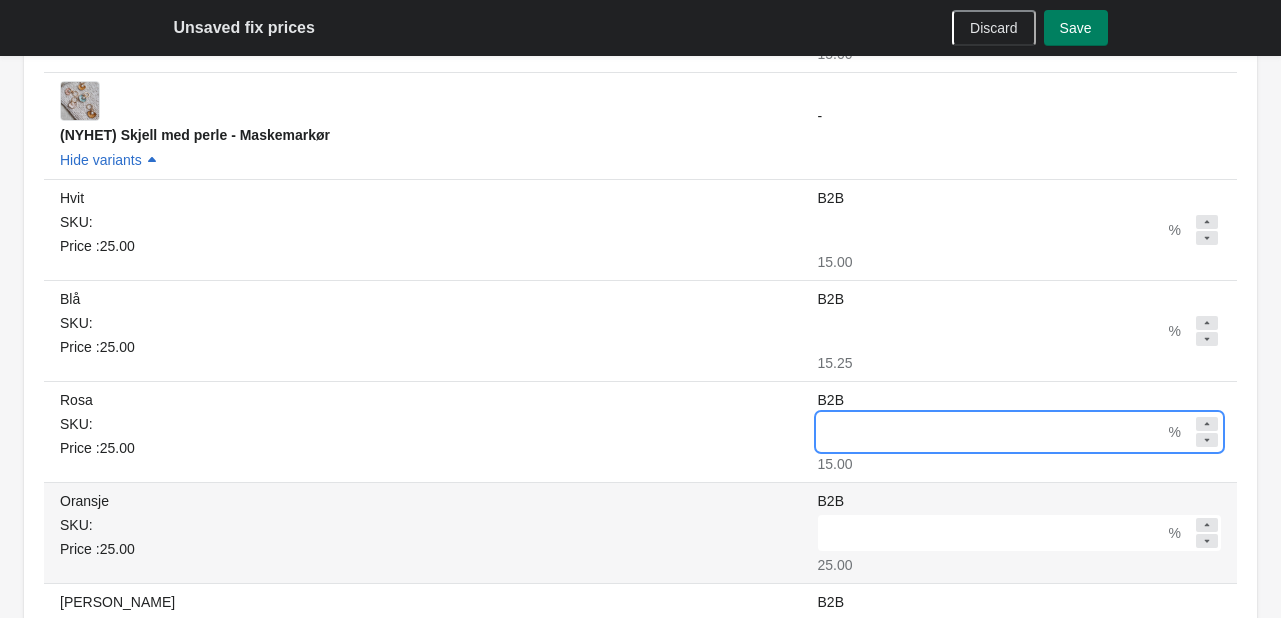 type on "**" 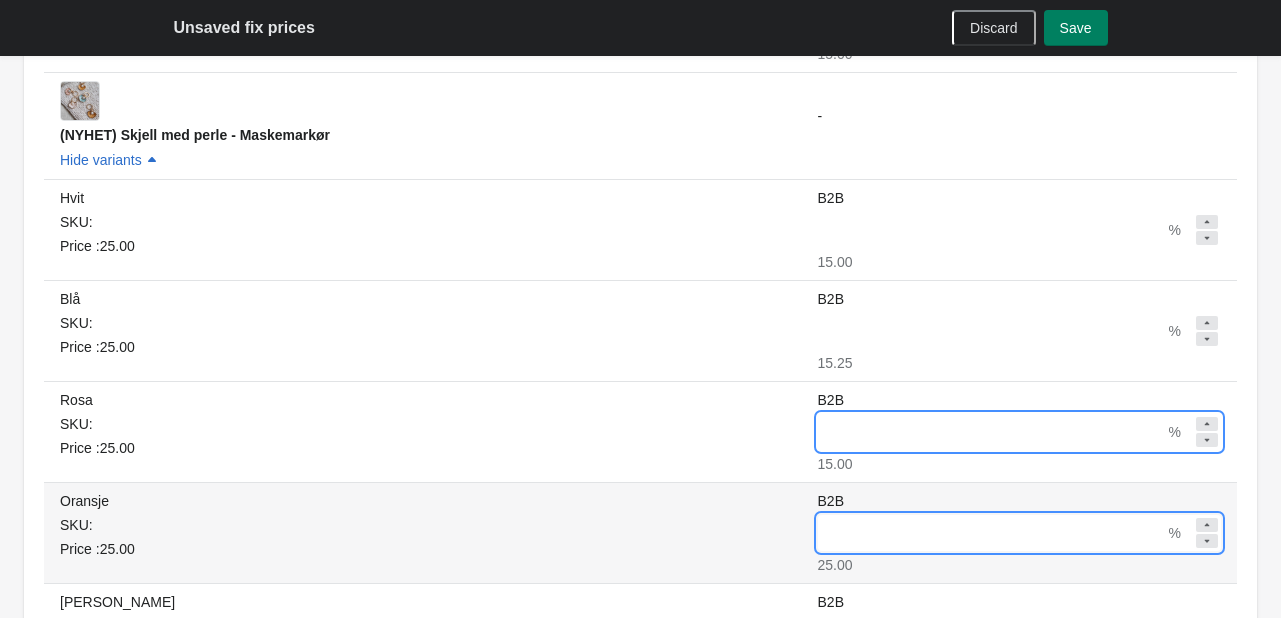 click on "B2B" at bounding box center (991, 533) 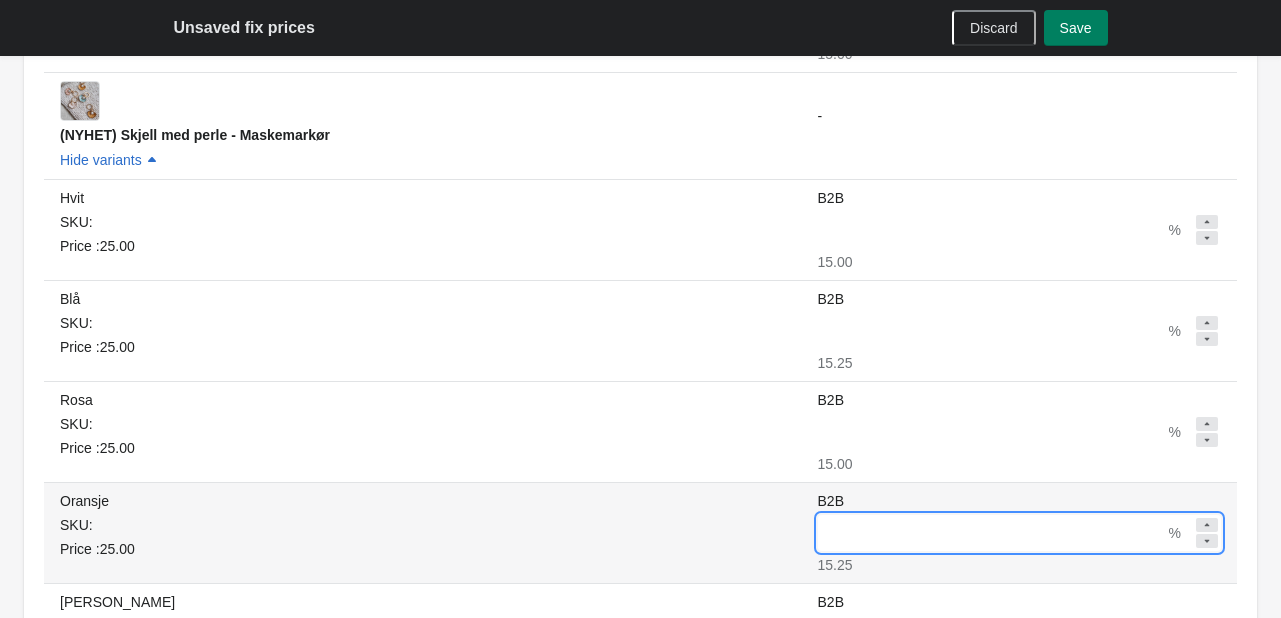 scroll, scrollTop: 1600, scrollLeft: 0, axis: vertical 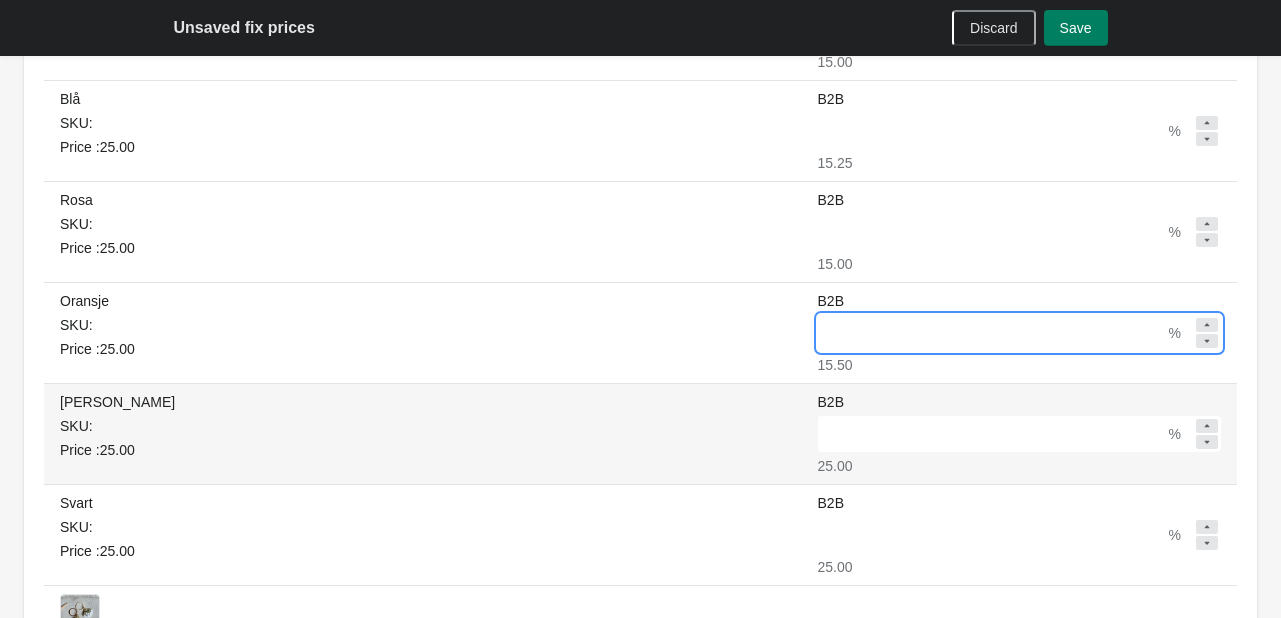 type on "**" 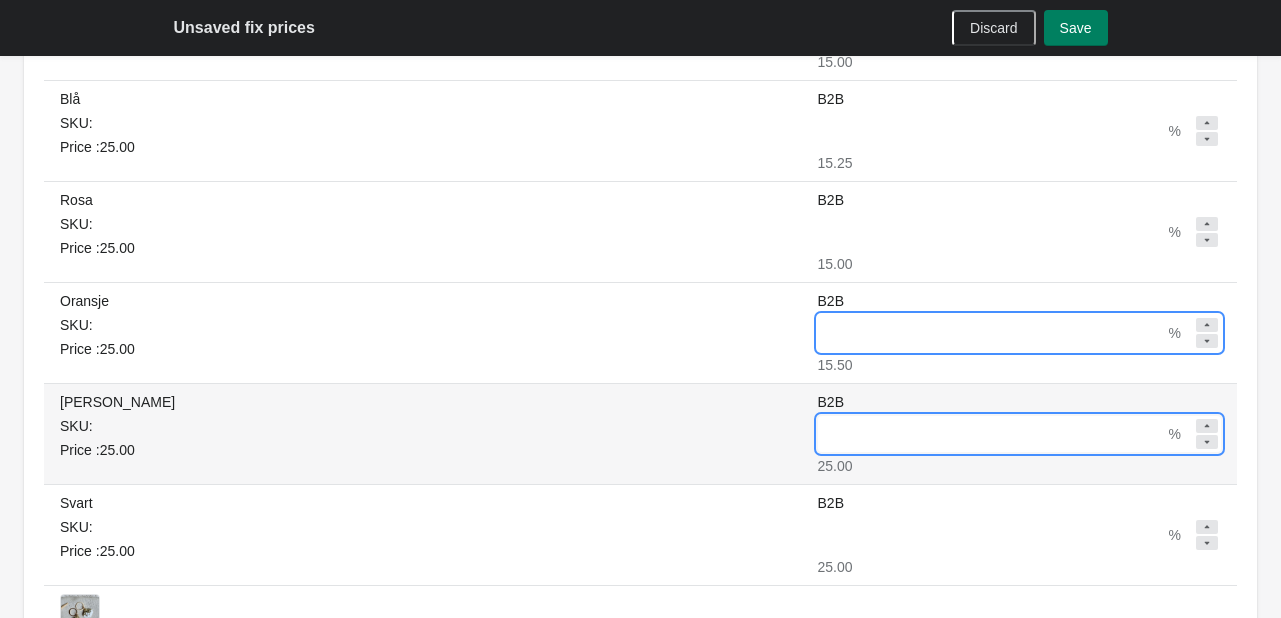 click on "B2B" at bounding box center [991, 434] 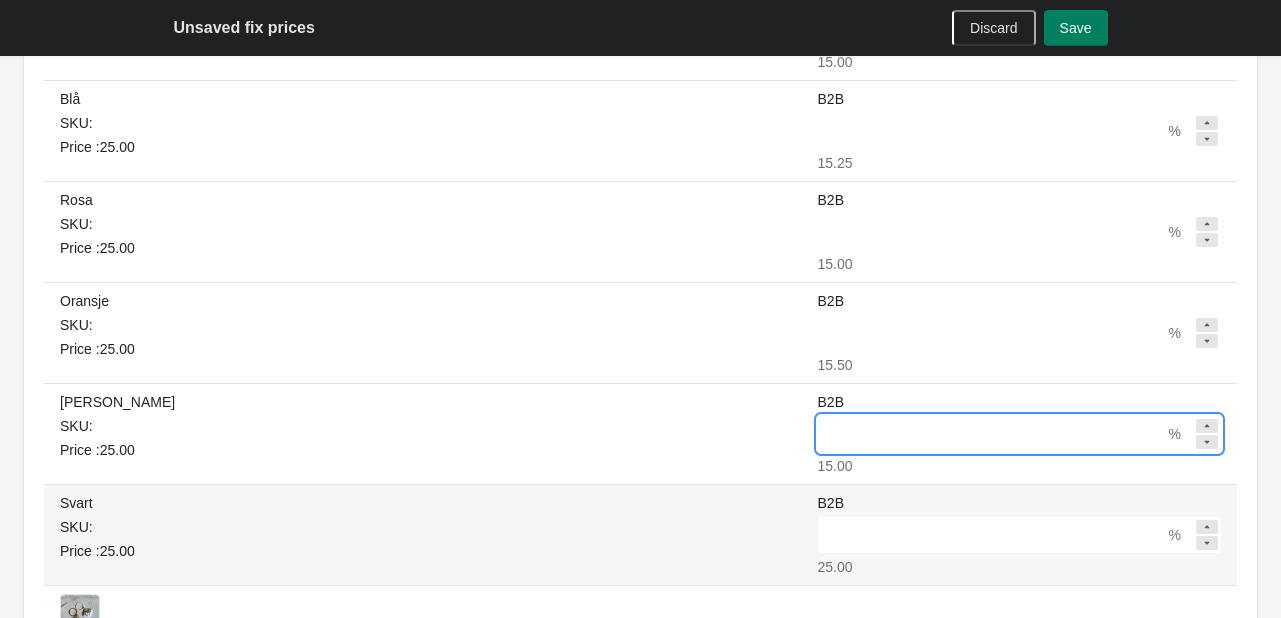 type on "**" 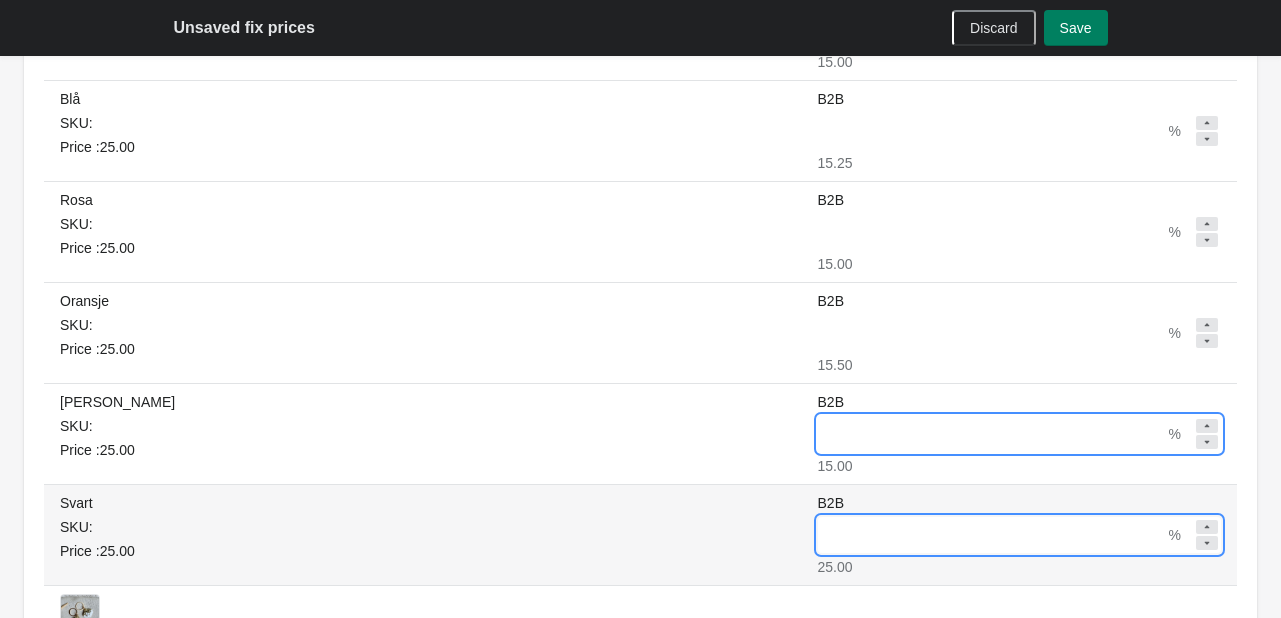 click on "B2B" at bounding box center (991, 535) 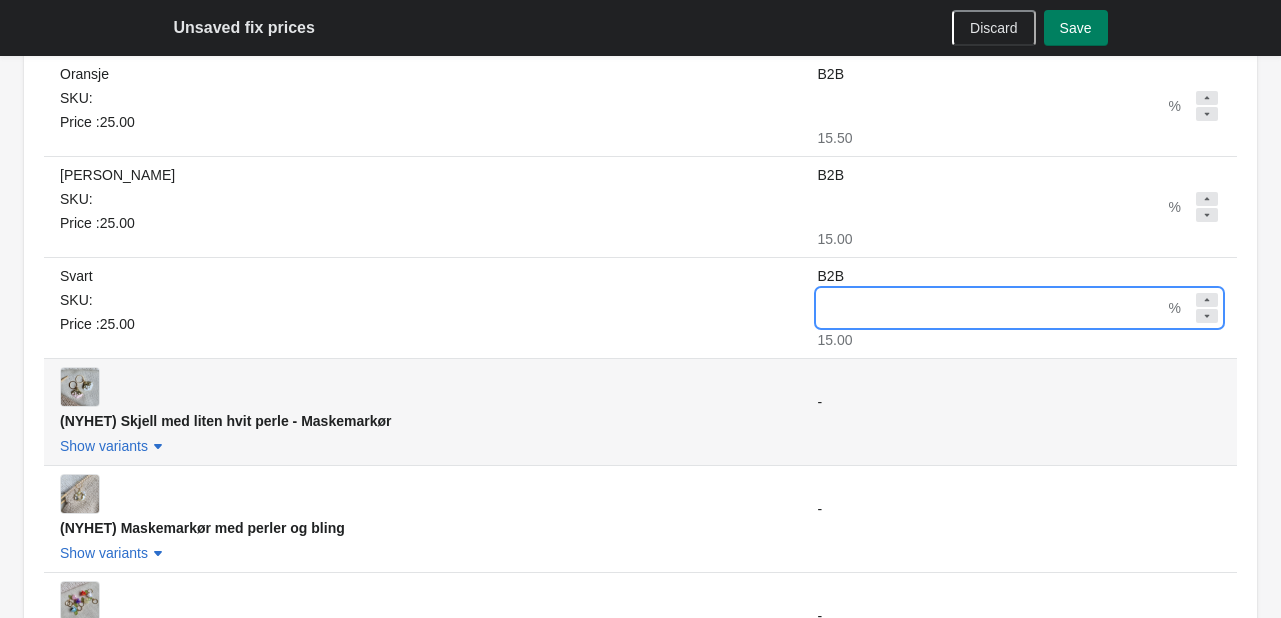 scroll, scrollTop: 1900, scrollLeft: 0, axis: vertical 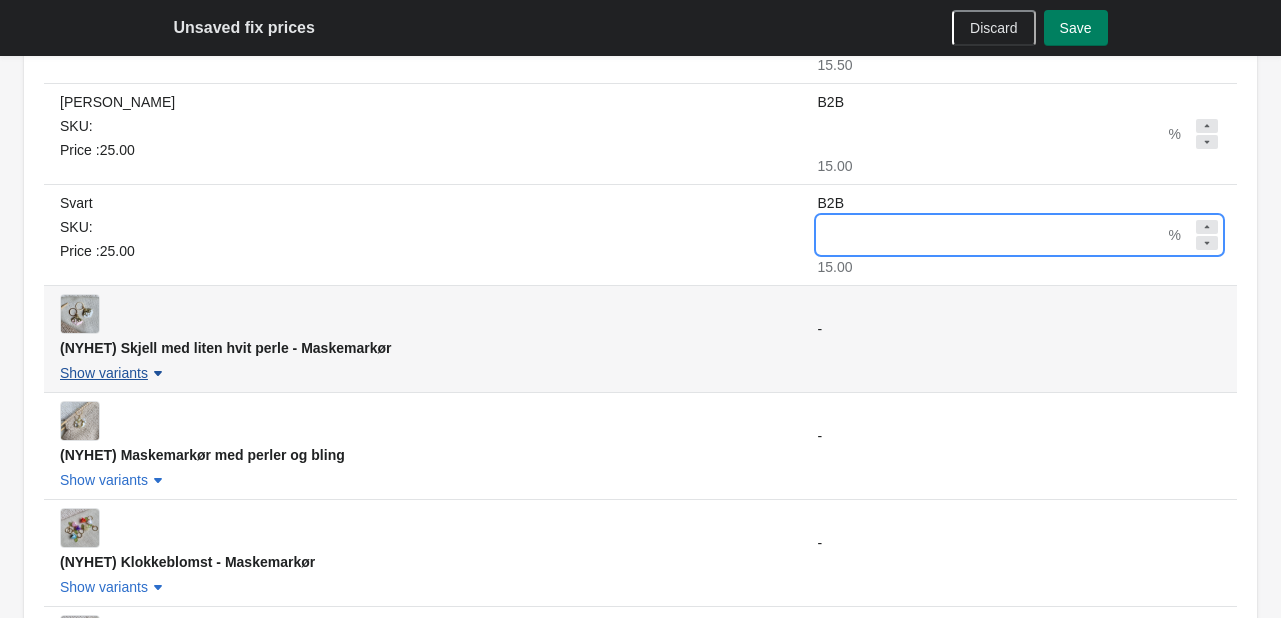 type on "**" 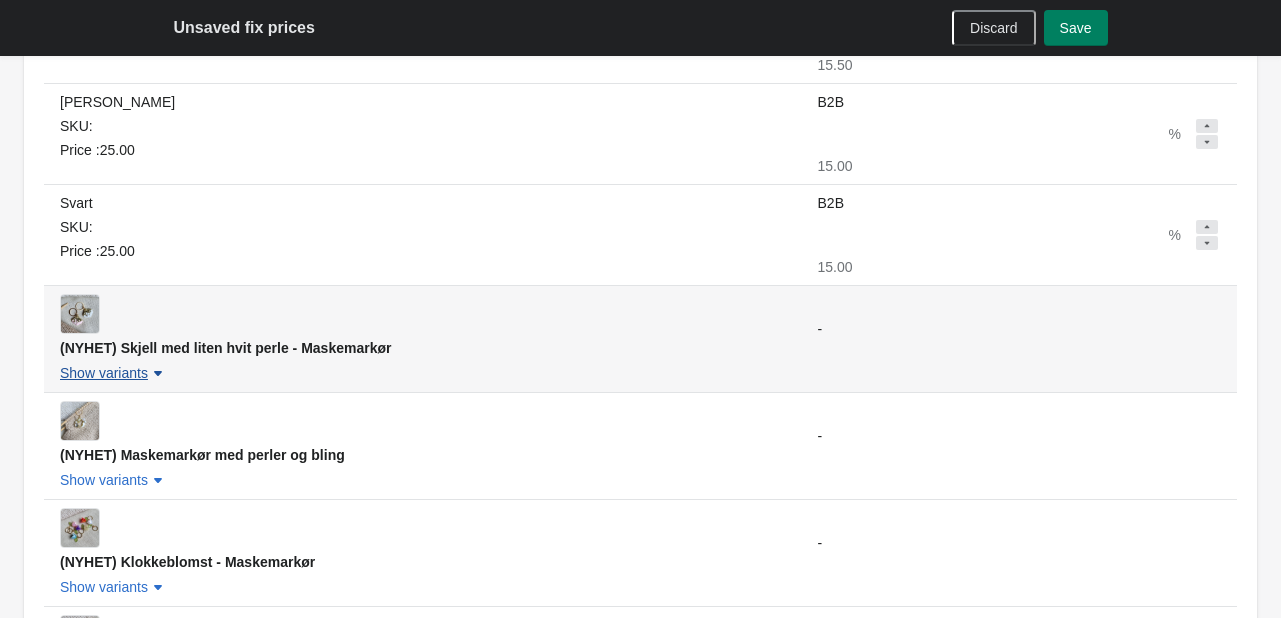click on "Show variants" at bounding box center (104, 373) 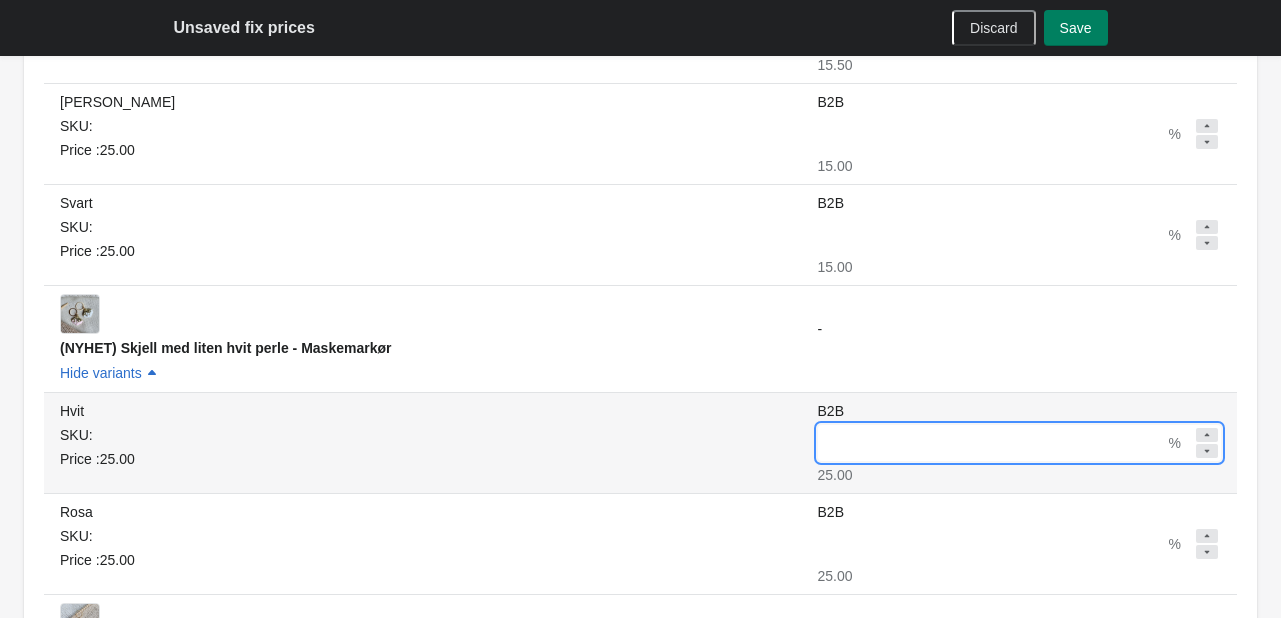 click on "B2B" at bounding box center [991, 443] 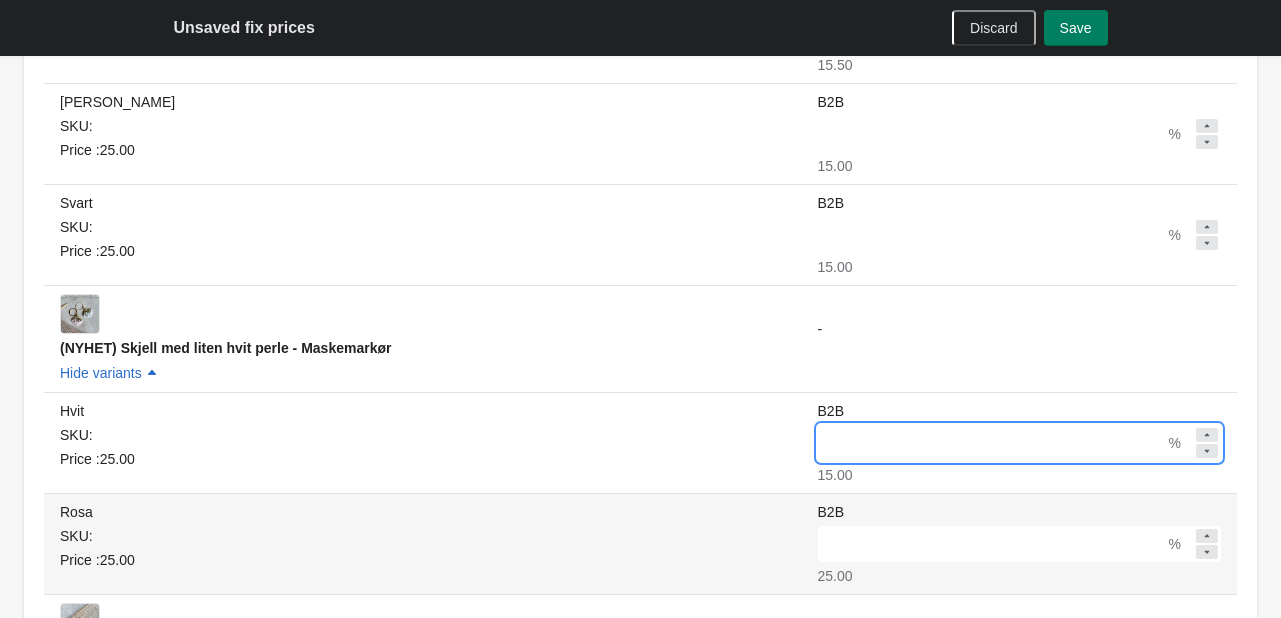 type on "**" 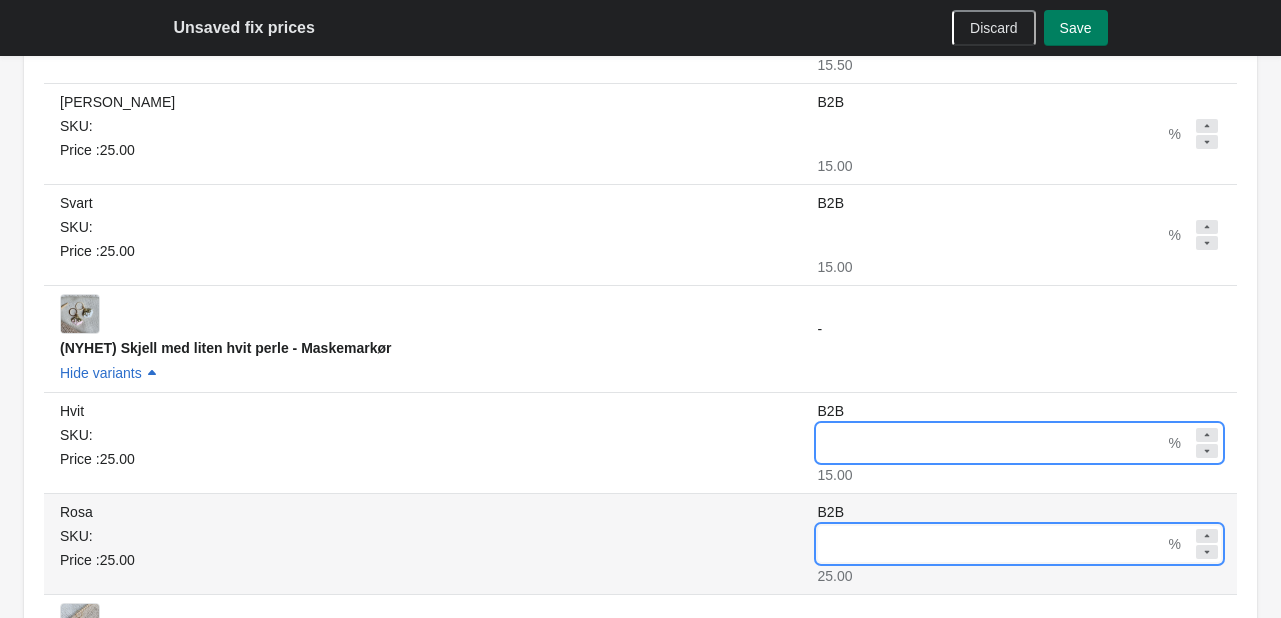 click on "B2B" at bounding box center (991, 544) 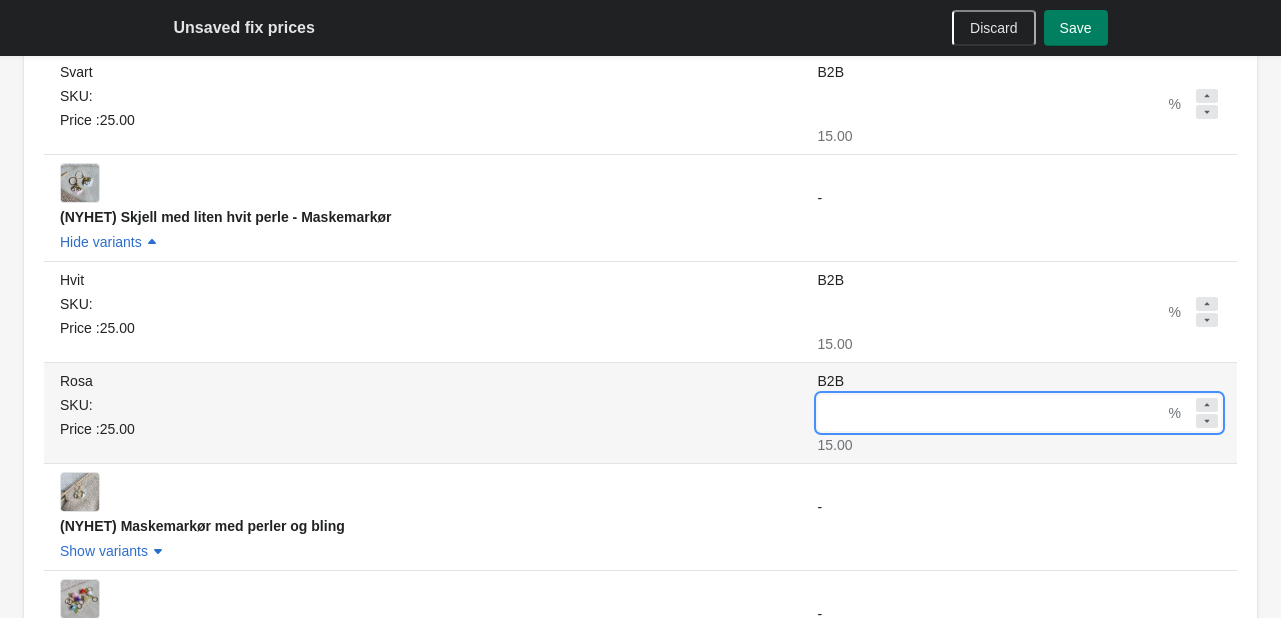 scroll, scrollTop: 2200, scrollLeft: 0, axis: vertical 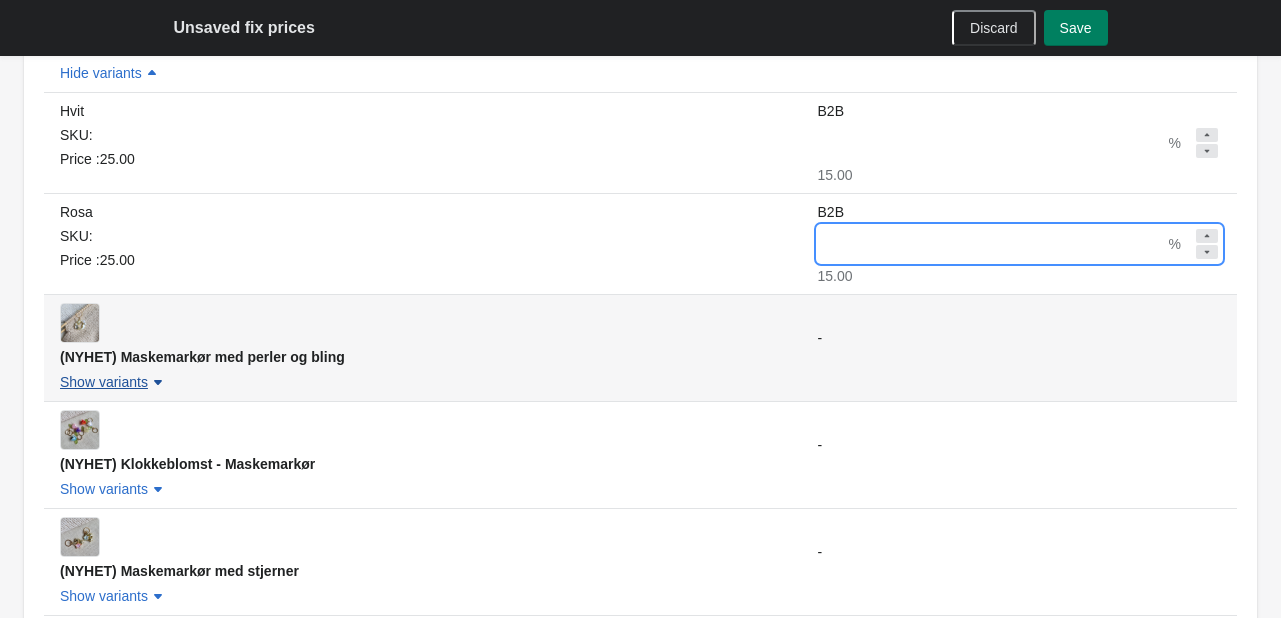 type on "**" 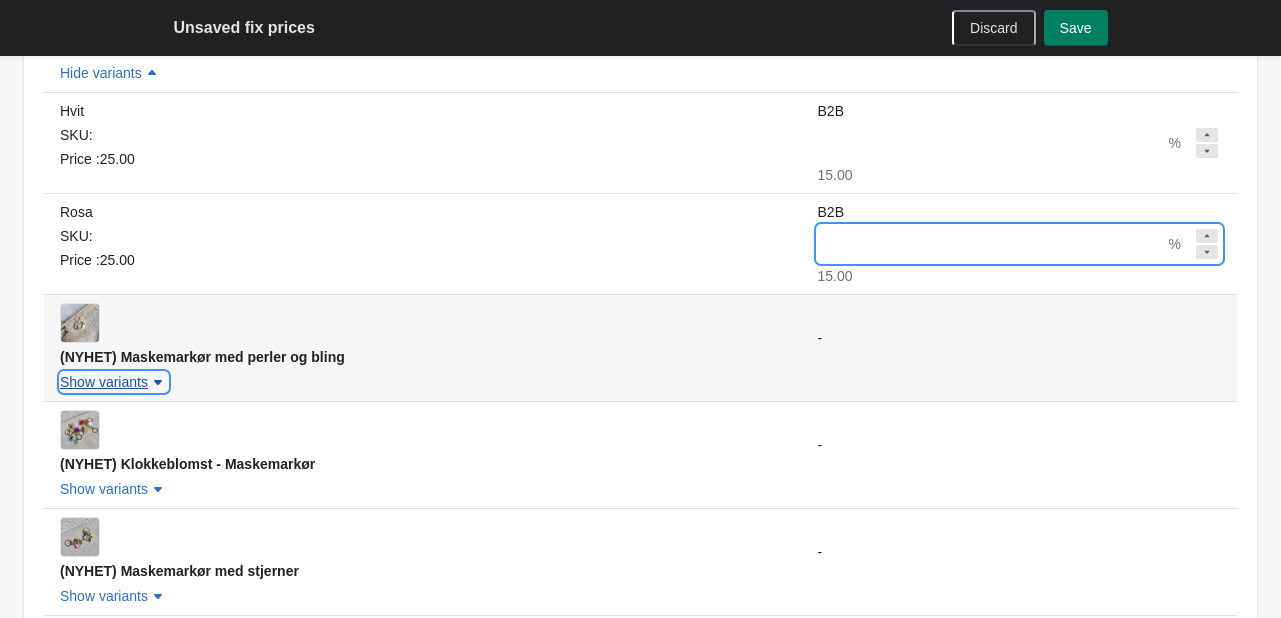 click on "Show variants" at bounding box center [104, 382] 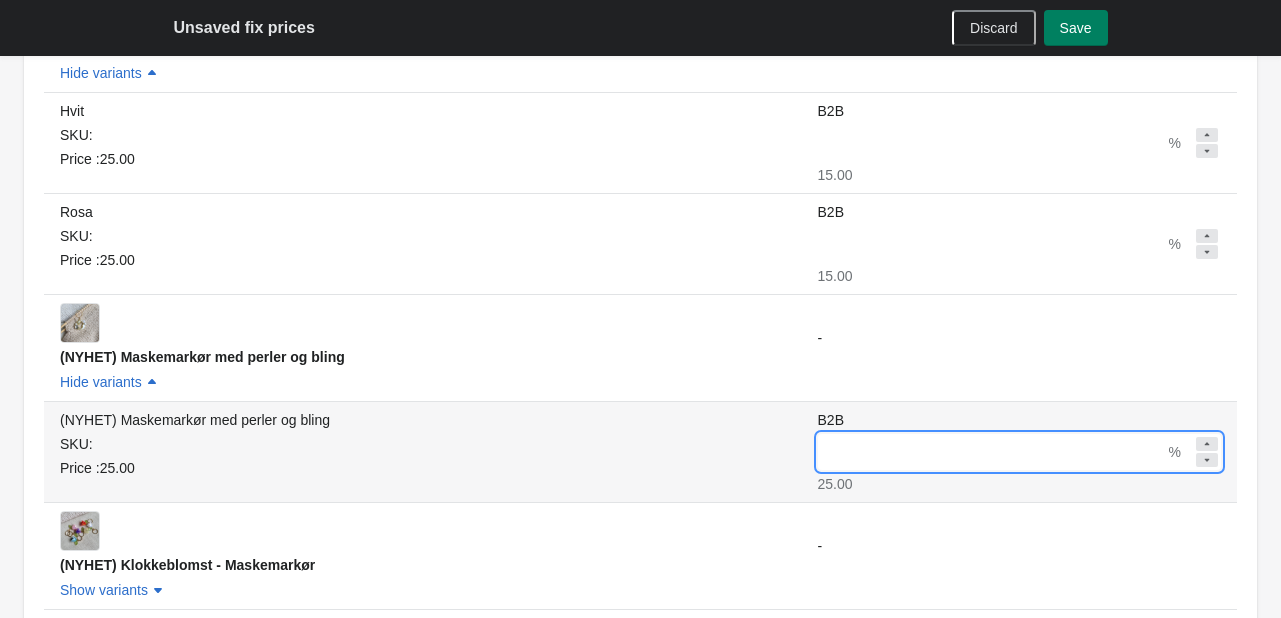click on "B2B" at bounding box center (991, 452) 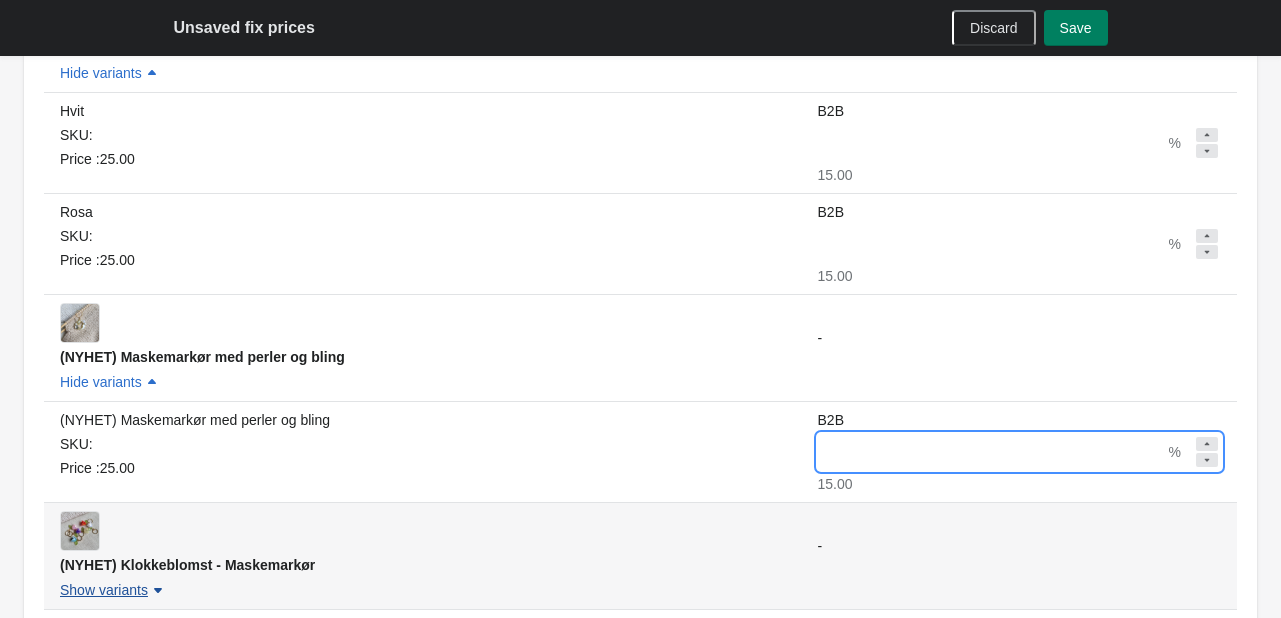type on "**" 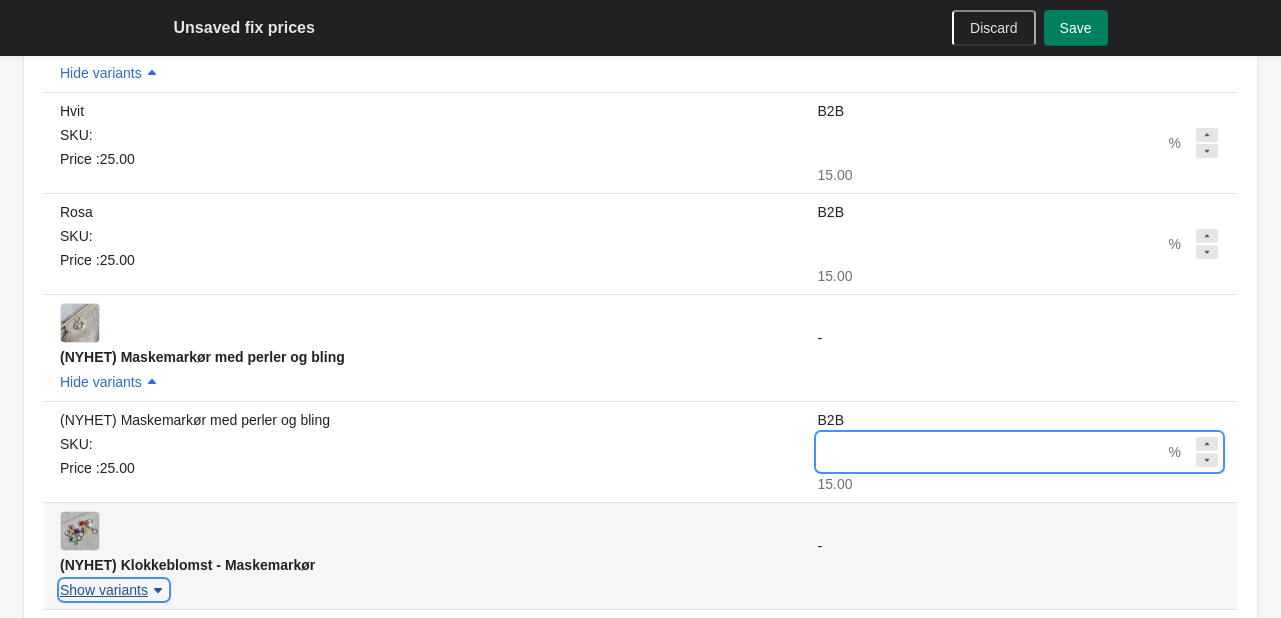 click on "Show variants" at bounding box center [114, 590] 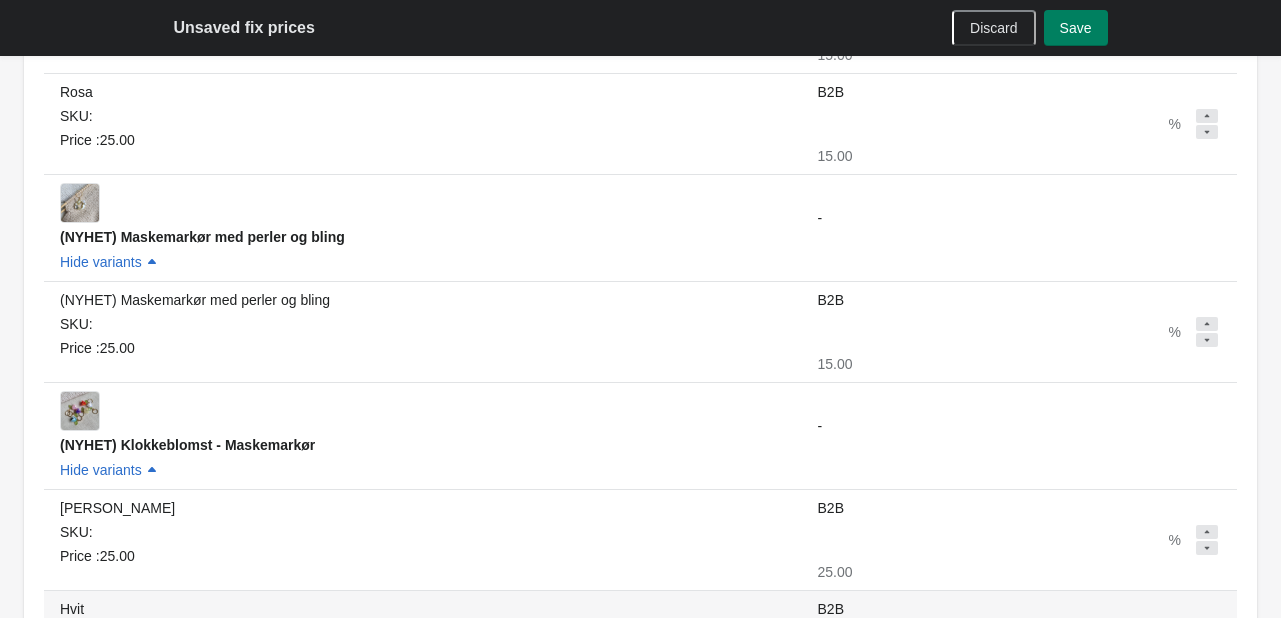 scroll, scrollTop: 2500, scrollLeft: 0, axis: vertical 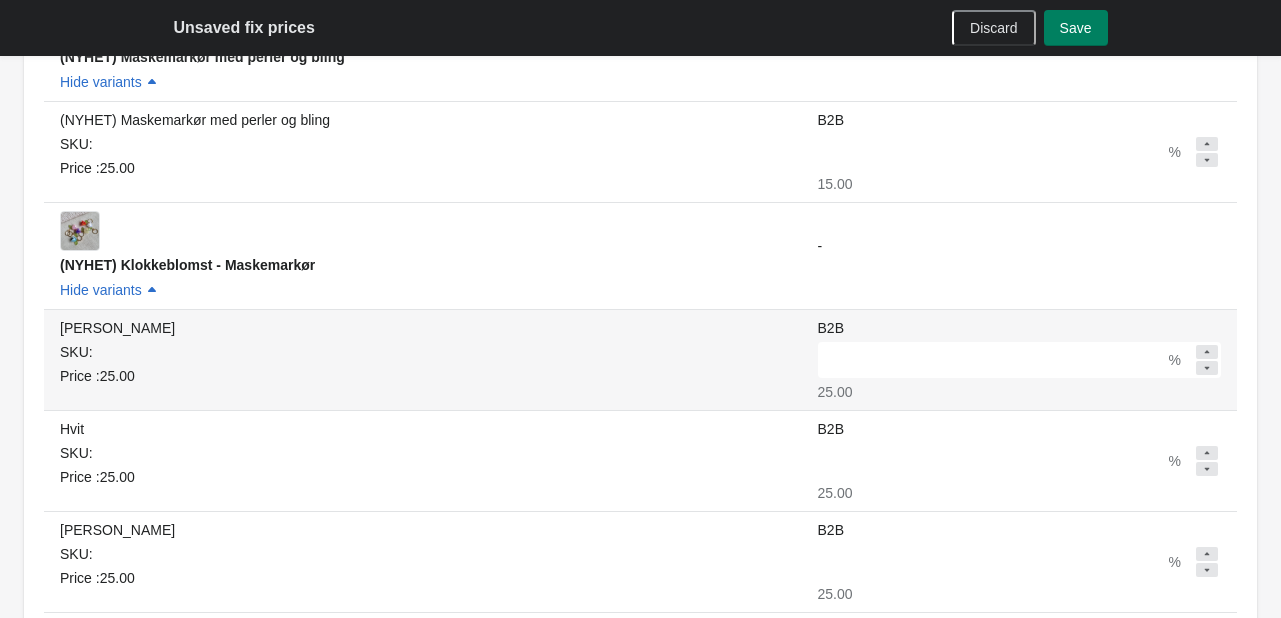 click on "B2B %" at bounding box center (1019, 348) 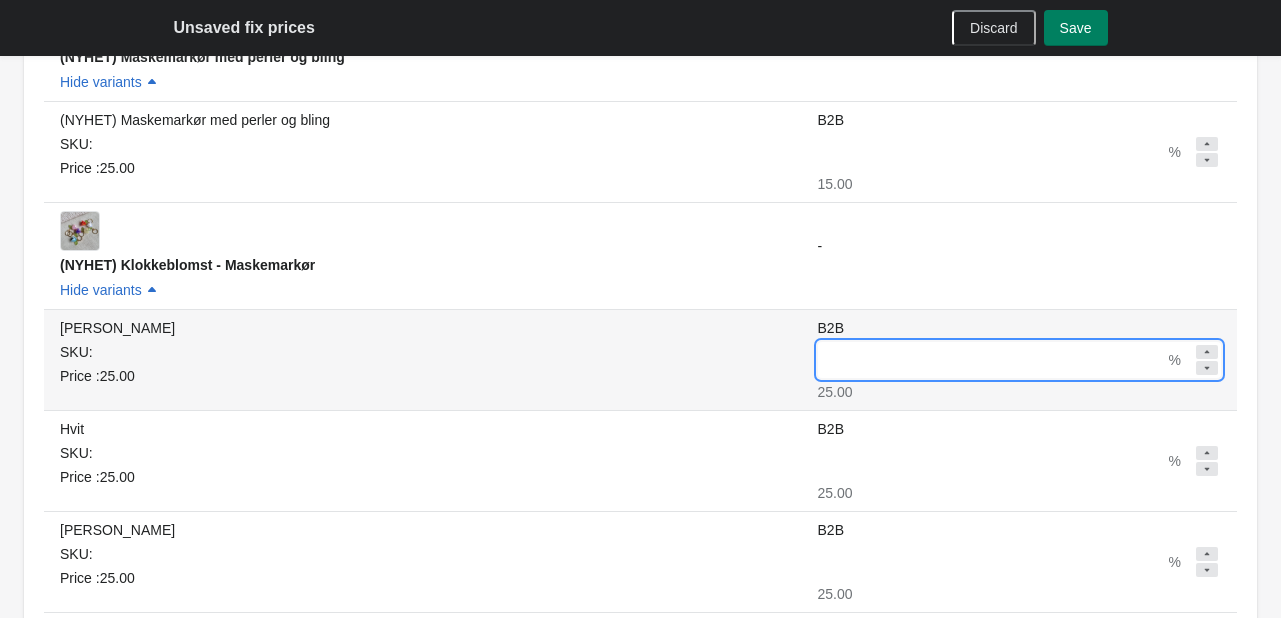 click on "B2B" at bounding box center (991, 360) 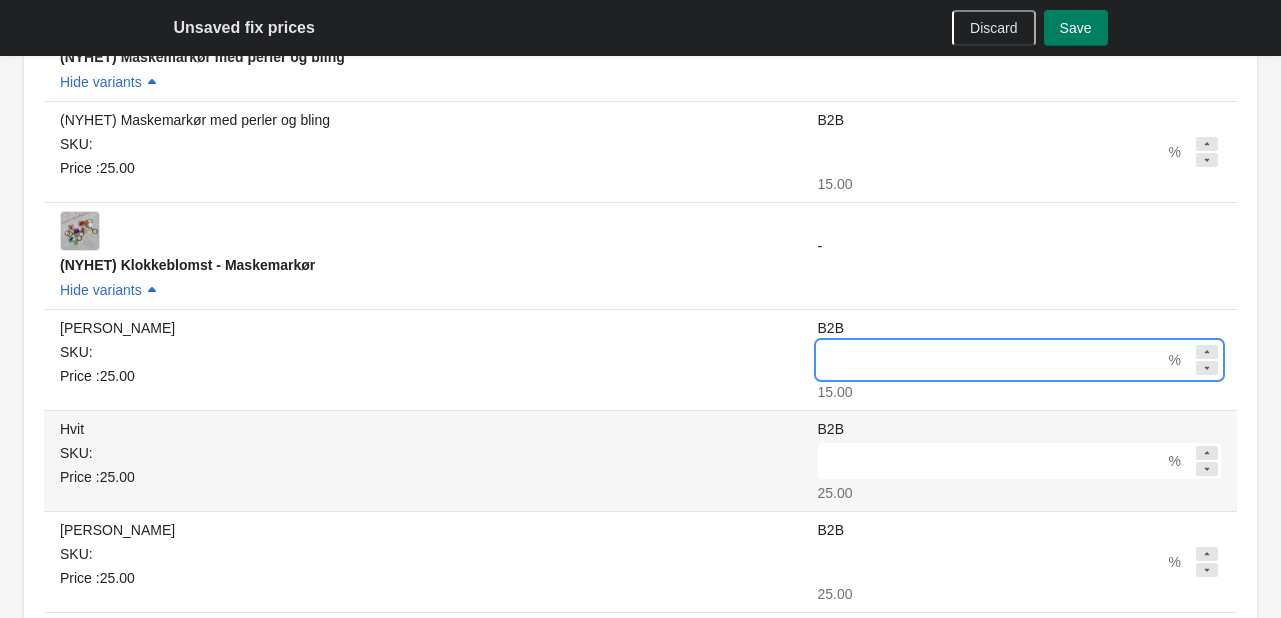 type on "**" 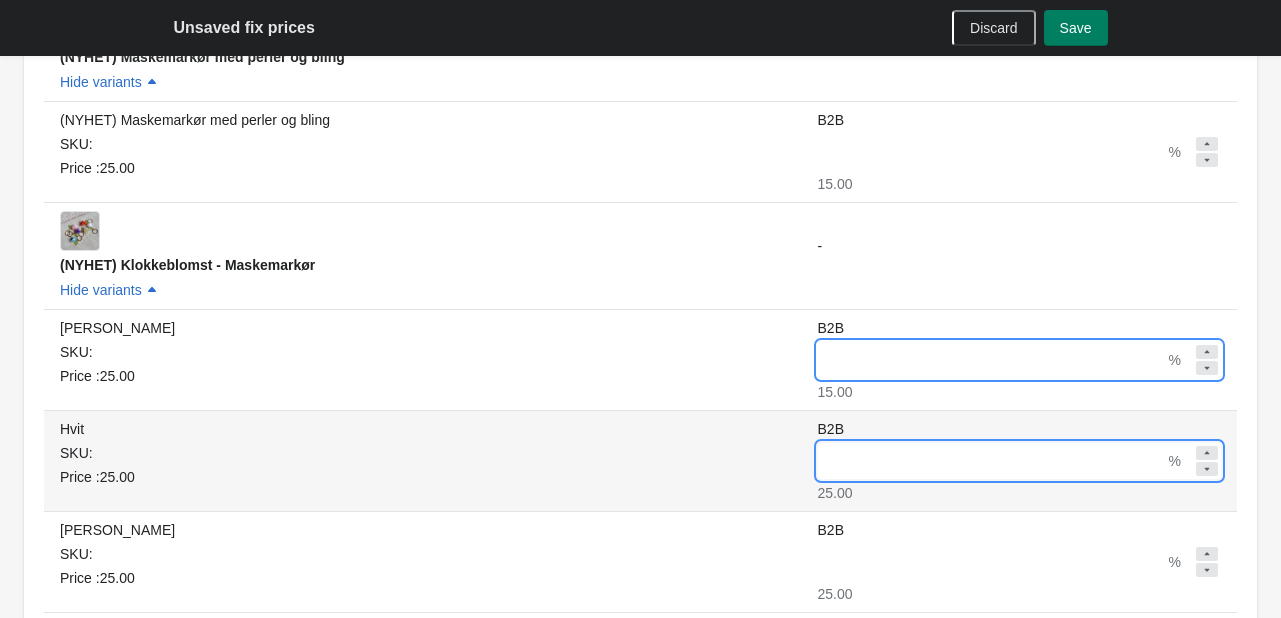 click on "B2B" at bounding box center [991, 461] 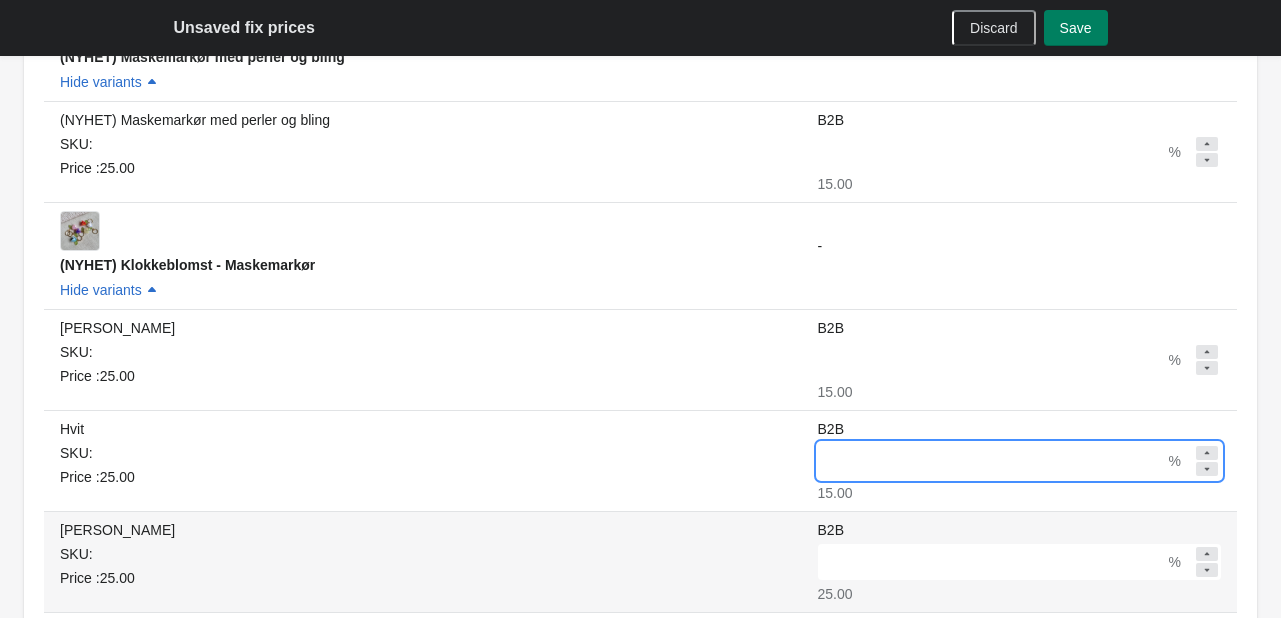 type on "**" 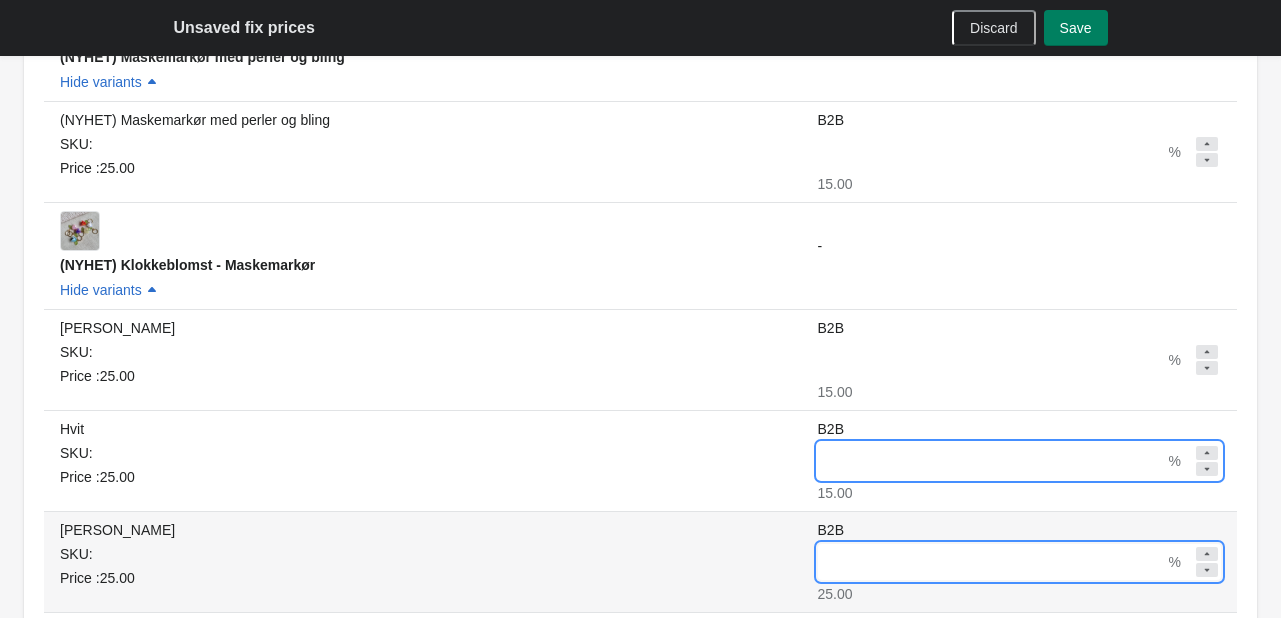 click on "B2B" at bounding box center [991, 562] 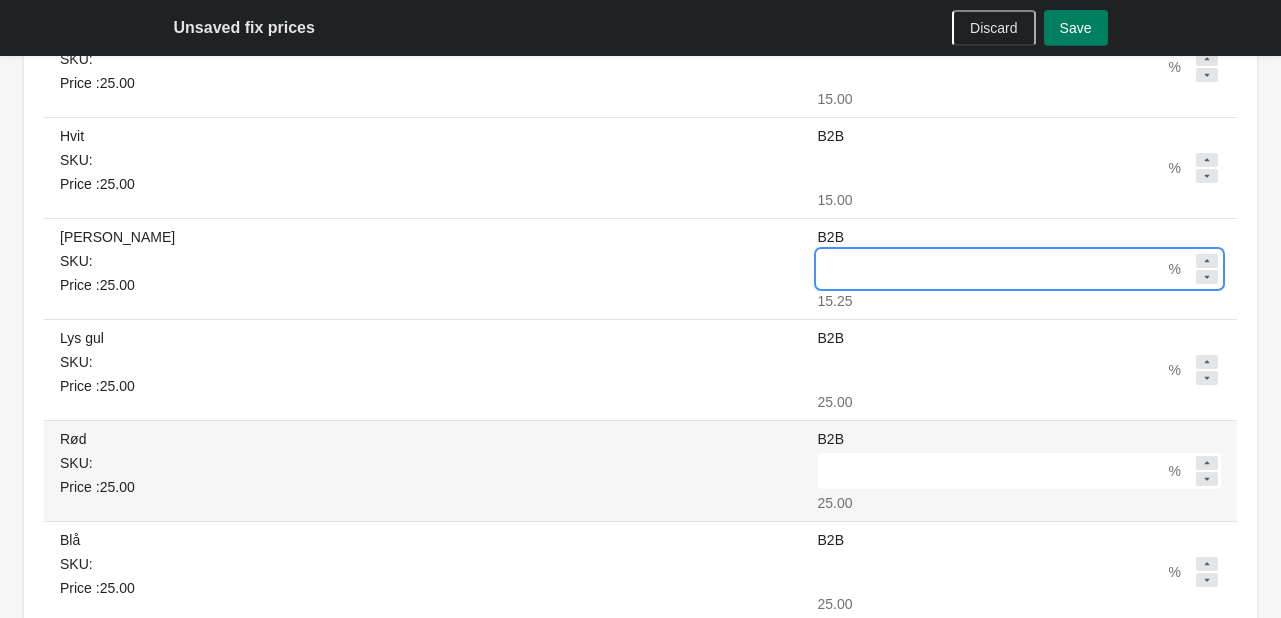 scroll, scrollTop: 2800, scrollLeft: 0, axis: vertical 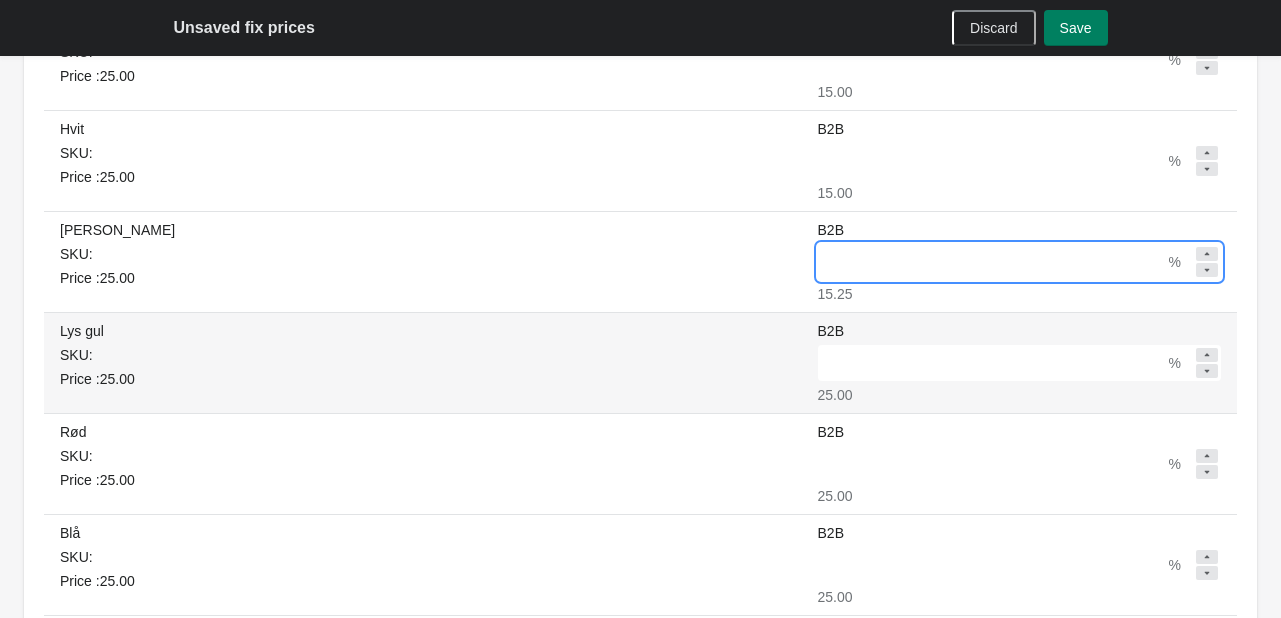type on "**" 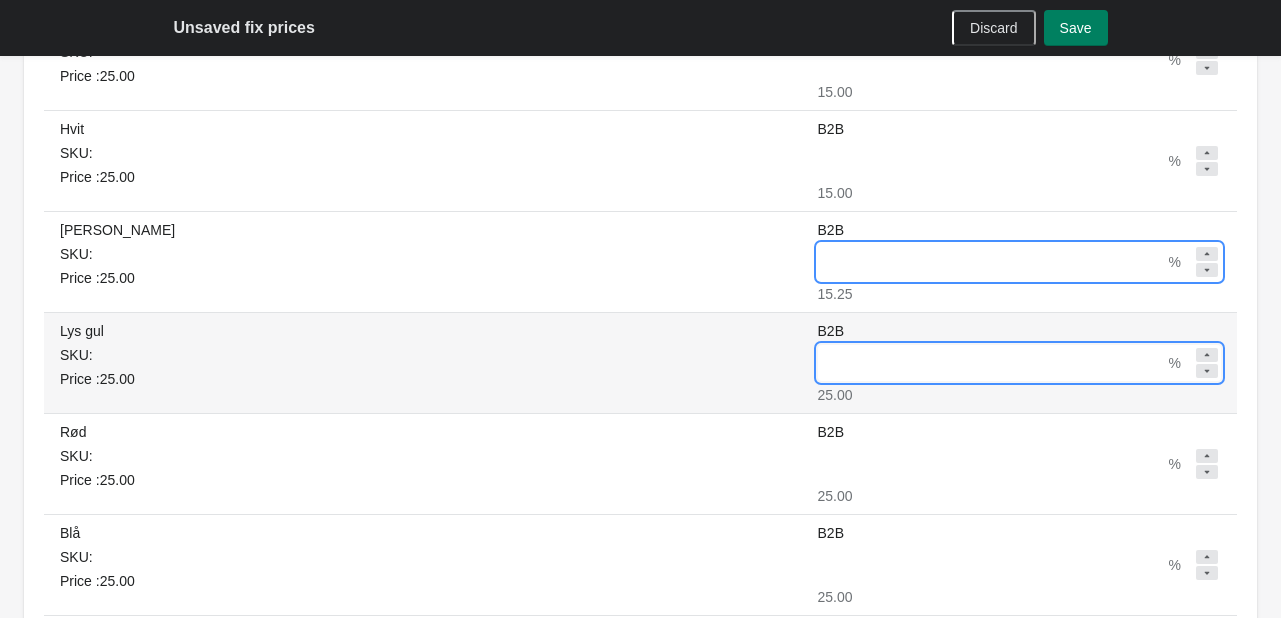 click on "B2B" at bounding box center [991, 363] 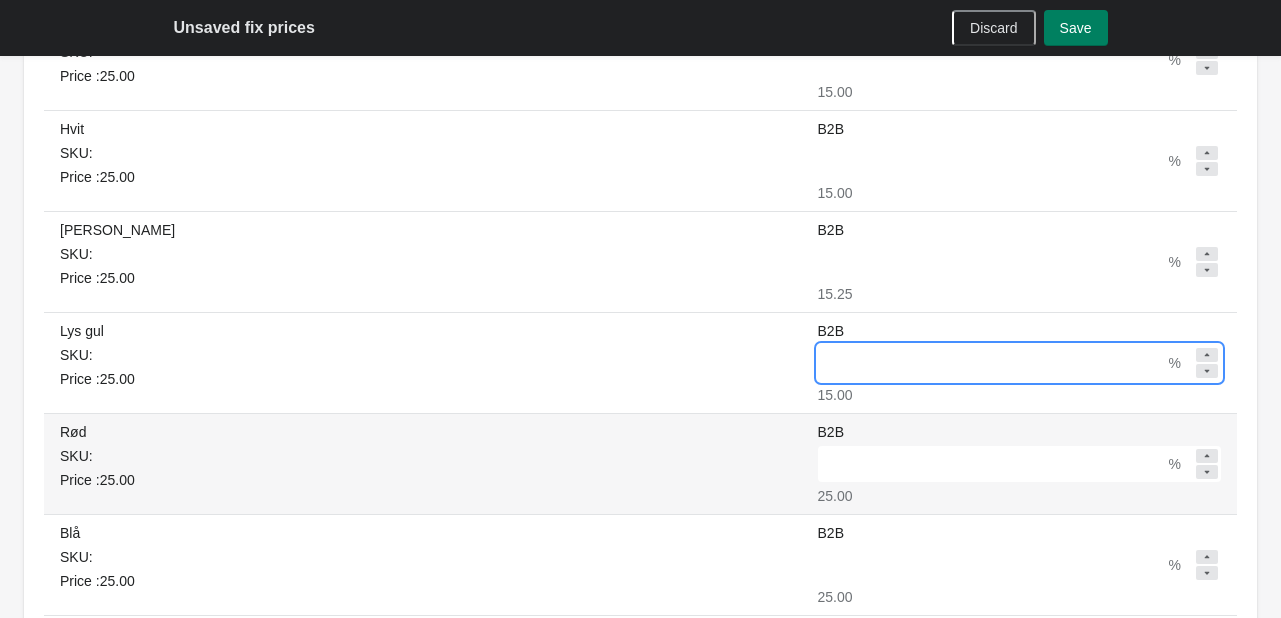 type on "**" 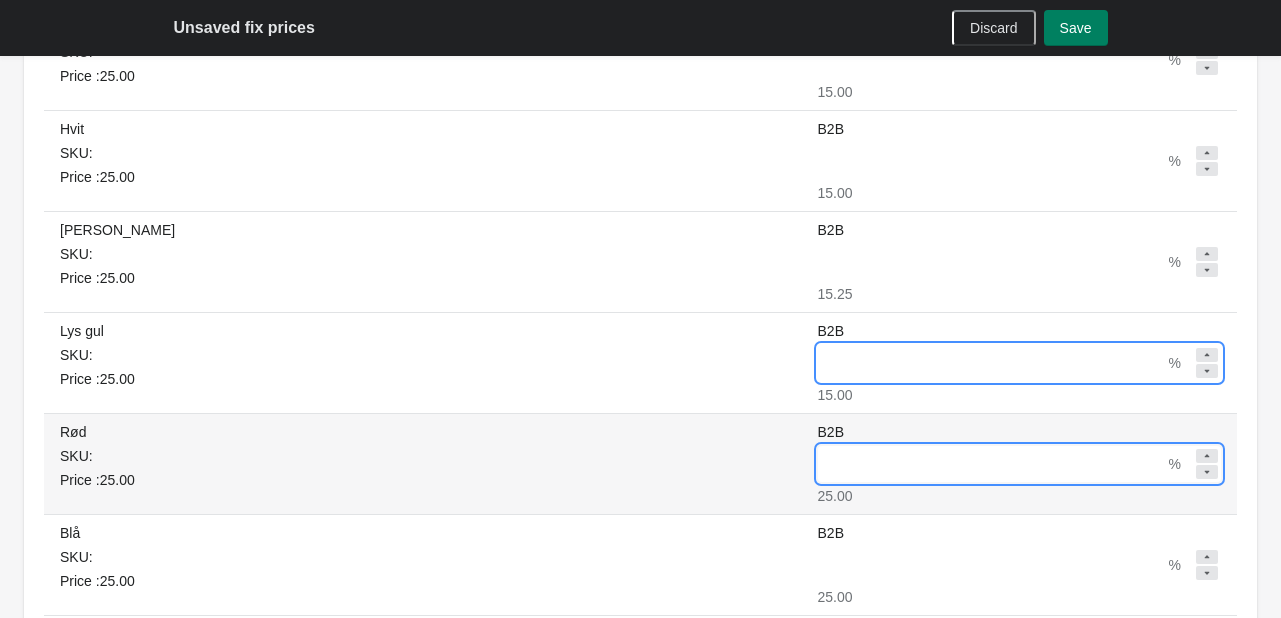 click on "B2B" at bounding box center (991, 464) 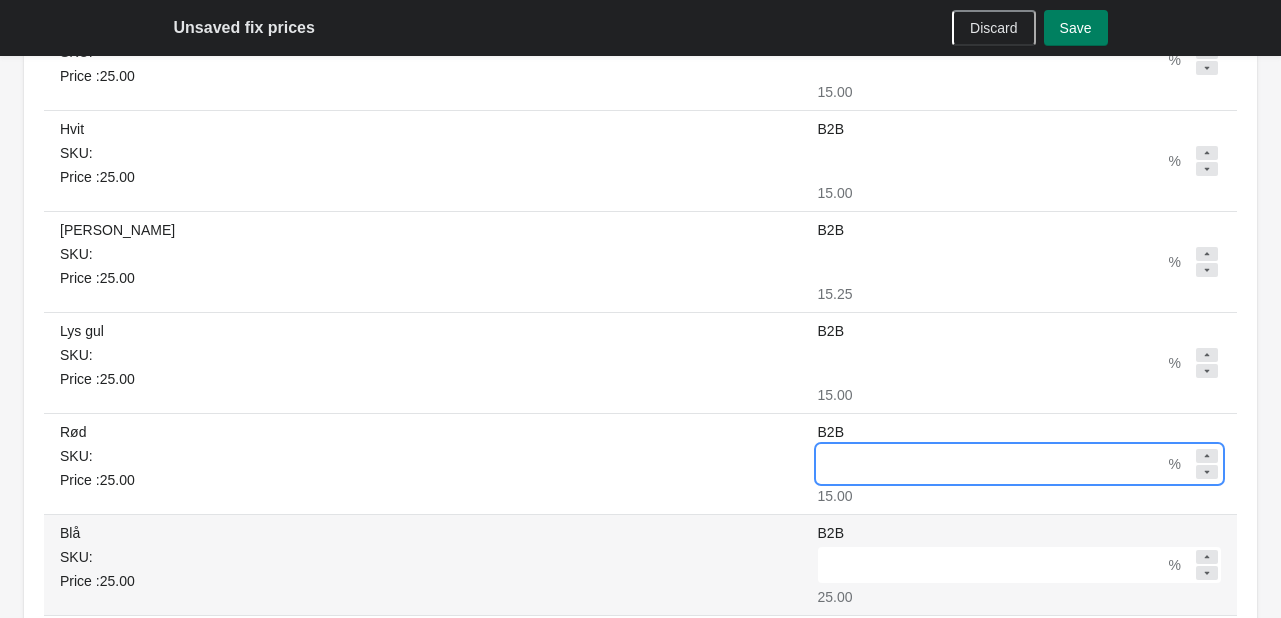 type on "**" 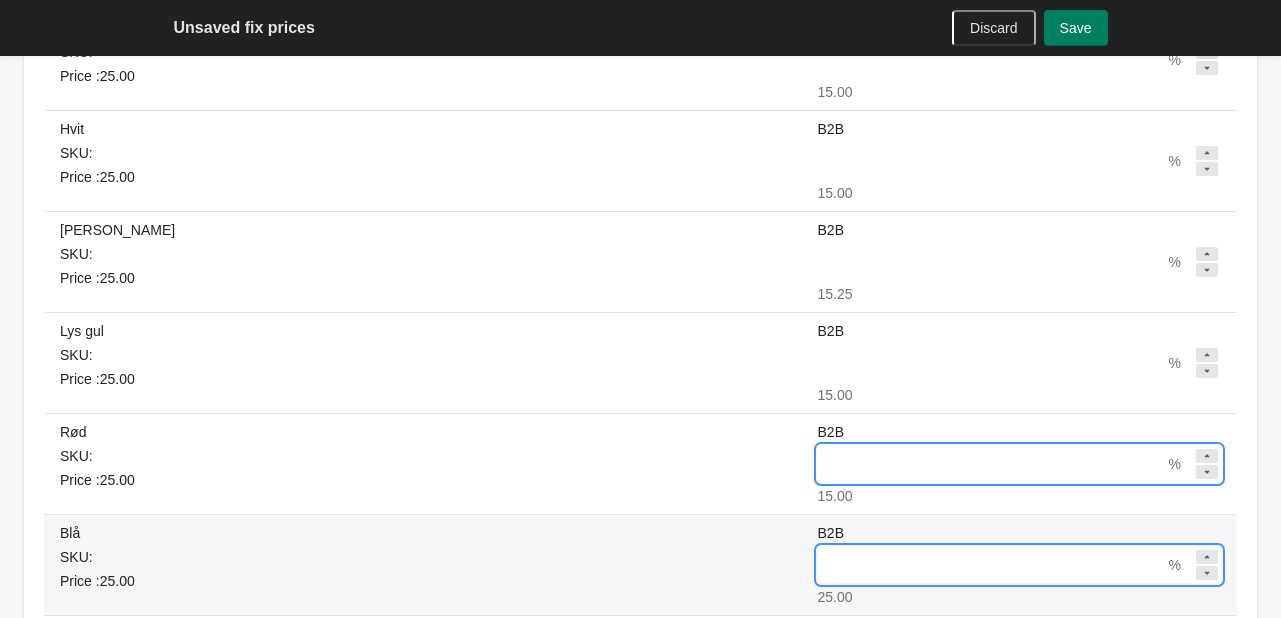 click on "B2B" at bounding box center [991, 565] 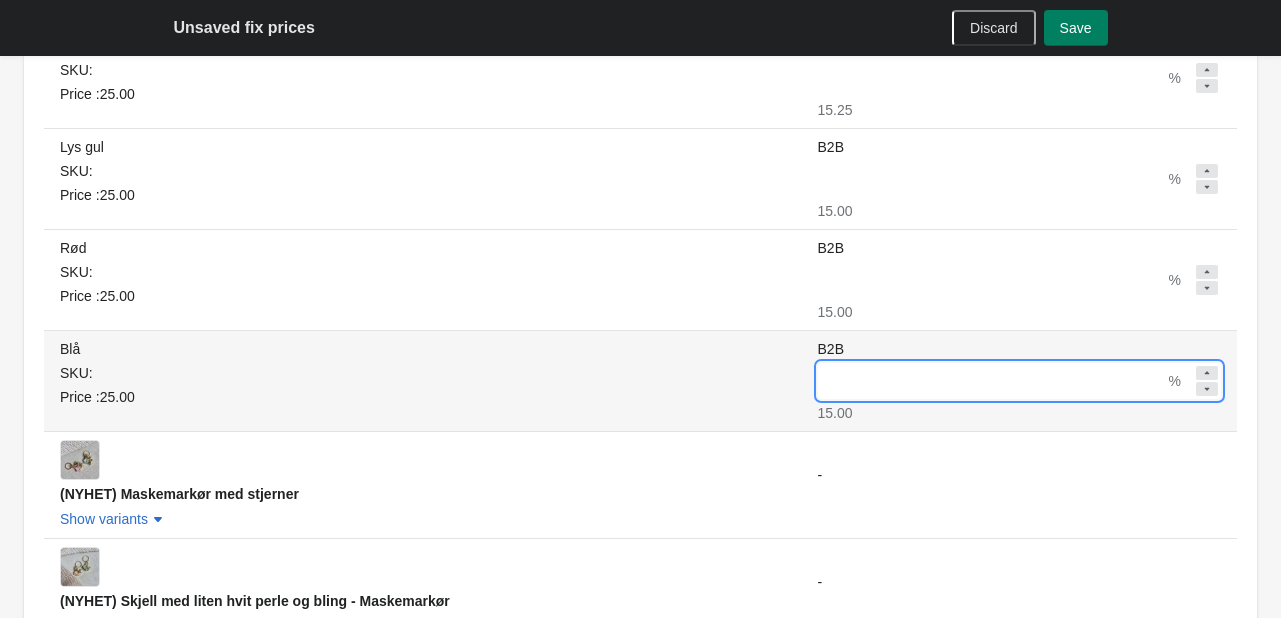 scroll, scrollTop: 3000, scrollLeft: 0, axis: vertical 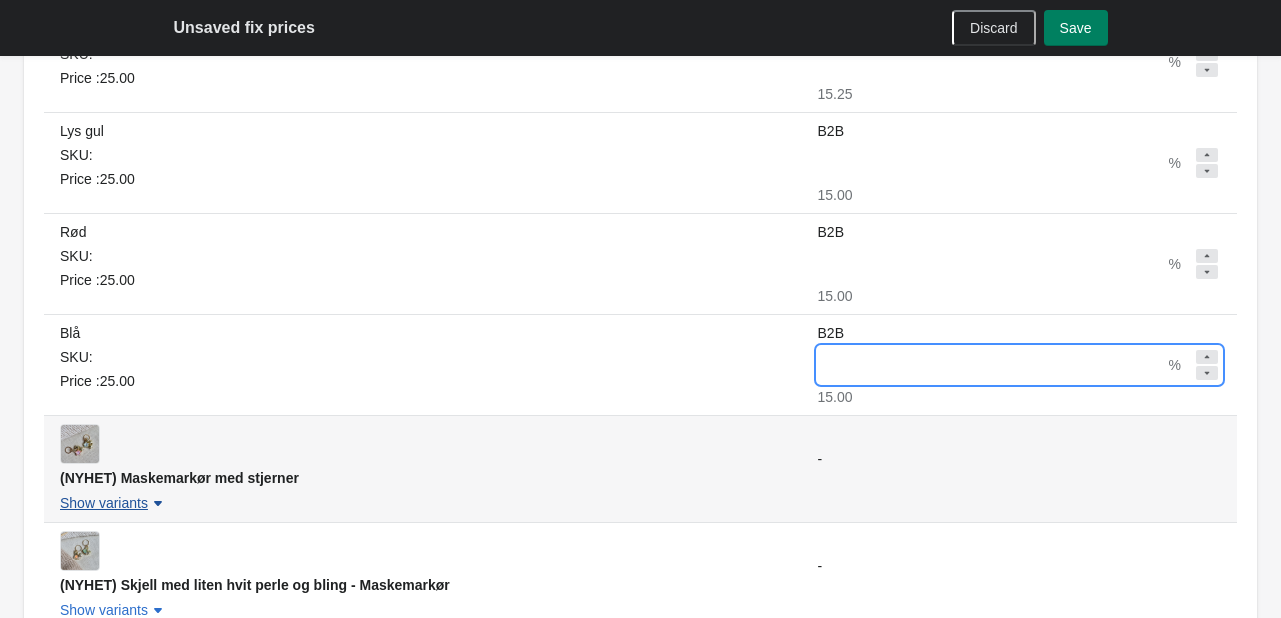 type on "**" 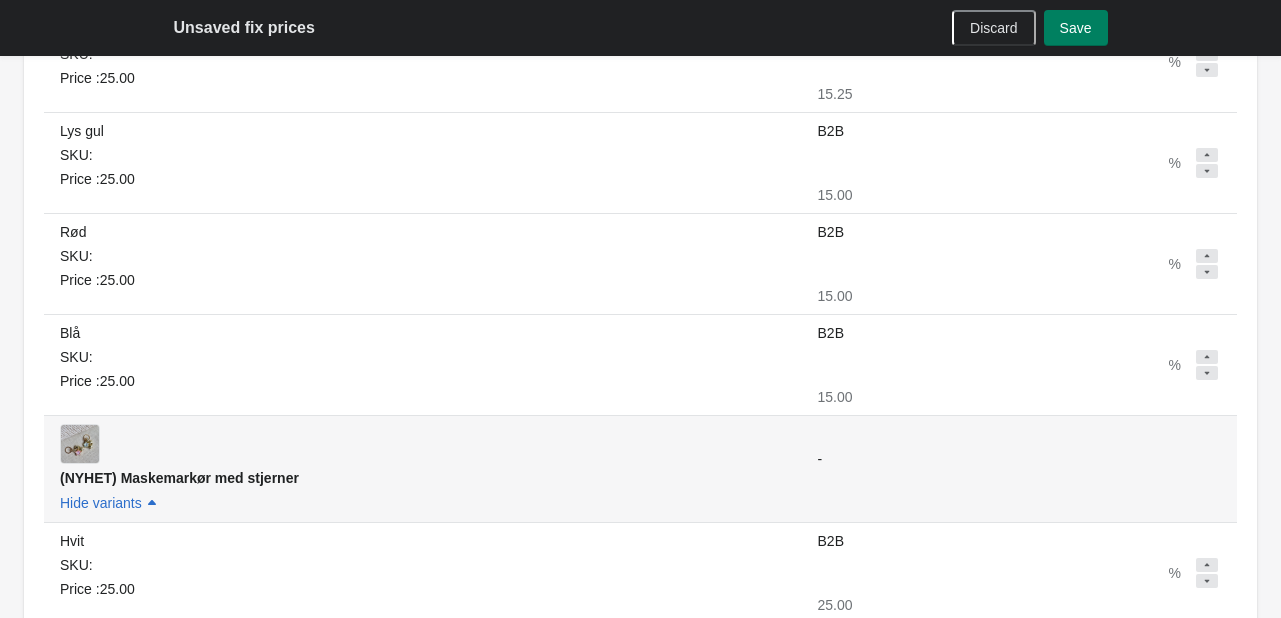 scroll, scrollTop: 3200, scrollLeft: 0, axis: vertical 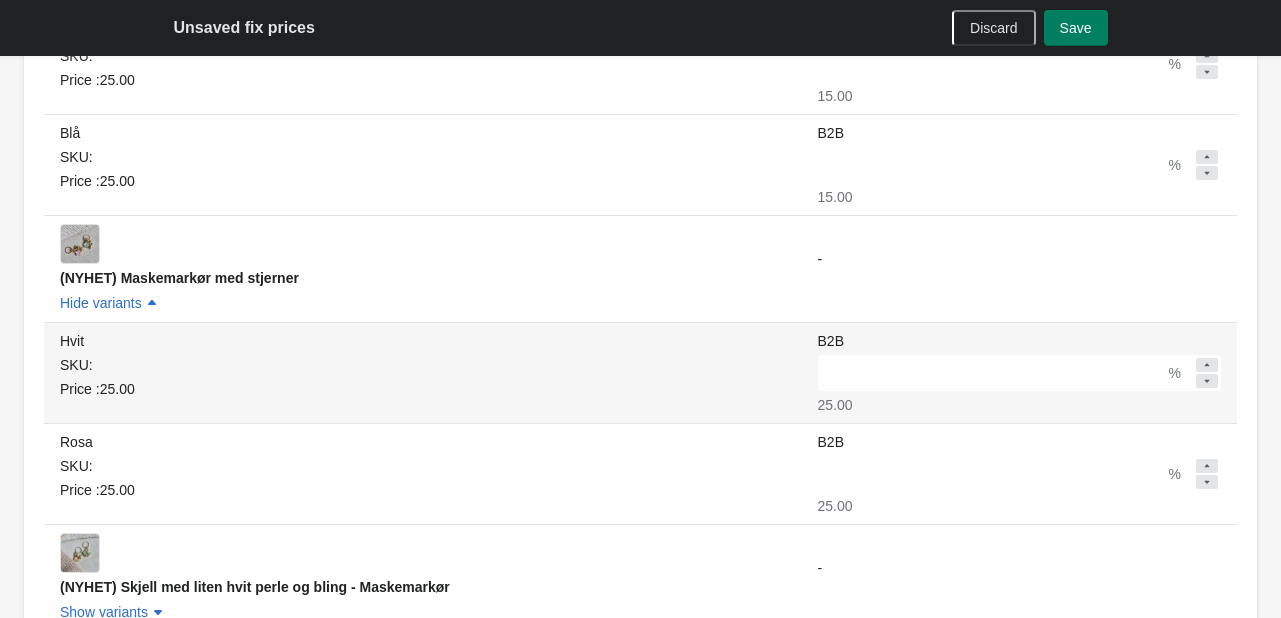 click on "B2B % 25.00" at bounding box center (1019, 371) 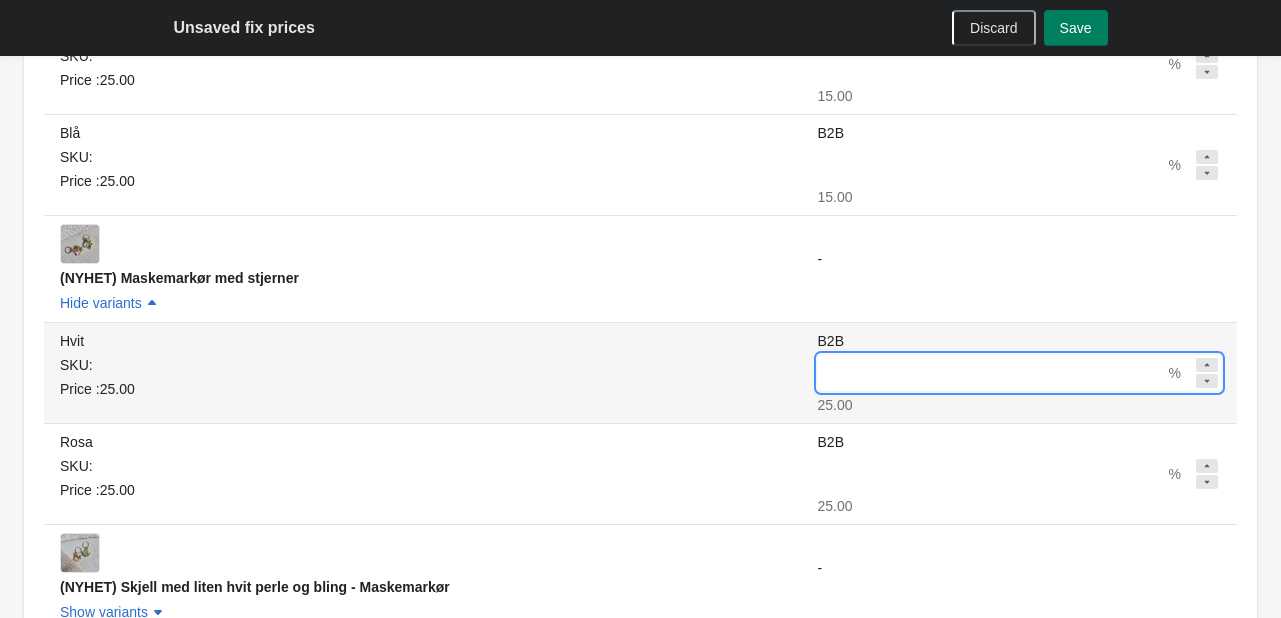 click on "B2B" at bounding box center (991, 373) 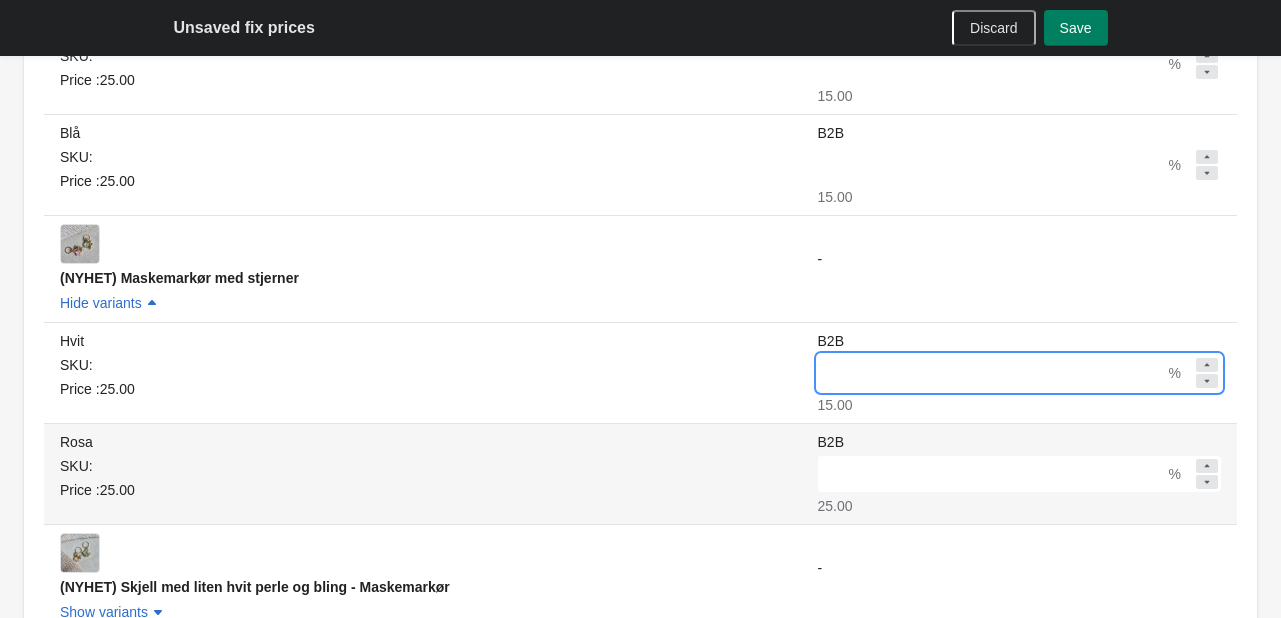 type on "**" 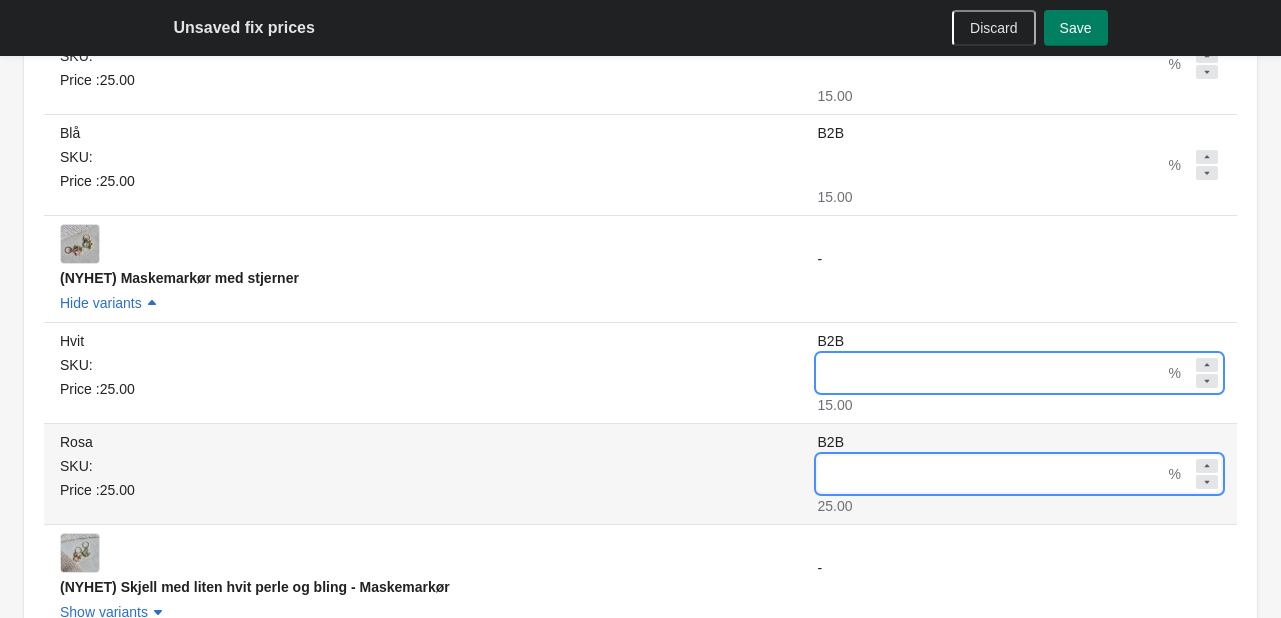 click on "B2B" at bounding box center [991, 474] 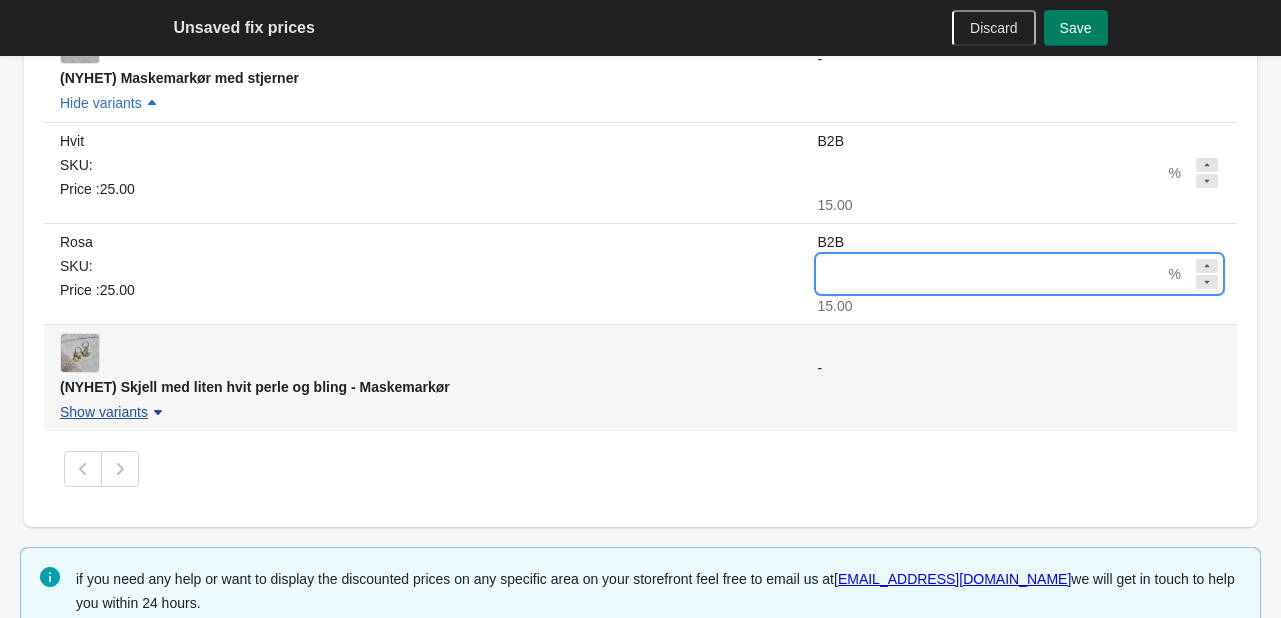 type on "**" 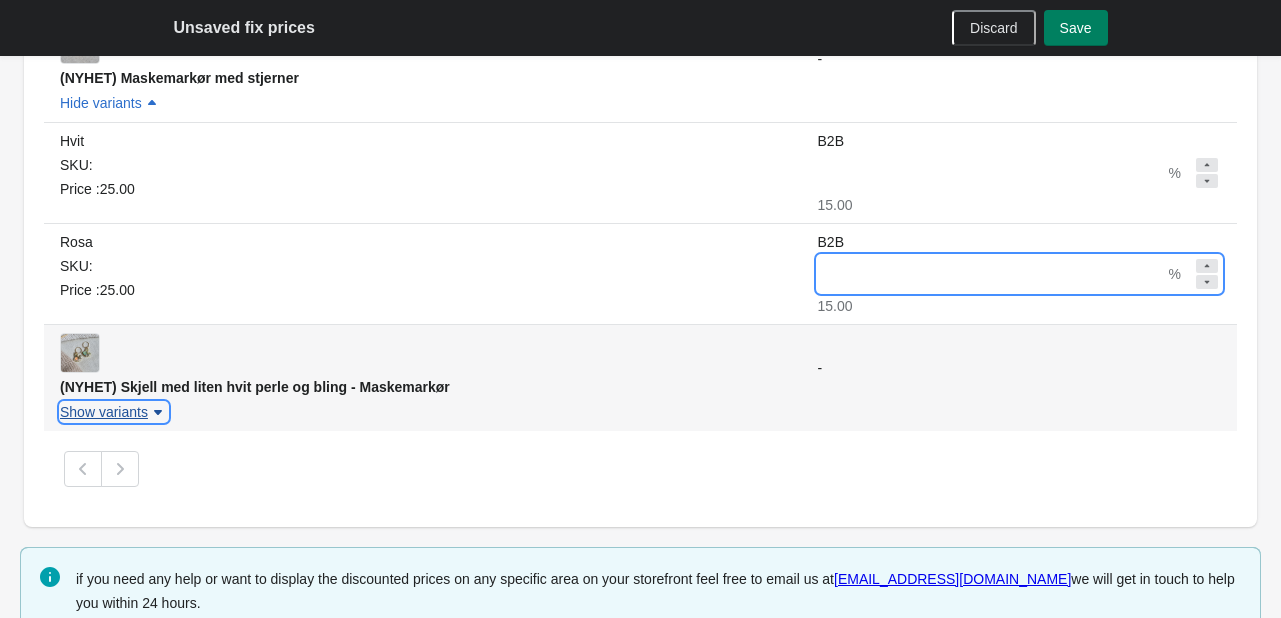 scroll, scrollTop: 3400, scrollLeft: 0, axis: vertical 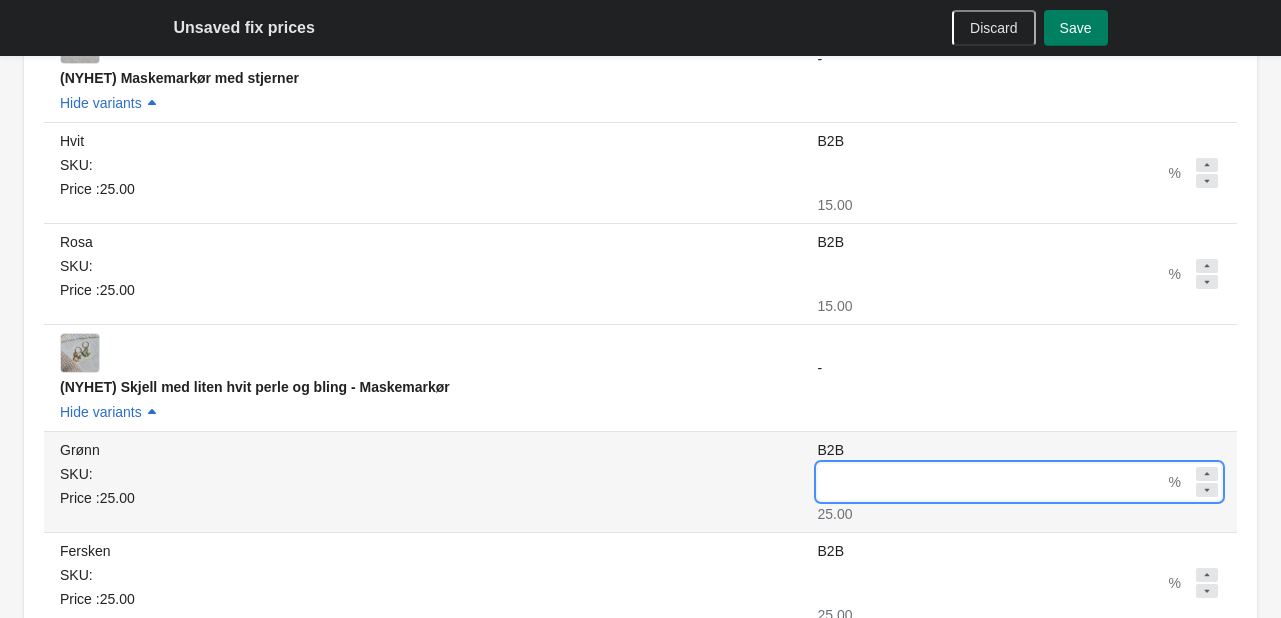 click on "B2B" at bounding box center [991, 482] 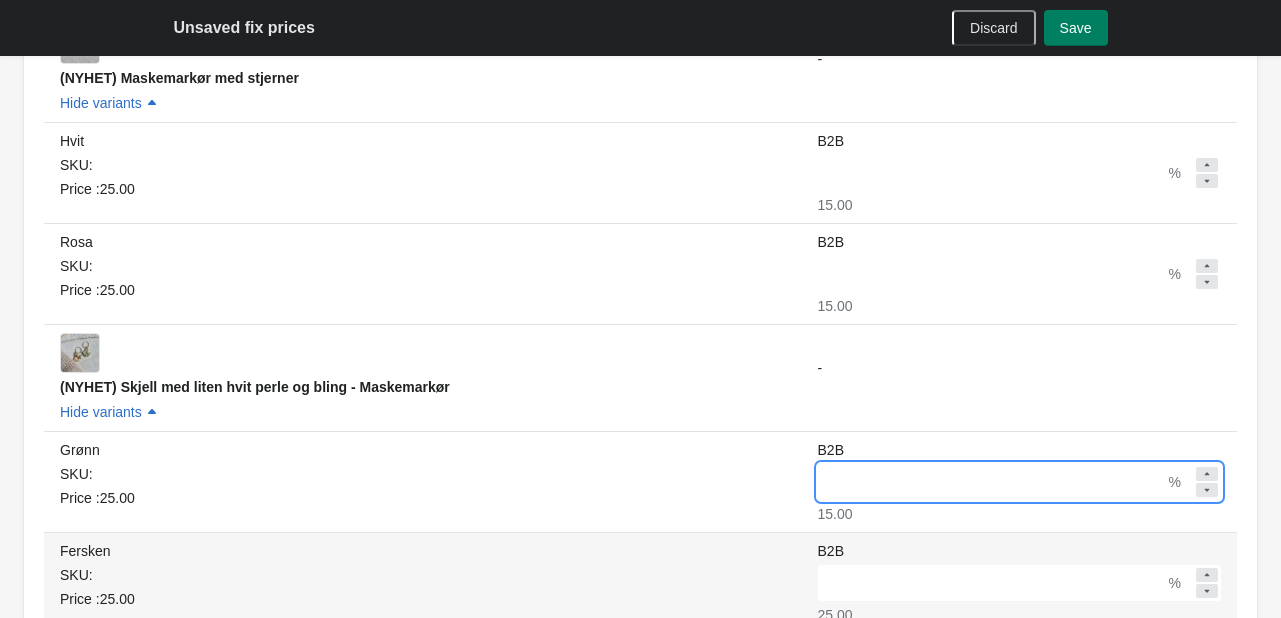 type on "**" 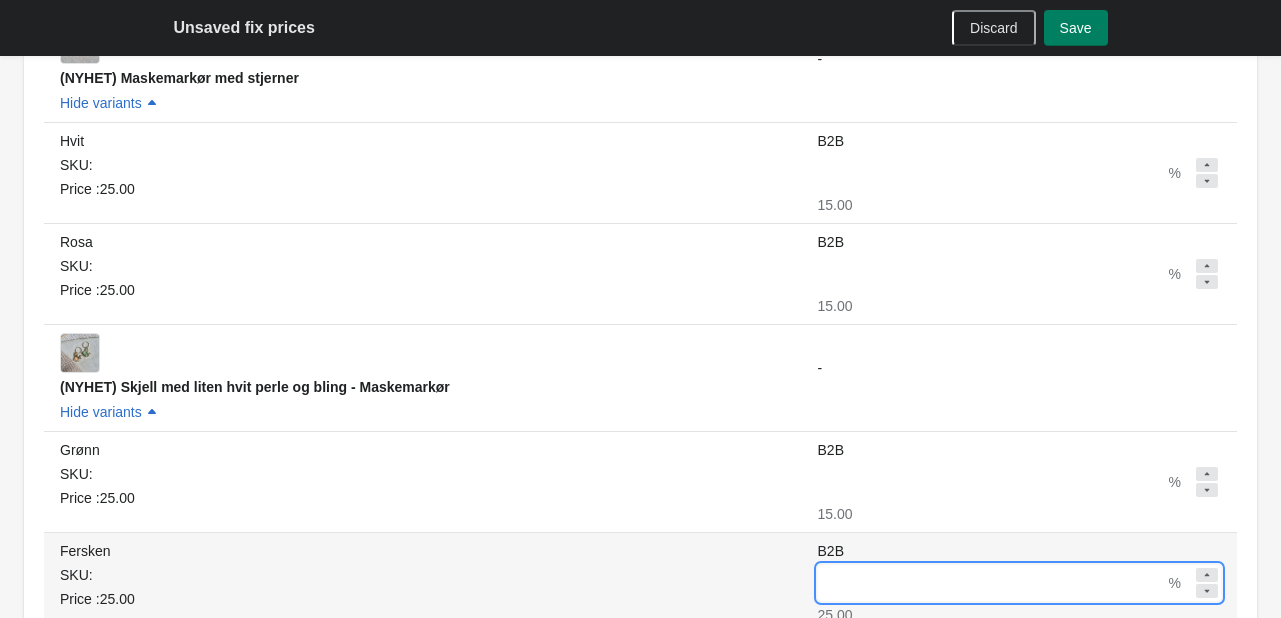 click on "B2B" at bounding box center (991, 583) 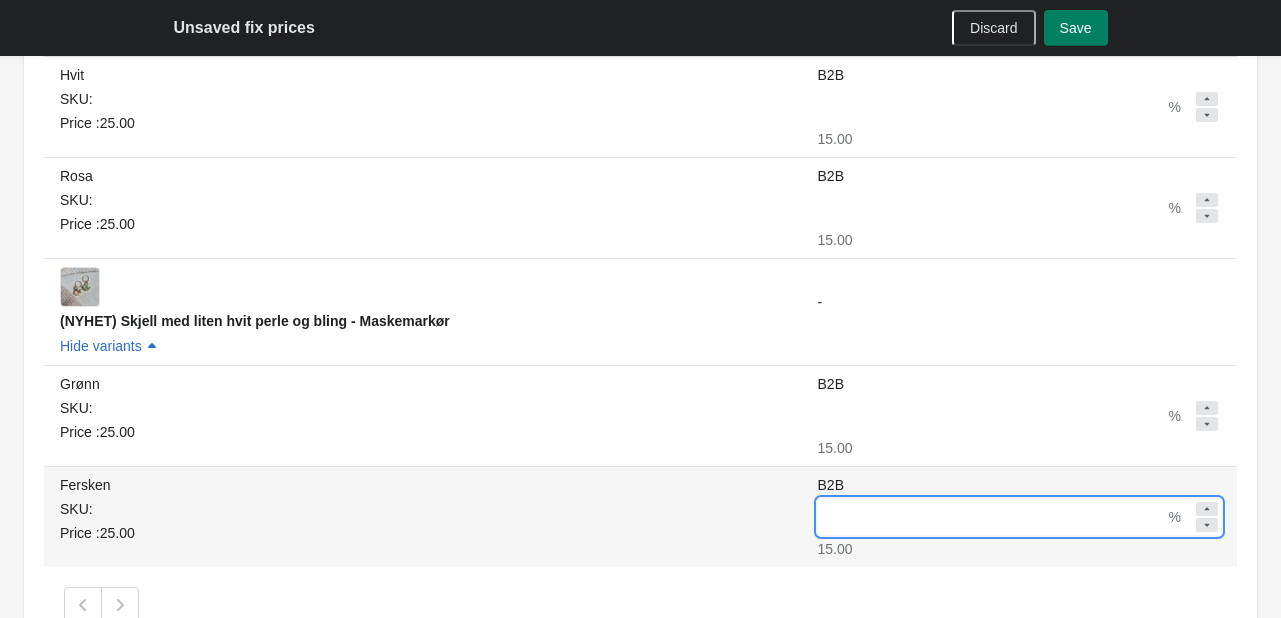 scroll, scrollTop: 3600, scrollLeft: 0, axis: vertical 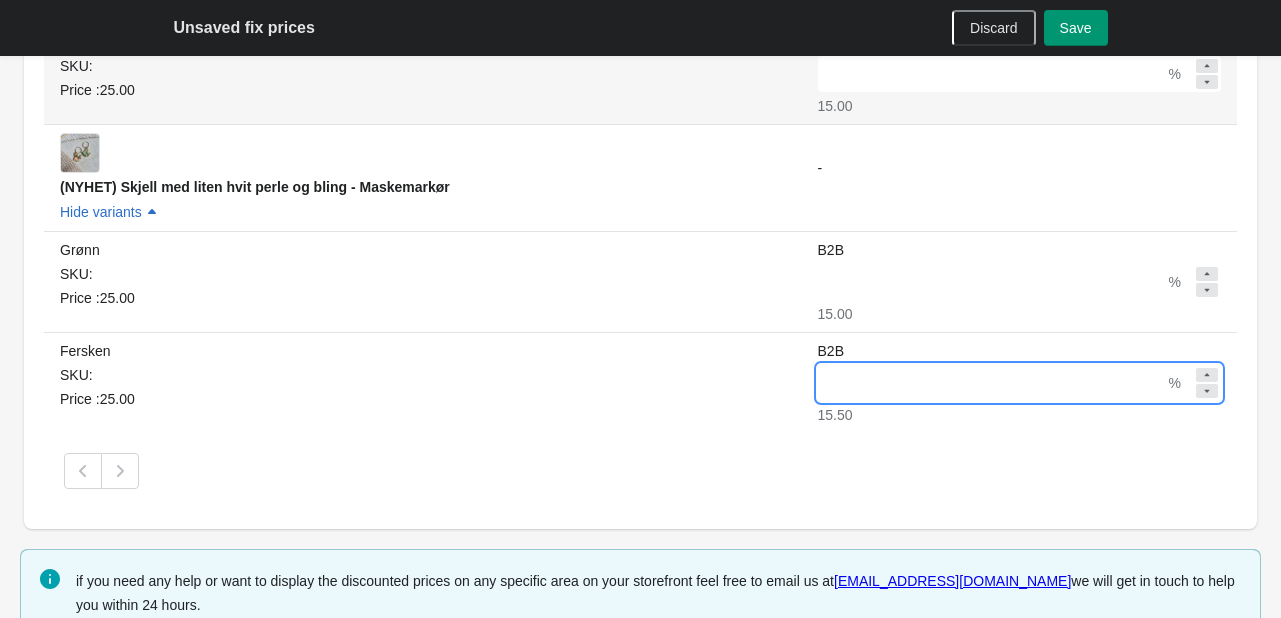 type on "**" 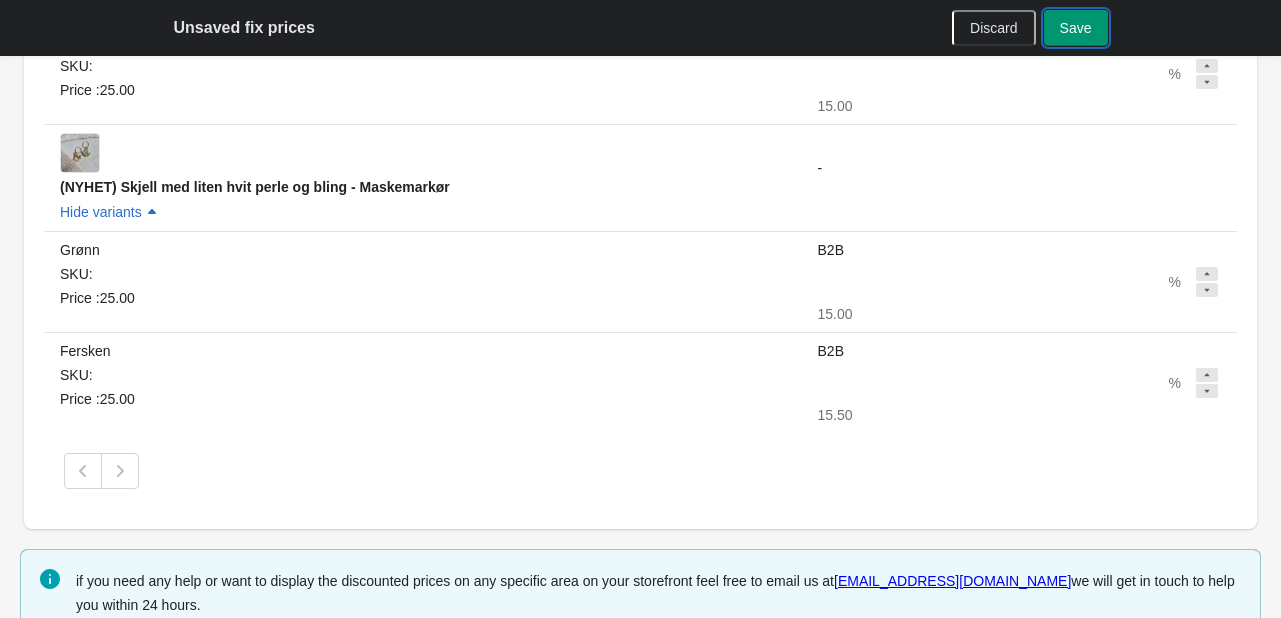click on "Save" at bounding box center (1076, 28) 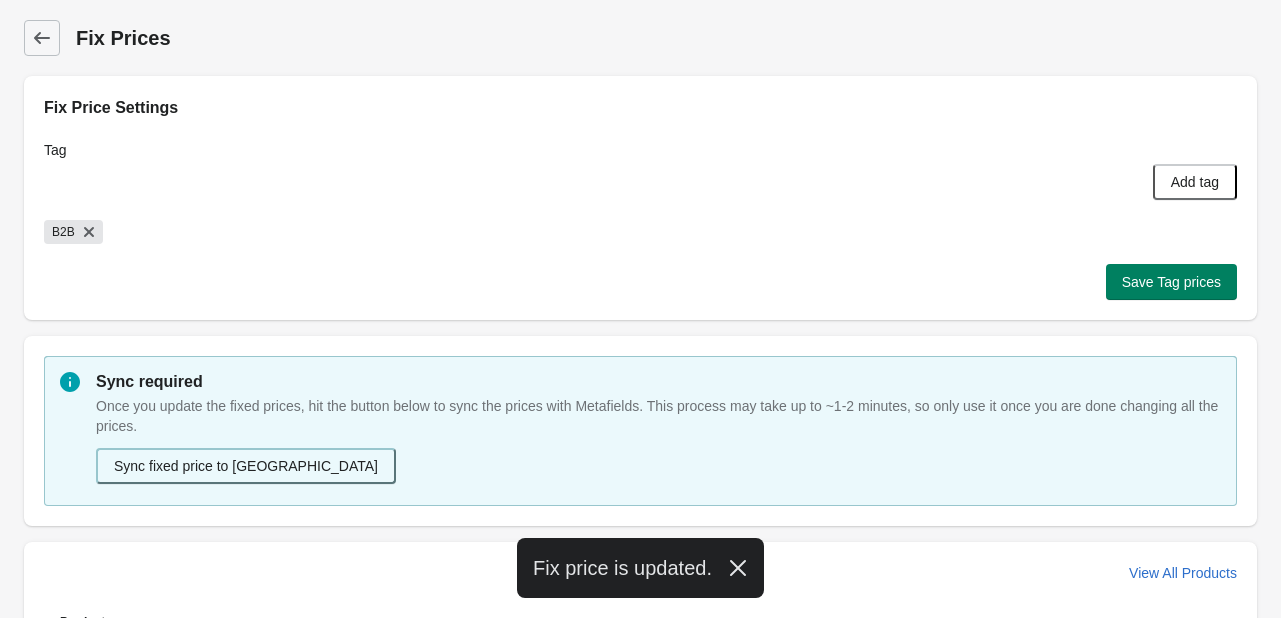 scroll, scrollTop: 0, scrollLeft: 0, axis: both 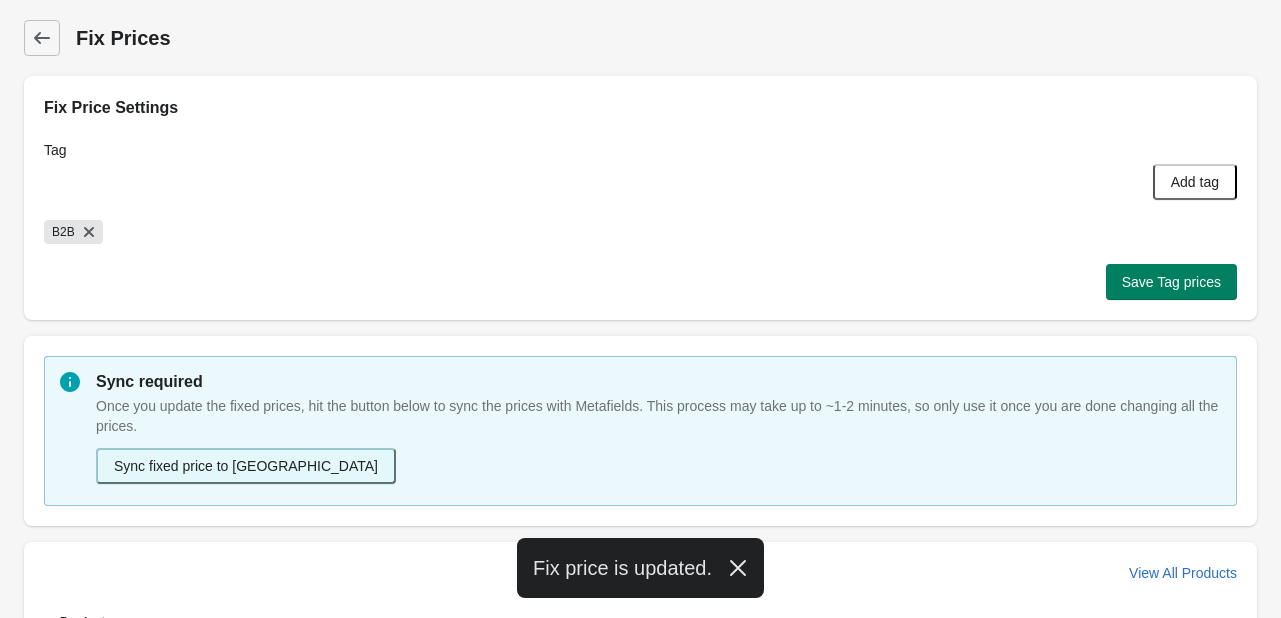 click on "Sync fixed price to [GEOGRAPHIC_DATA]" at bounding box center (246, 466) 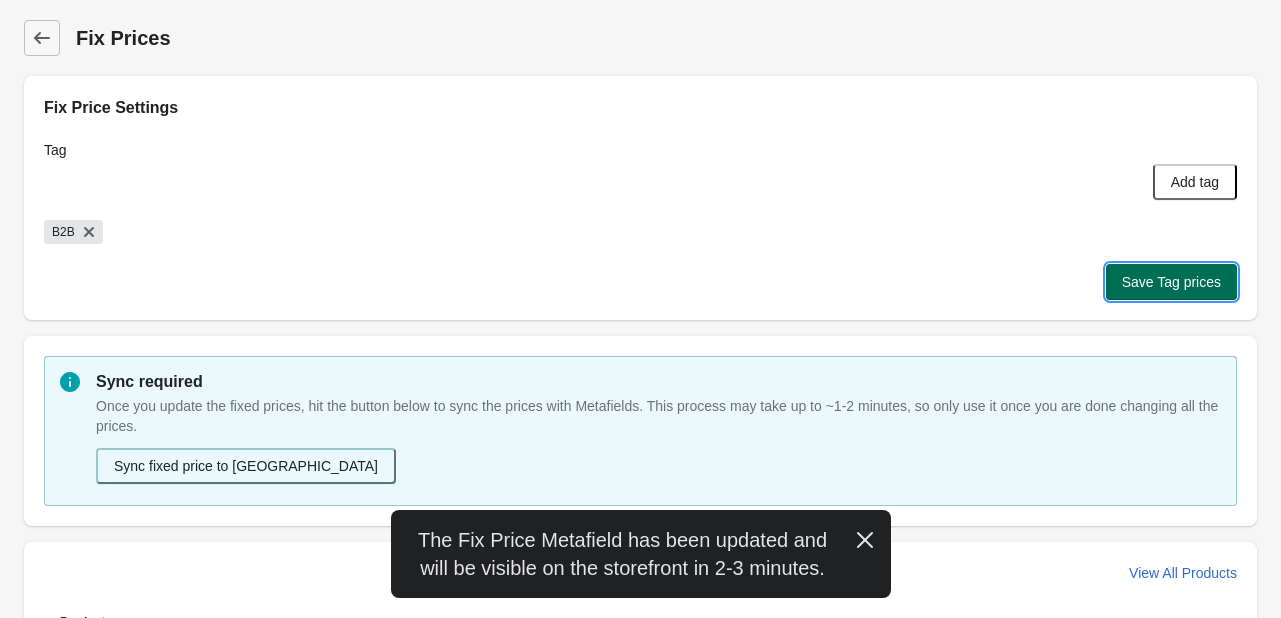 click on "Save Tag prices" at bounding box center [1171, 282] 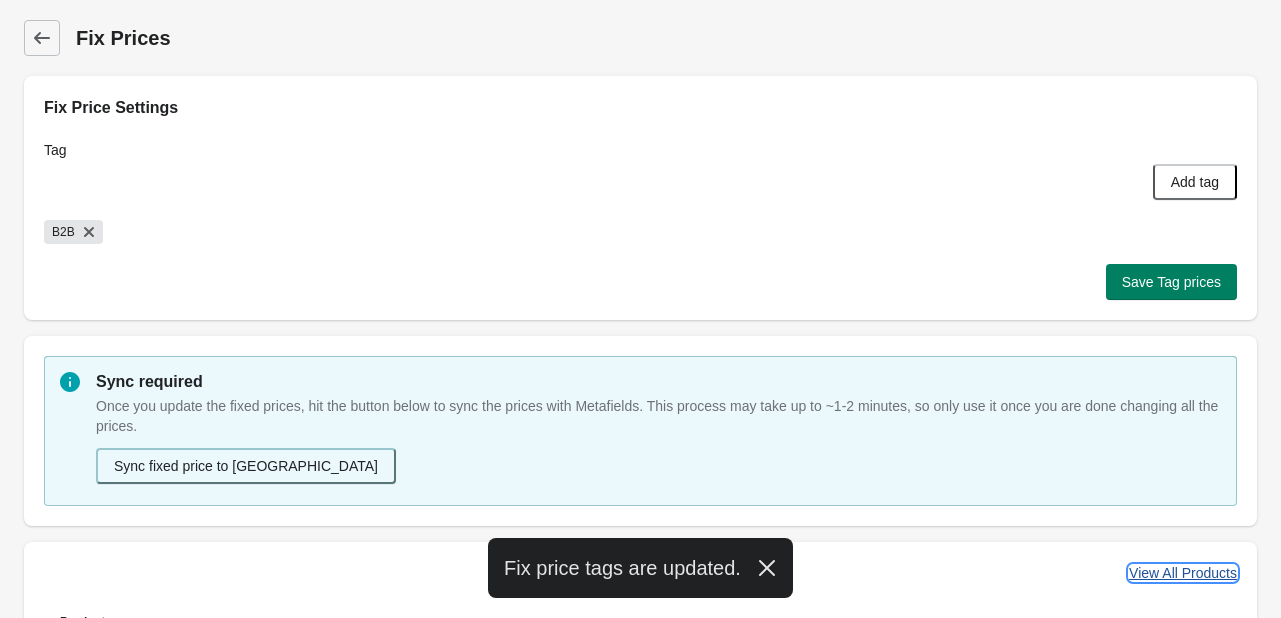 click on "View All Products" at bounding box center [1183, 573] 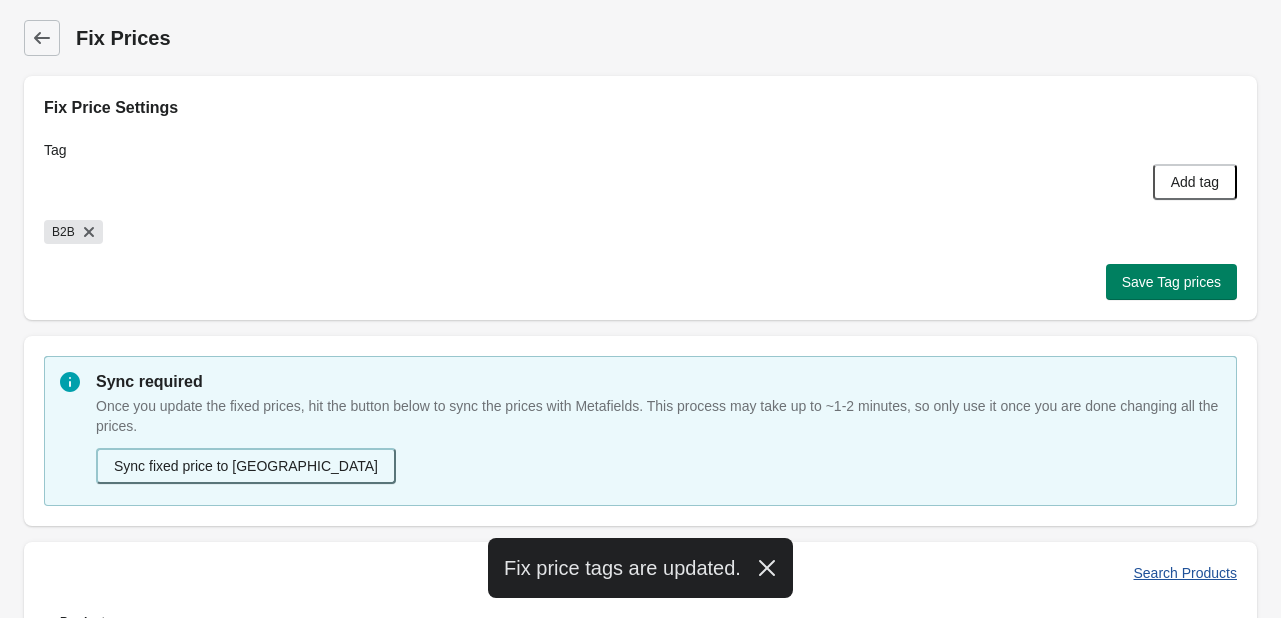 click on "Search Products" at bounding box center (1186, 573) 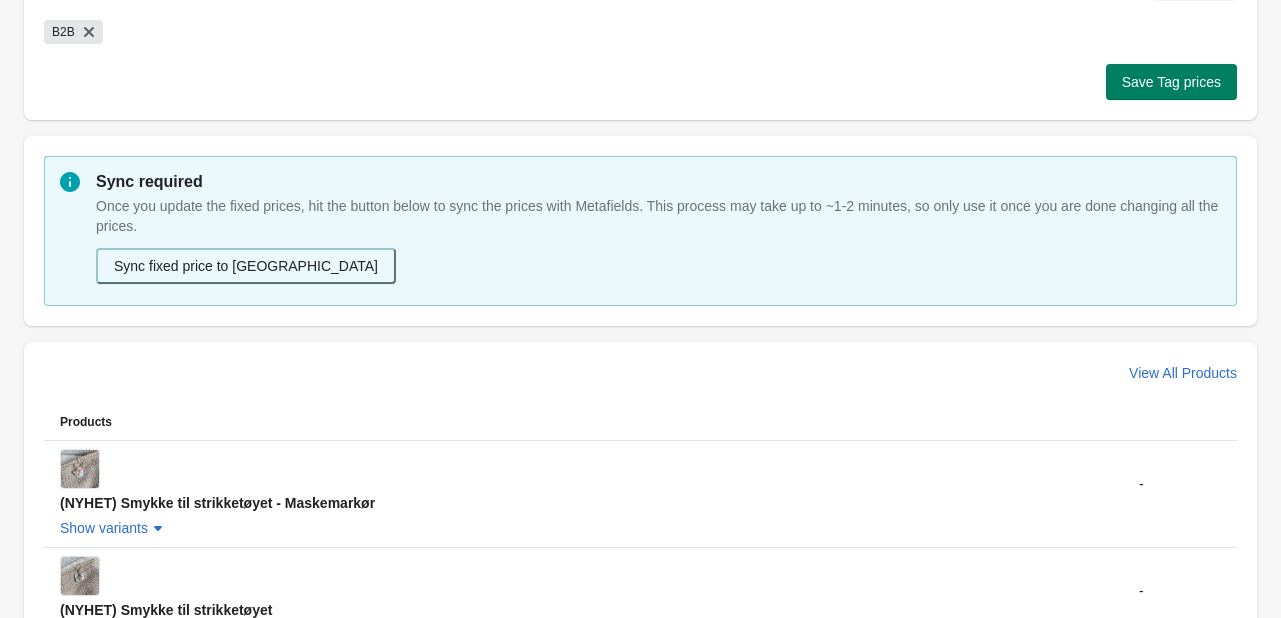 scroll, scrollTop: 500, scrollLeft: 0, axis: vertical 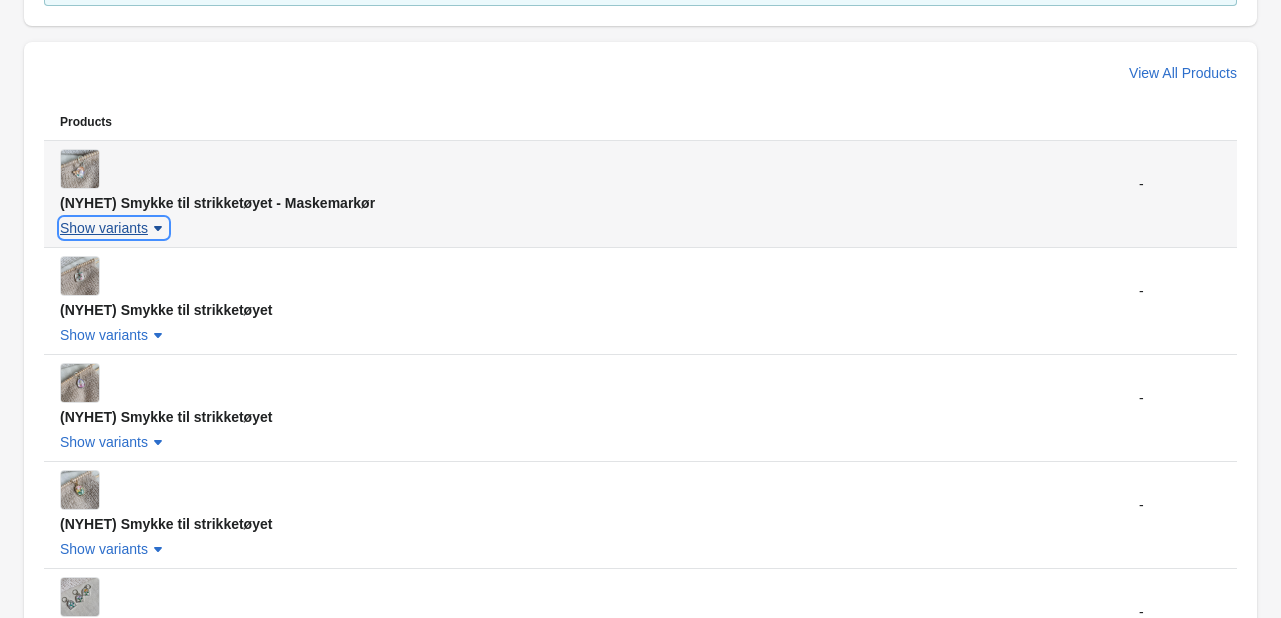 drag, startPoint x: 148, startPoint y: 229, endPoint x: 211, endPoint y: 240, distance: 63.953106 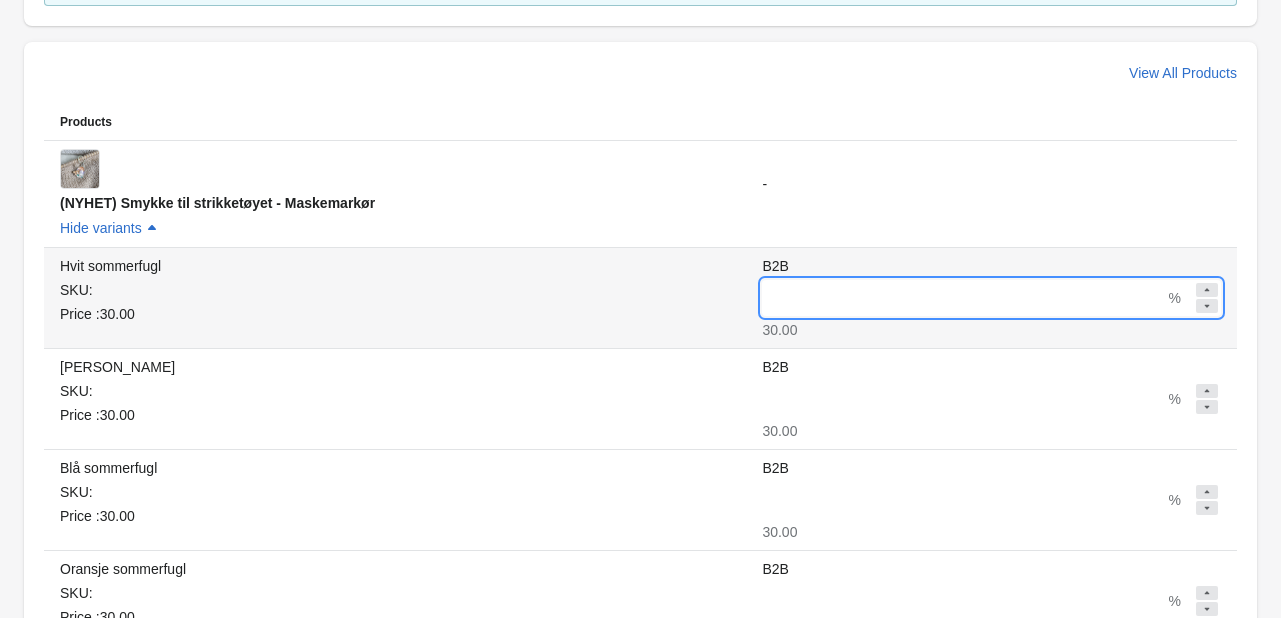 click on "B2B" at bounding box center (963, 298) 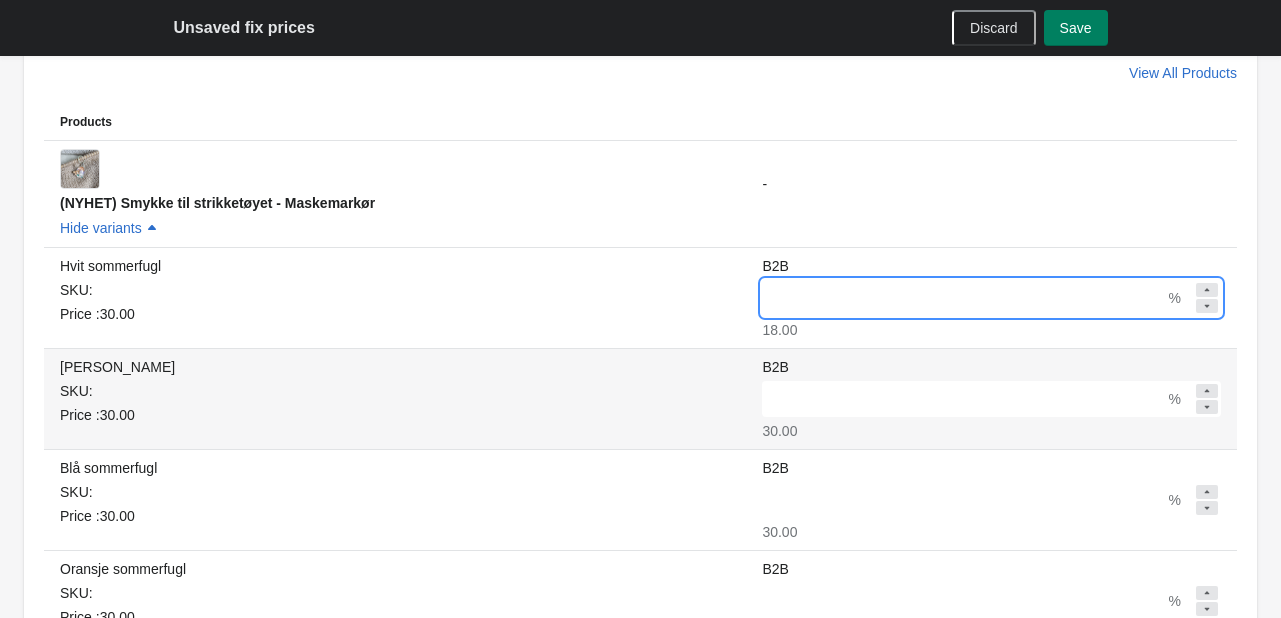 type on "**" 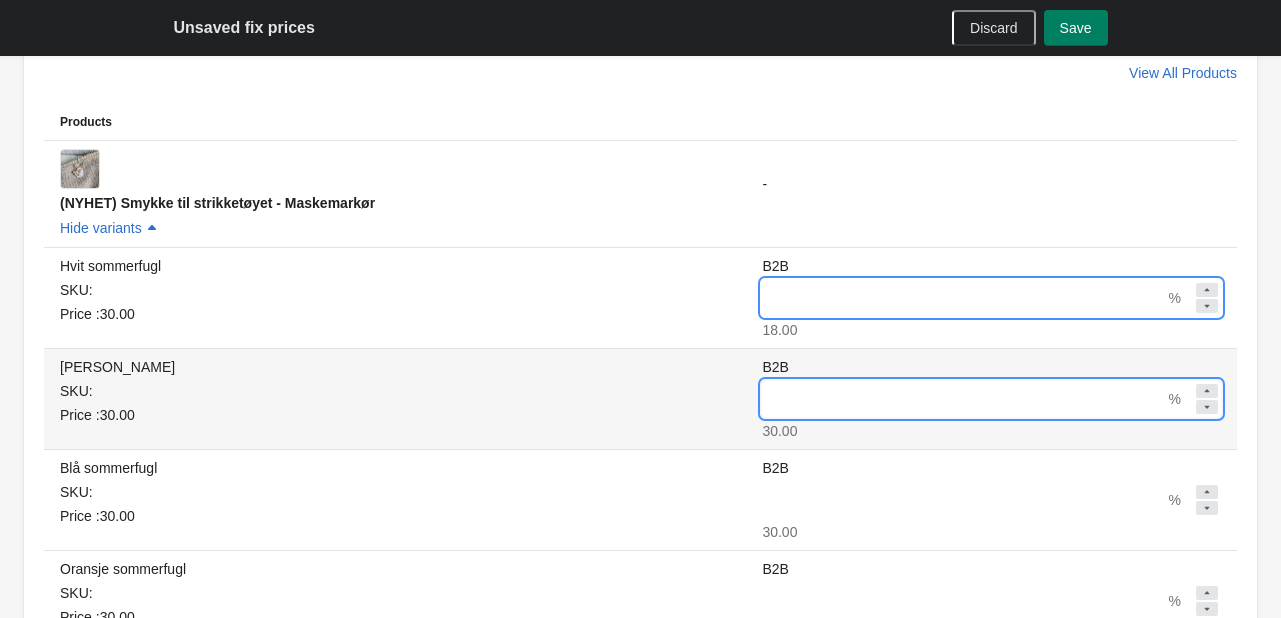 click on "B2B" at bounding box center (963, 399) 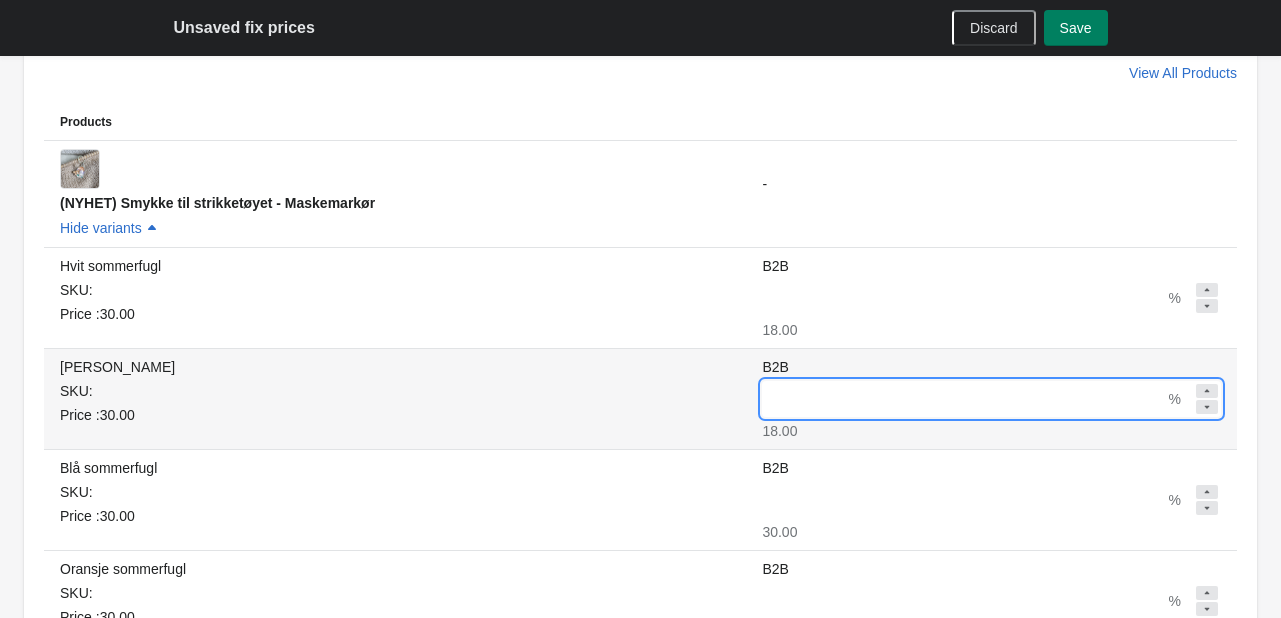type on "**" 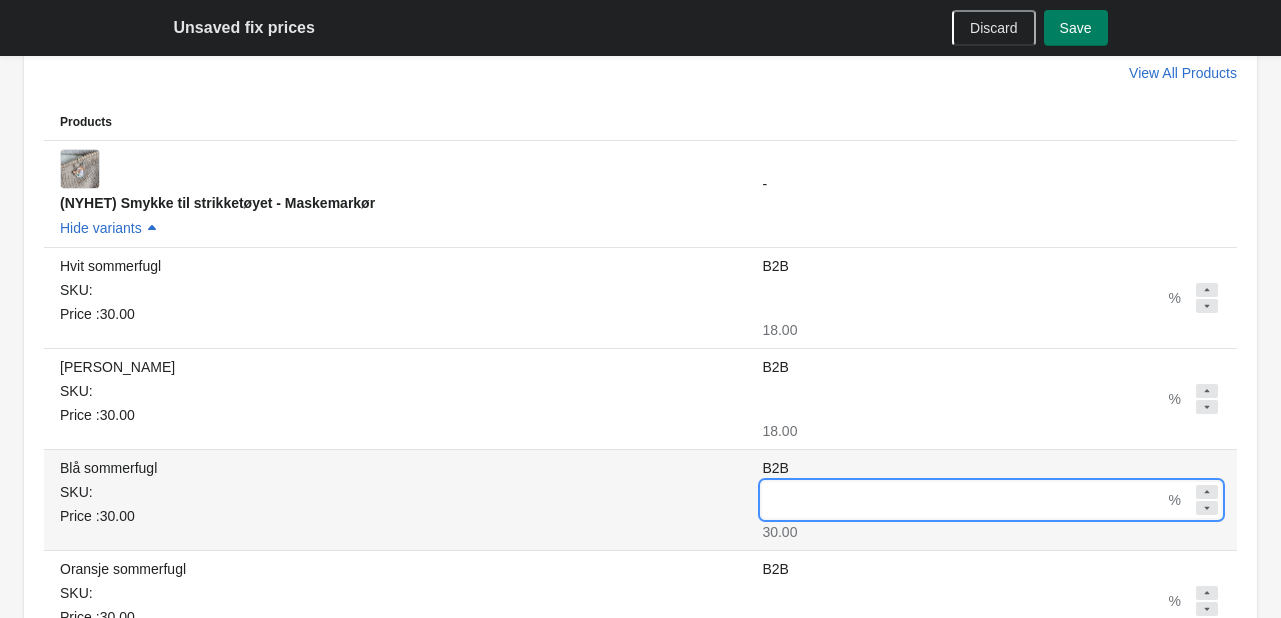 click on "B2B" at bounding box center (963, 500) 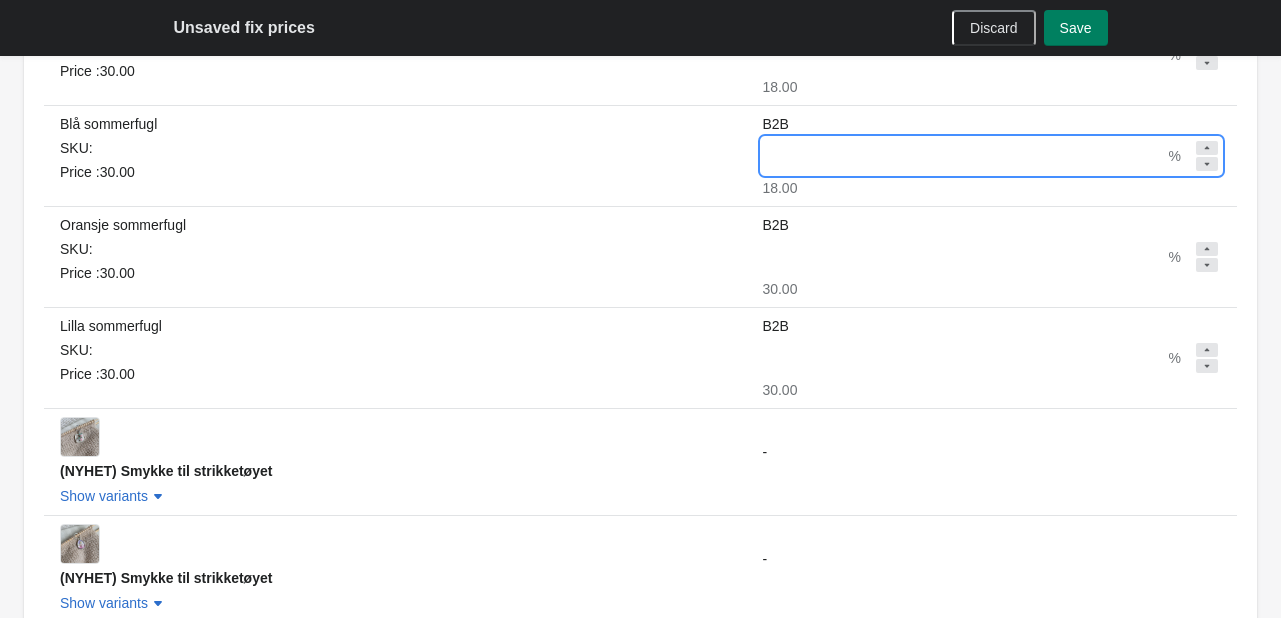 scroll, scrollTop: 855, scrollLeft: 0, axis: vertical 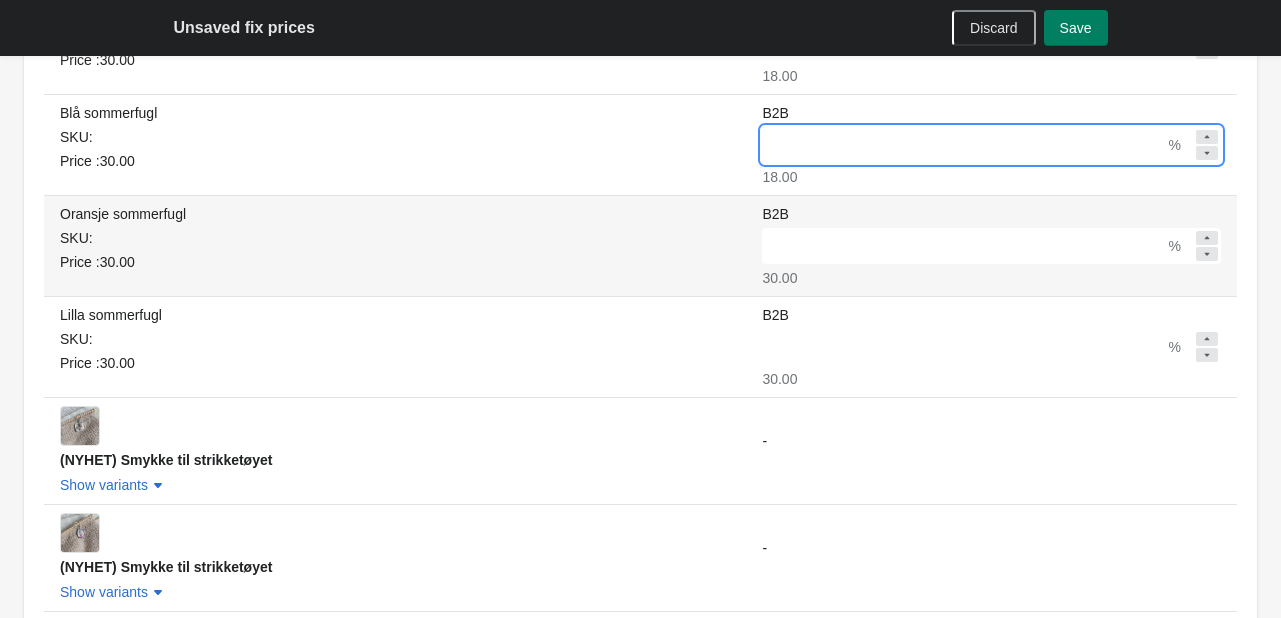 type on "**" 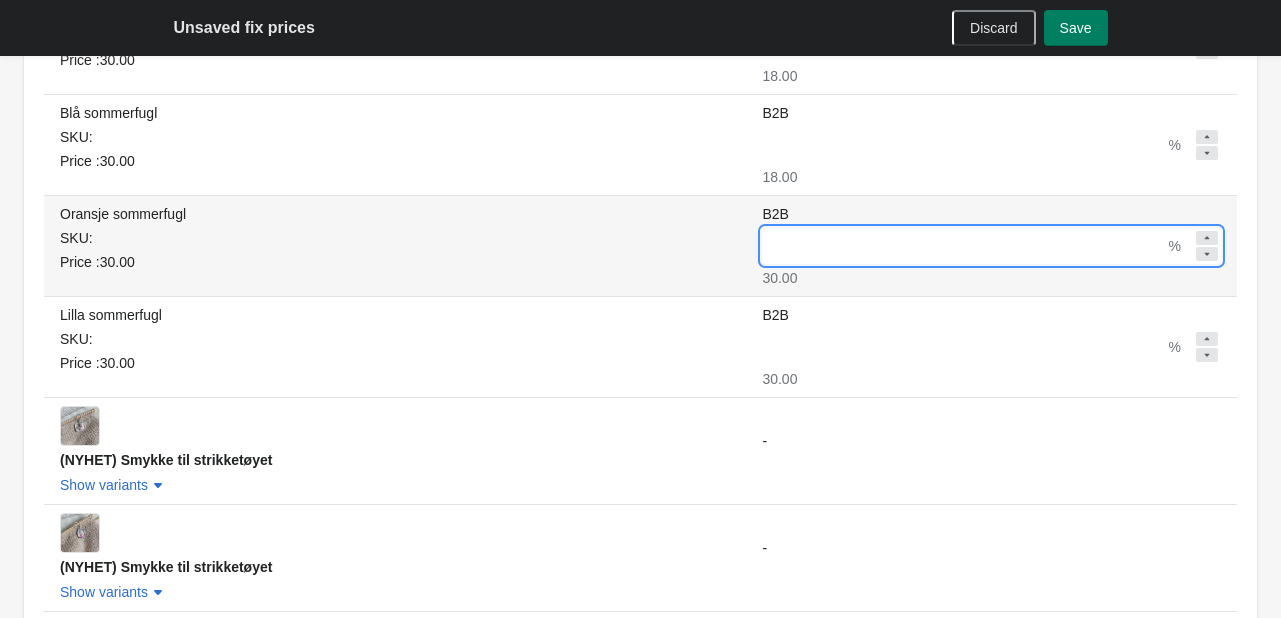 click on "B2B" at bounding box center (963, 246) 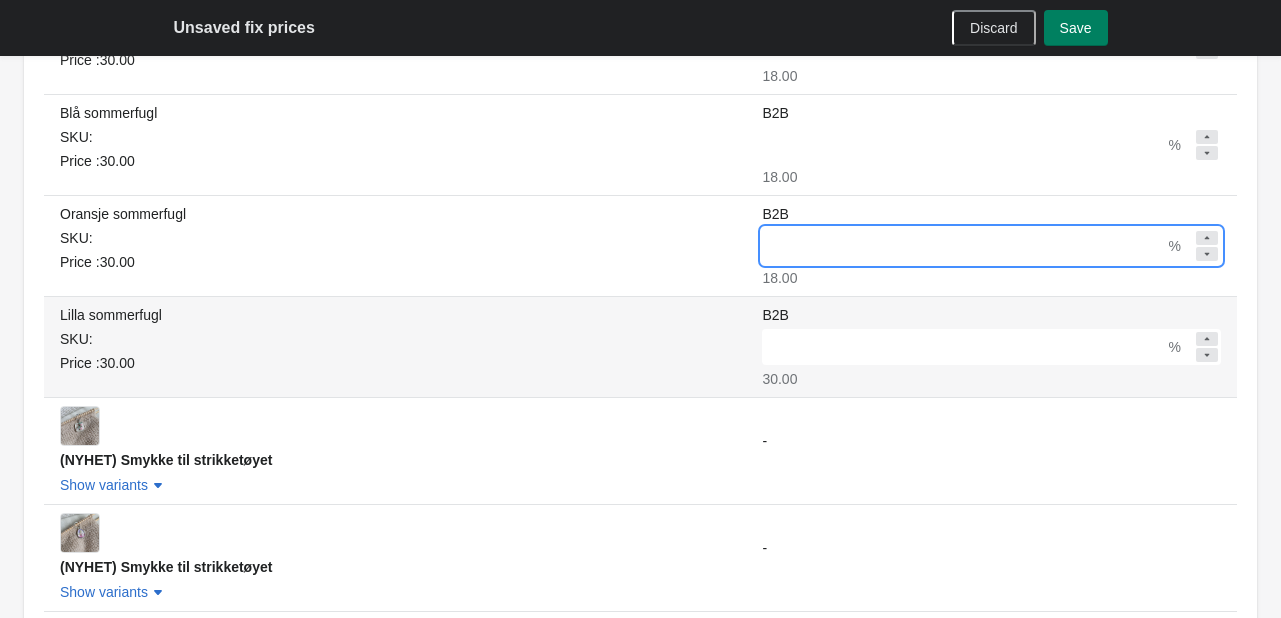 type on "**" 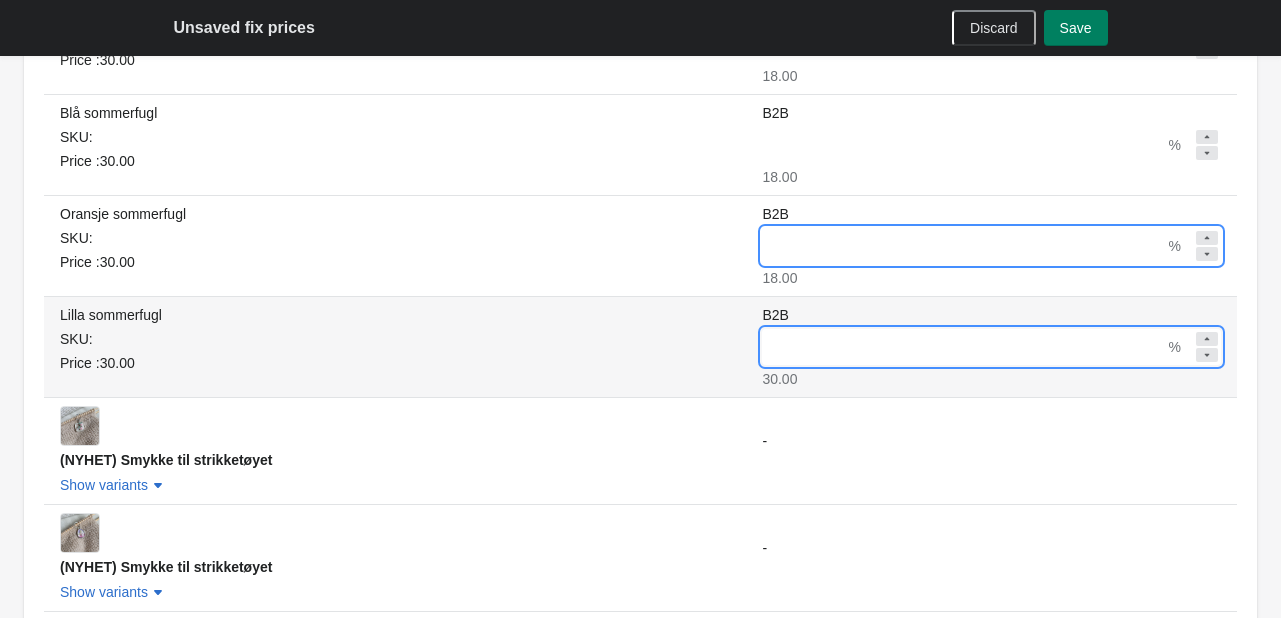 click on "B2B" at bounding box center [963, 347] 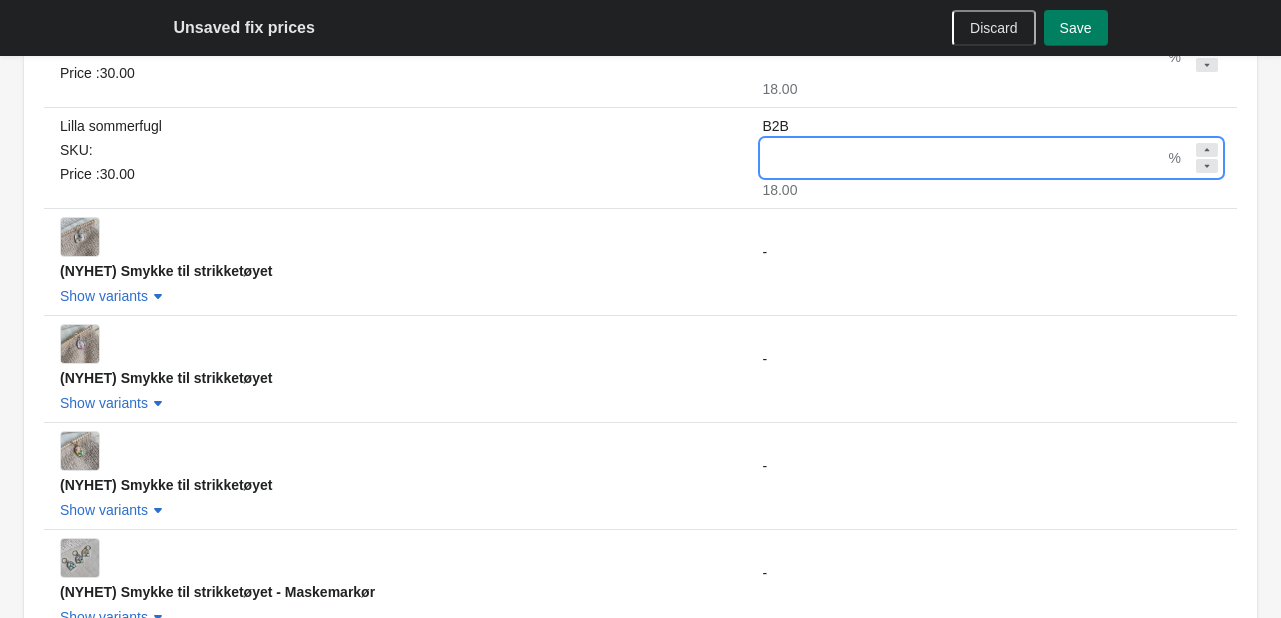 scroll, scrollTop: 1100, scrollLeft: 0, axis: vertical 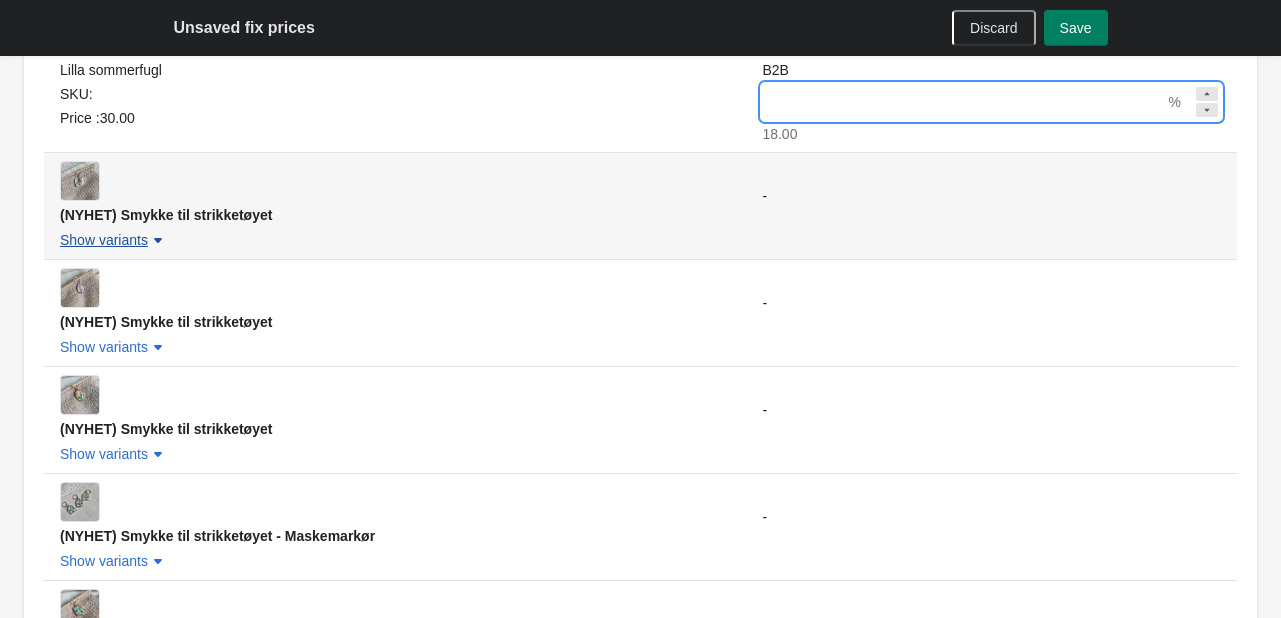 type on "**" 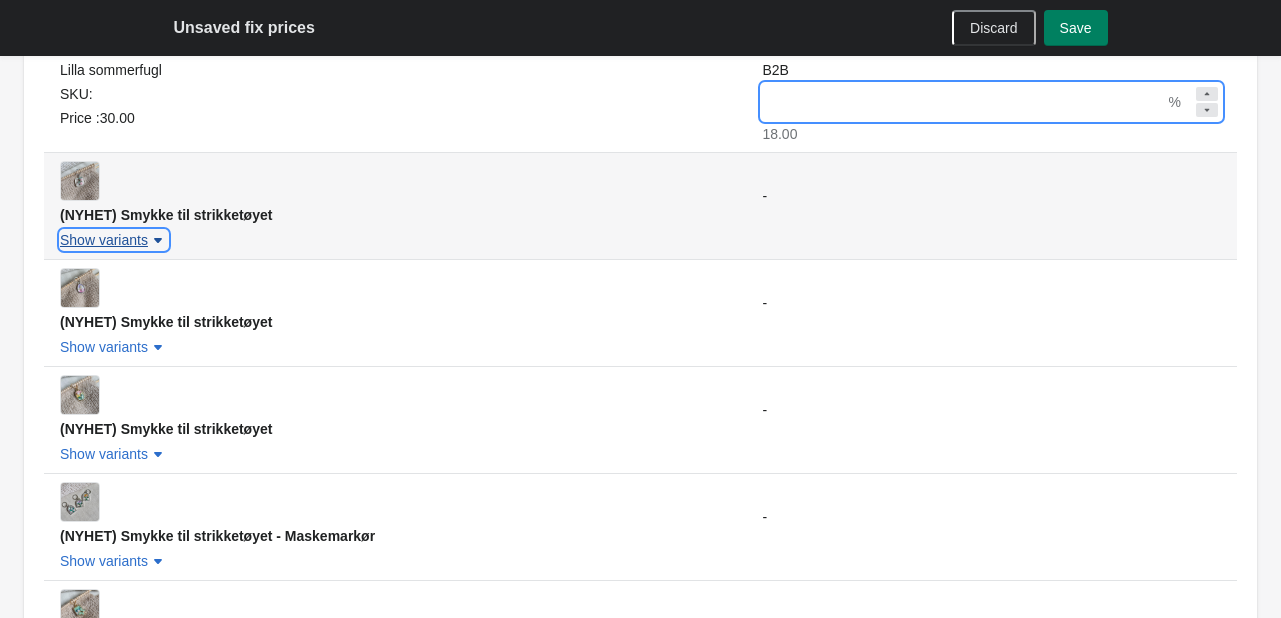 click 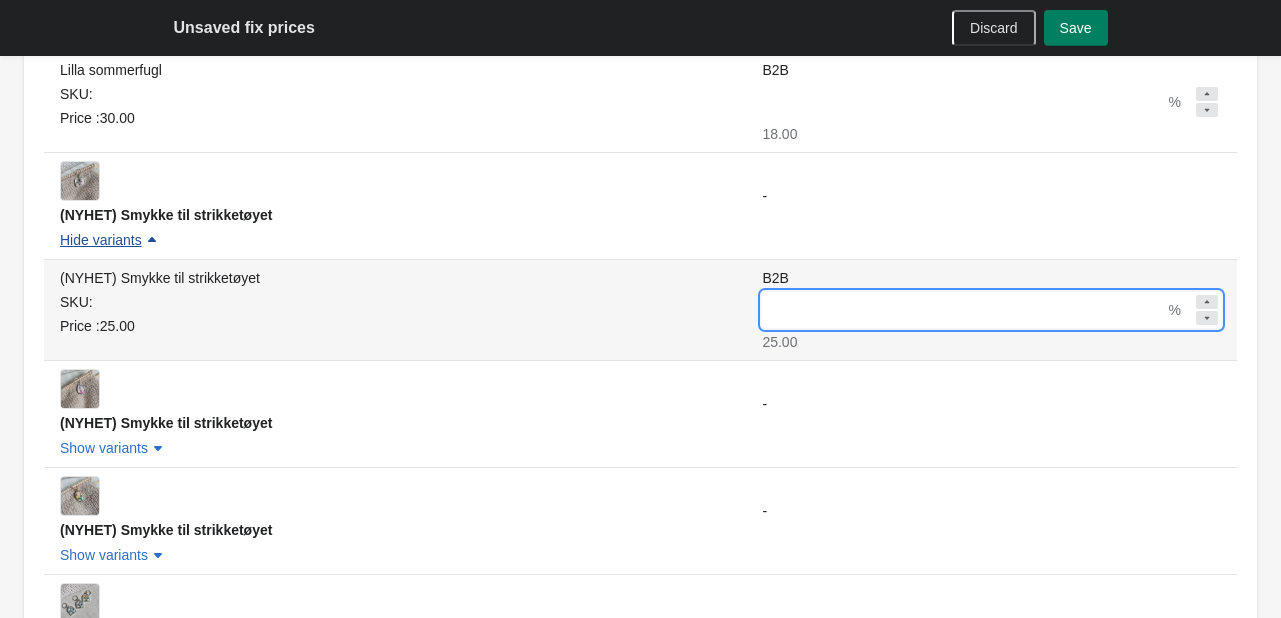 click on "B2B" at bounding box center [963, 310] 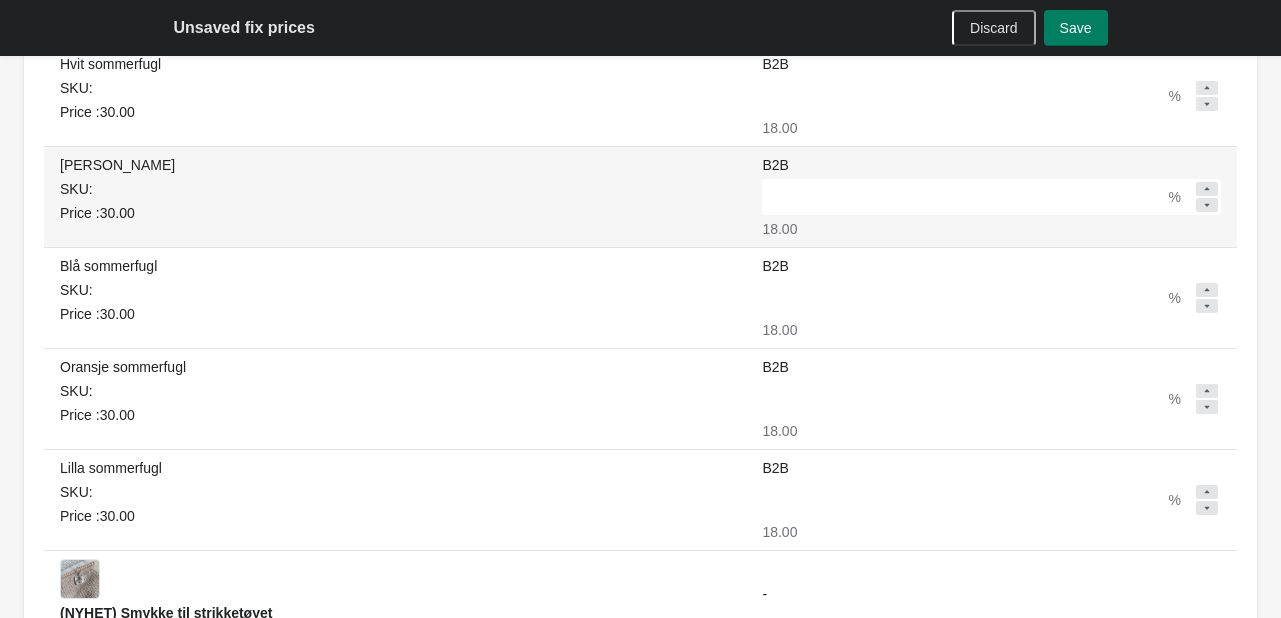 scroll, scrollTop: 700, scrollLeft: 0, axis: vertical 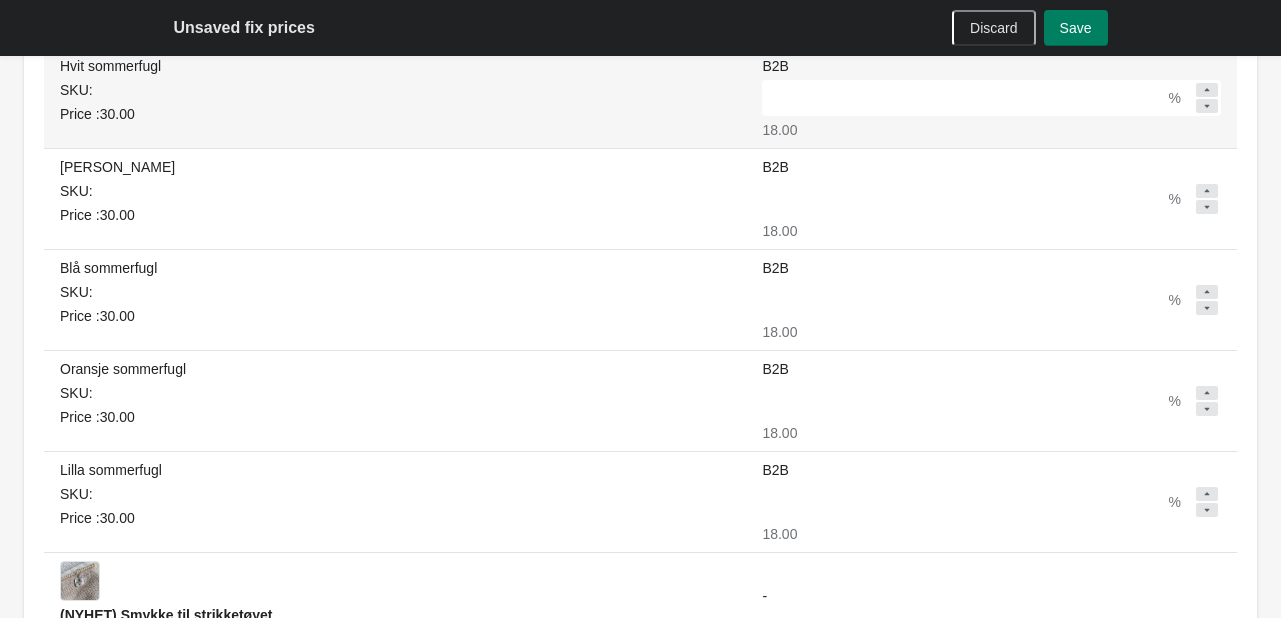 type on "**" 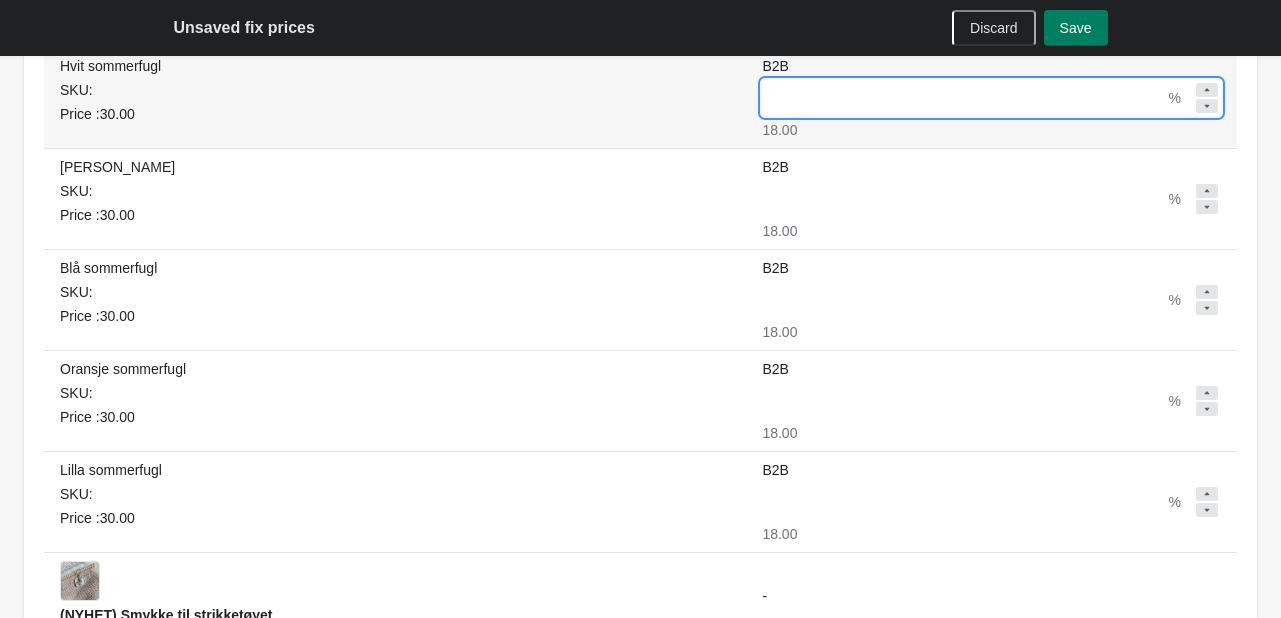 drag, startPoint x: 780, startPoint y: 102, endPoint x: 666, endPoint y: 116, distance: 114.85643 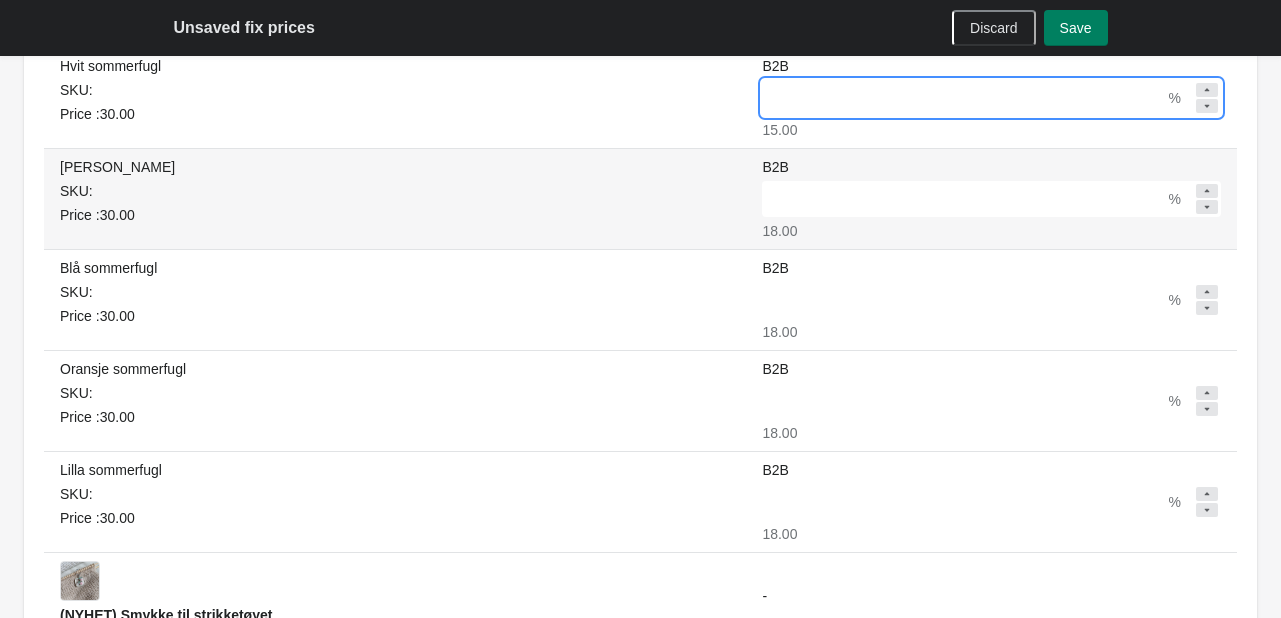 type on "**" 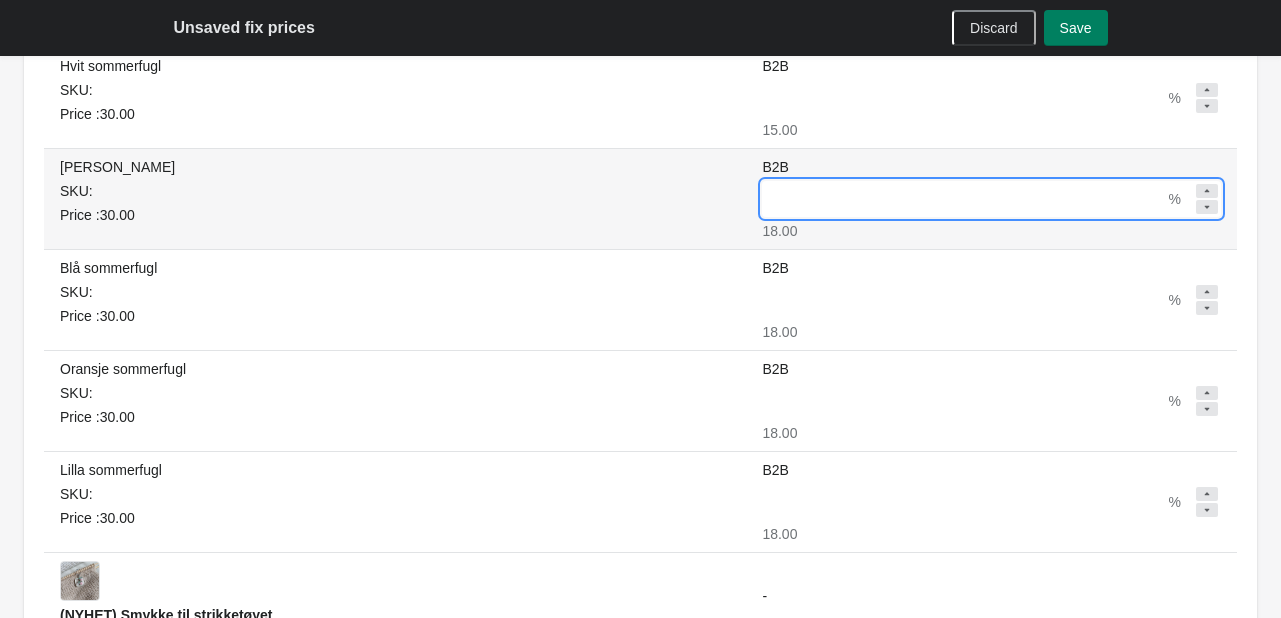 drag, startPoint x: 822, startPoint y: 187, endPoint x: 719, endPoint y: 199, distance: 103.69667 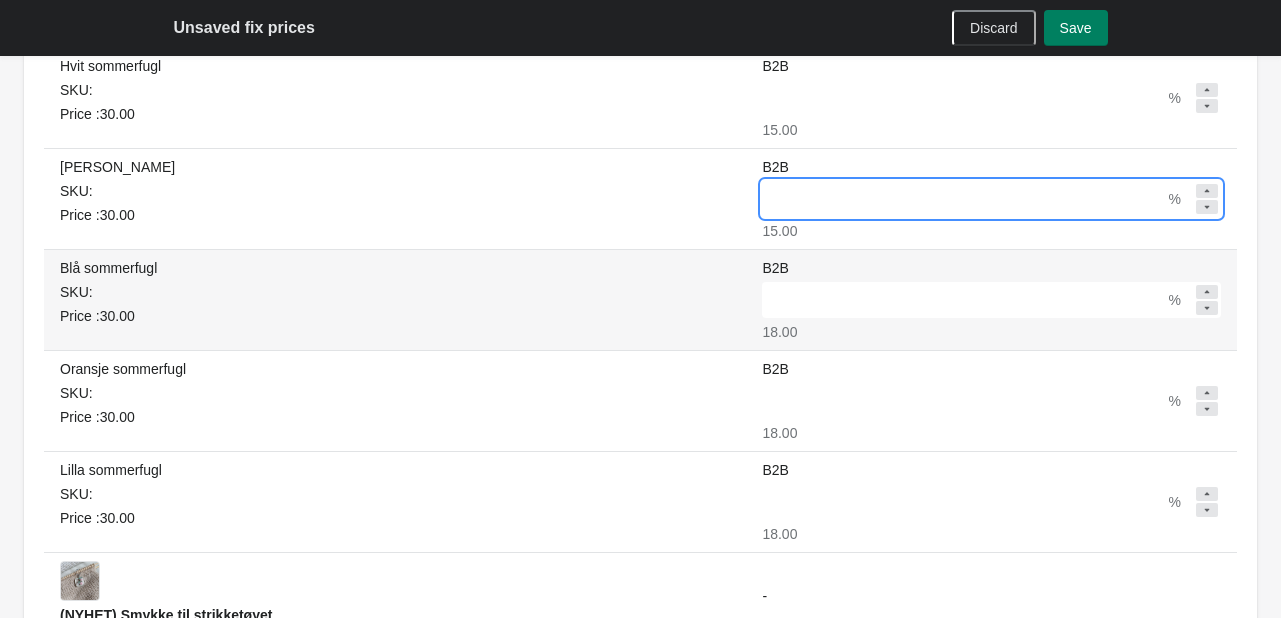 type on "**" 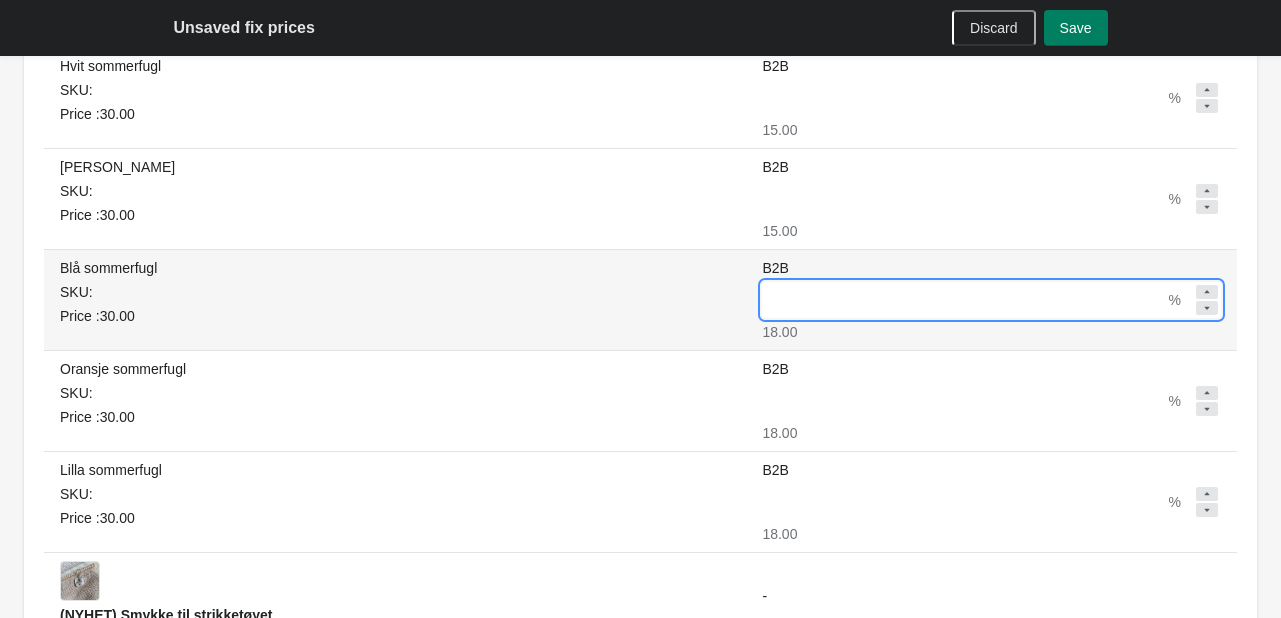 drag, startPoint x: 740, startPoint y: 307, endPoint x: 675, endPoint y: 311, distance: 65.12296 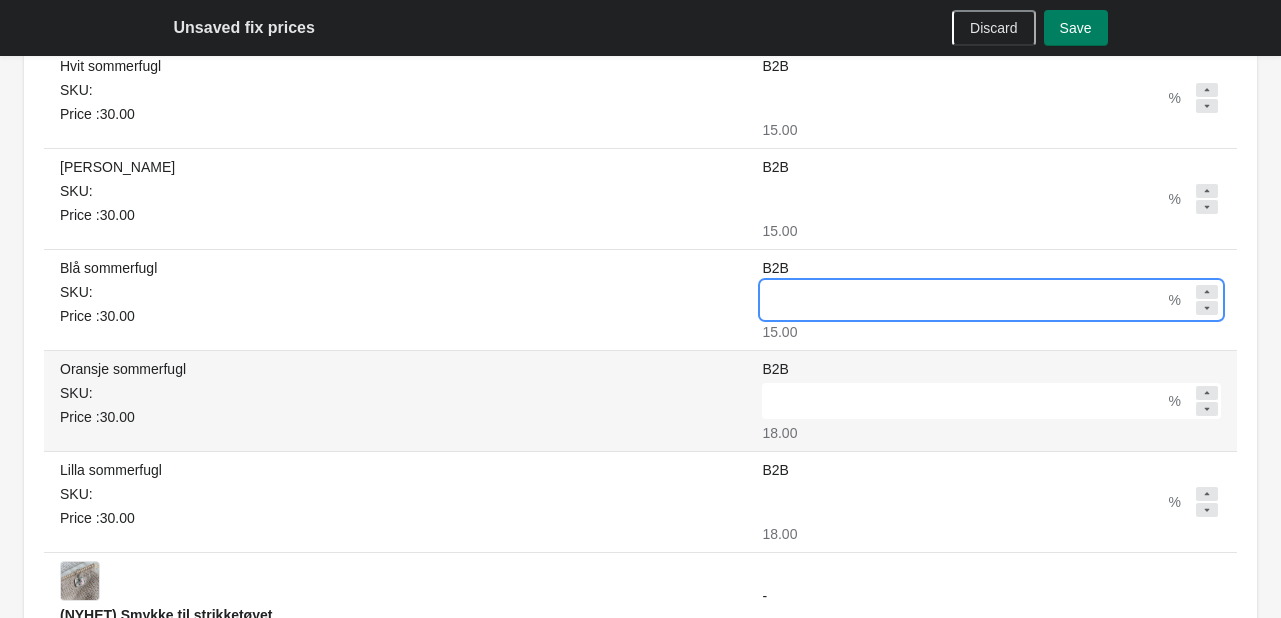 type on "**" 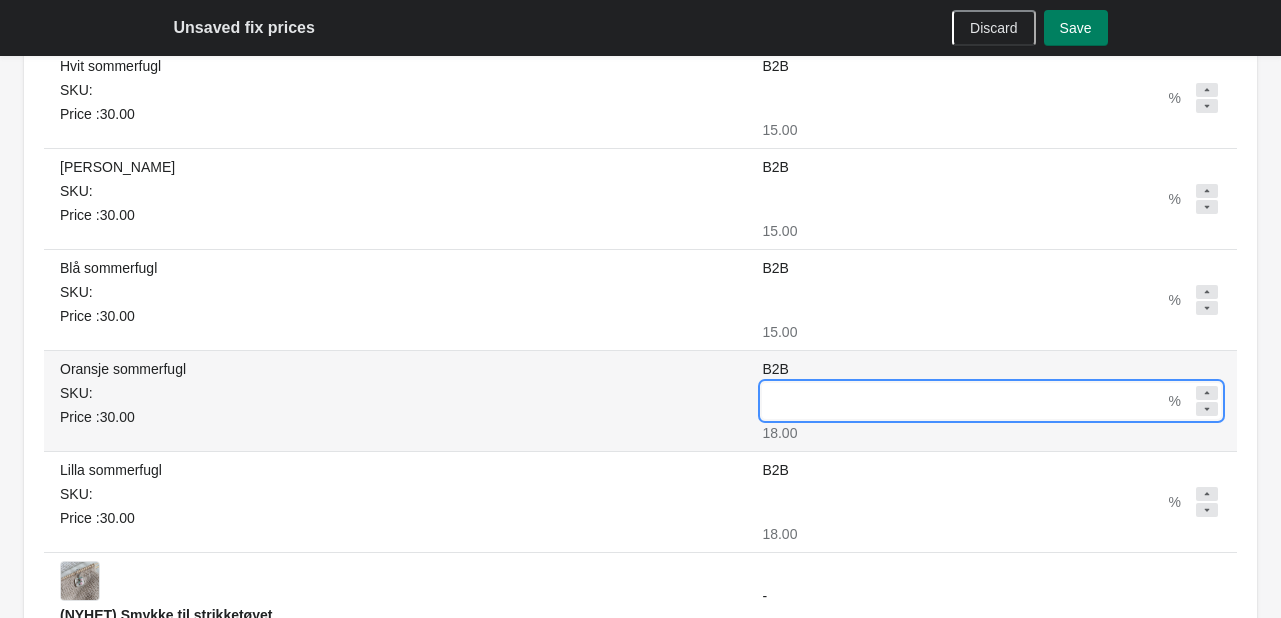 drag, startPoint x: 768, startPoint y: 400, endPoint x: 696, endPoint y: 404, distance: 72.11102 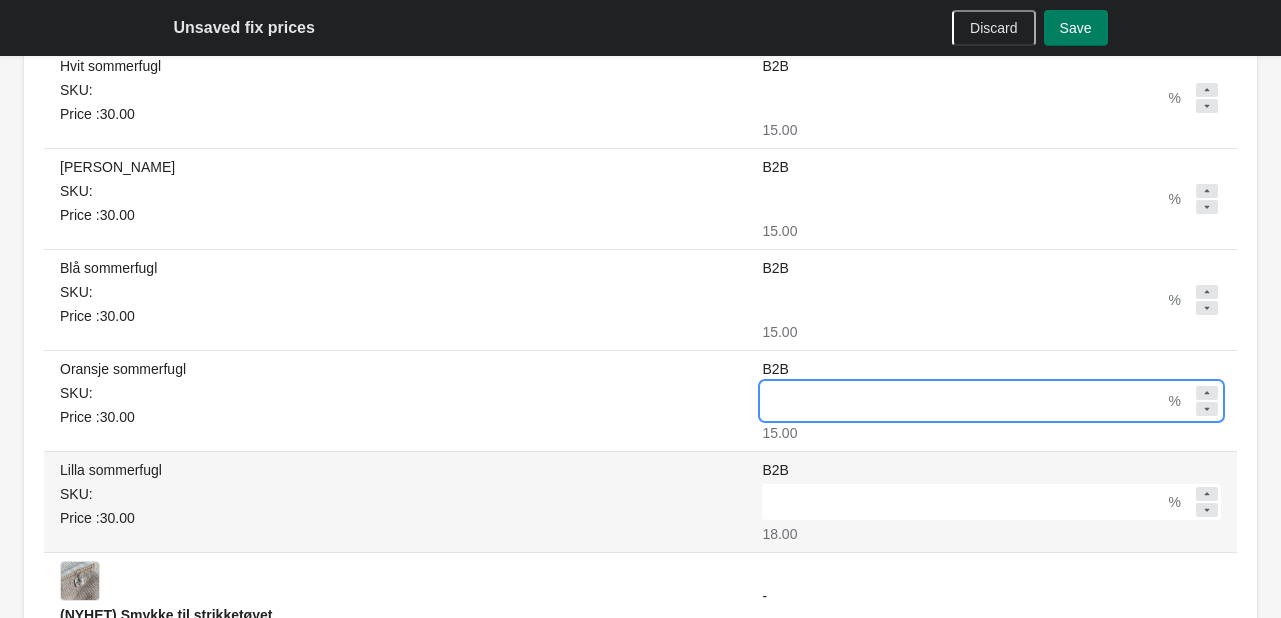 type on "**" 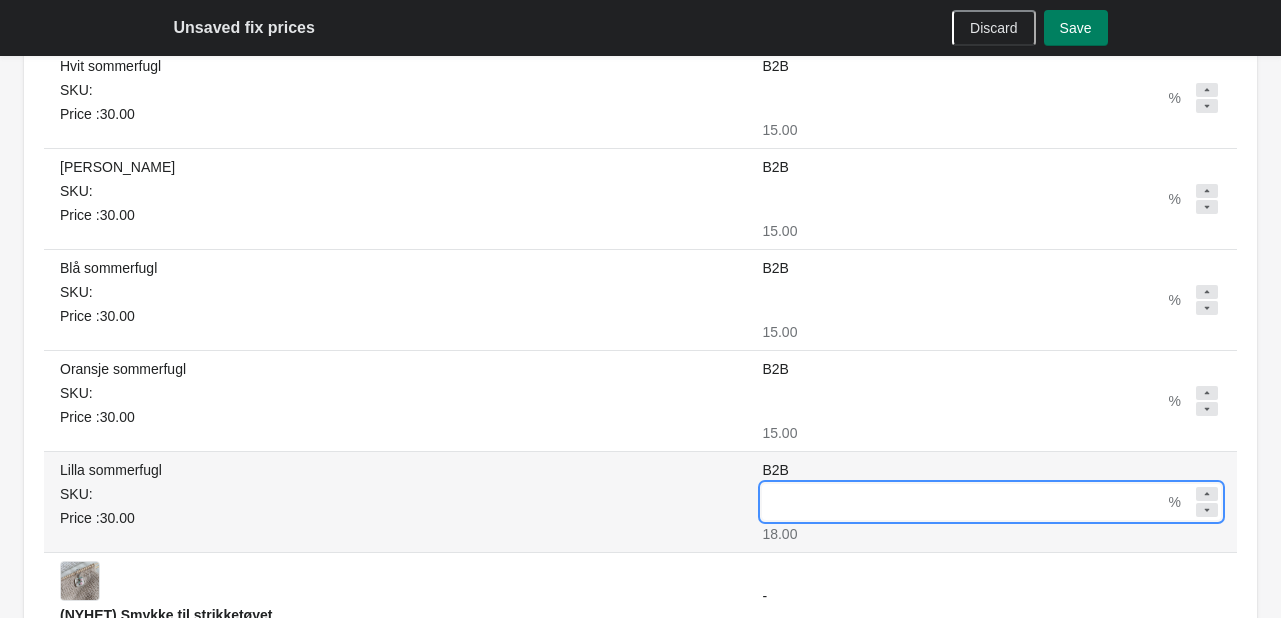 drag, startPoint x: 769, startPoint y: 502, endPoint x: 700, endPoint y: 506, distance: 69.115845 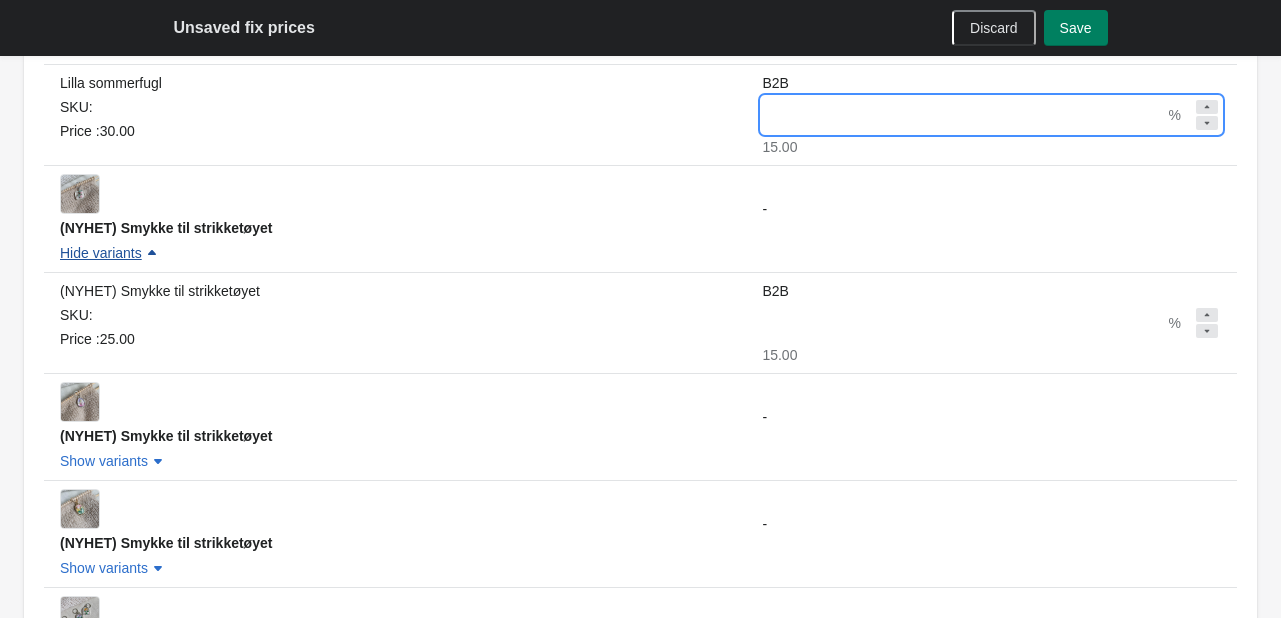scroll, scrollTop: 1099, scrollLeft: 0, axis: vertical 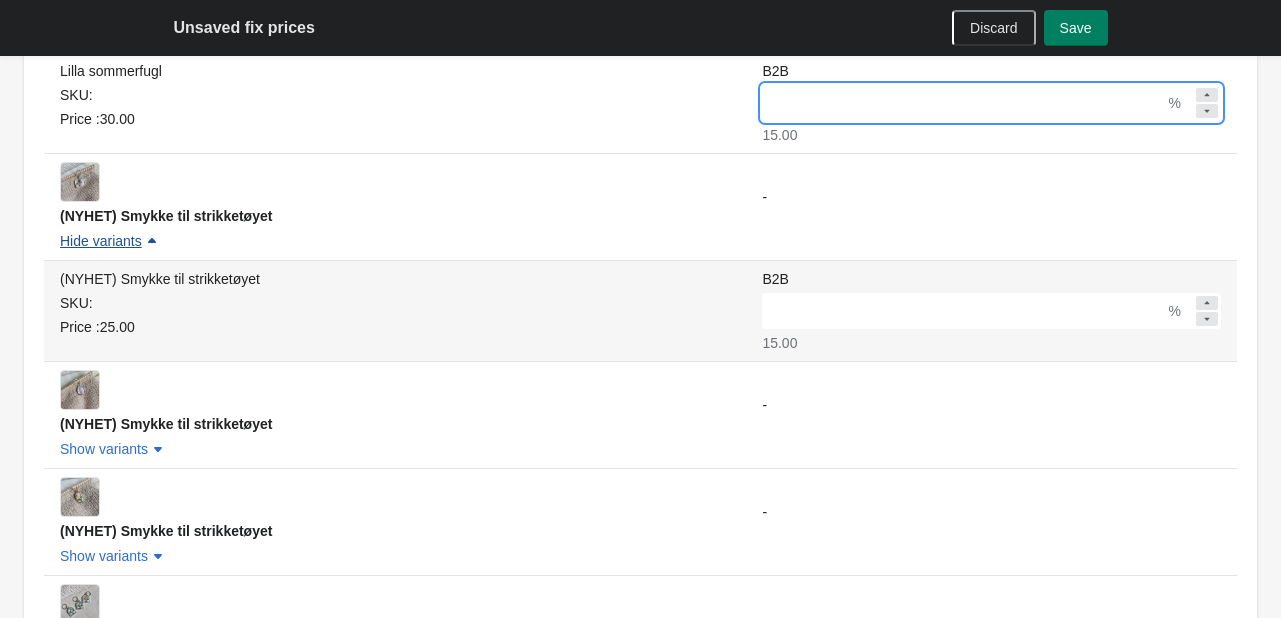 type on "**" 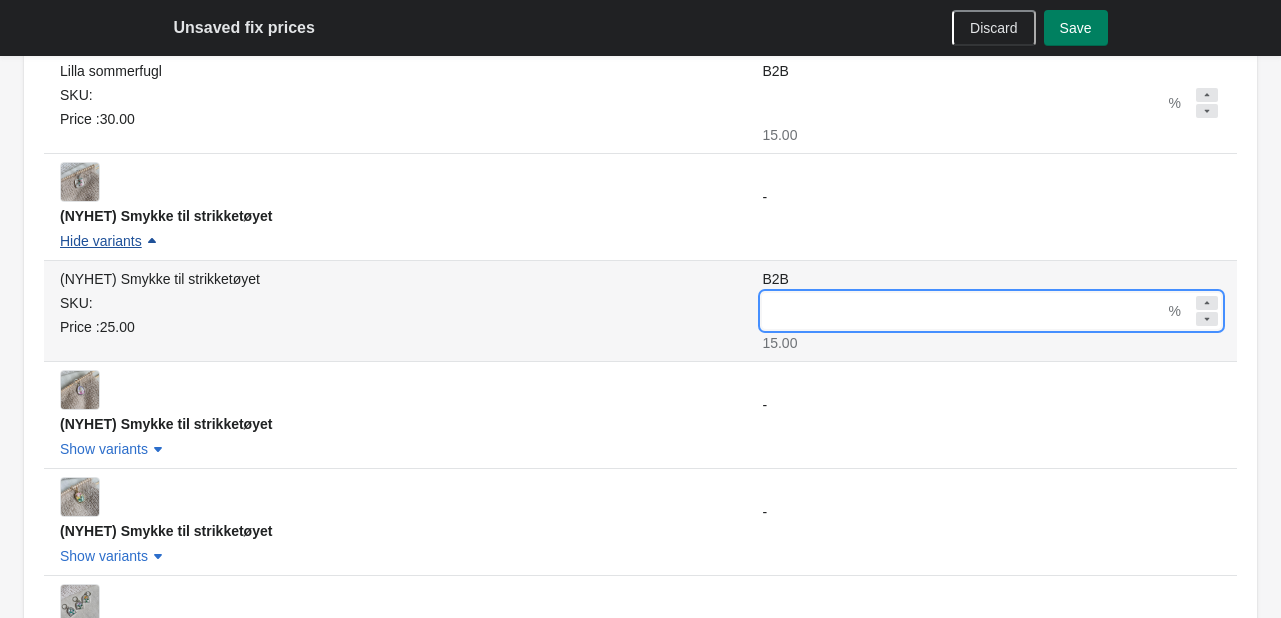 drag, startPoint x: 778, startPoint y: 305, endPoint x: 687, endPoint y: 320, distance: 92.22798 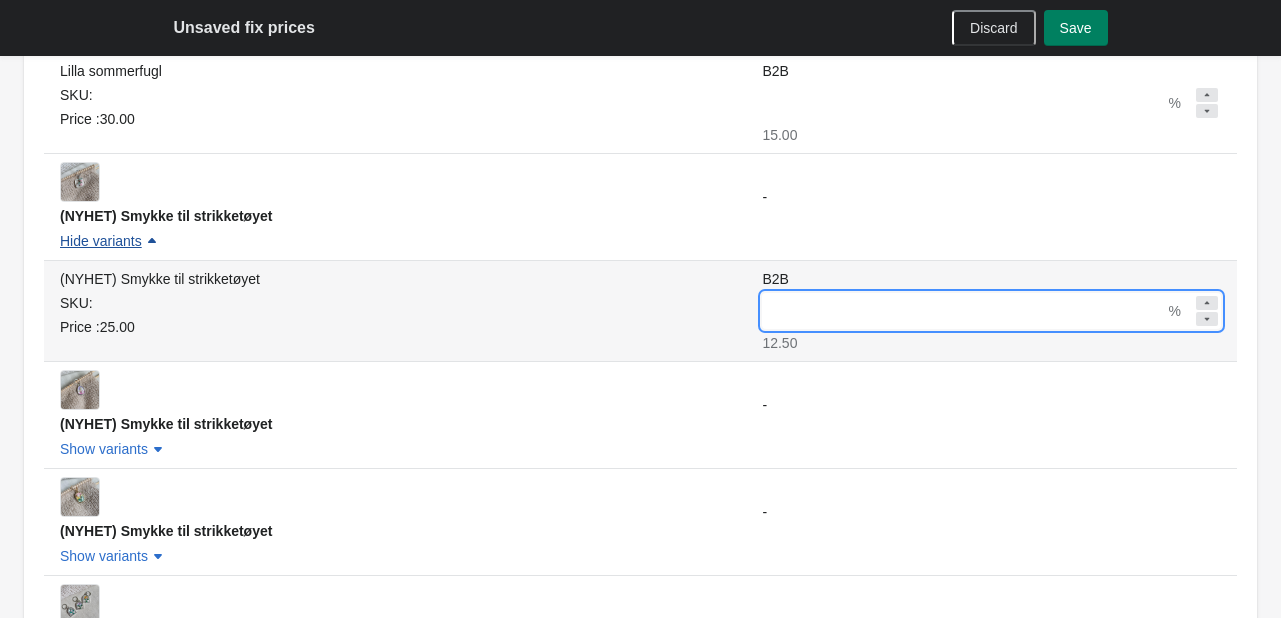 drag, startPoint x: 815, startPoint y: 313, endPoint x: 691, endPoint y: 327, distance: 124.78782 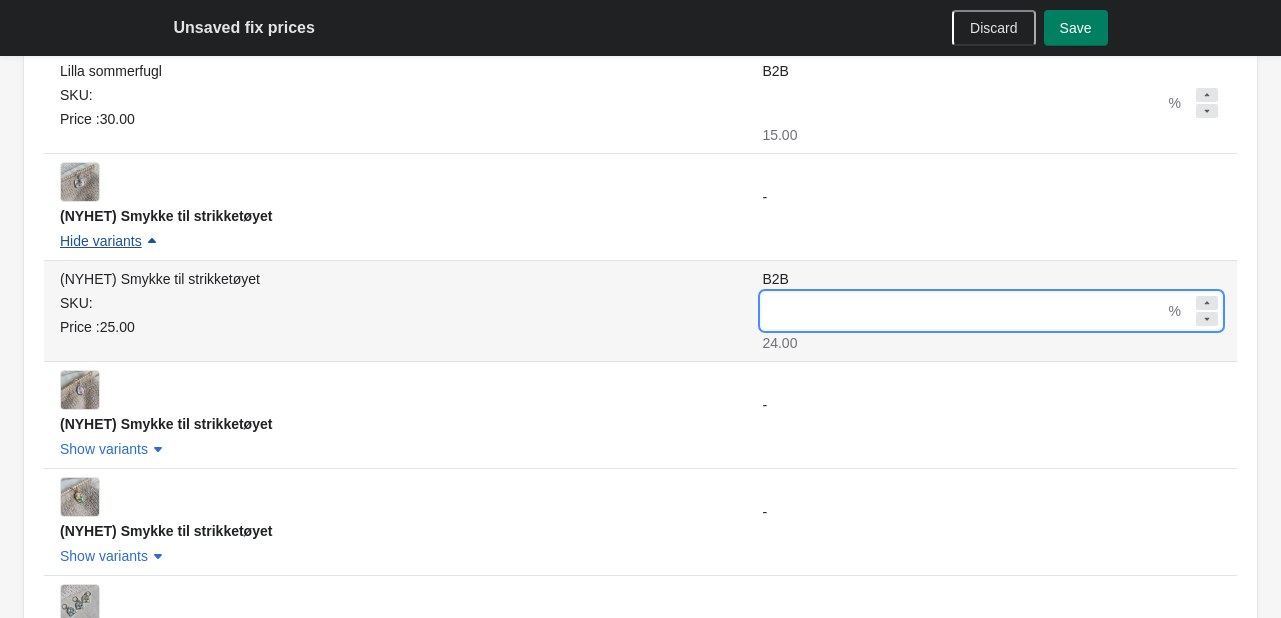 type on "**" 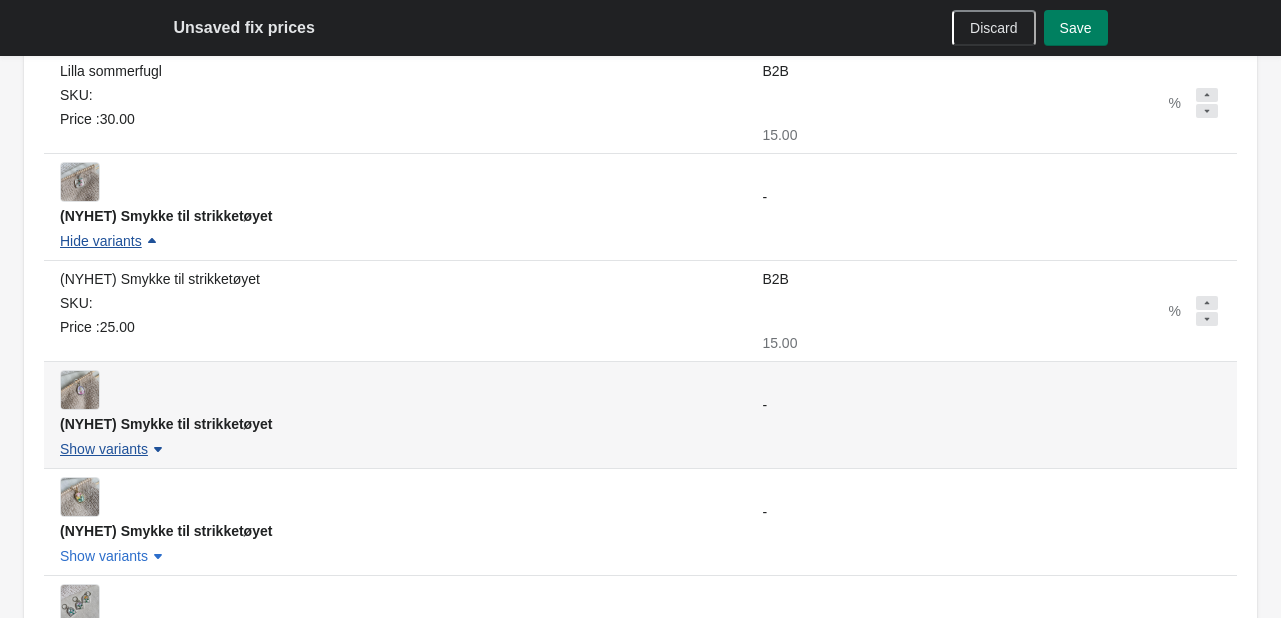 click on "Show variants" at bounding box center (114, 449) 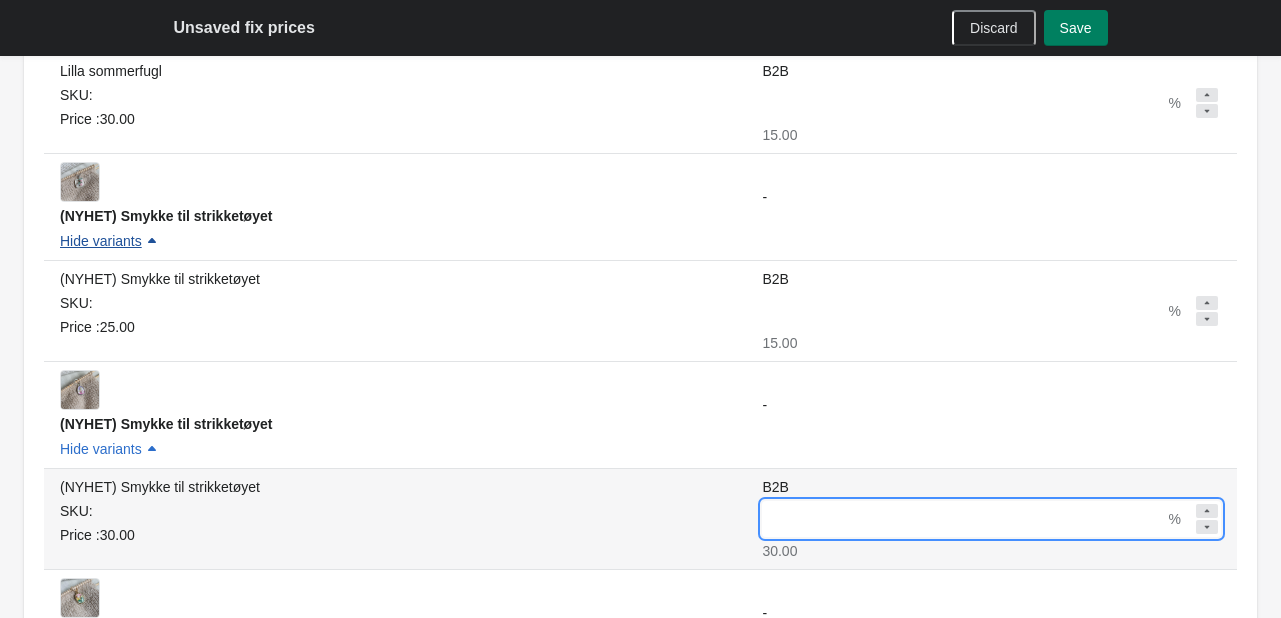 click on "B2B" at bounding box center (963, 519) 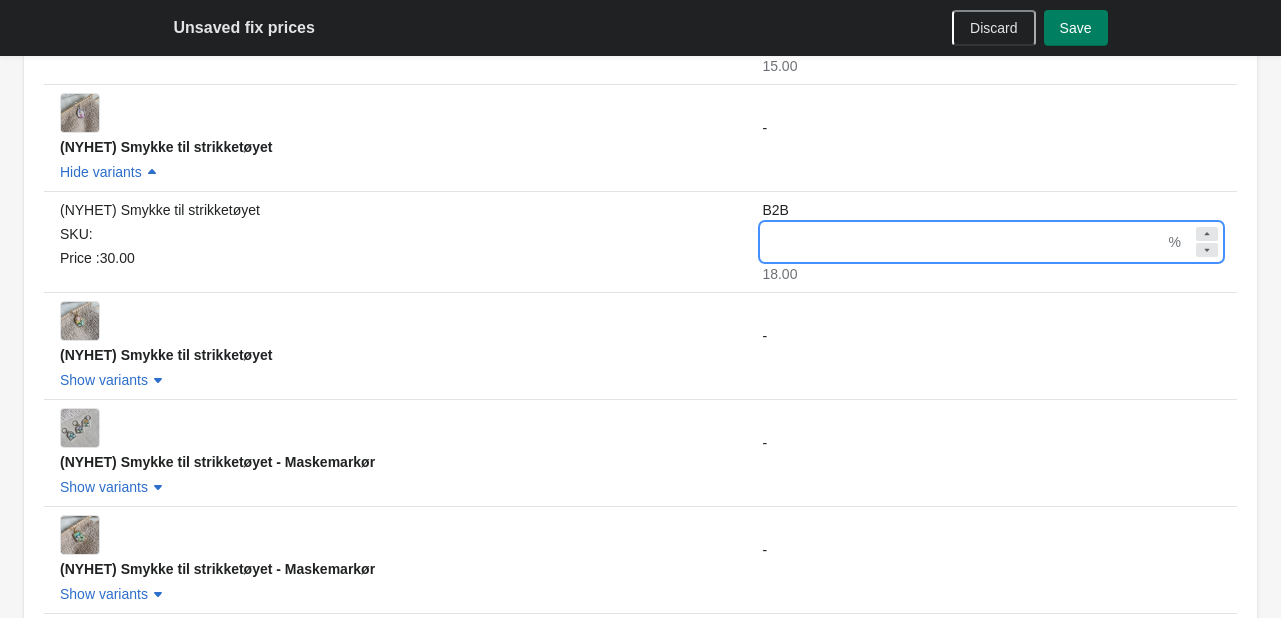 scroll, scrollTop: 1504, scrollLeft: 0, axis: vertical 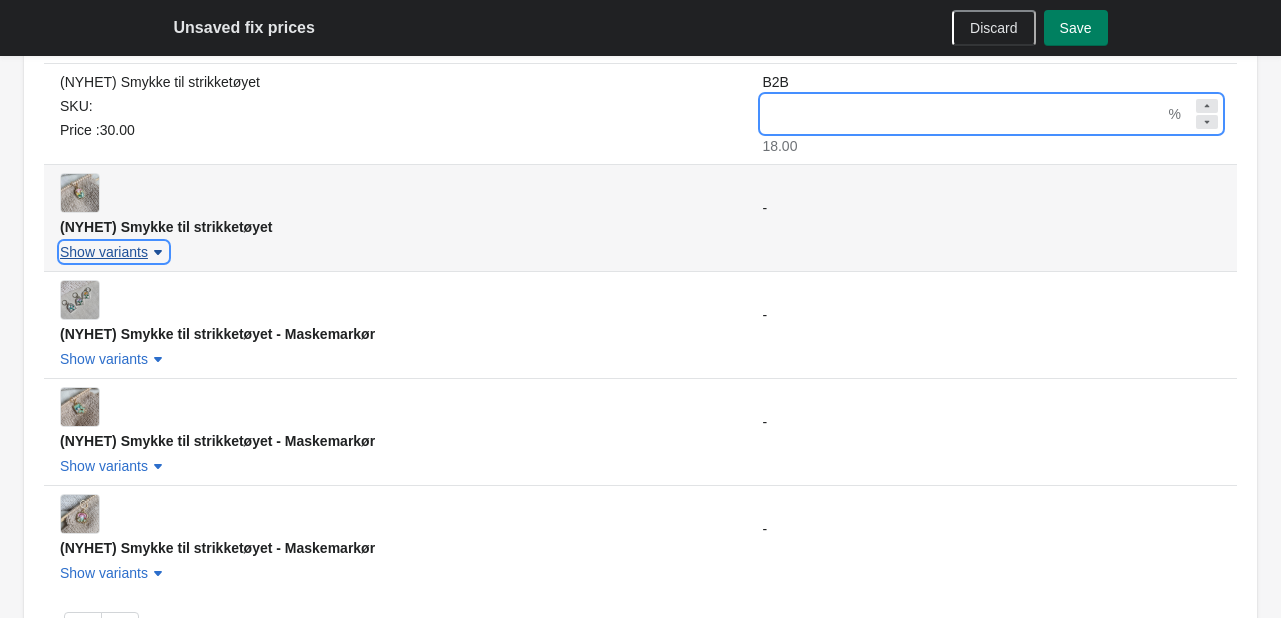 click on "Show variants" at bounding box center (114, 252) 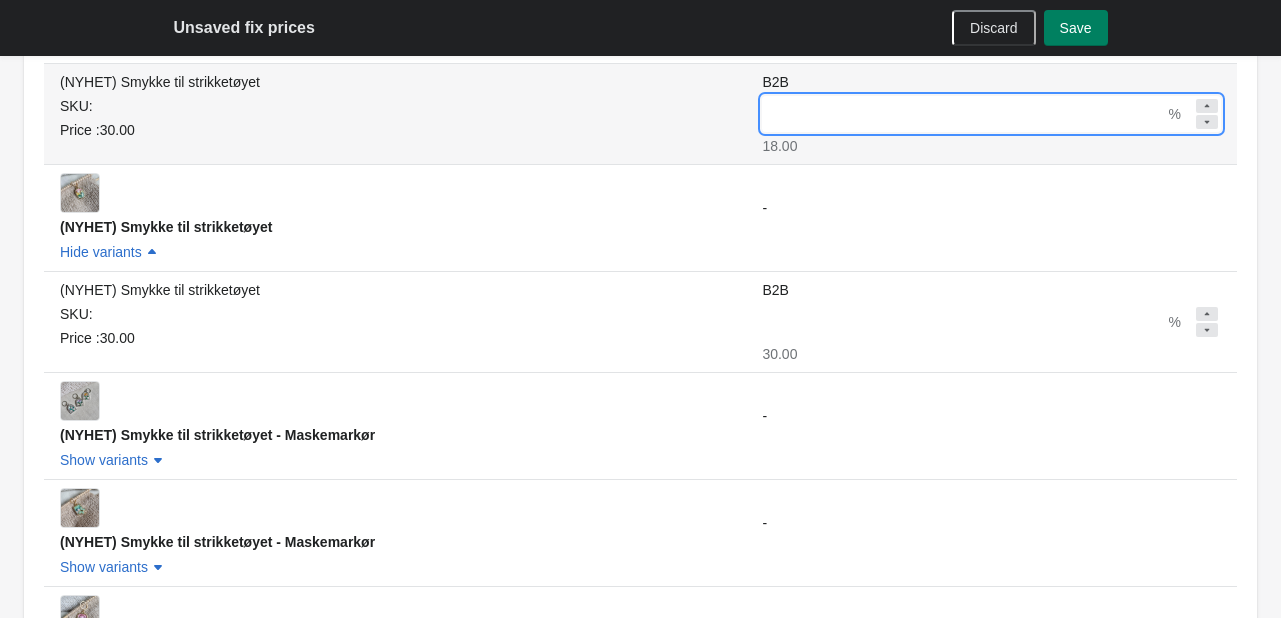 drag, startPoint x: 788, startPoint y: 117, endPoint x: 709, endPoint y: 120, distance: 79.05694 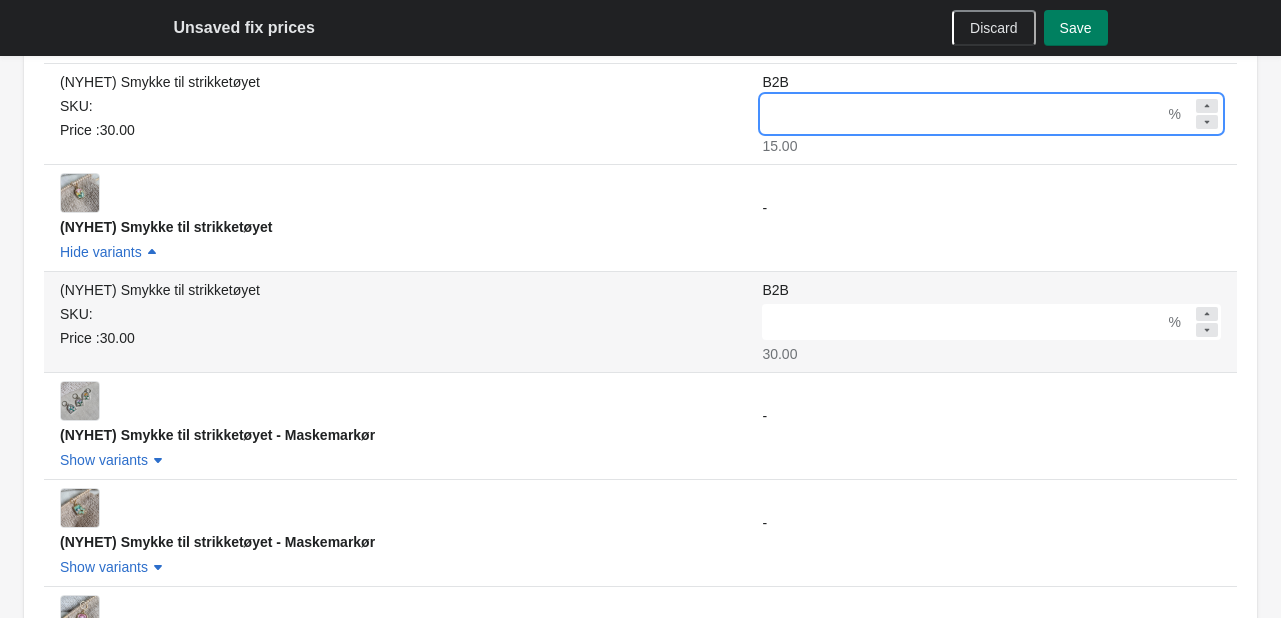 type on "**" 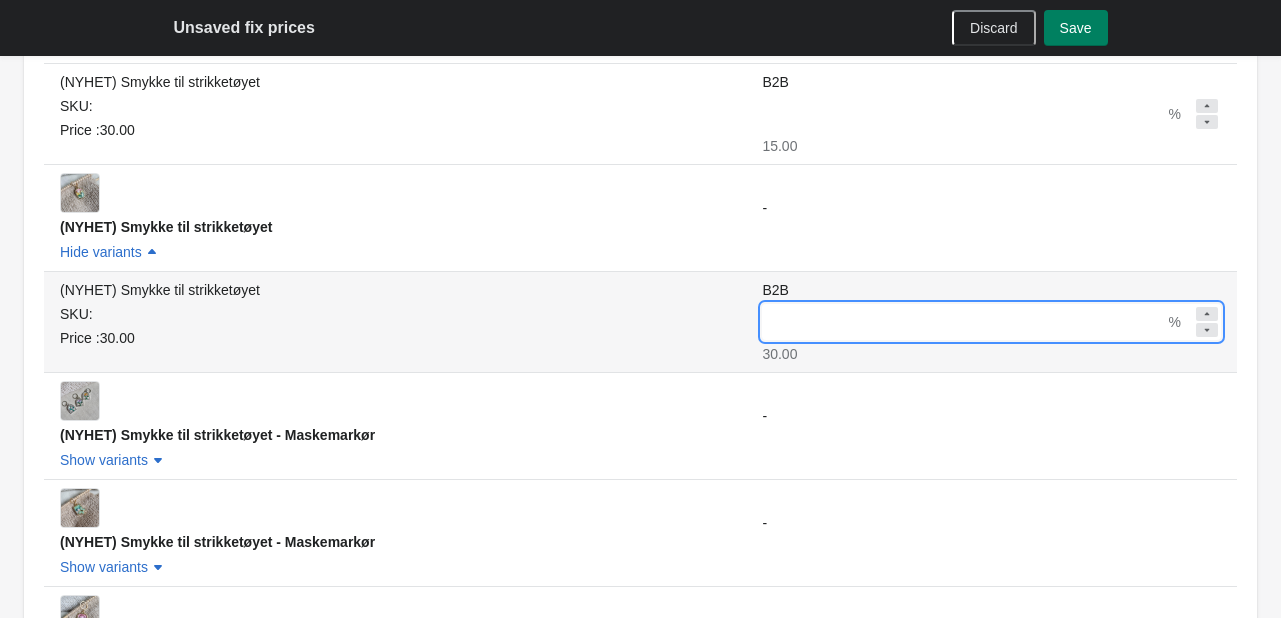 click on "B2B" at bounding box center [963, 322] 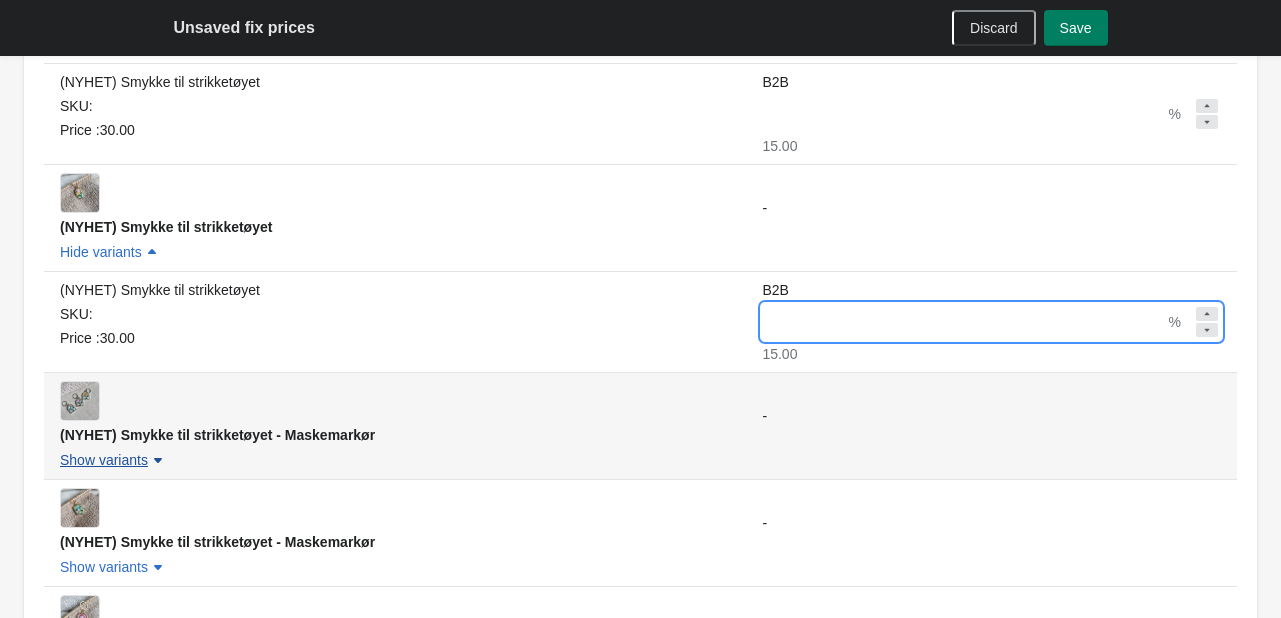 type on "**" 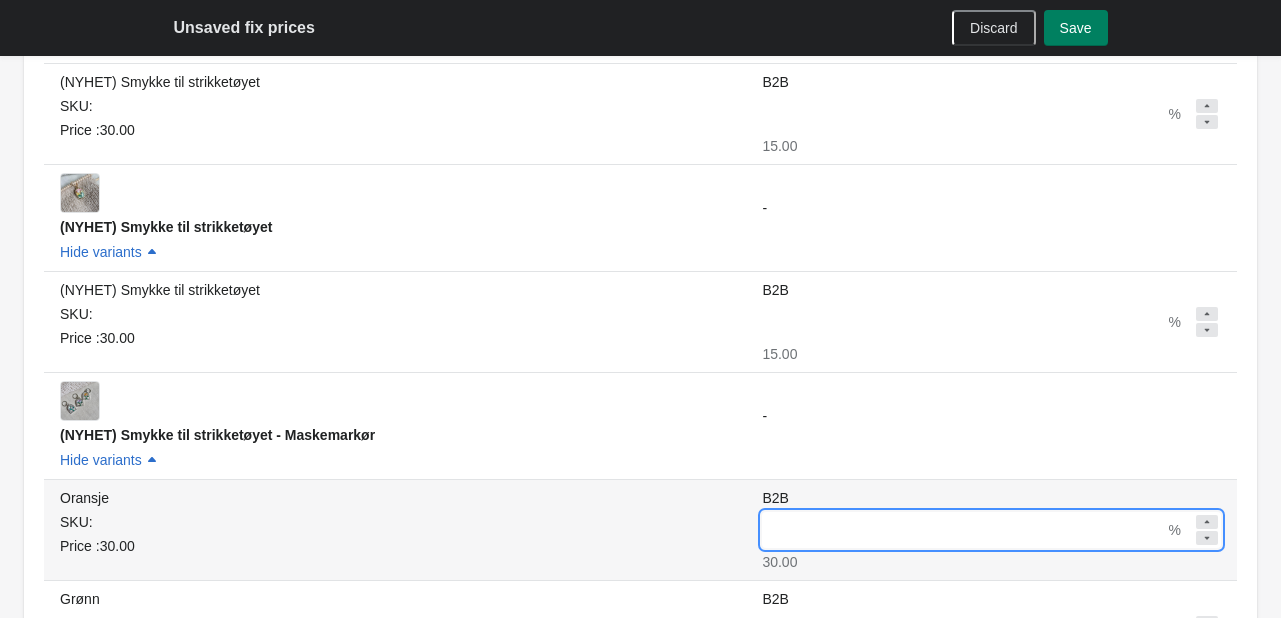 click on "B2B" at bounding box center (963, 530) 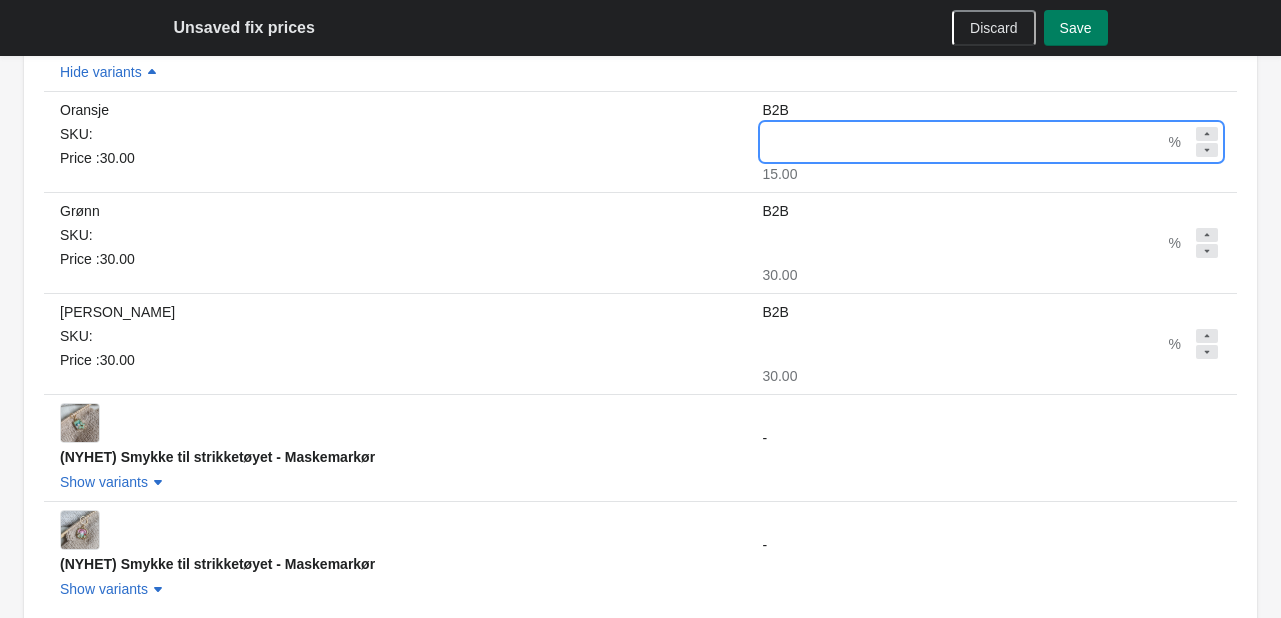 scroll, scrollTop: 1912, scrollLeft: 0, axis: vertical 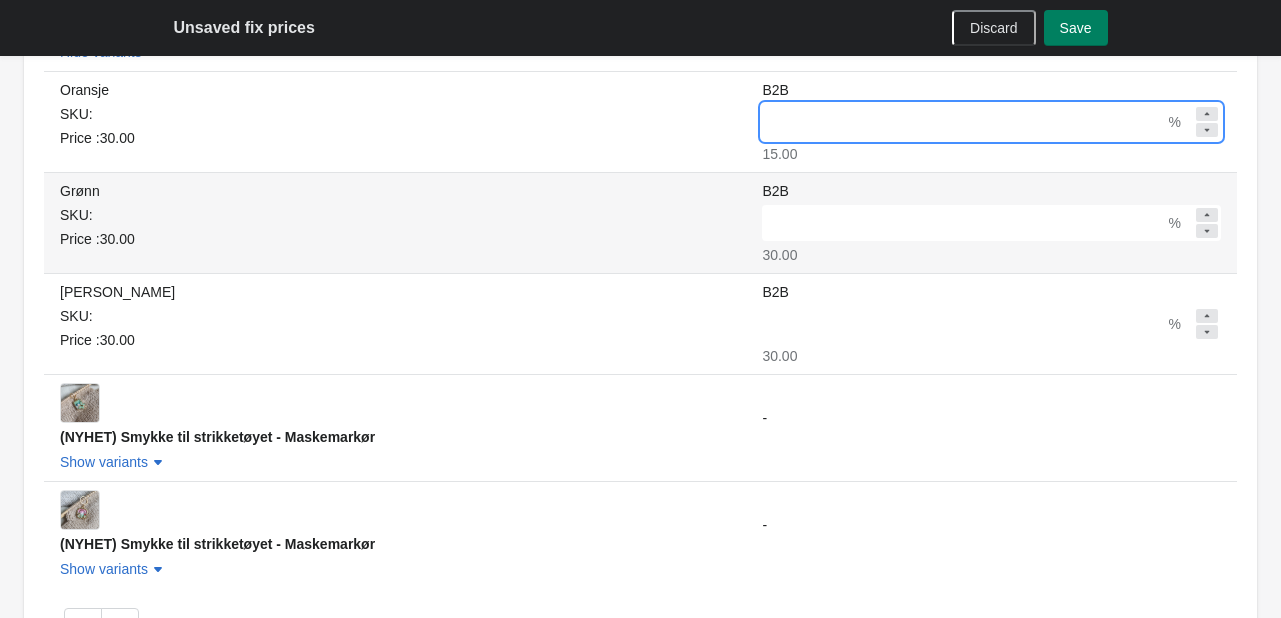 type on "**" 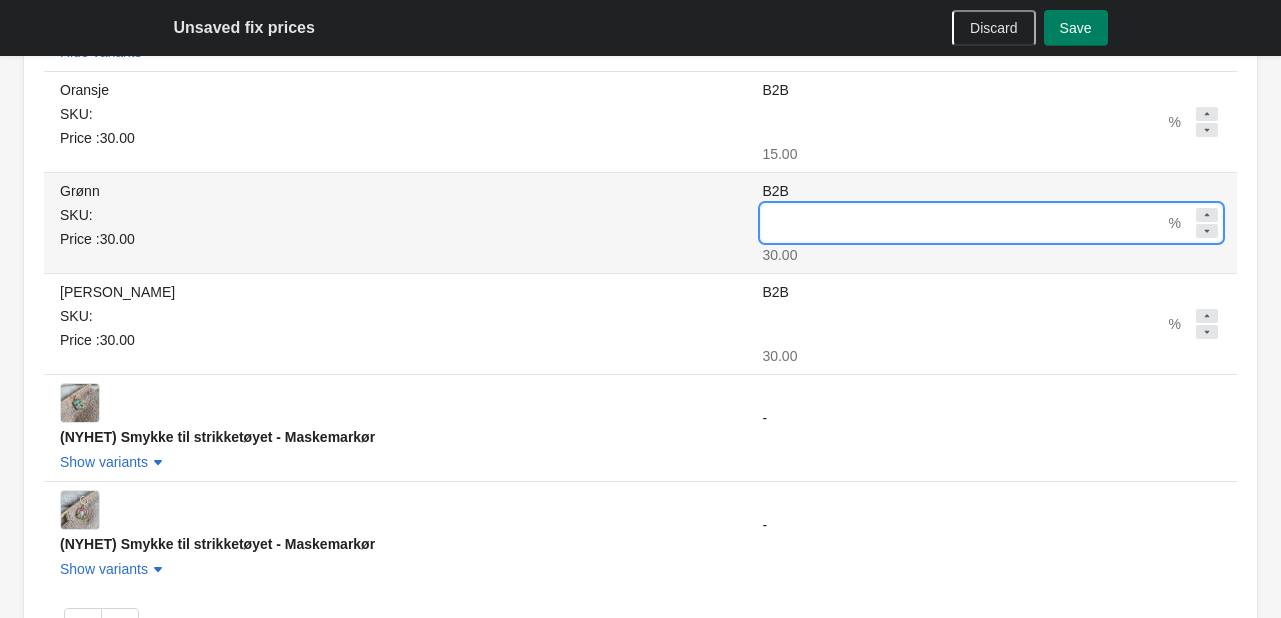 click on "B2B" at bounding box center [963, 223] 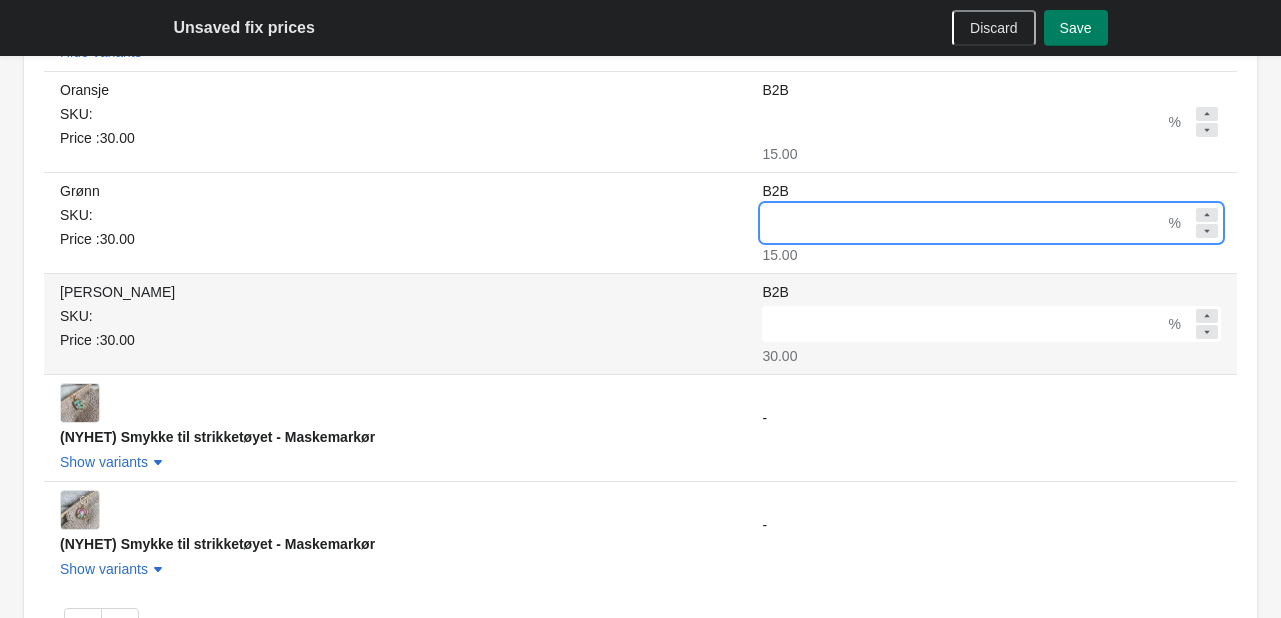 type on "**" 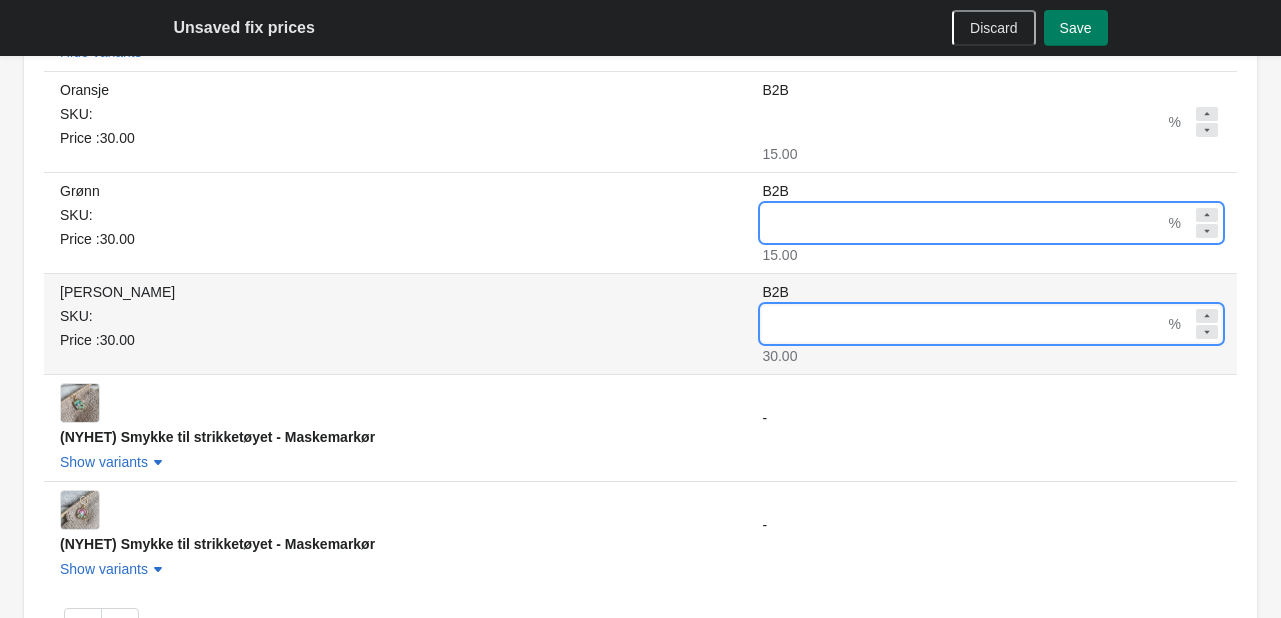 click on "B2B" at bounding box center (963, 324) 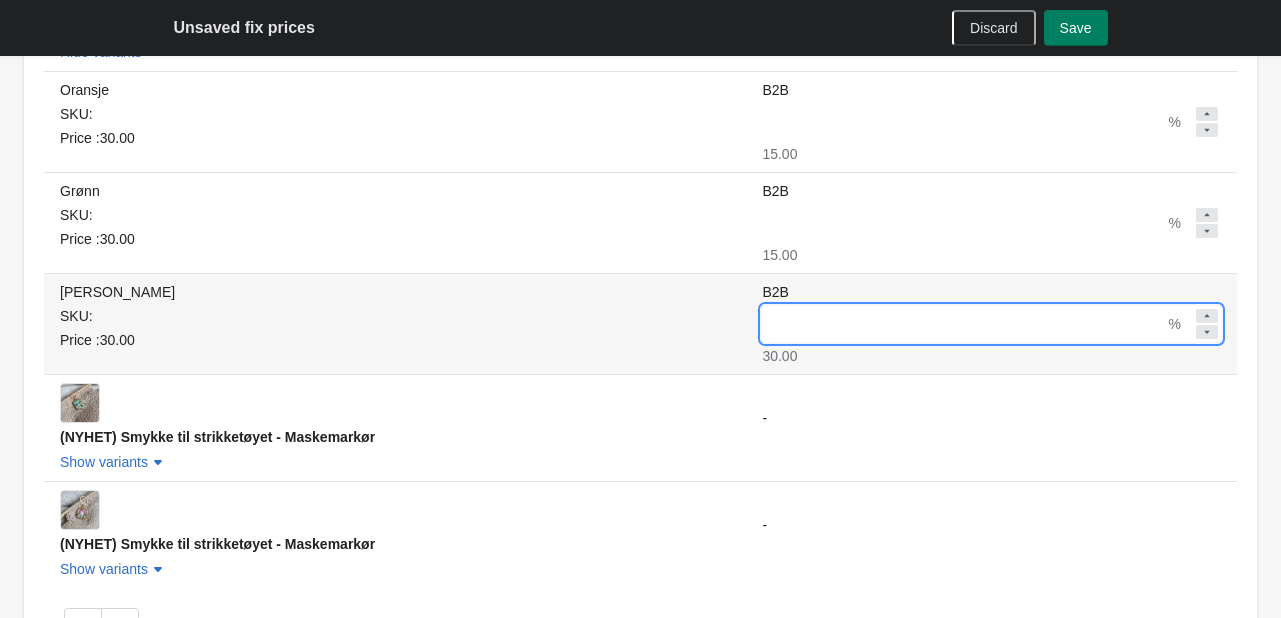 type on "*" 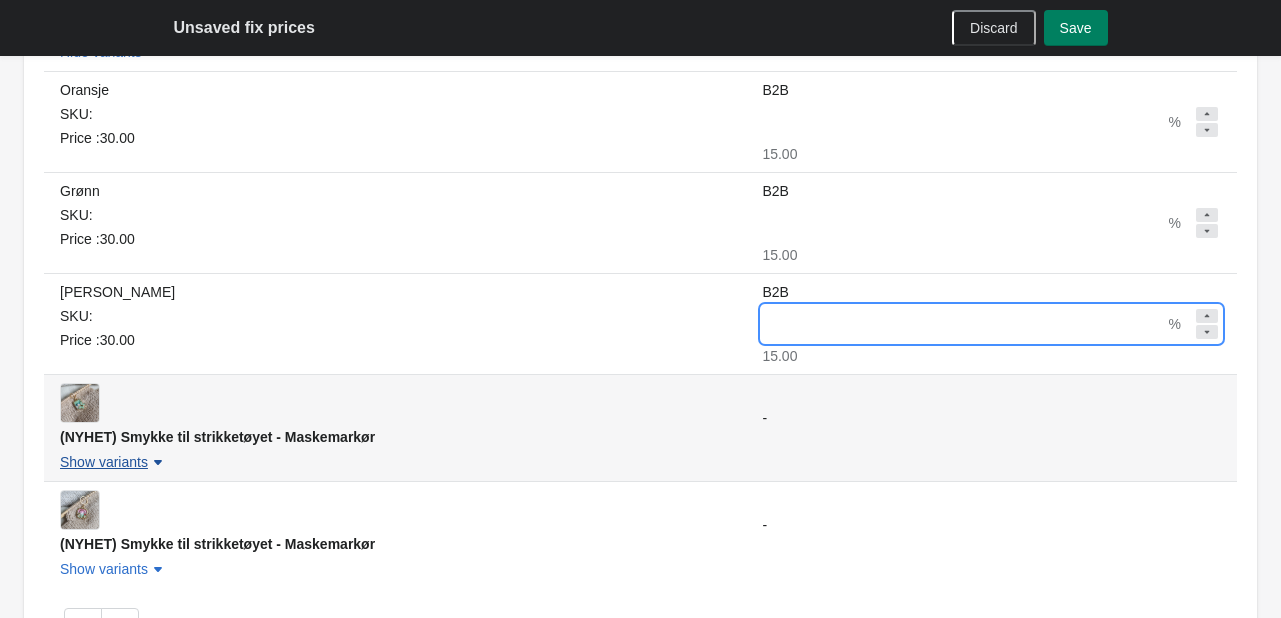 type on "**" 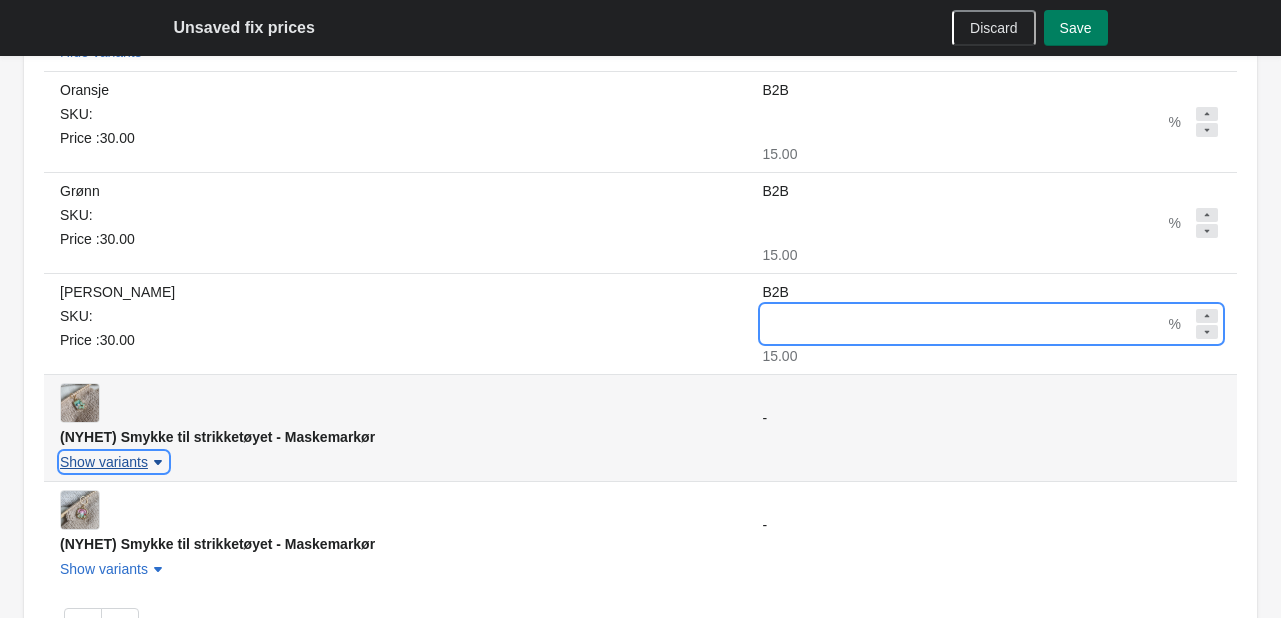 click 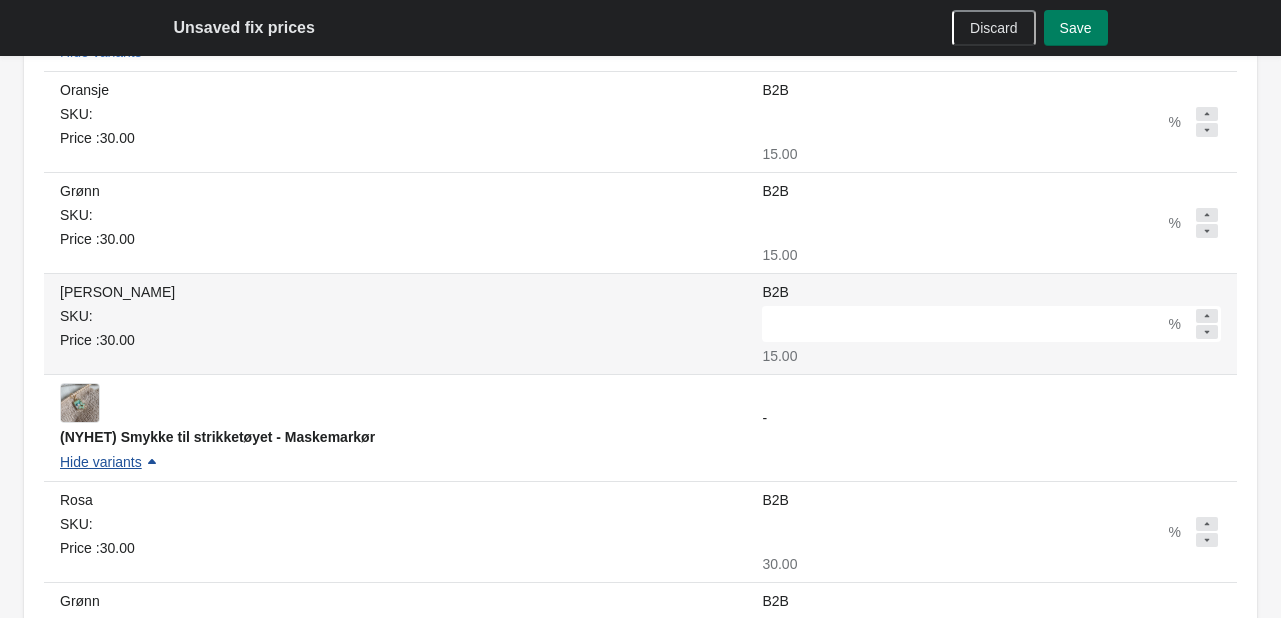 scroll, scrollTop: 0, scrollLeft: 0, axis: both 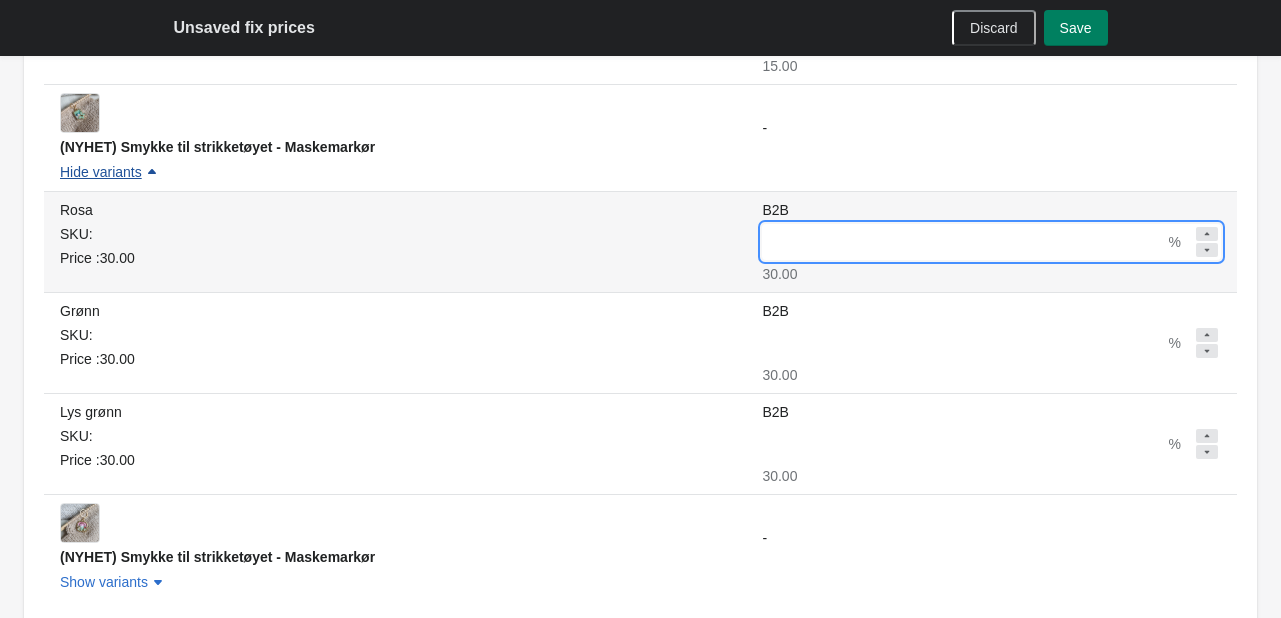 click on "B2B" at bounding box center (963, 242) 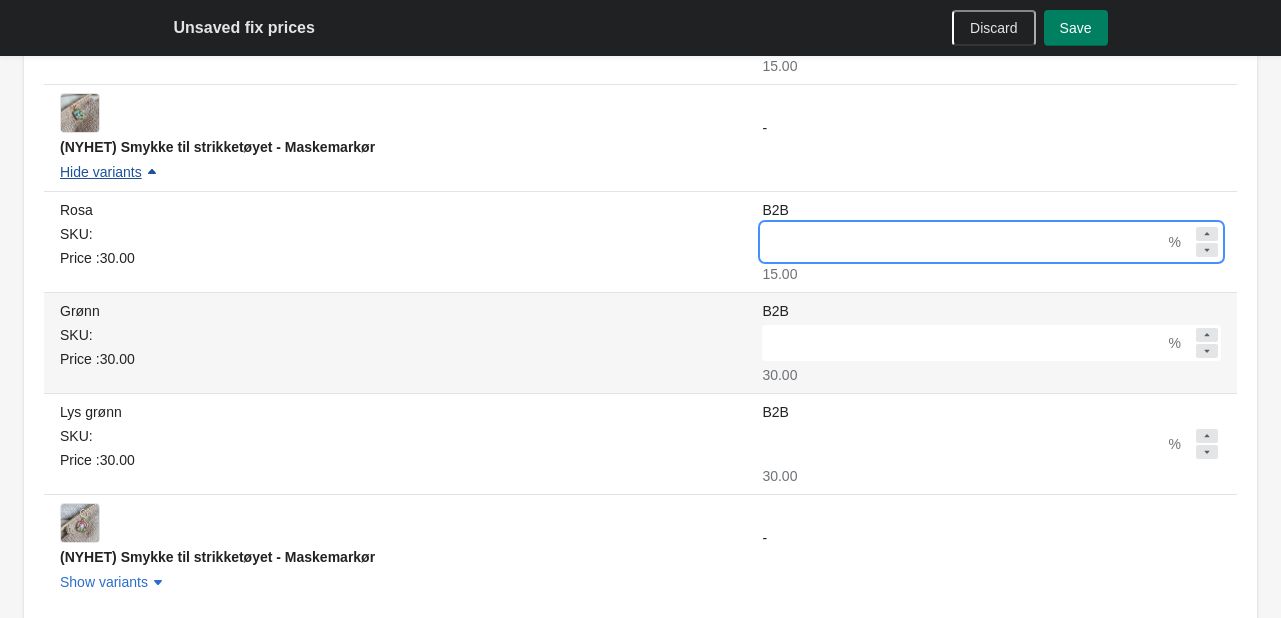 type on "**" 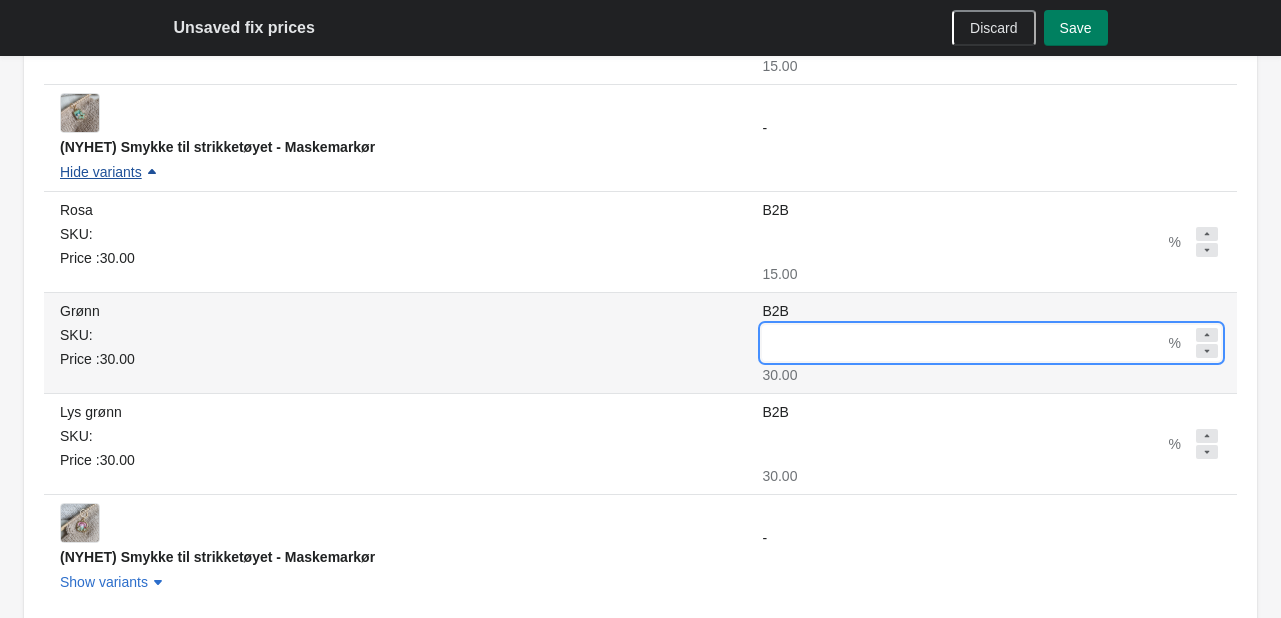 click on "B2B" at bounding box center (963, 343) 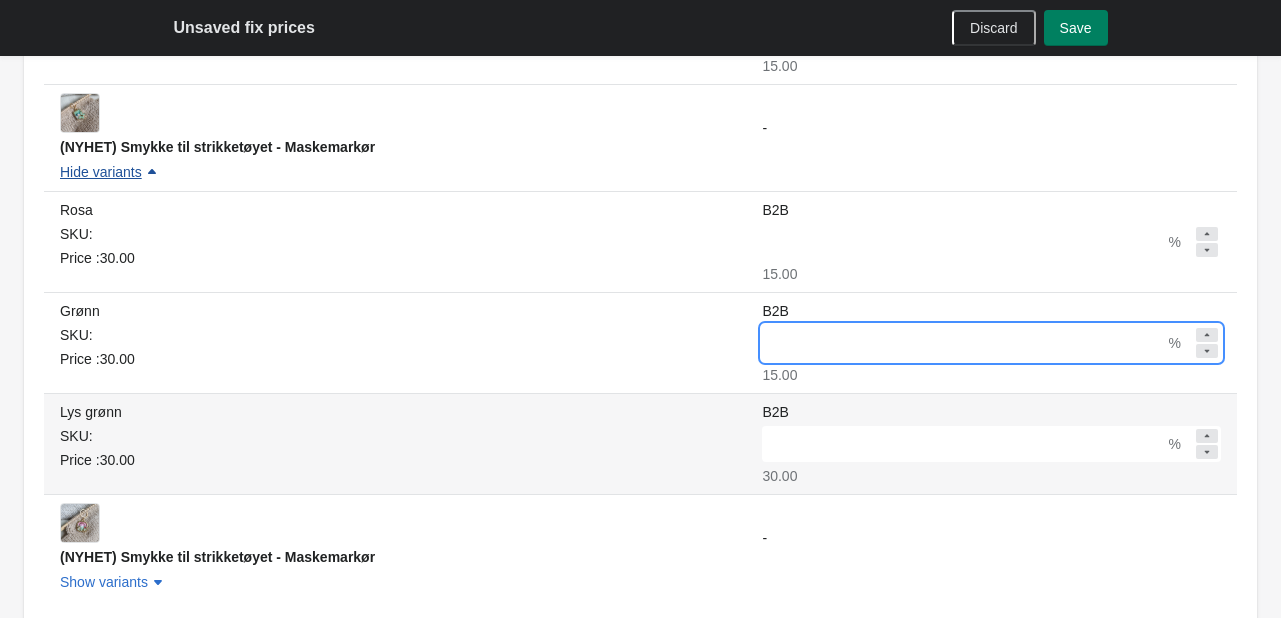 type on "**" 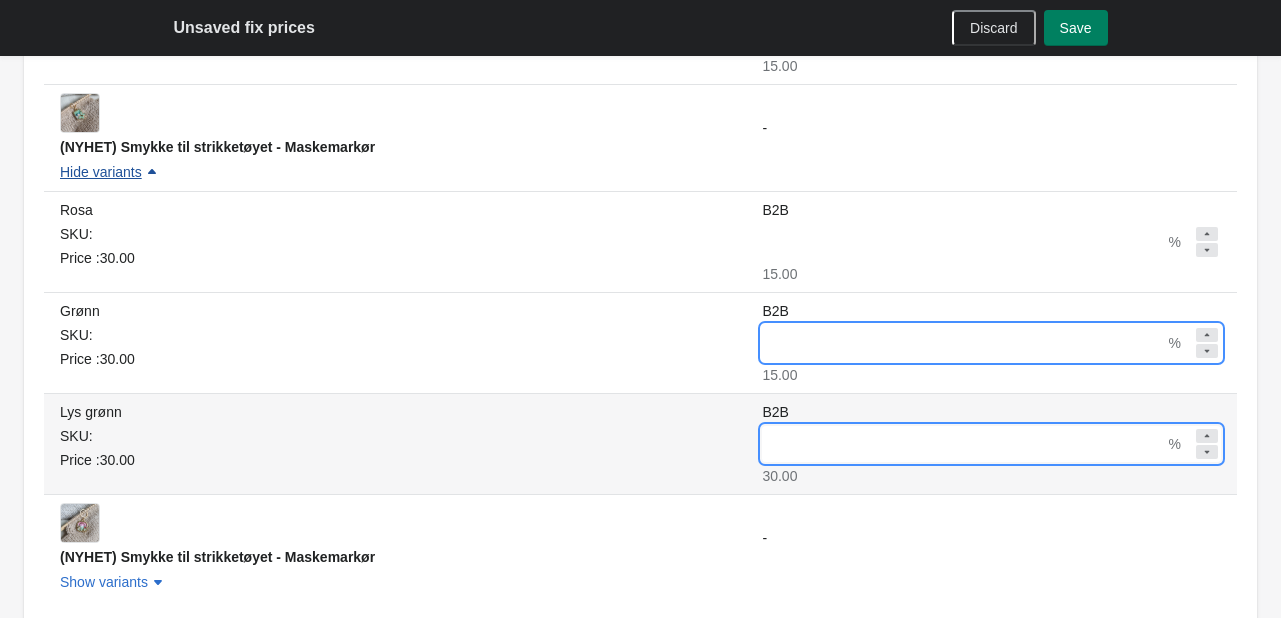 click on "B2B" at bounding box center [963, 444] 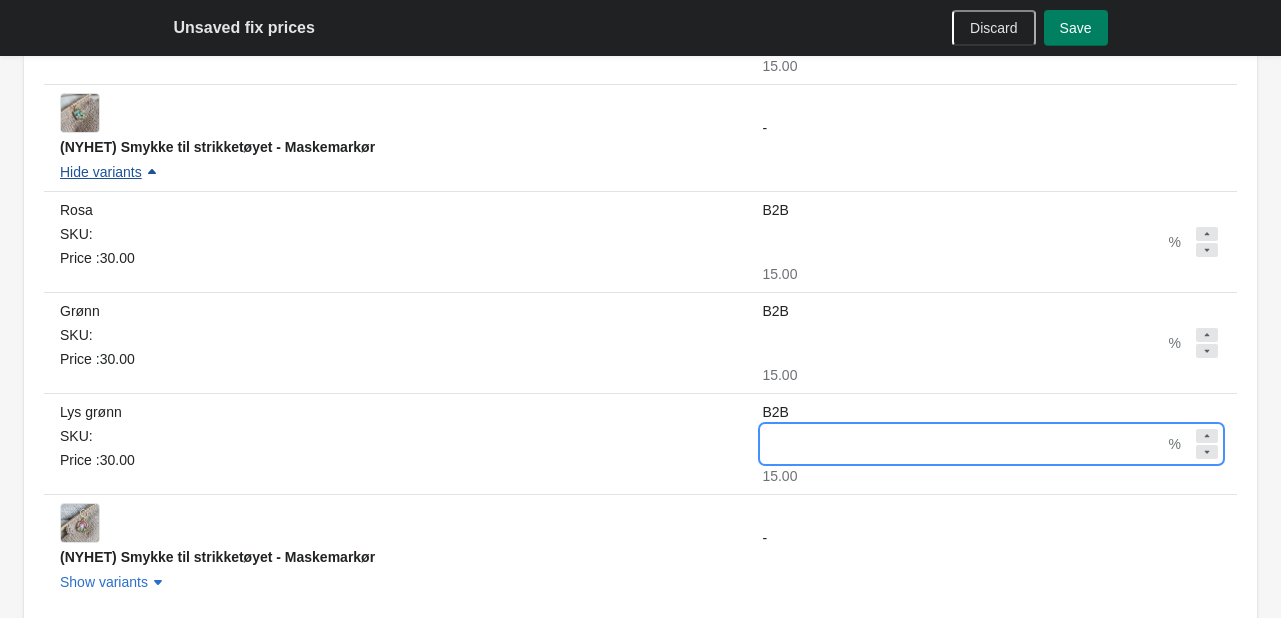 type on "**" 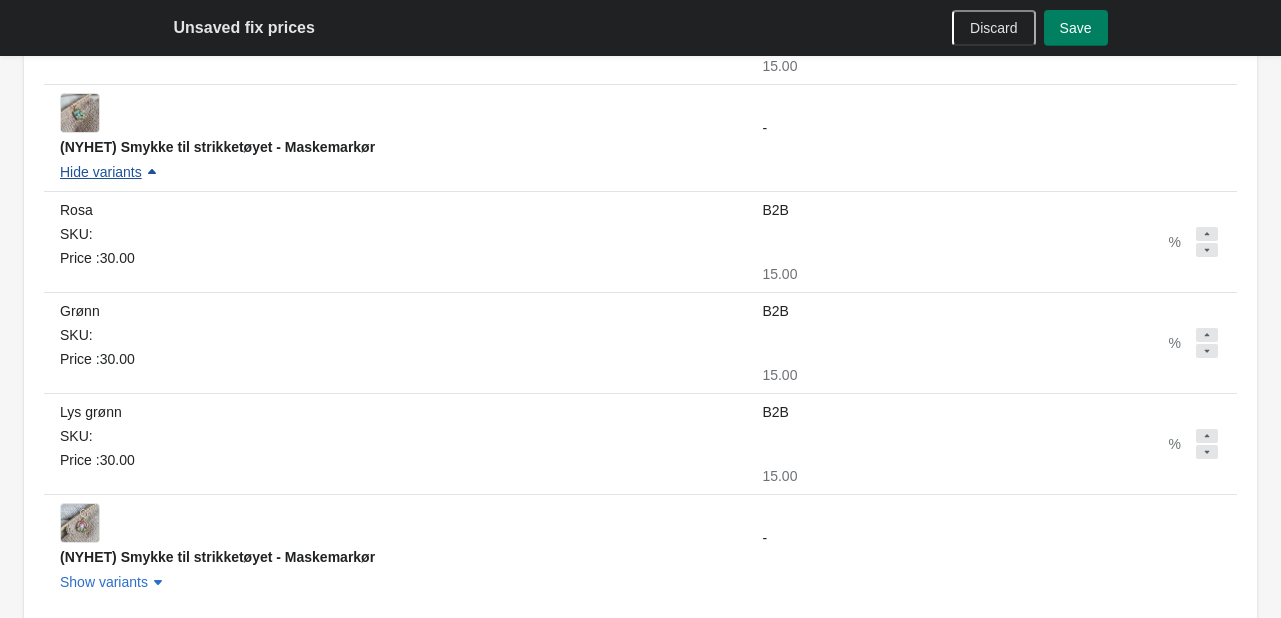 drag, startPoint x: 1276, startPoint y: 479, endPoint x: 633, endPoint y: 411, distance: 646.58563 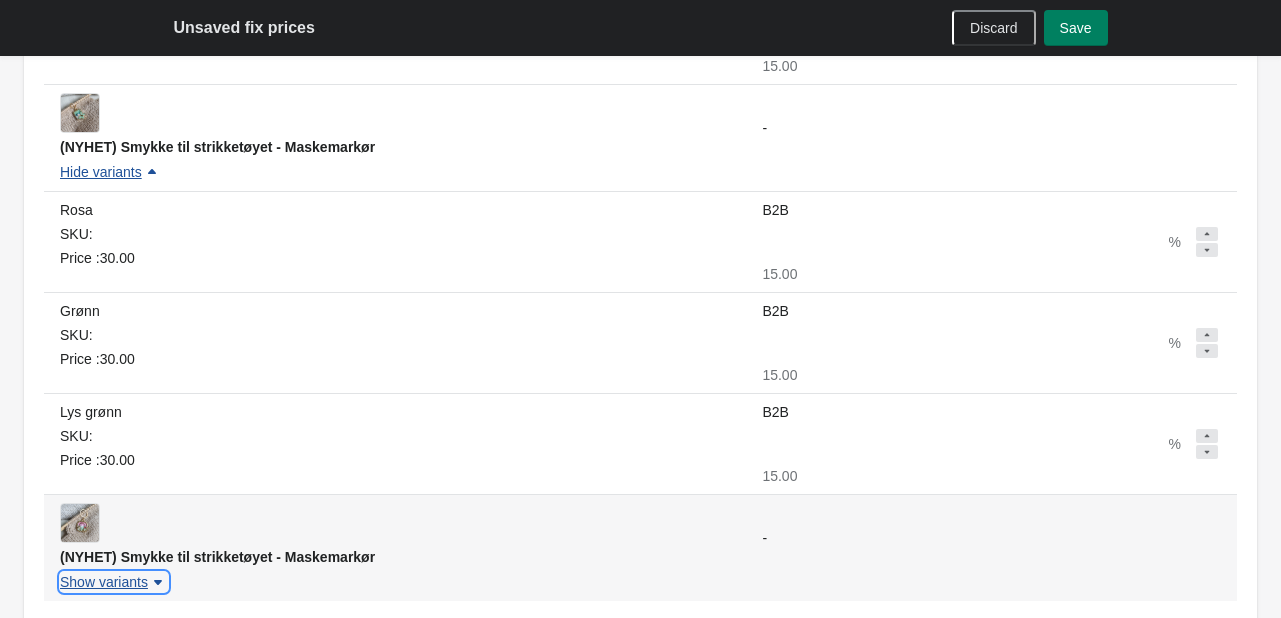 drag, startPoint x: 149, startPoint y: 579, endPoint x: 188, endPoint y: 512, distance: 77.52419 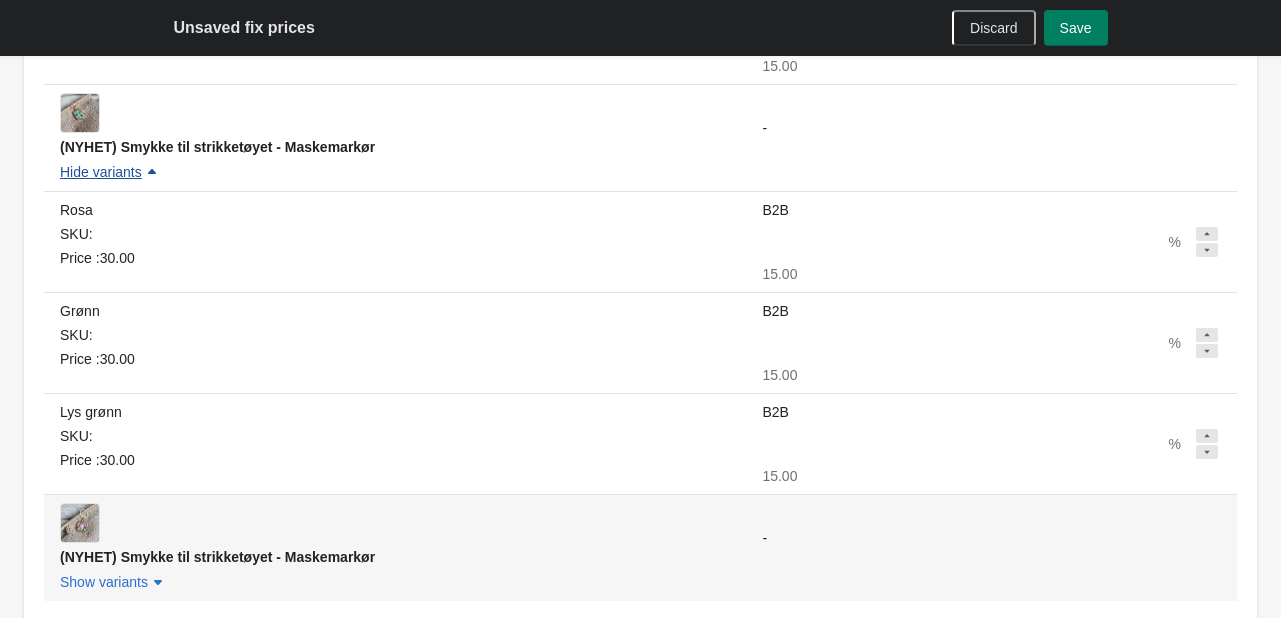 scroll, scrollTop: 0, scrollLeft: 0, axis: both 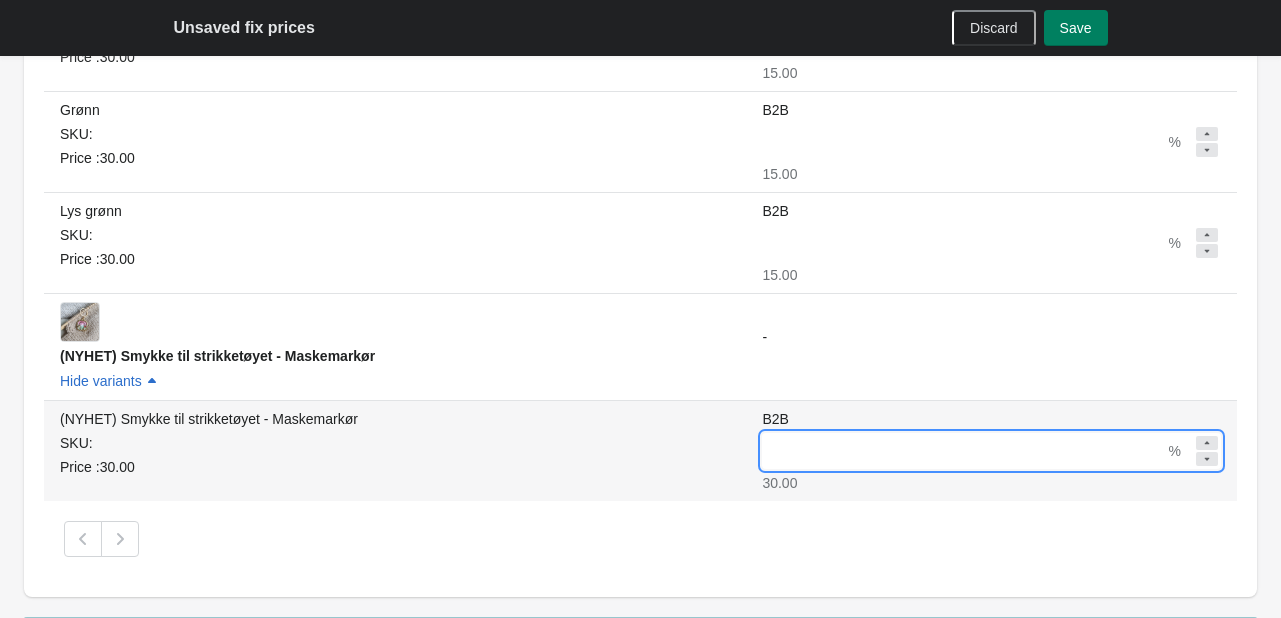 click on "B2B" at bounding box center (963, 451) 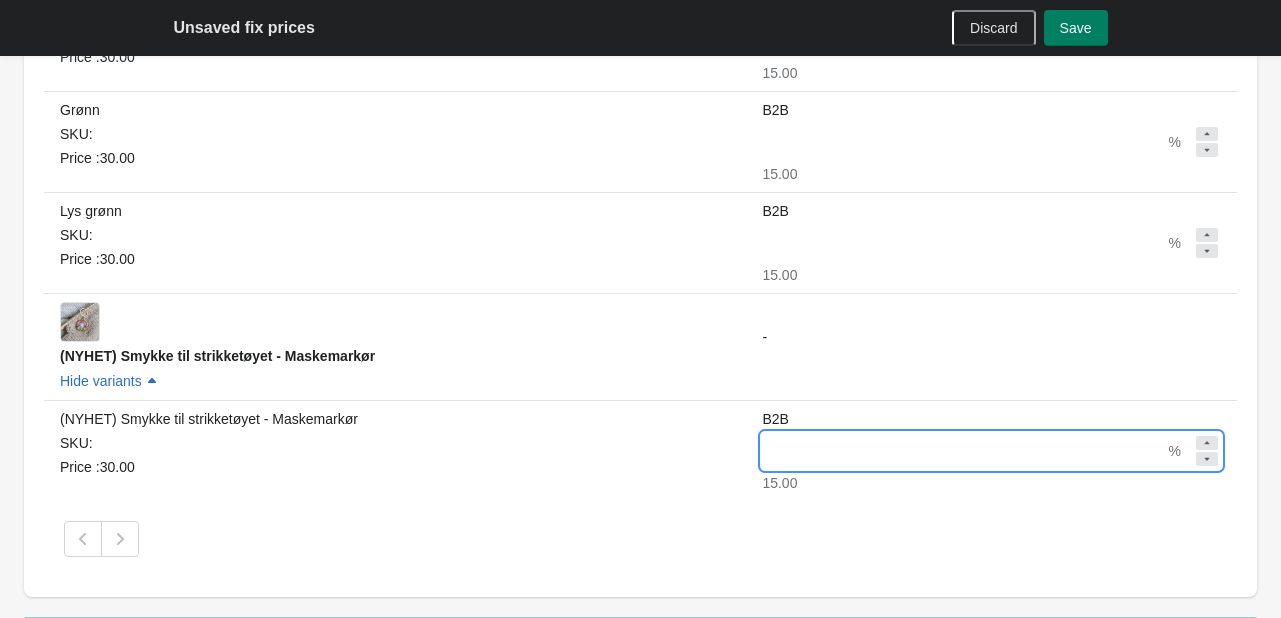 type on "**" 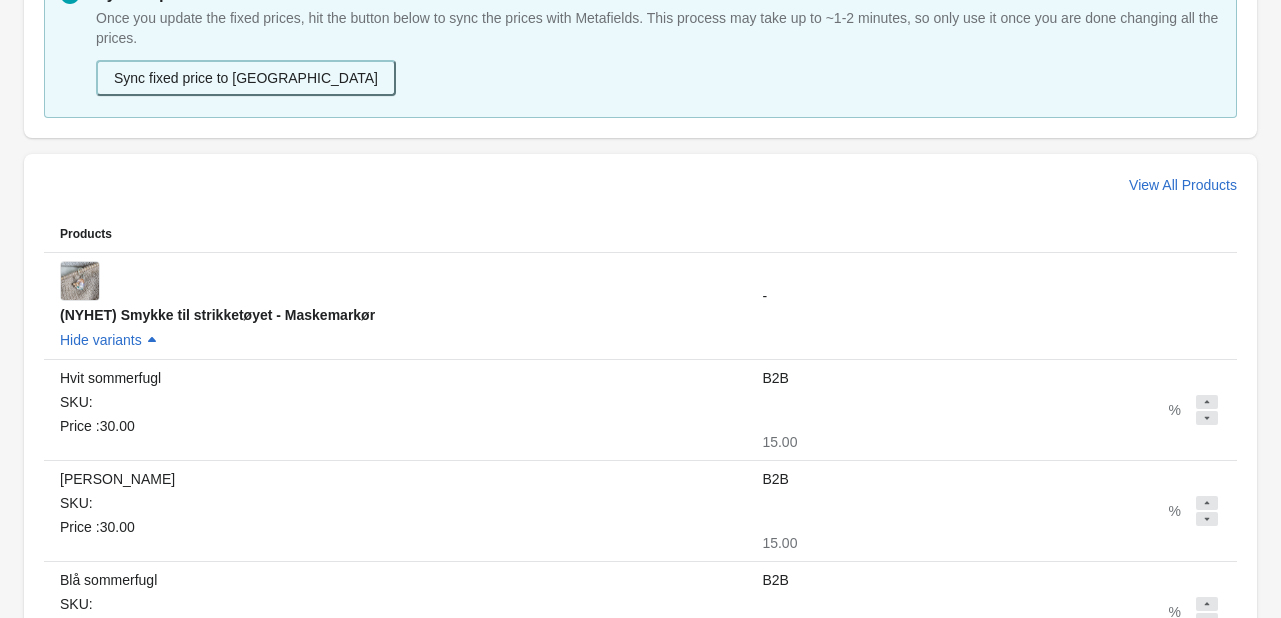 scroll, scrollTop: 103, scrollLeft: 0, axis: vertical 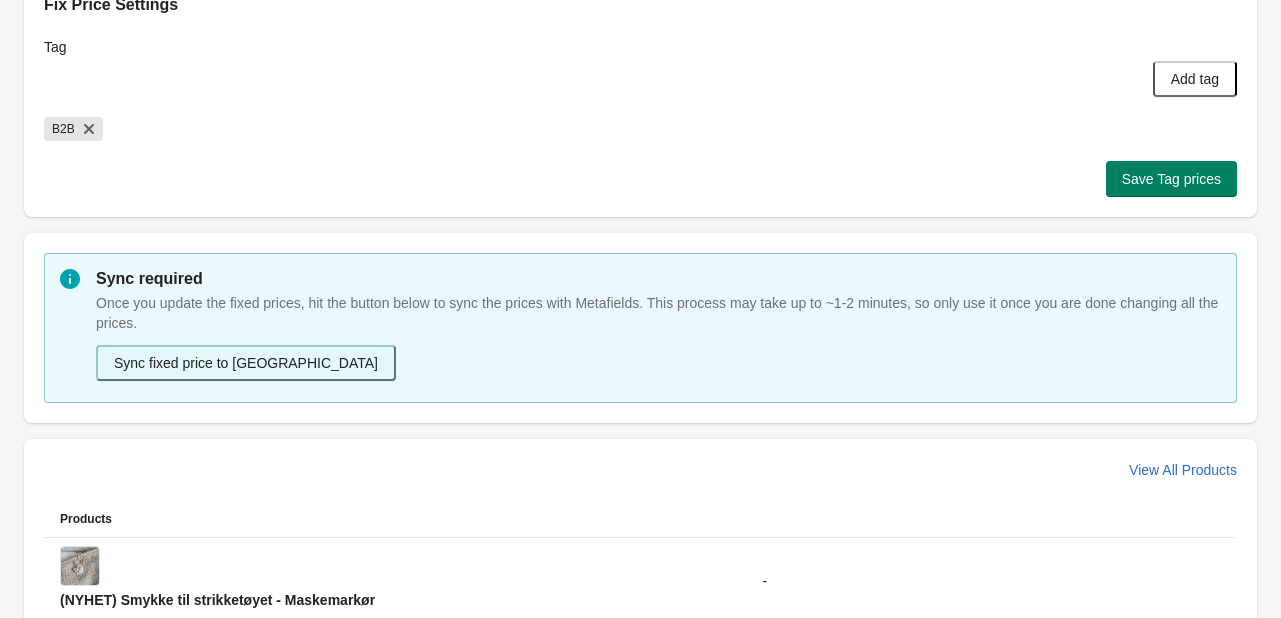 click on "Sync fixed price to [GEOGRAPHIC_DATA]" at bounding box center [246, 363] 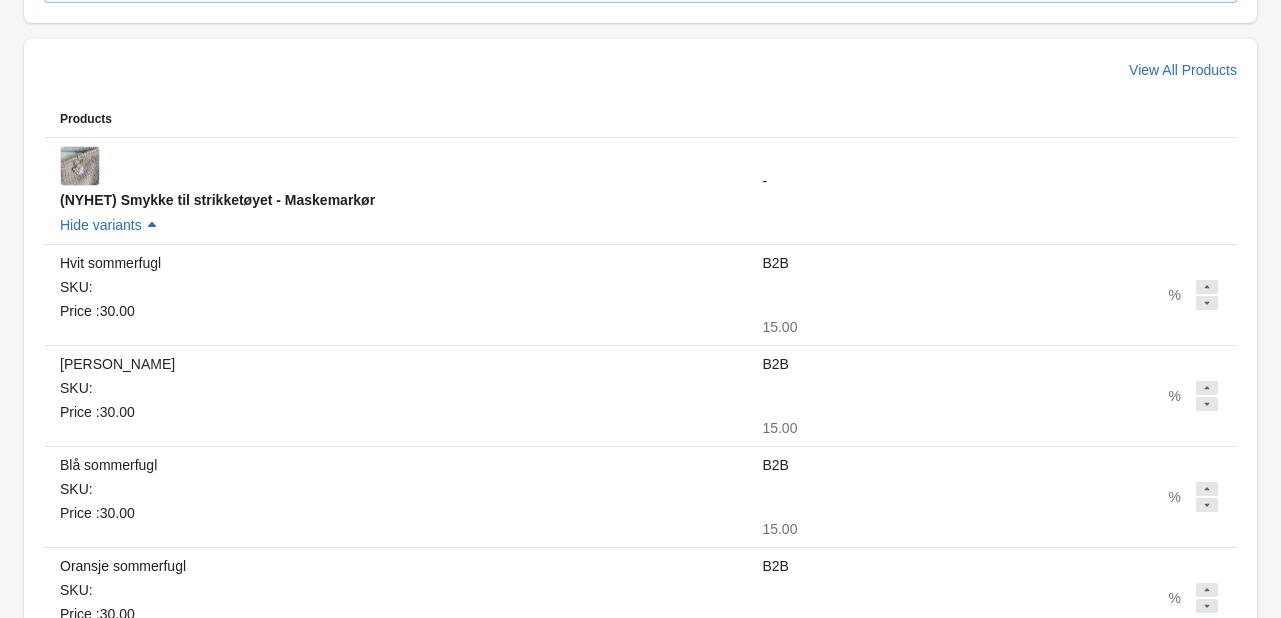 scroll, scrollTop: 3, scrollLeft: 0, axis: vertical 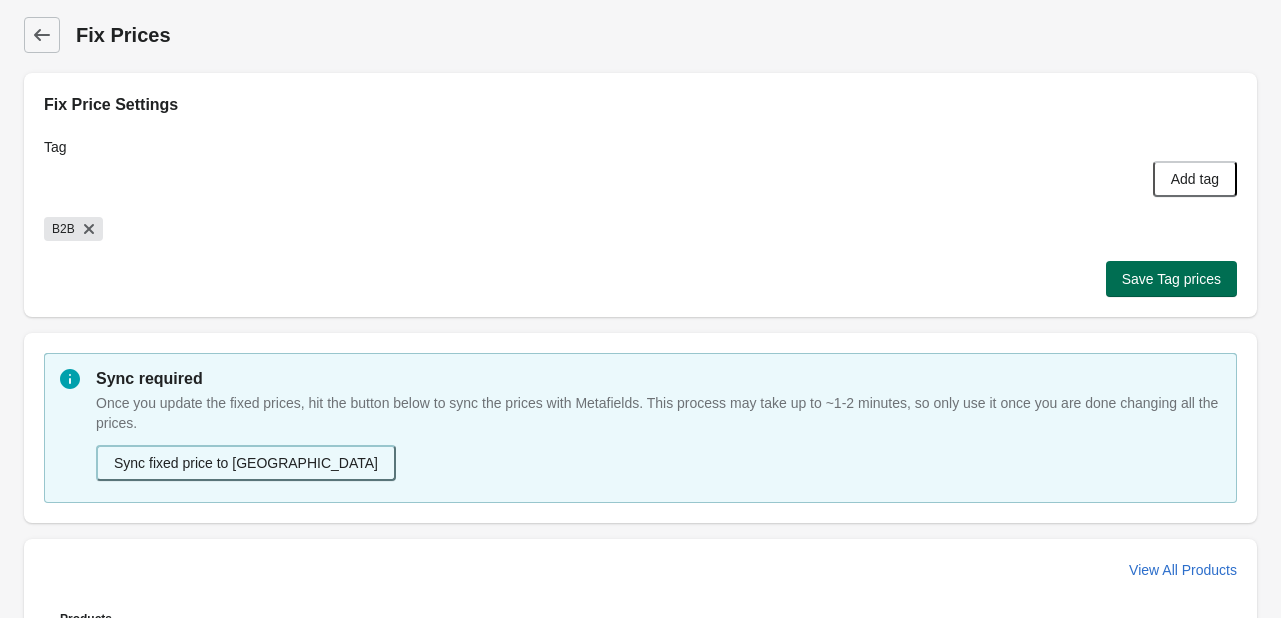 click on "Save Tag prices" at bounding box center [1171, 279] 